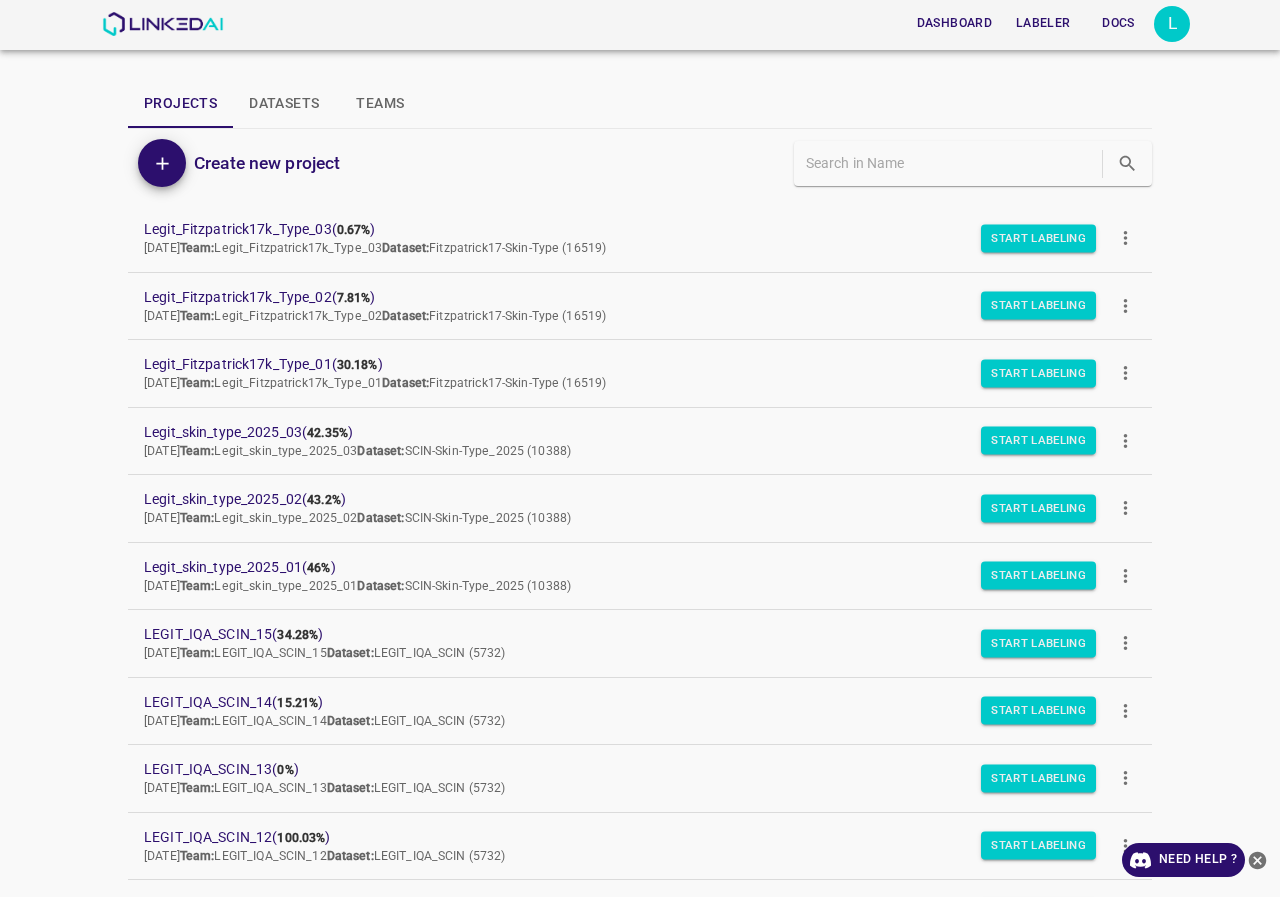 scroll, scrollTop: 0, scrollLeft: 0, axis: both 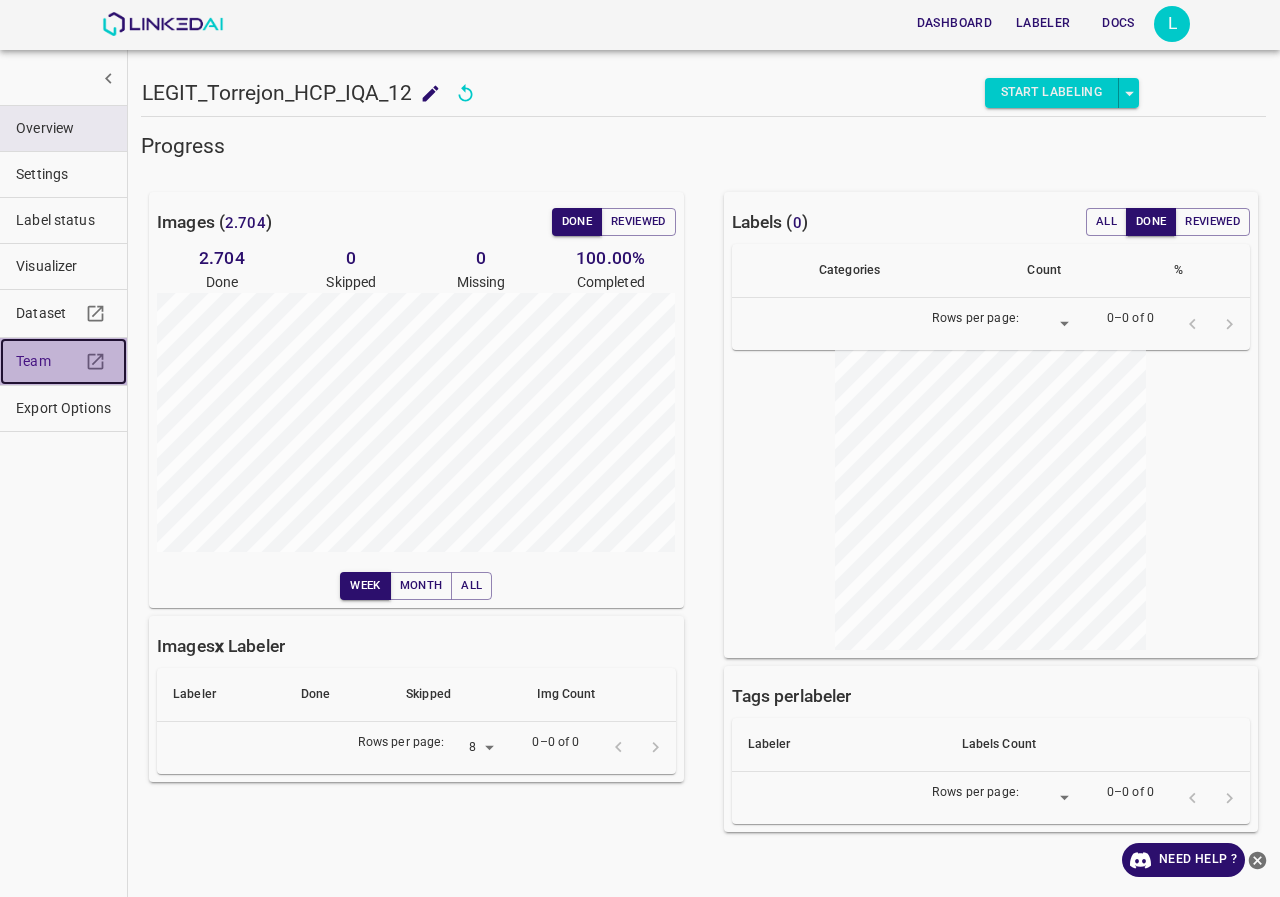 click on "Team" at bounding box center [63, 361] 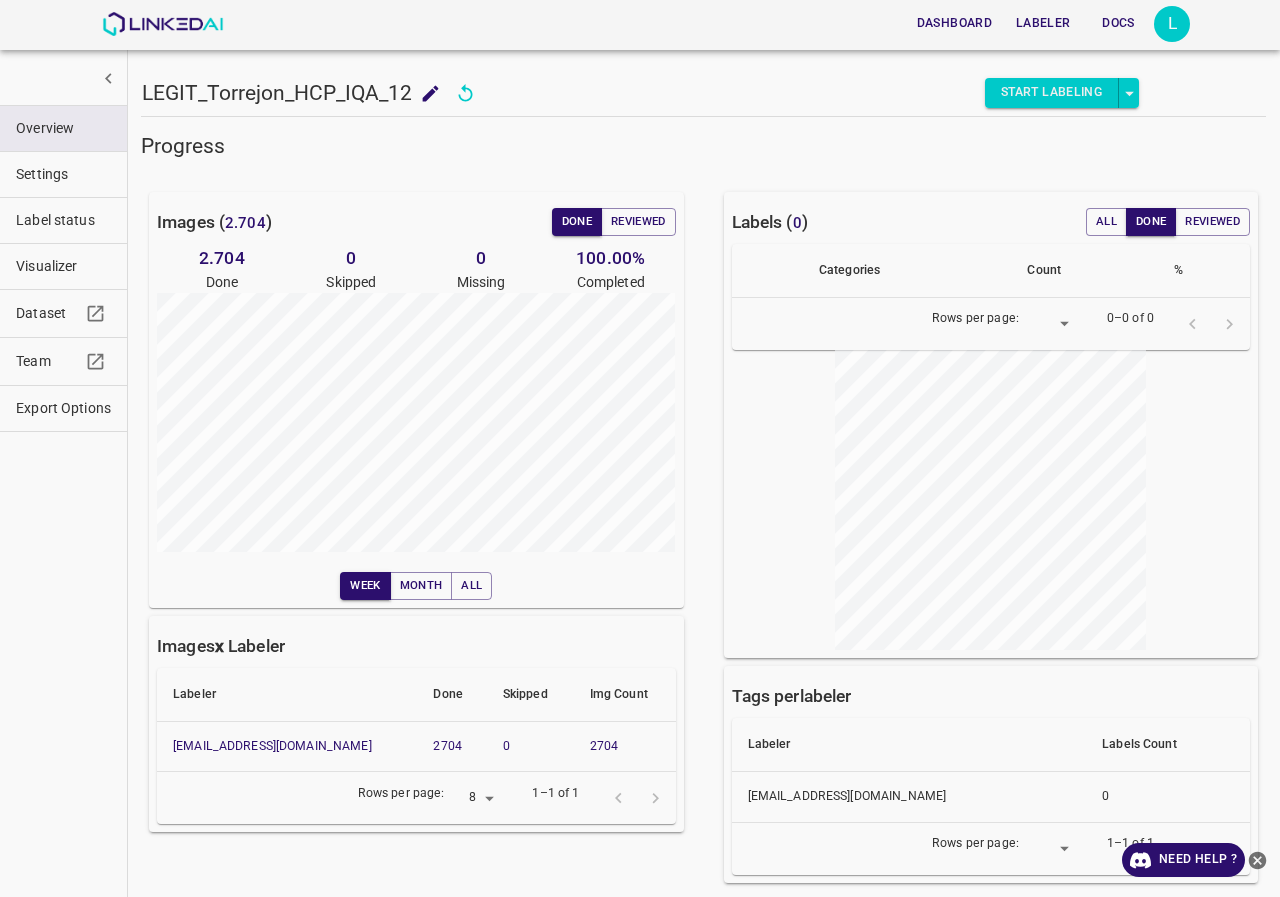 click on "Label status" at bounding box center [63, 220] 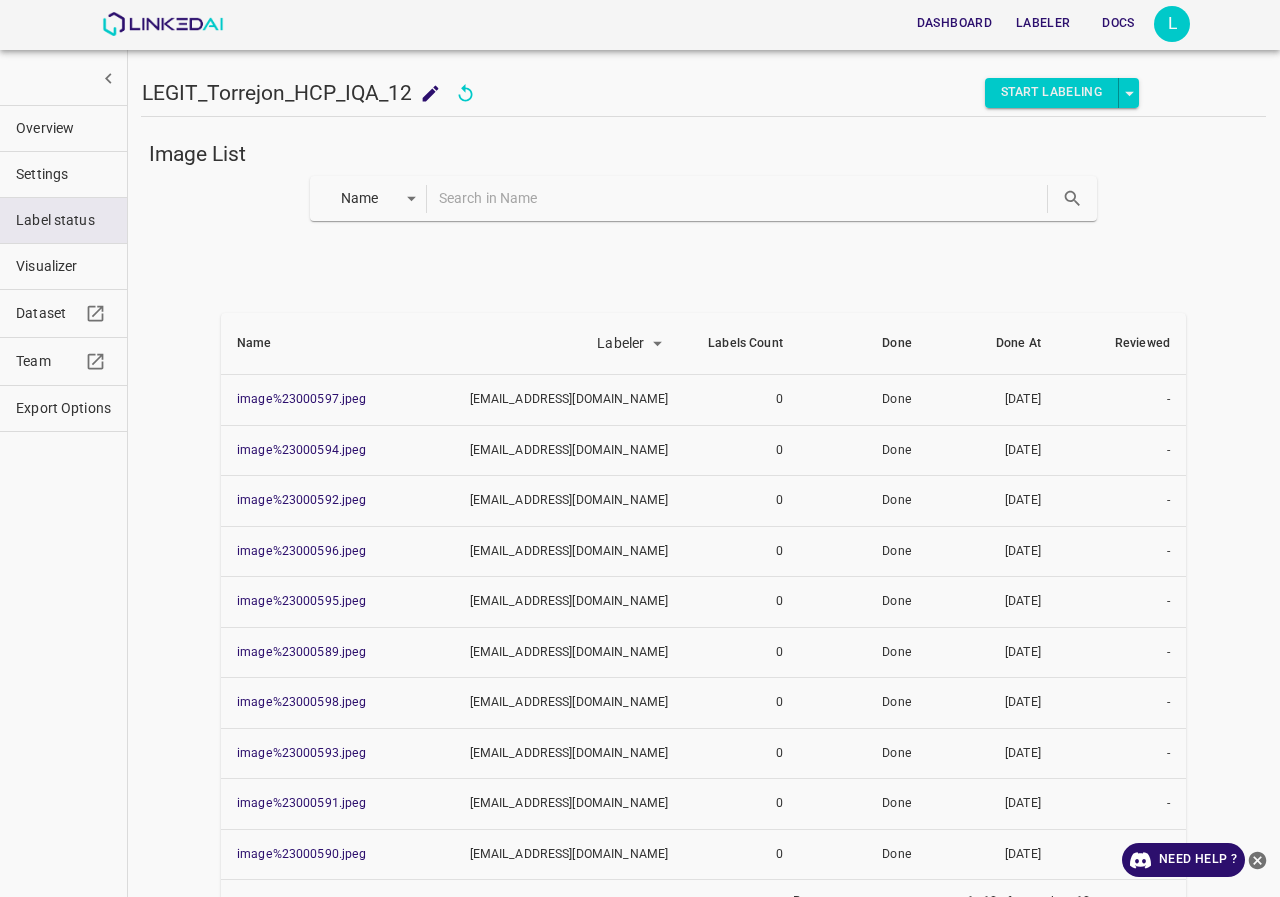 click at bounding box center [741, 198] 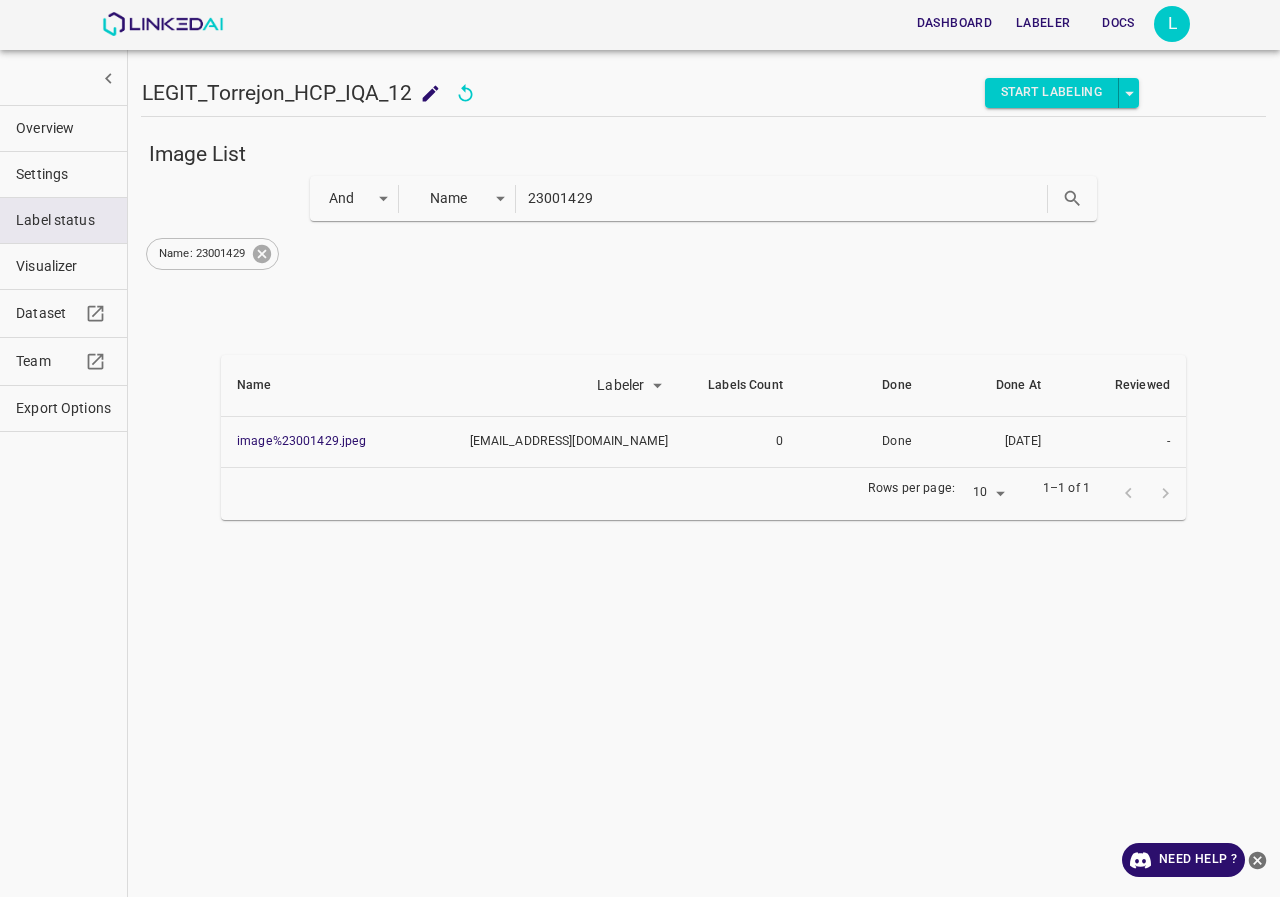 click 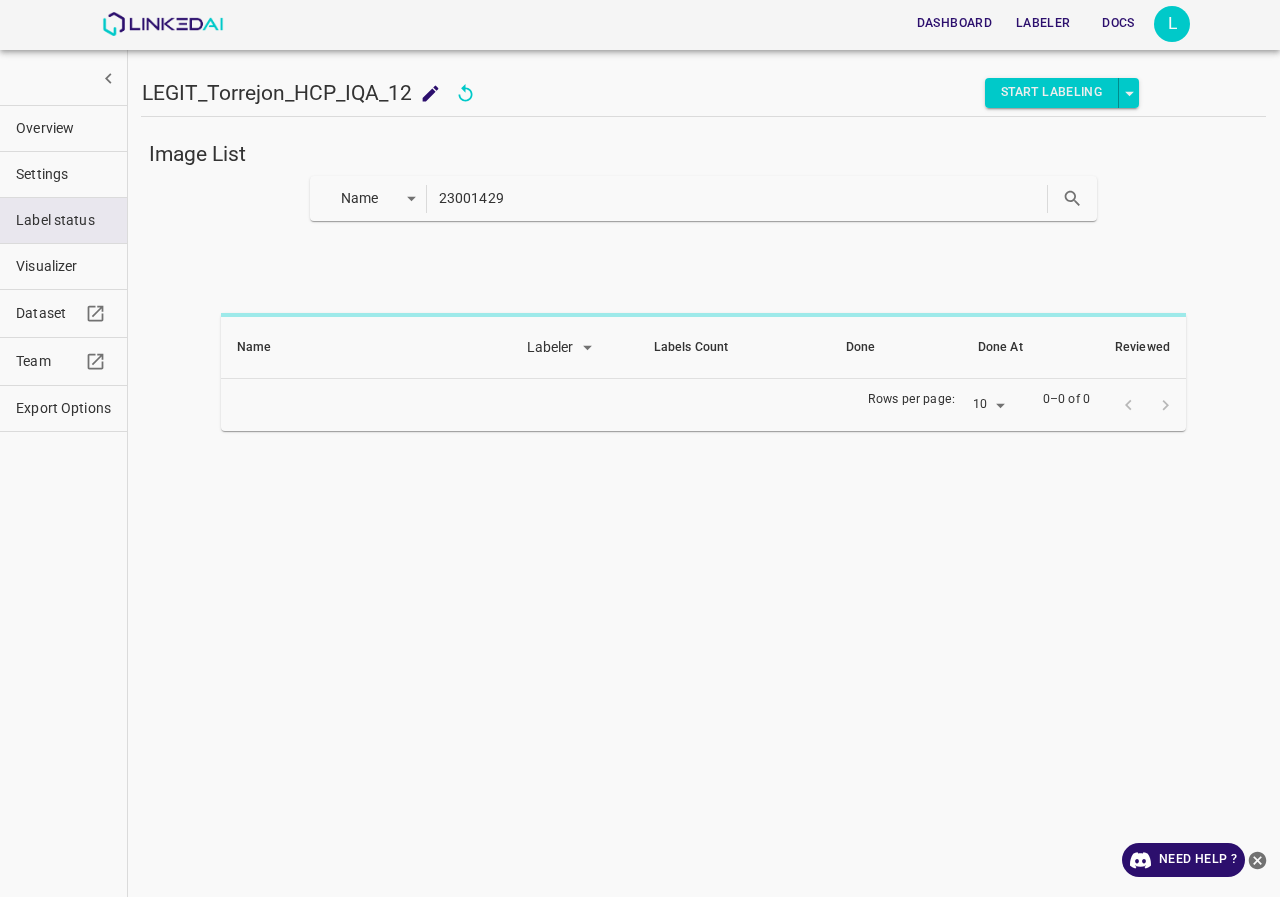 drag, startPoint x: 564, startPoint y: 194, endPoint x: 288, endPoint y: 194, distance: 276 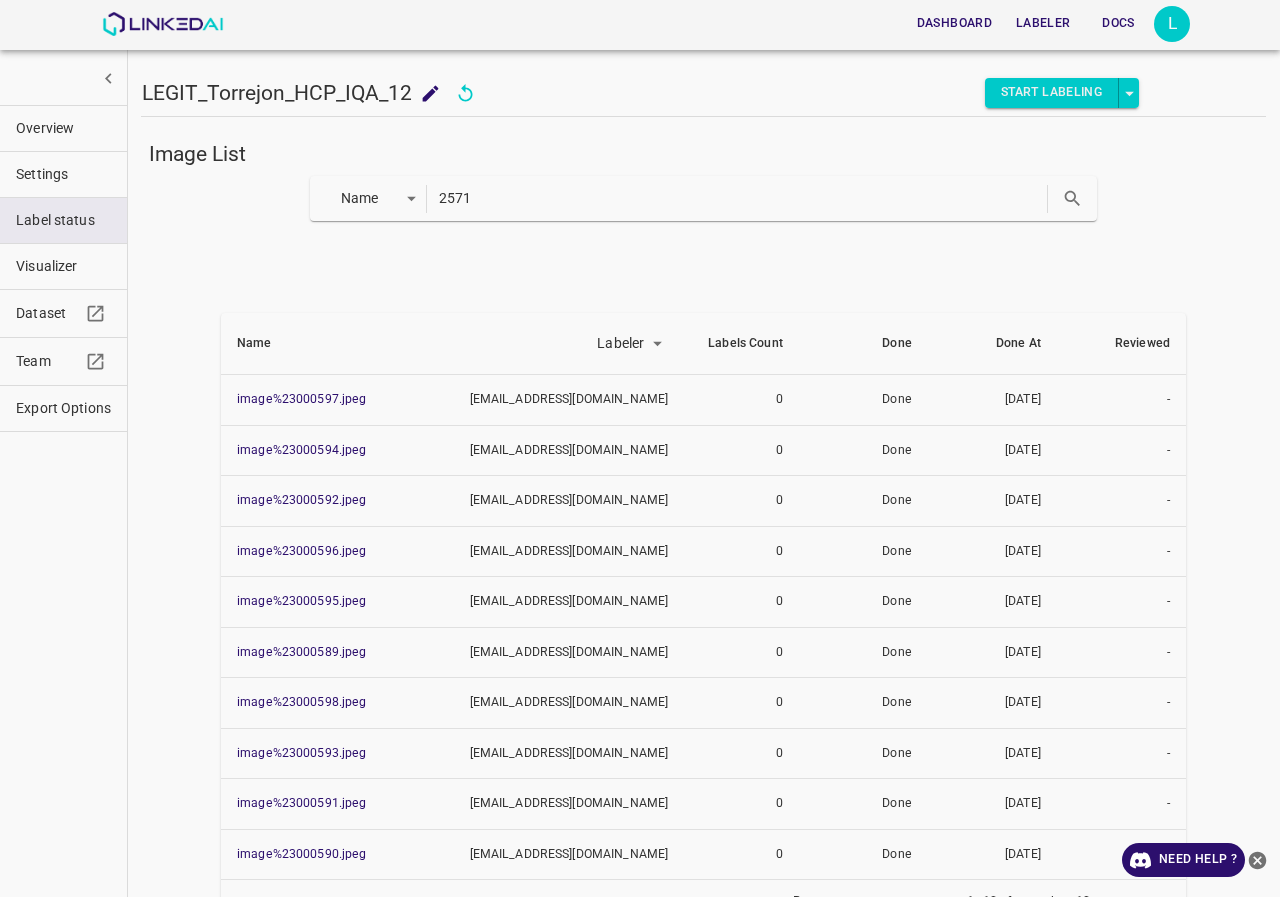 type on "2571" 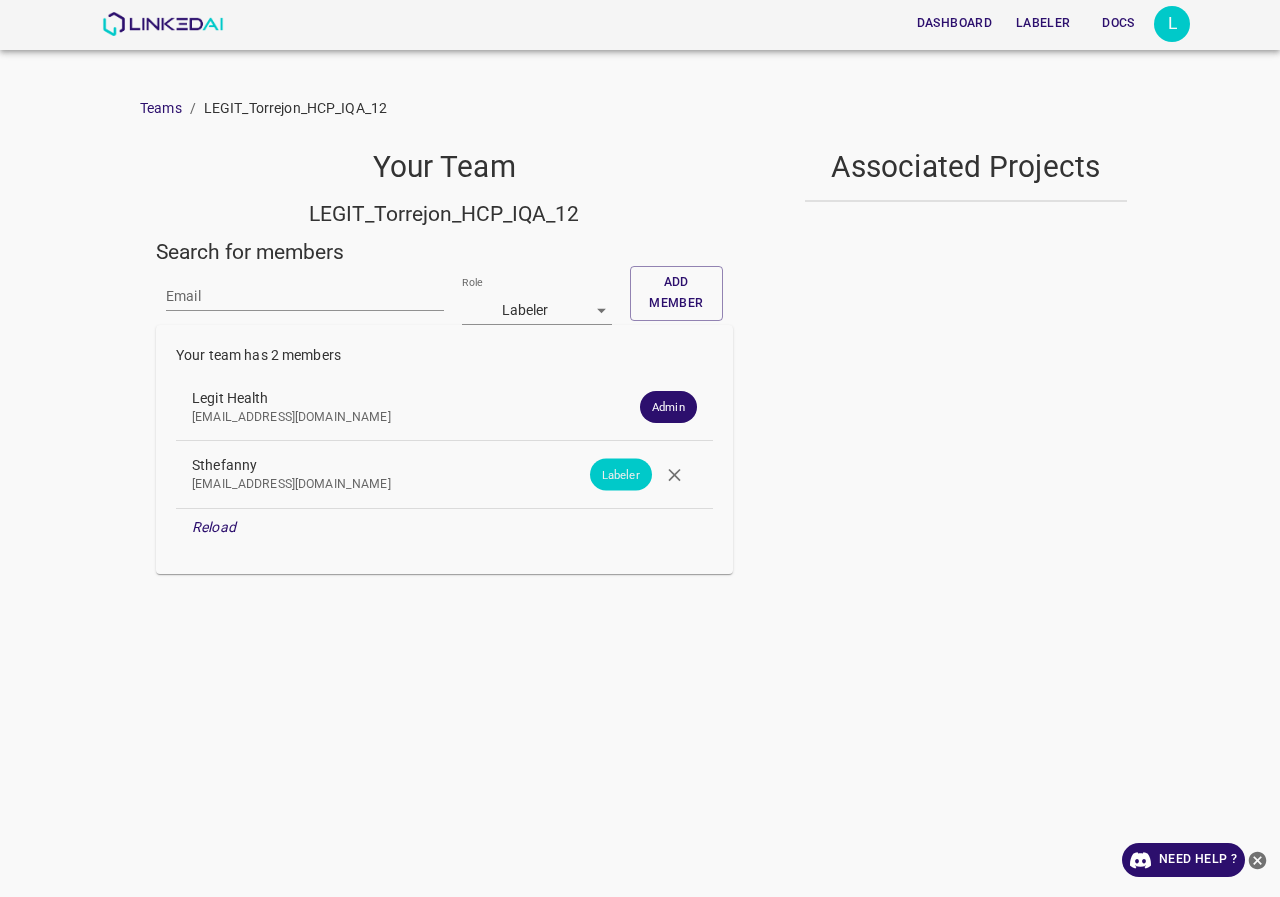scroll, scrollTop: 0, scrollLeft: 0, axis: both 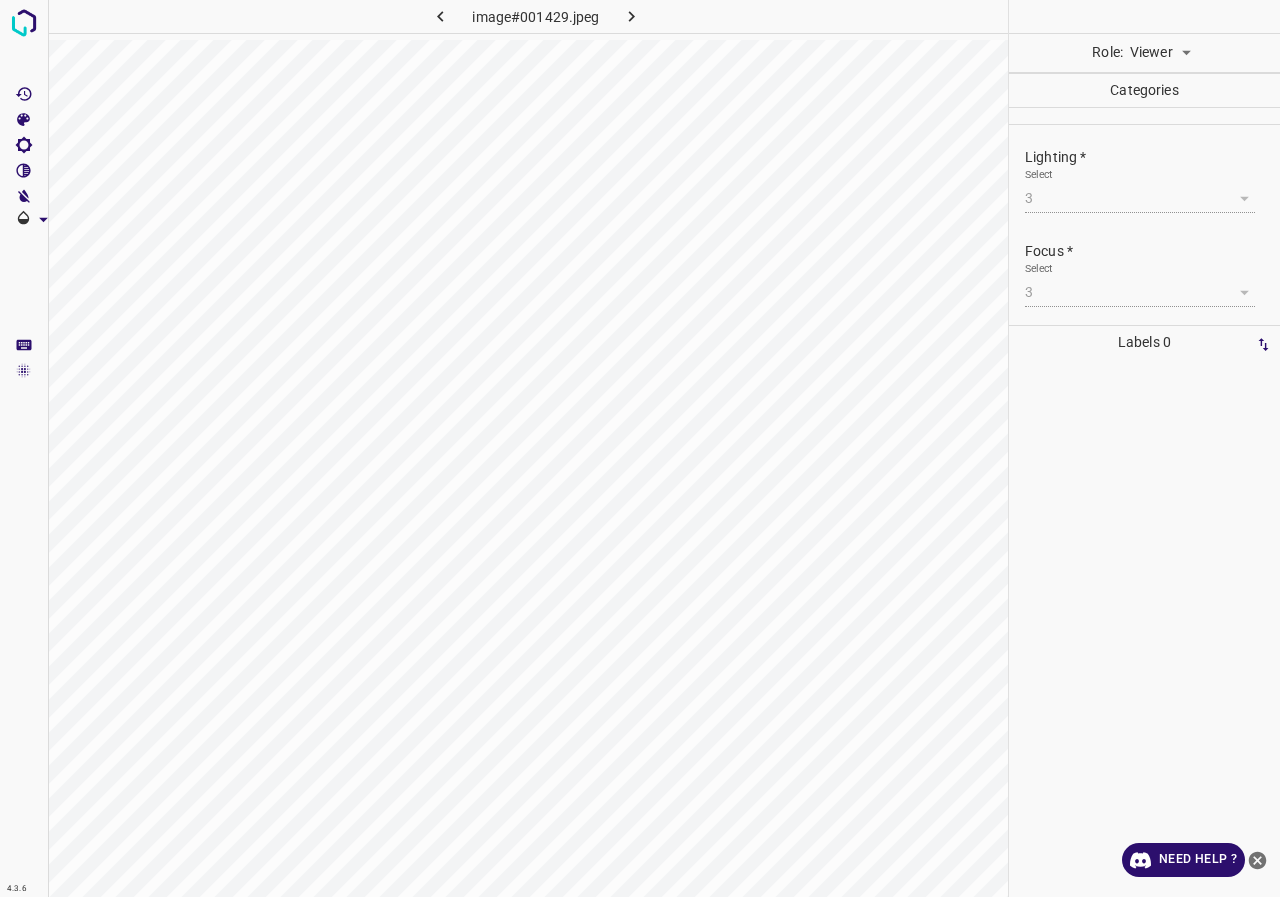 click on "Viewer viewer" at bounding box center (1160, 53) 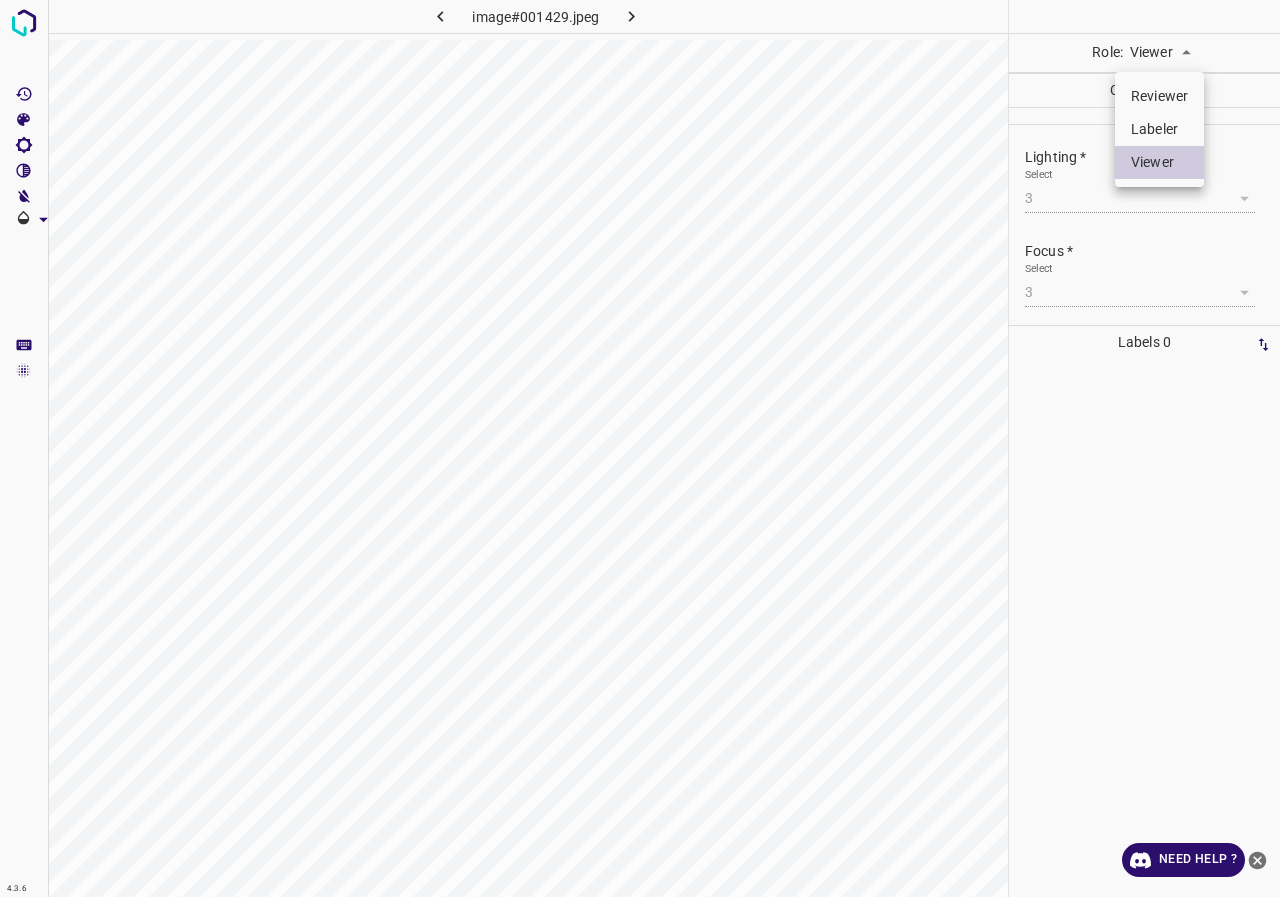 click on "4.3.6  image#001429.jpeg Role: Viewer viewer Categories Lighting *  Select 3 3 Focus *  Select 3 3 Overall *  Select 3 3 Labels   0 Categories 1 Lighting 2 Focus 3 Overall Tools Space Change between modes (Draw & Edit) I Auto labeling R Restore zoom M Zoom in N Zoom out Delete Delete selecte label Filters Z Restore filters X Saturation filter C Brightness filter V Contrast filter B Gray scale filter General O Download Need Help ? - Text - Hide - Delete Reviewer Labeler Viewer" at bounding box center [640, 448] 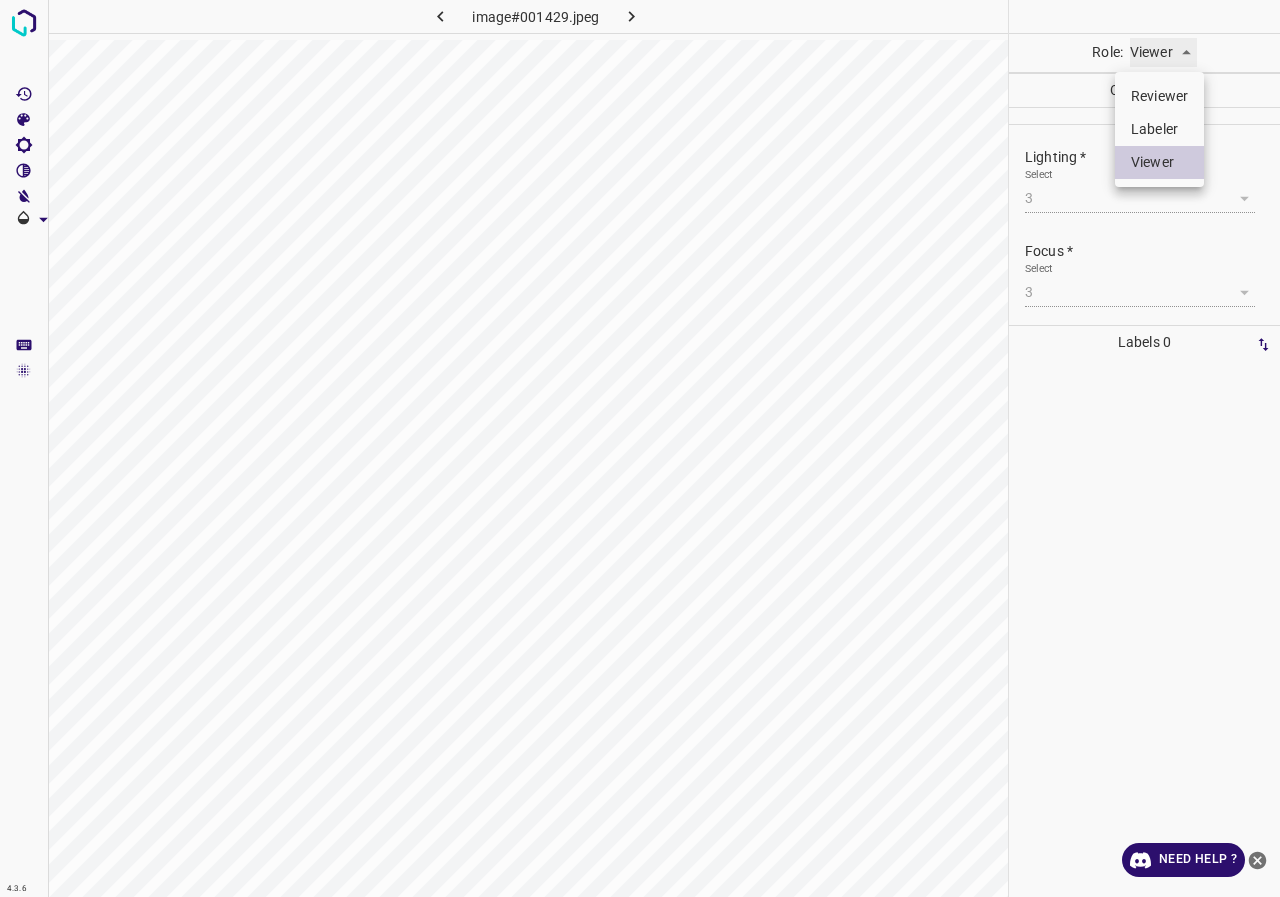type on "labeler" 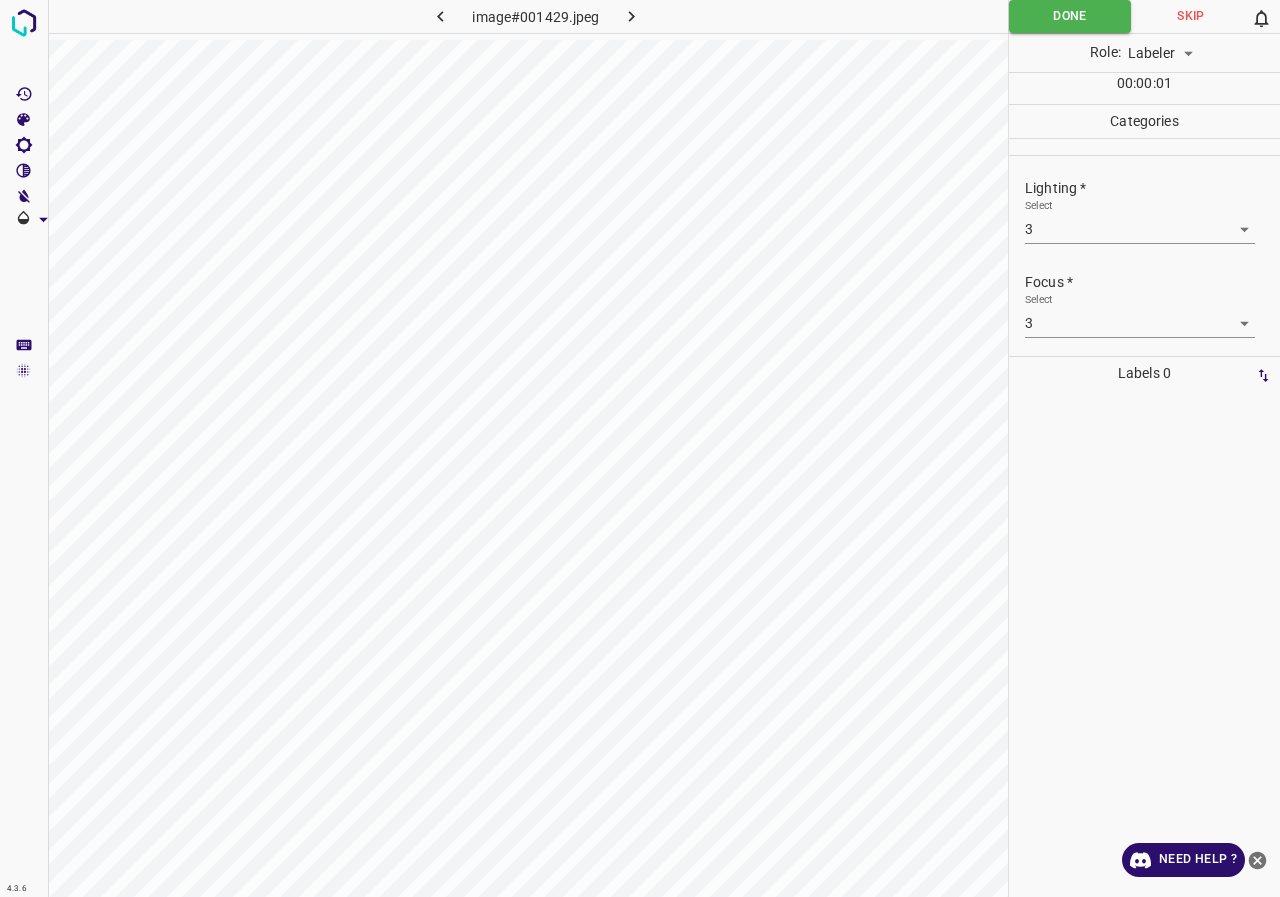 click on "4.3.6  image#001429.jpeg Done Skip 0 Role: Labeler labeler 00   : 00   : 01   Categories Lighting *  Select 3 3 Focus *  Select 3 3 Overall *  Select 3 3 Labels   0 Categories 1 Lighting 2 Focus 3 Overall Tools Space Change between modes (Draw & Edit) I Auto labeling R Restore zoom M Zoom in N Zoom out Delete Delete selecte label Filters Z Restore filters X Saturation filter C Brightness filter V Contrast filter B Gray scale filter General O Download Need Help ? - Text - Hide - Delete" at bounding box center [640, 448] 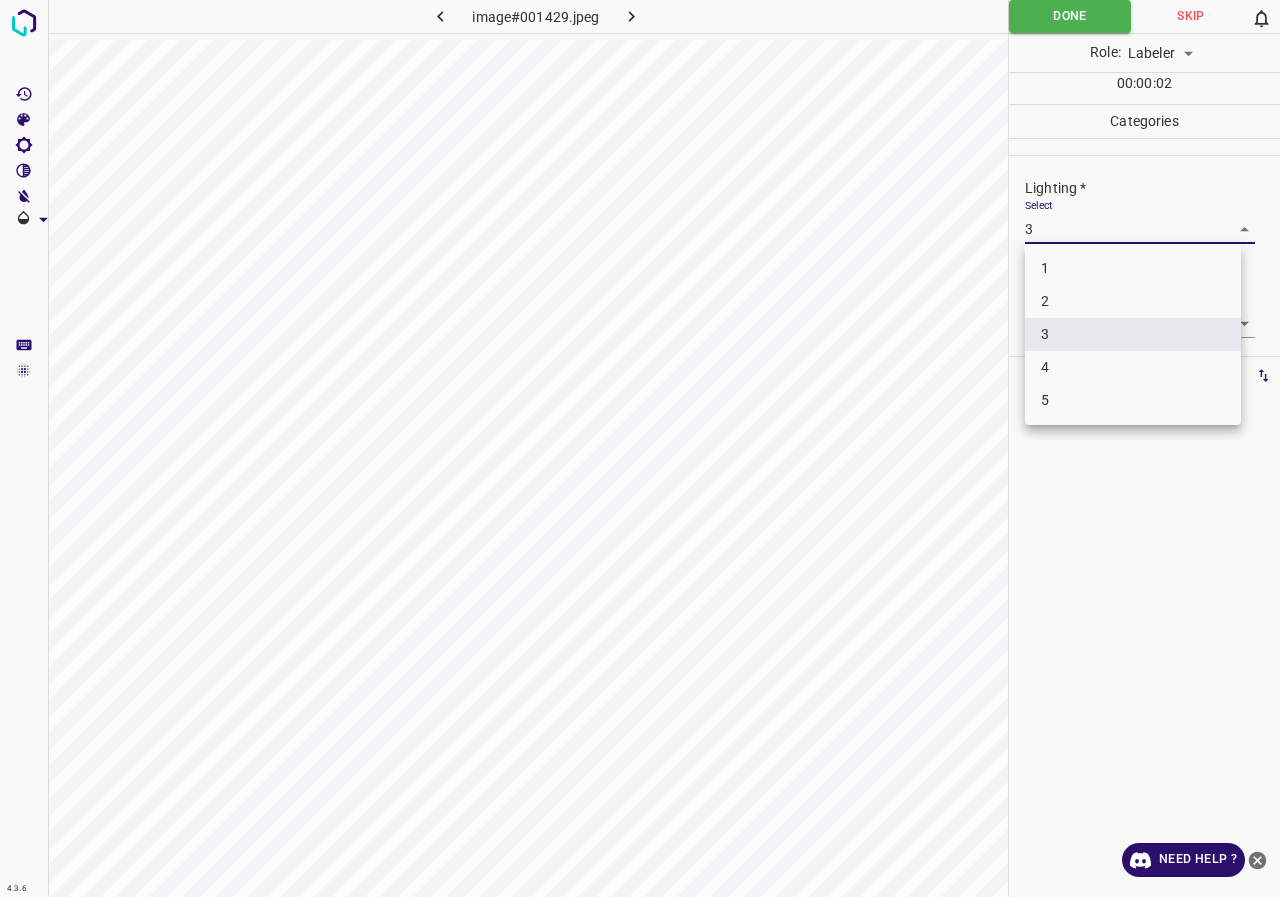 drag, startPoint x: 1068, startPoint y: 329, endPoint x: 1088, endPoint y: 303, distance: 32.80244 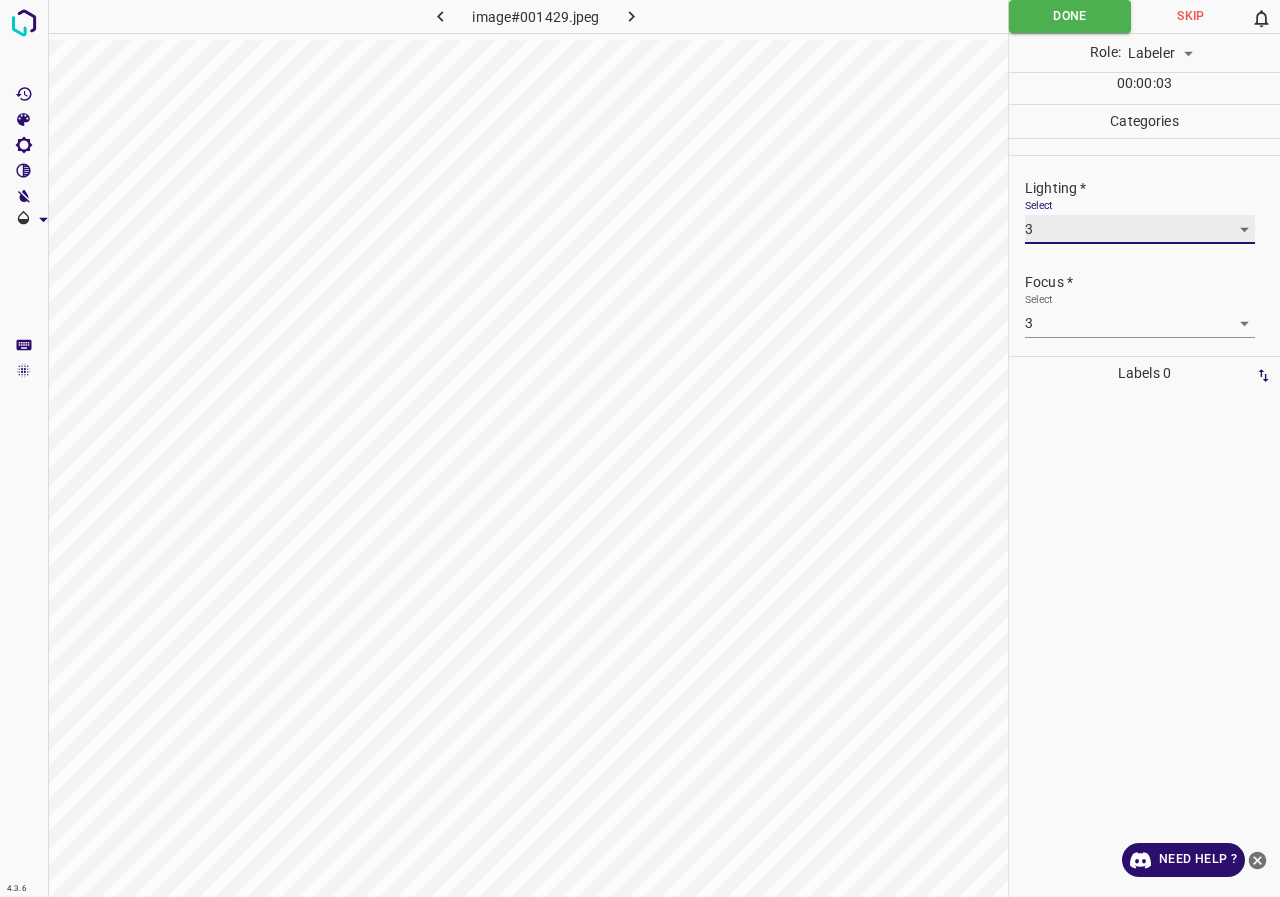 scroll, scrollTop: 98, scrollLeft: 0, axis: vertical 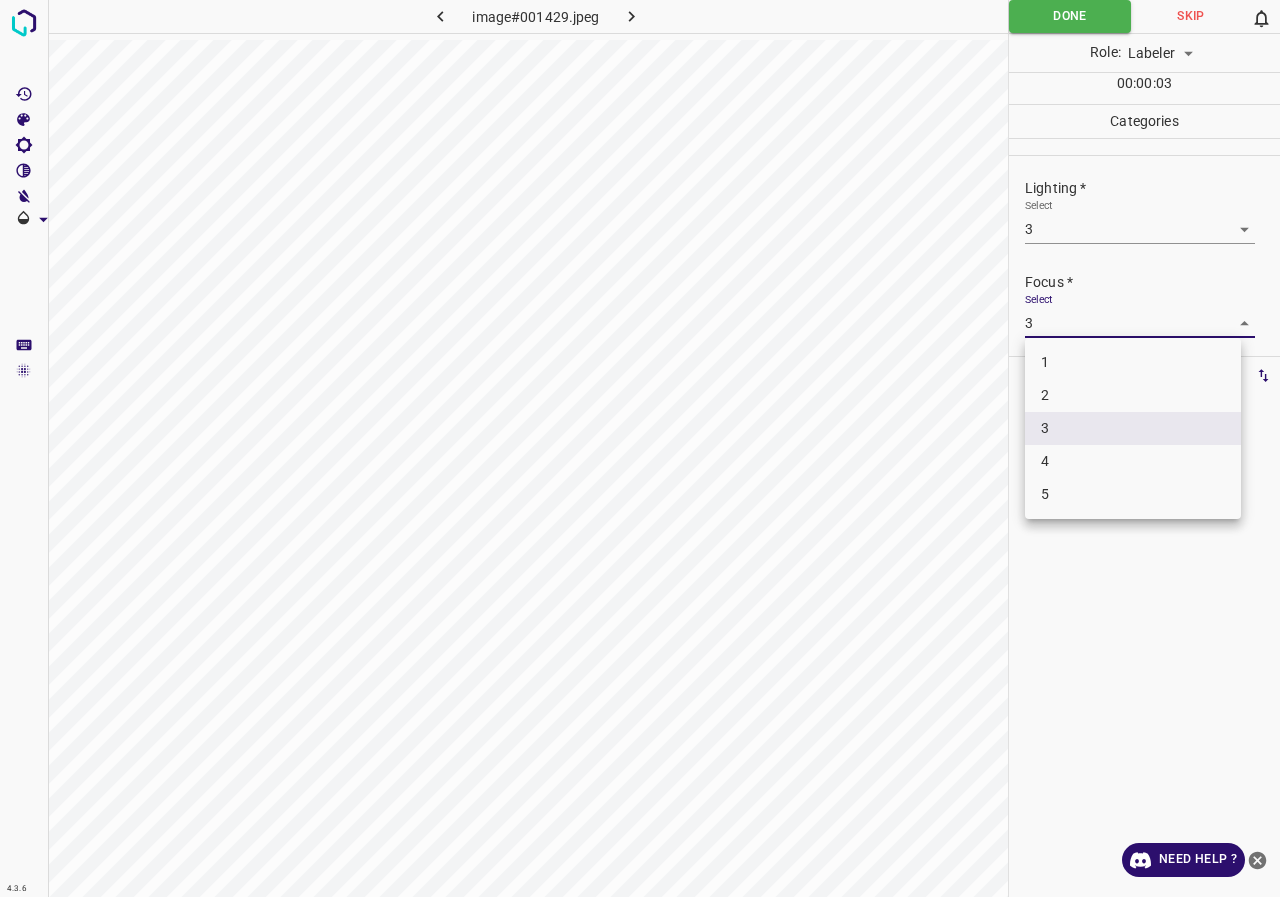 click on "4.3.6  image#001429.jpeg Done Skip 0 Role: Labeler labeler 00   : 00   : 03   Categories Lighting *  Select 3 3 Focus *  Select 3 3 Overall *  Select 3 3 Labels   0 Categories 1 Lighting 2 Focus 3 Overall Tools Space Change between modes (Draw & Edit) I Auto labeling R Restore zoom M Zoom in N Zoom out Delete Delete selecte label Filters Z Restore filters X Saturation filter C Brightness filter V Contrast filter B Gray scale filter General O Download Need Help ? - Text - Hide - Delete 1 2 3 4 5" at bounding box center (640, 448) 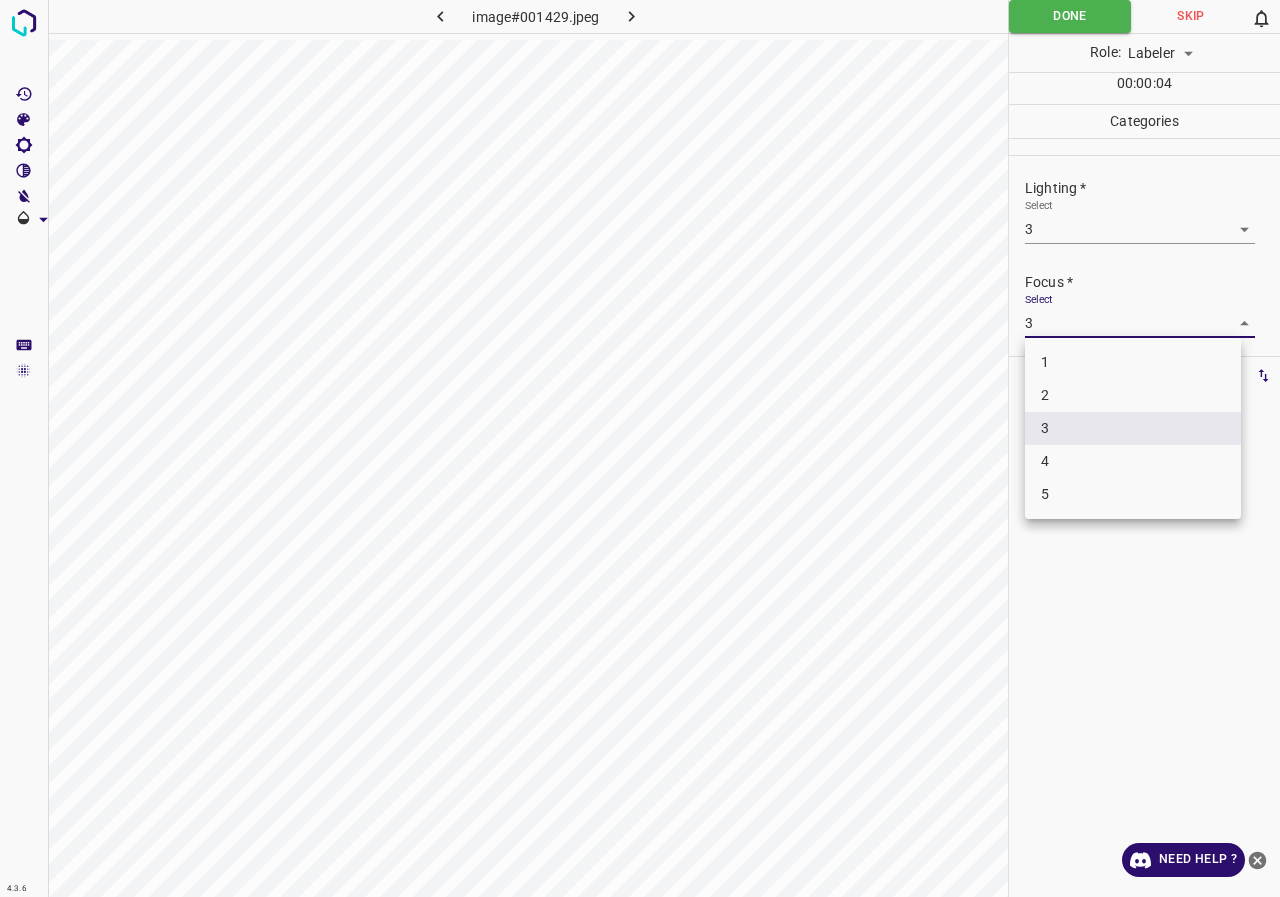 click on "3" at bounding box center (1133, 428) 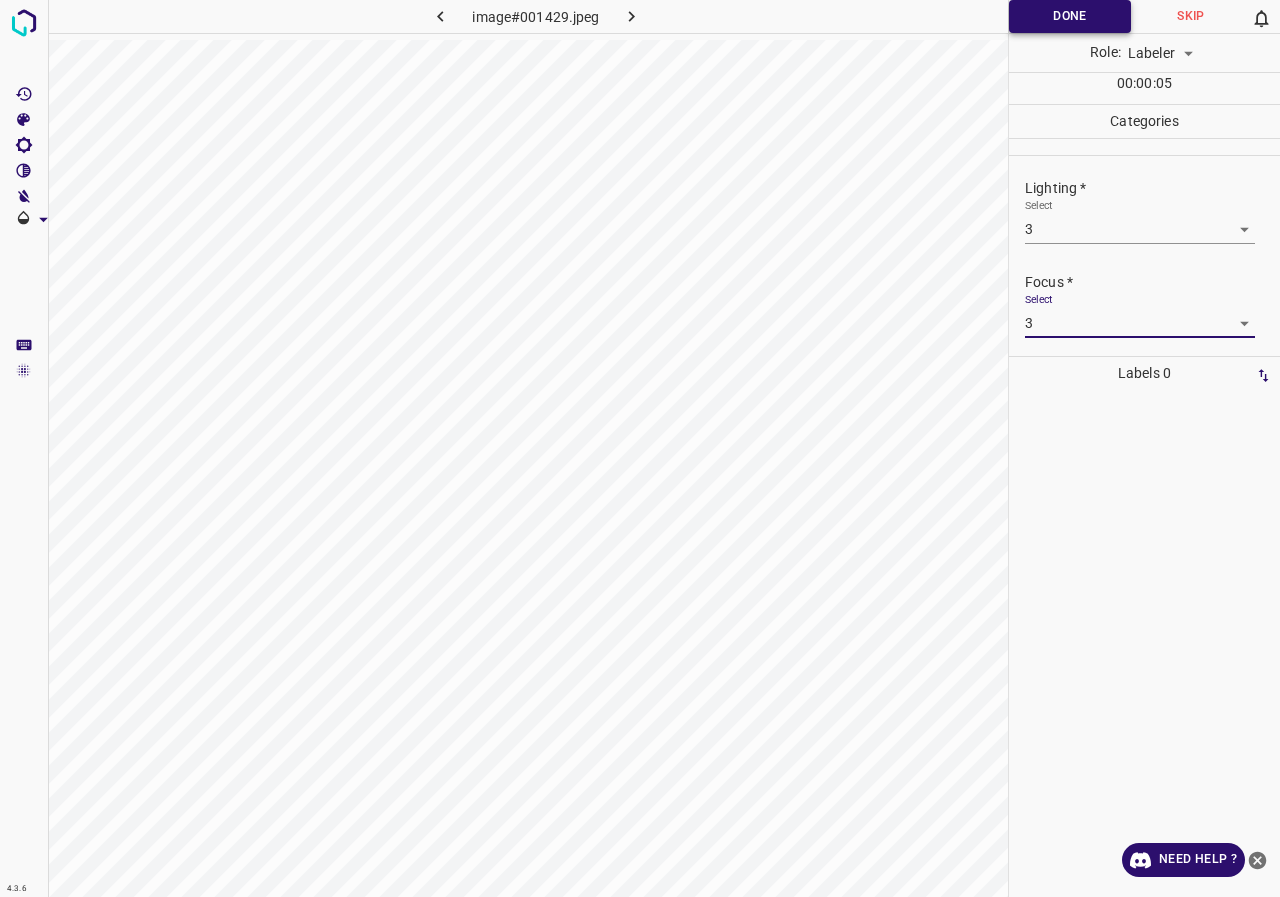 click on "Done" at bounding box center [1070, 16] 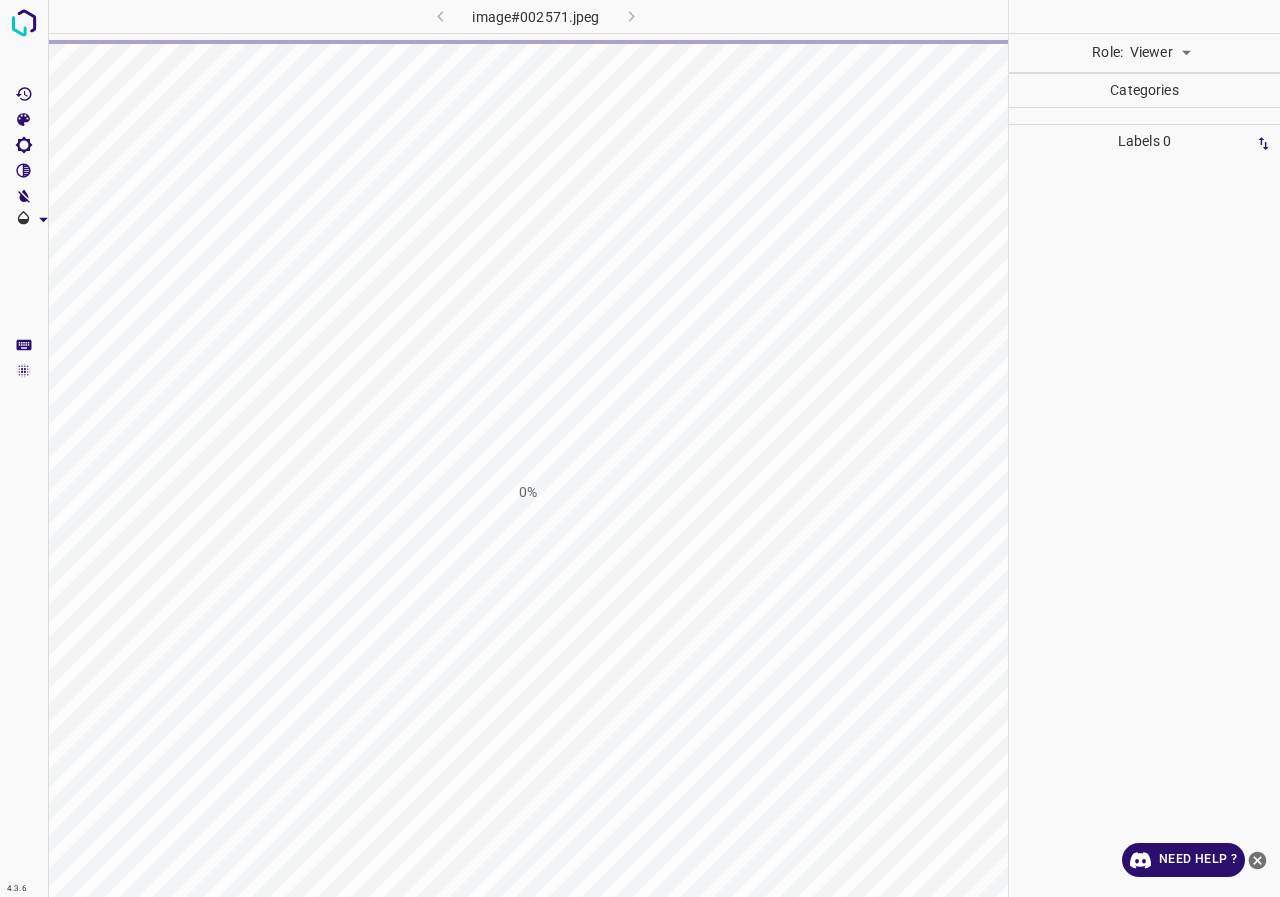 scroll, scrollTop: 0, scrollLeft: 0, axis: both 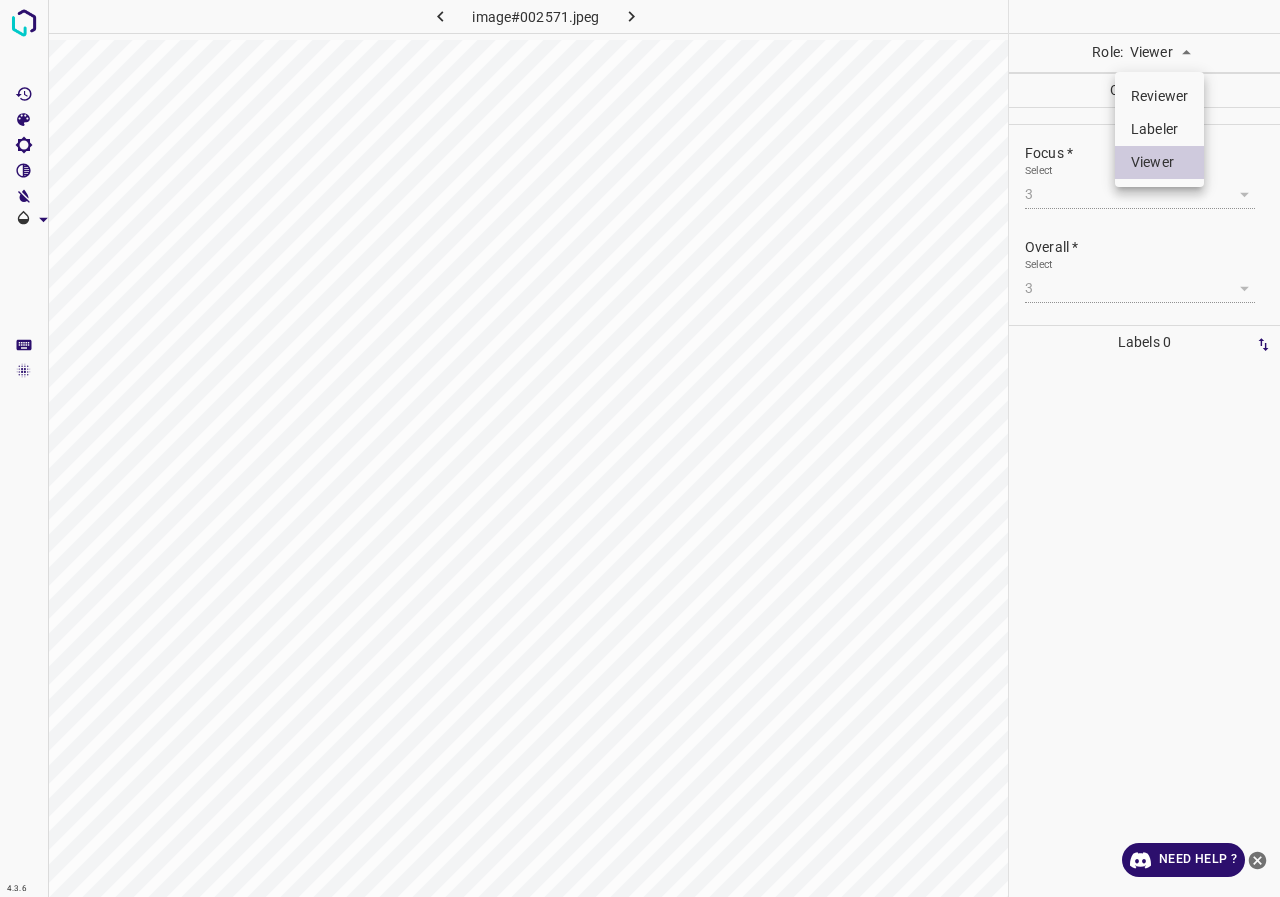 click on "4.3.6  image#002571.jpeg Role: Viewer viewer Categories Lighting *  Select 3 3 Focus *  Select 3 3 Overall *  Select 3 3 Labels   0 Categories 1 Lighting 2 Focus 3 Overall Tools Space Change between modes (Draw & Edit) I Auto labeling R Restore zoom M Zoom in N Zoom out Delete Delete selecte label Filters Z Restore filters X Saturation filter C Brightness filter V Contrast filter B Gray scale filter General O Download Need Help ? - Text - Hide - Delete Reviewer Labeler Viewer" at bounding box center (640, 448) 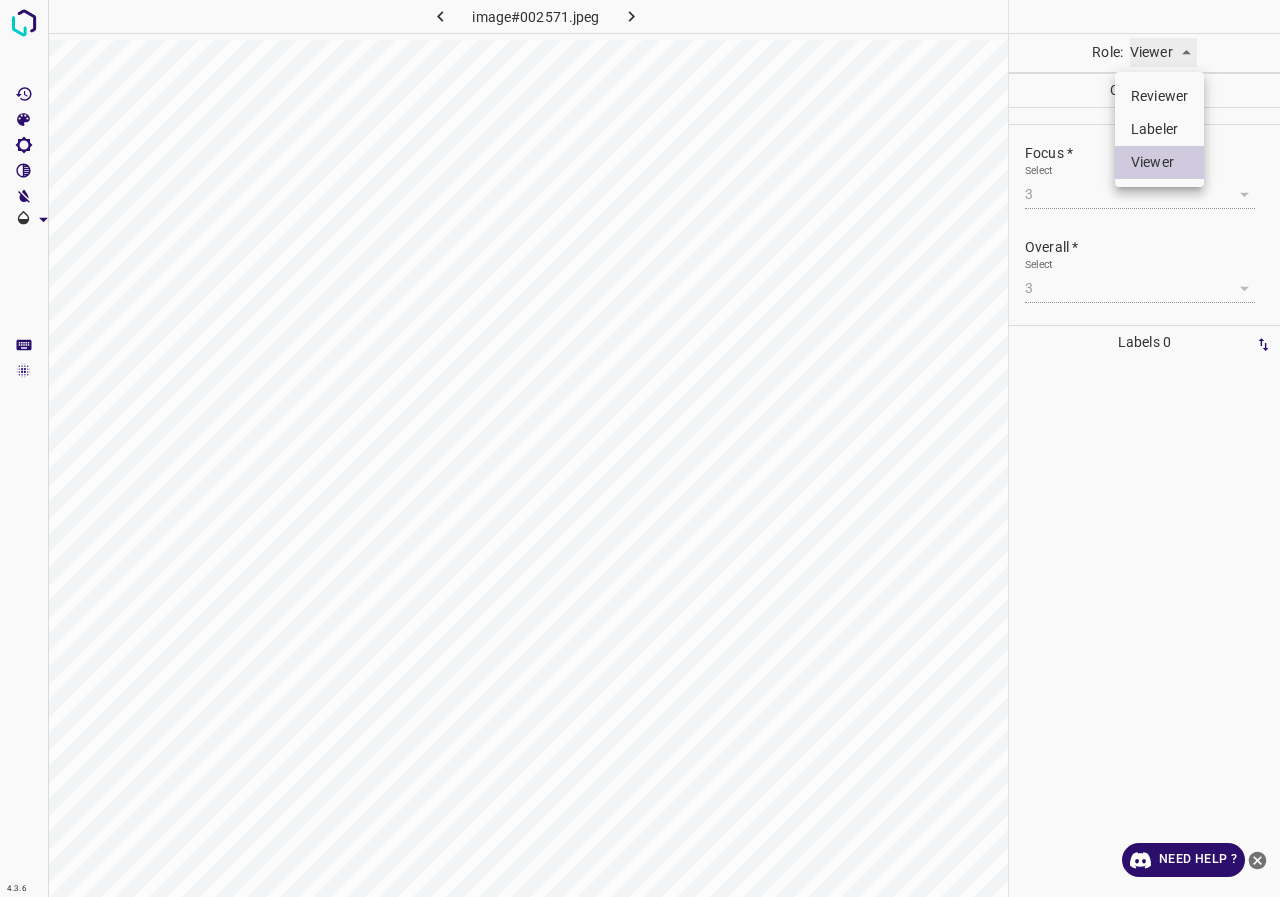 type on "labeler" 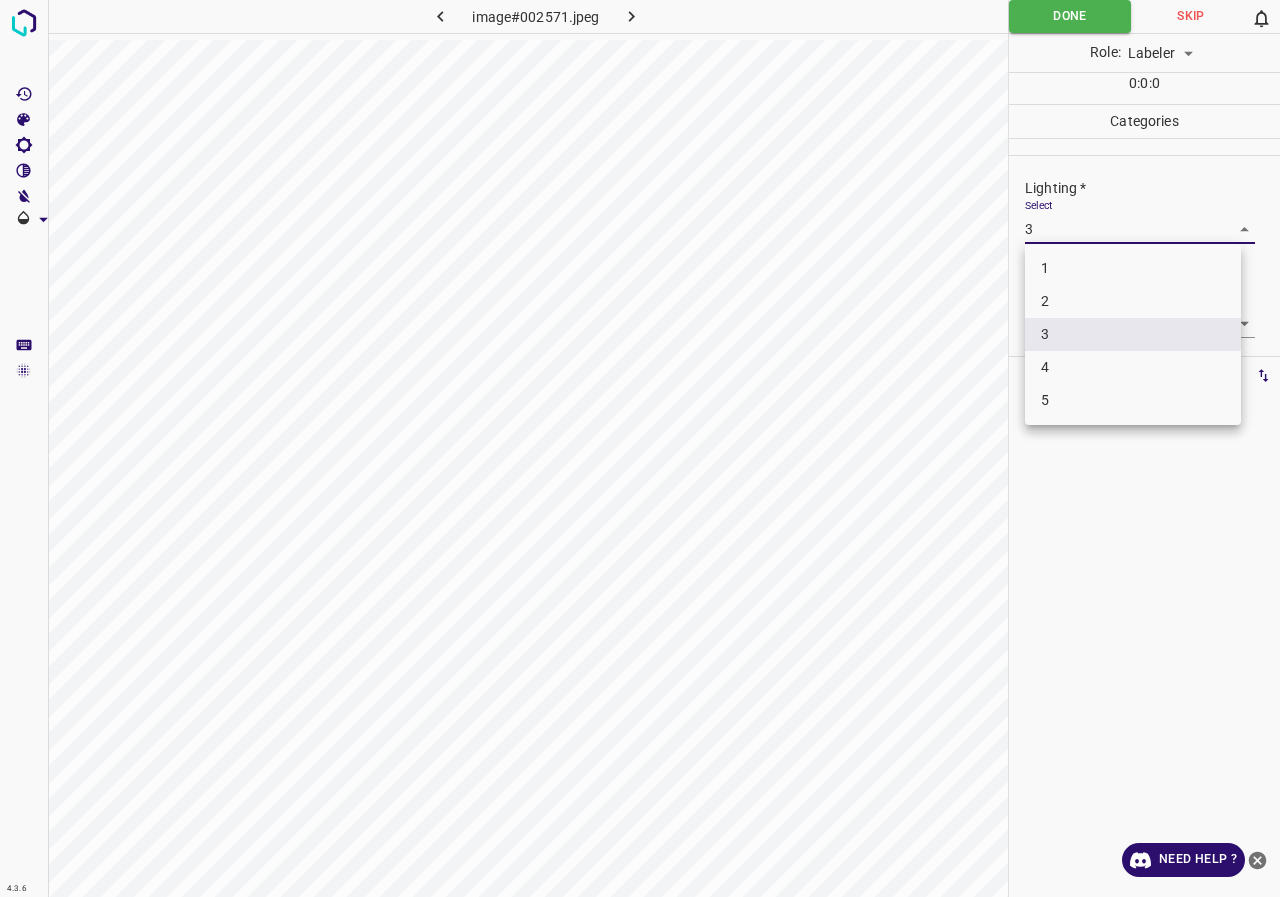 click on "4.3.6  image#002571.jpeg Done Skip 0 Role: Labeler labeler 0   : 0   : 0   Categories Lighting *  Select 3 3 Focus *  Select 3 3 Overall *  Select 3 3 Labels   0 Categories 1 Lighting 2 Focus 3 Overall Tools Space Change between modes (Draw & Edit) I Auto labeling R Restore zoom M Zoom in N Zoom out Delete Delete selecte label Filters Z Restore filters X Saturation filter C Brightness filter V Contrast filter B Gray scale filter General O Download Need Help ? - Text - Hide - Delete 1 2 3 4 5" at bounding box center [640, 448] 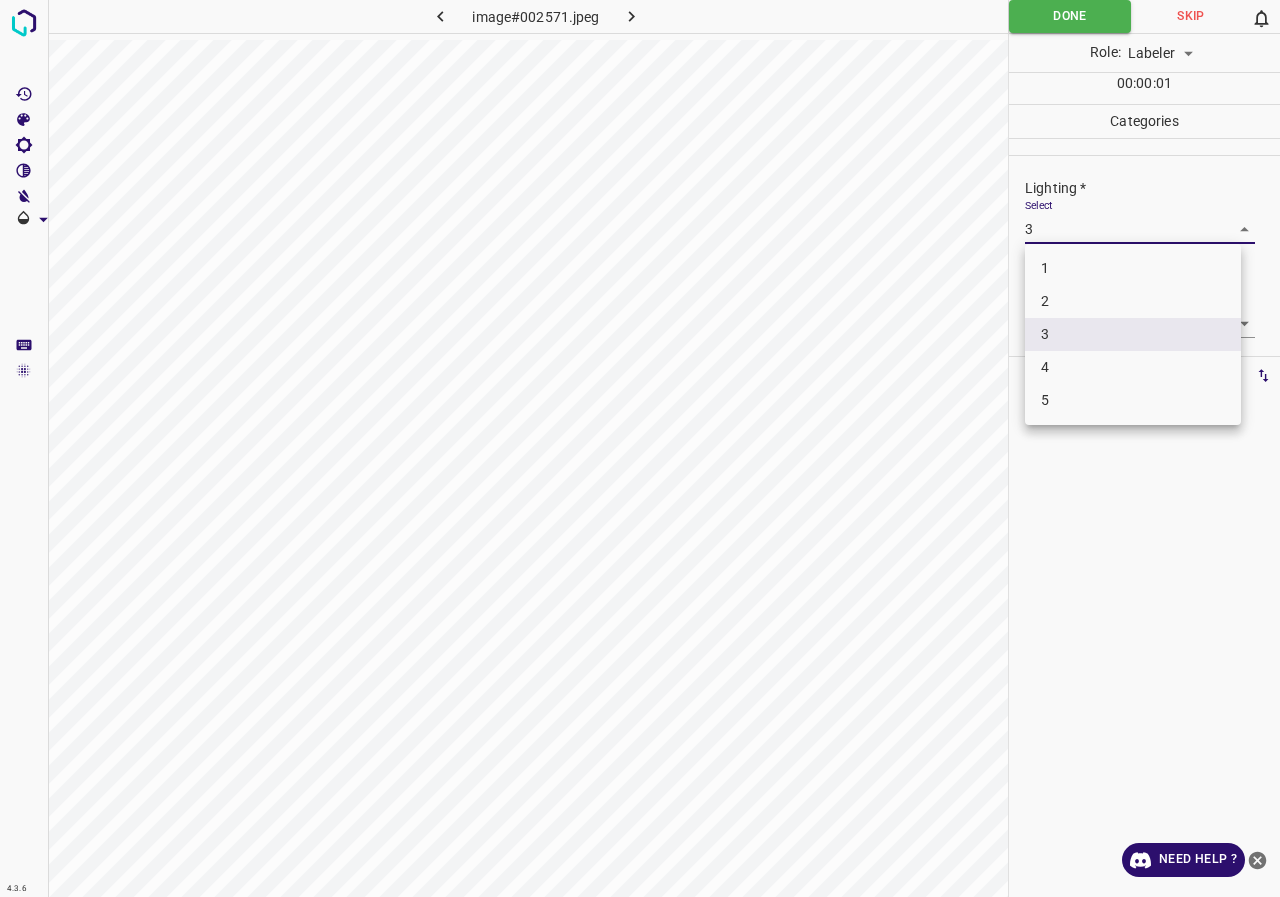 click on "3" at bounding box center [1133, 334] 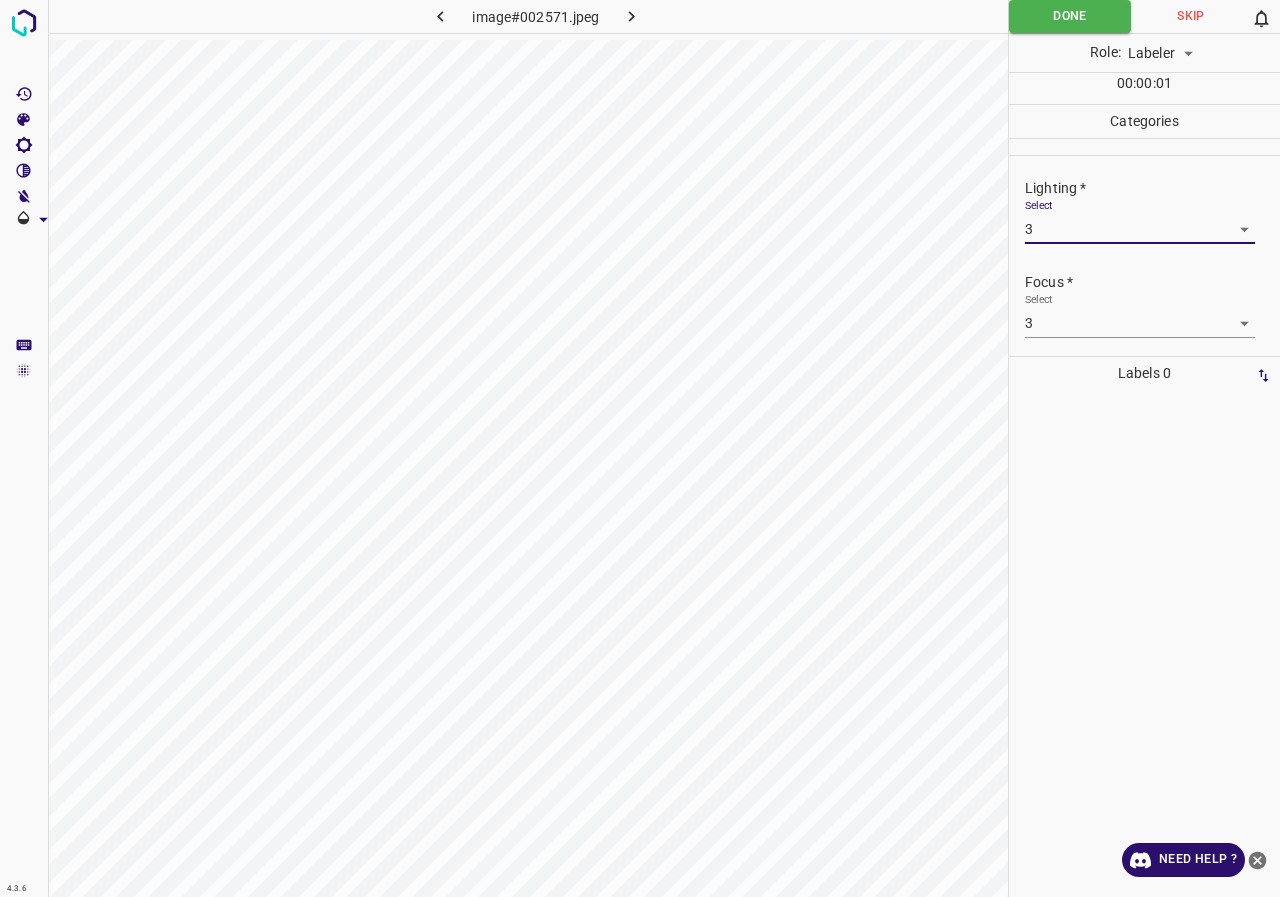 click on "4.3.6  image#002571.jpeg Done Skip 0 Role: Labeler labeler 00   : 00   : 01   Categories Lighting *  Select 3 3 Focus *  Select 3 3 Overall *  Select 3 3 Labels   0 Categories 1 Lighting 2 Focus 3 Overall Tools Space Change between modes (Draw & Edit) I Auto labeling R Restore zoom M Zoom in N Zoom out Delete Delete selecte label Filters Z Restore filters X Saturation filter C Brightness filter V Contrast filter B Gray scale filter General O Download Need Help ? - Text - Hide - Delete 1 2 3 4 5" at bounding box center (640, 448) 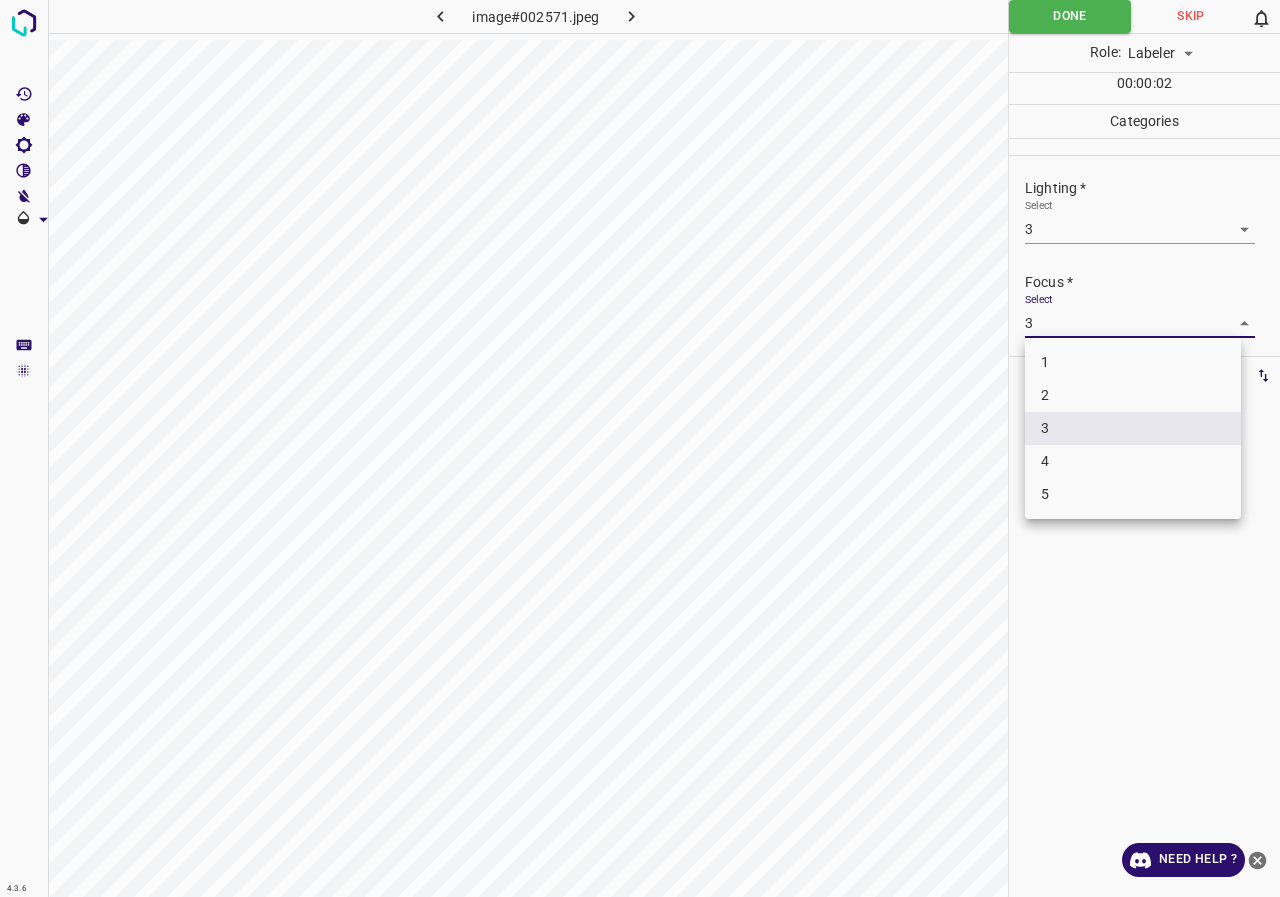 drag, startPoint x: 1061, startPoint y: 423, endPoint x: 1096, endPoint y: 334, distance: 95.63472 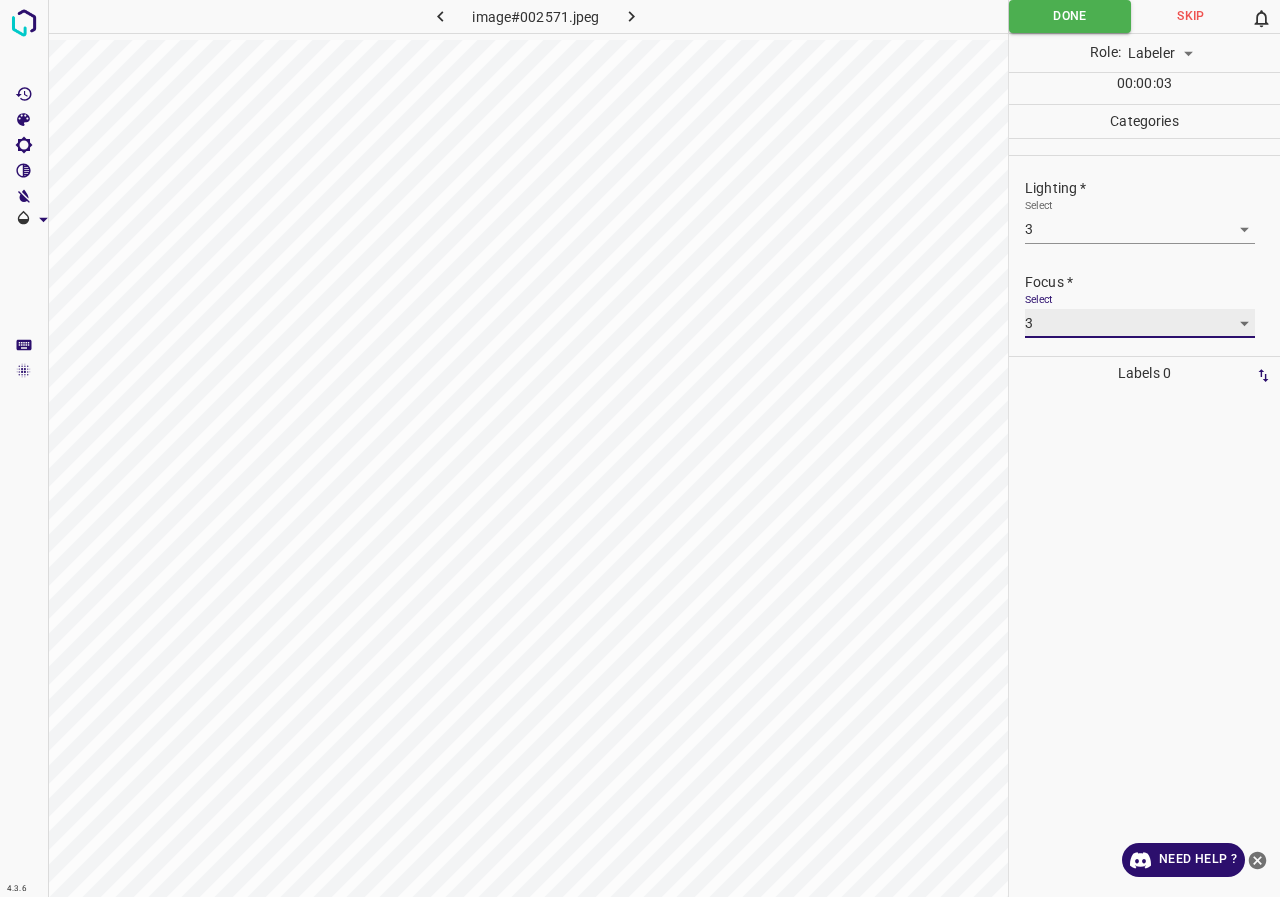 scroll, scrollTop: 98, scrollLeft: 0, axis: vertical 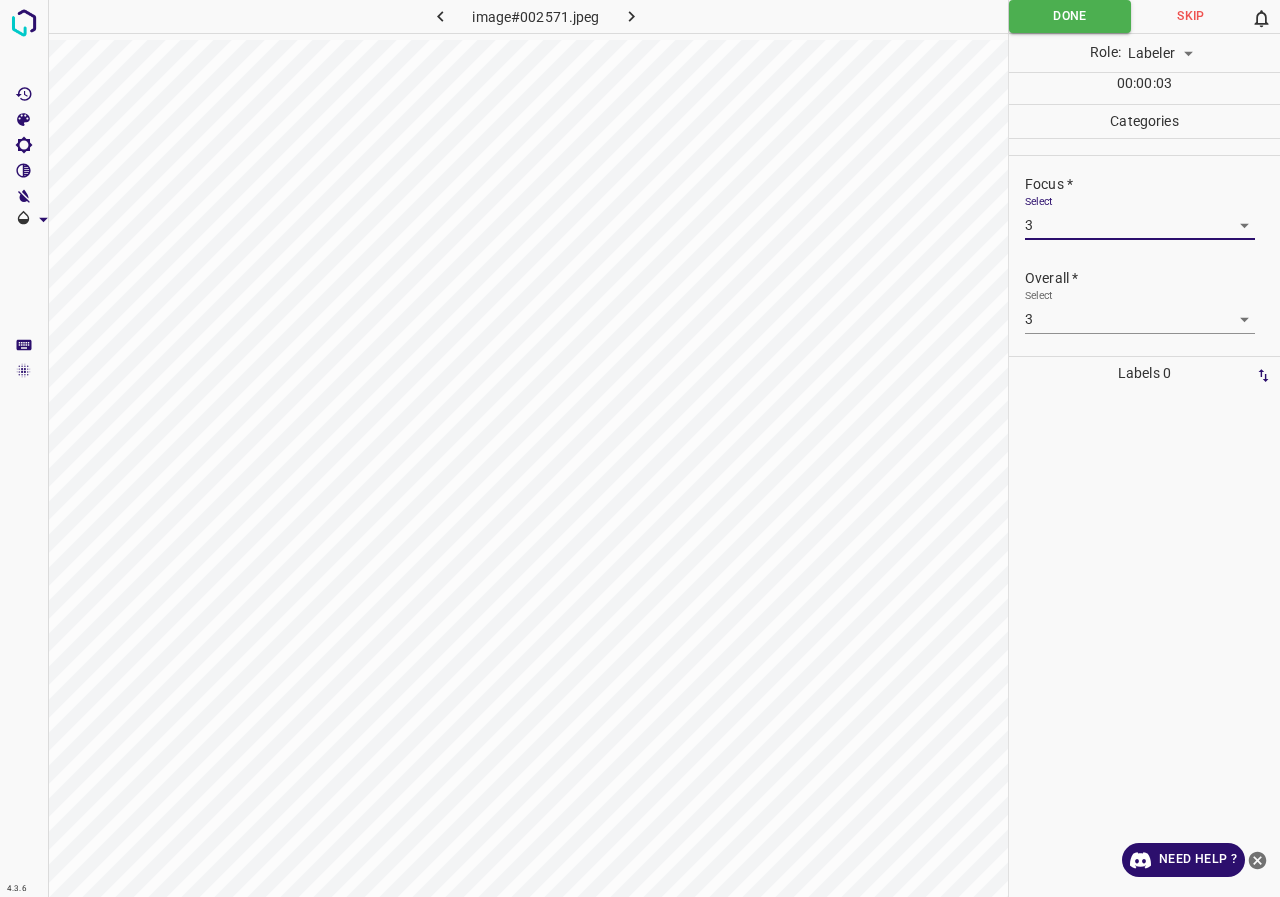 click on "4.3.6  image#002571.jpeg Done Skip 0 Role: Labeler labeler 00   : 00   : 03   Categories Lighting *  Select 3 3 Focus *  Select 3 3 Overall *  Select 3 3 Labels   0 Categories 1 Lighting 2 Focus 3 Overall Tools Space Change between modes (Draw & Edit) I Auto labeling R Restore zoom M Zoom in N Zoom out Delete Delete selecte label Filters Z Restore filters X Saturation filter C Brightness filter V Contrast filter B Gray scale filter General O Download Need Help ? - Text - Hide - Delete" at bounding box center [640, 448] 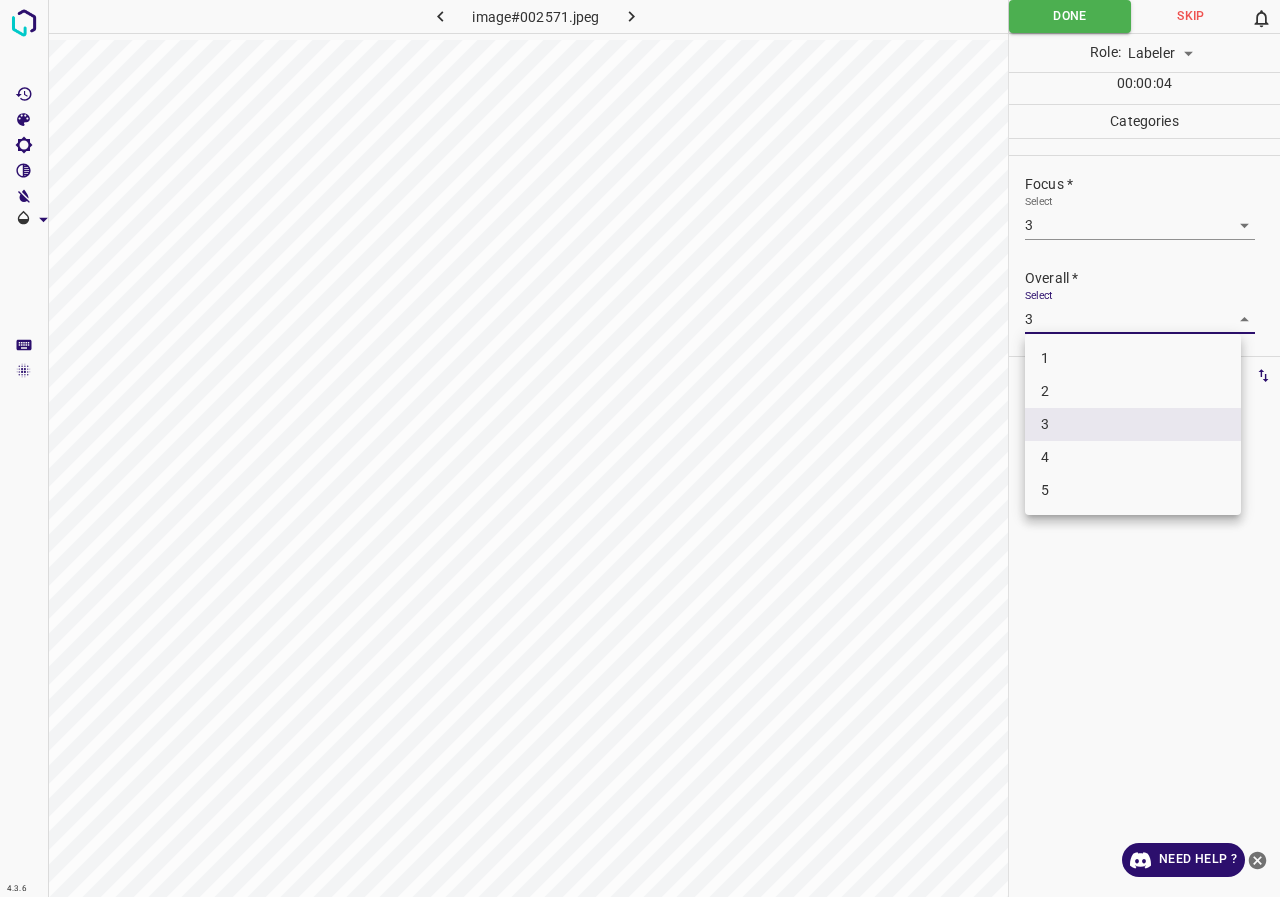 click on "3" at bounding box center [1133, 424] 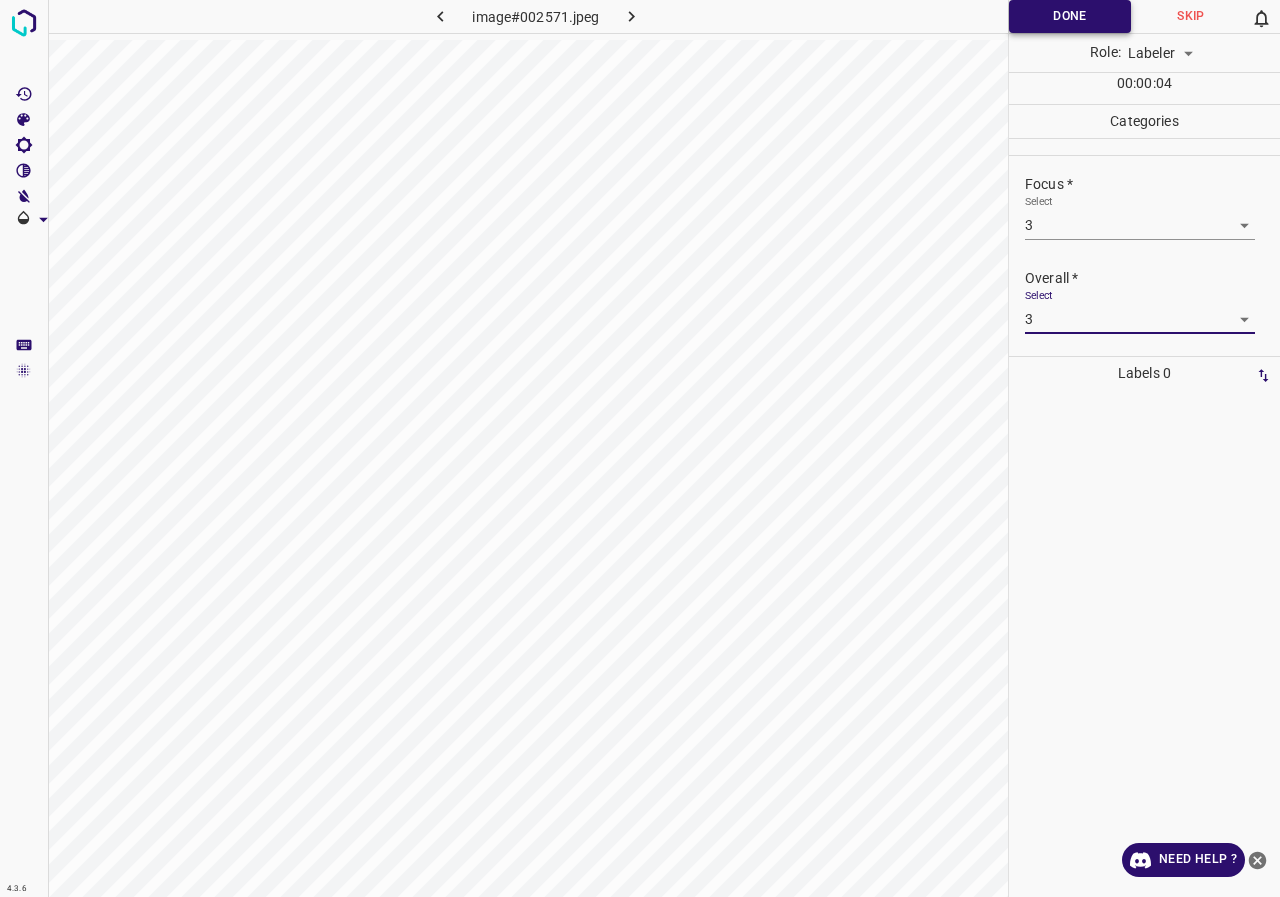click on "Done" at bounding box center (1070, 16) 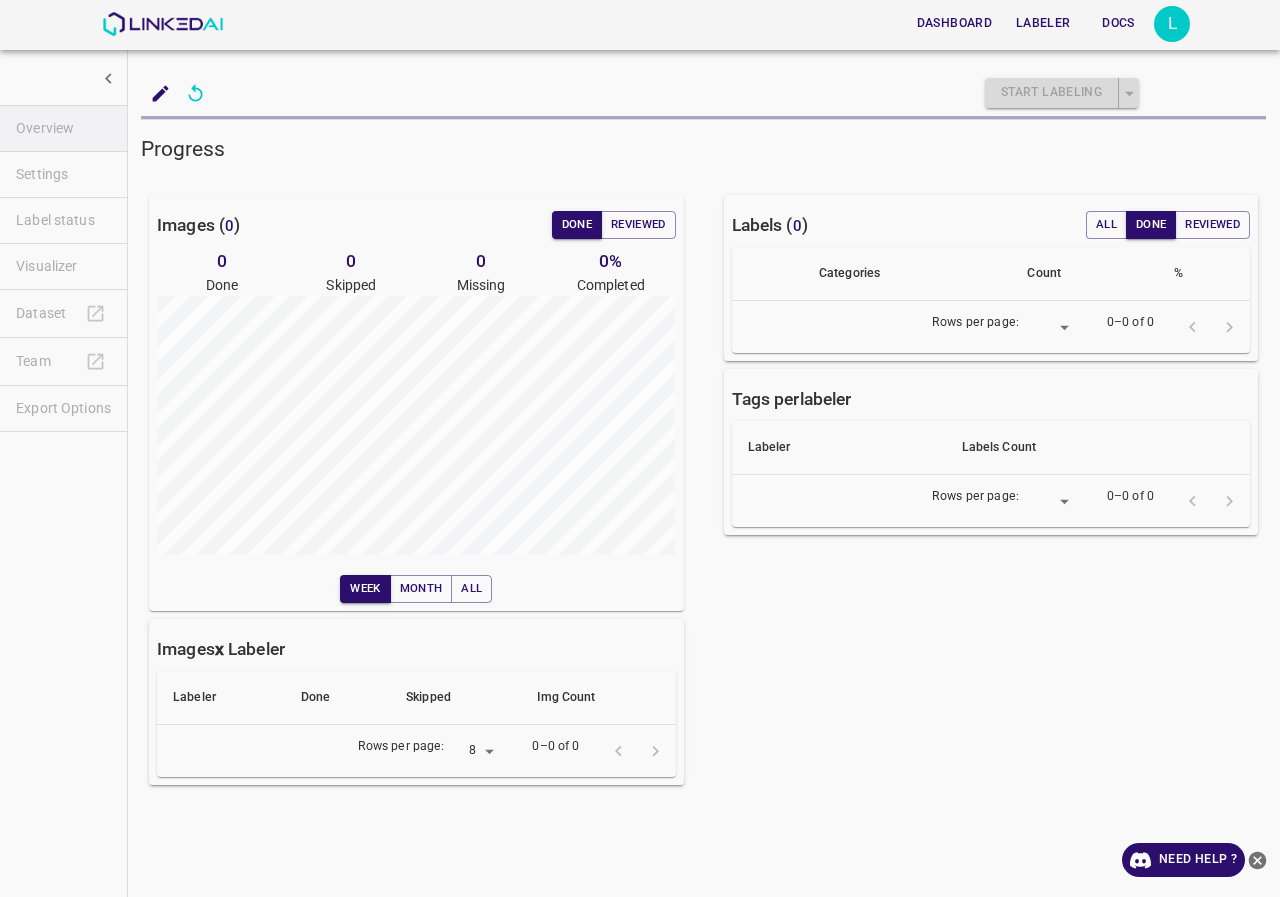 scroll, scrollTop: 0, scrollLeft: 0, axis: both 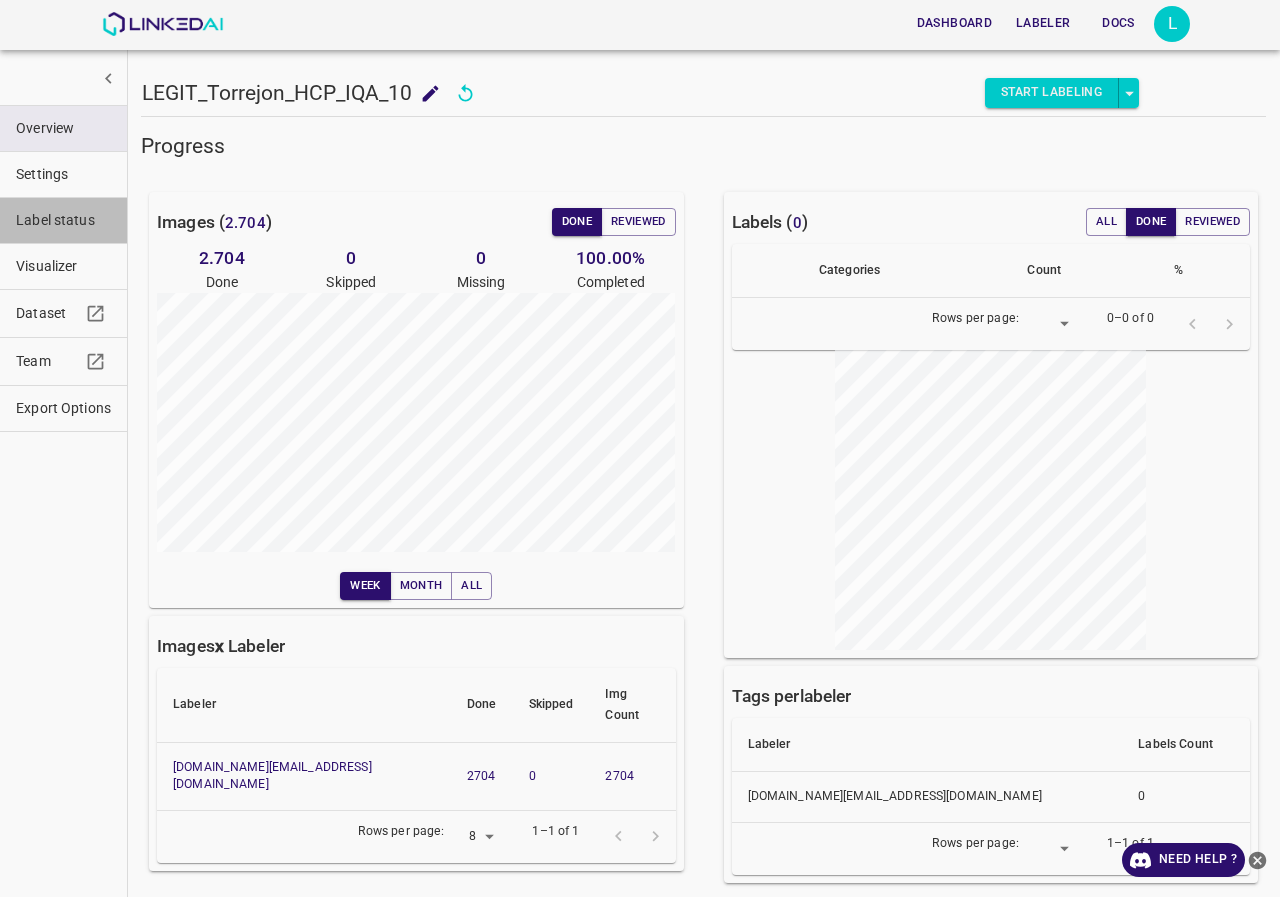 click on "Label status" at bounding box center (63, 220) 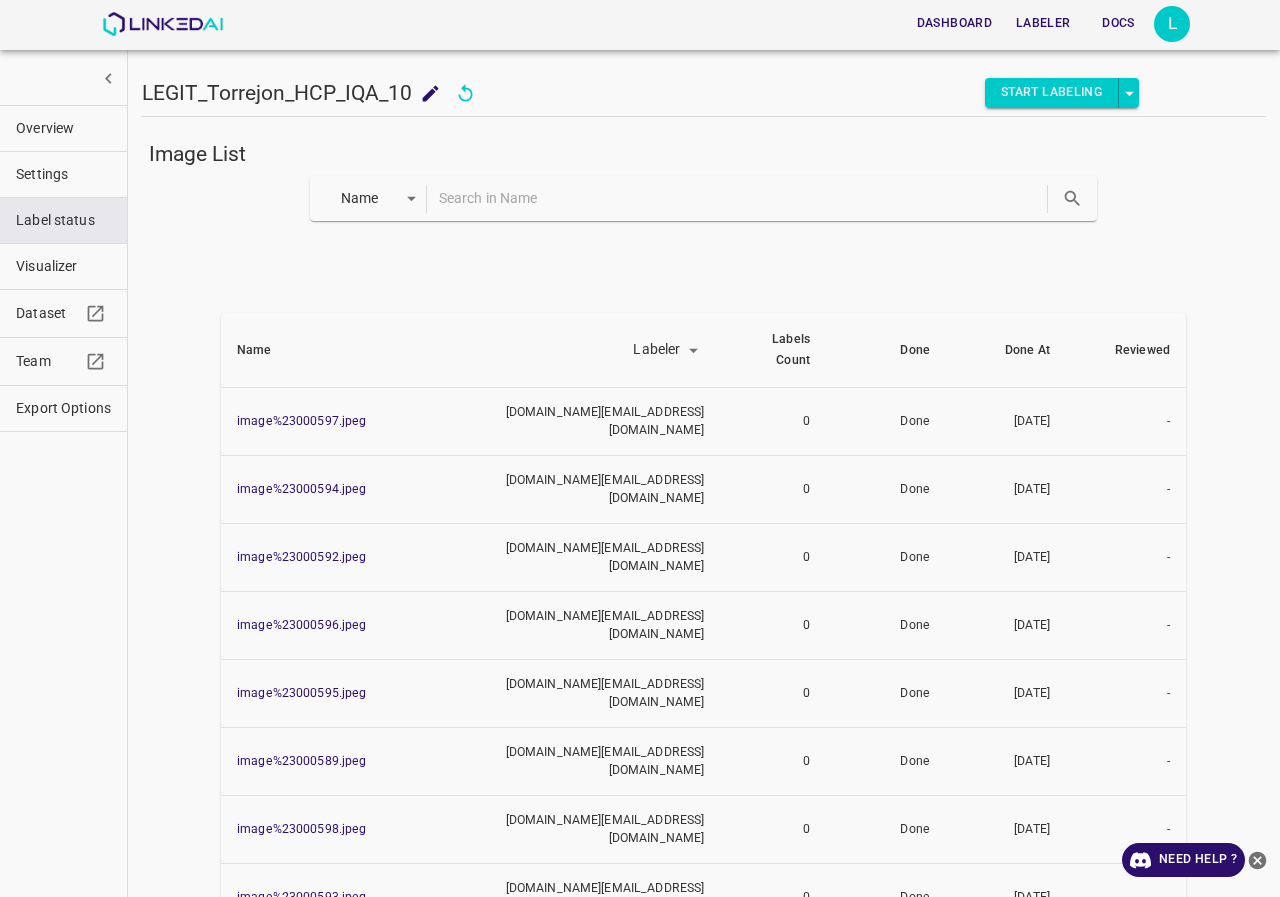 click at bounding box center (741, 198) 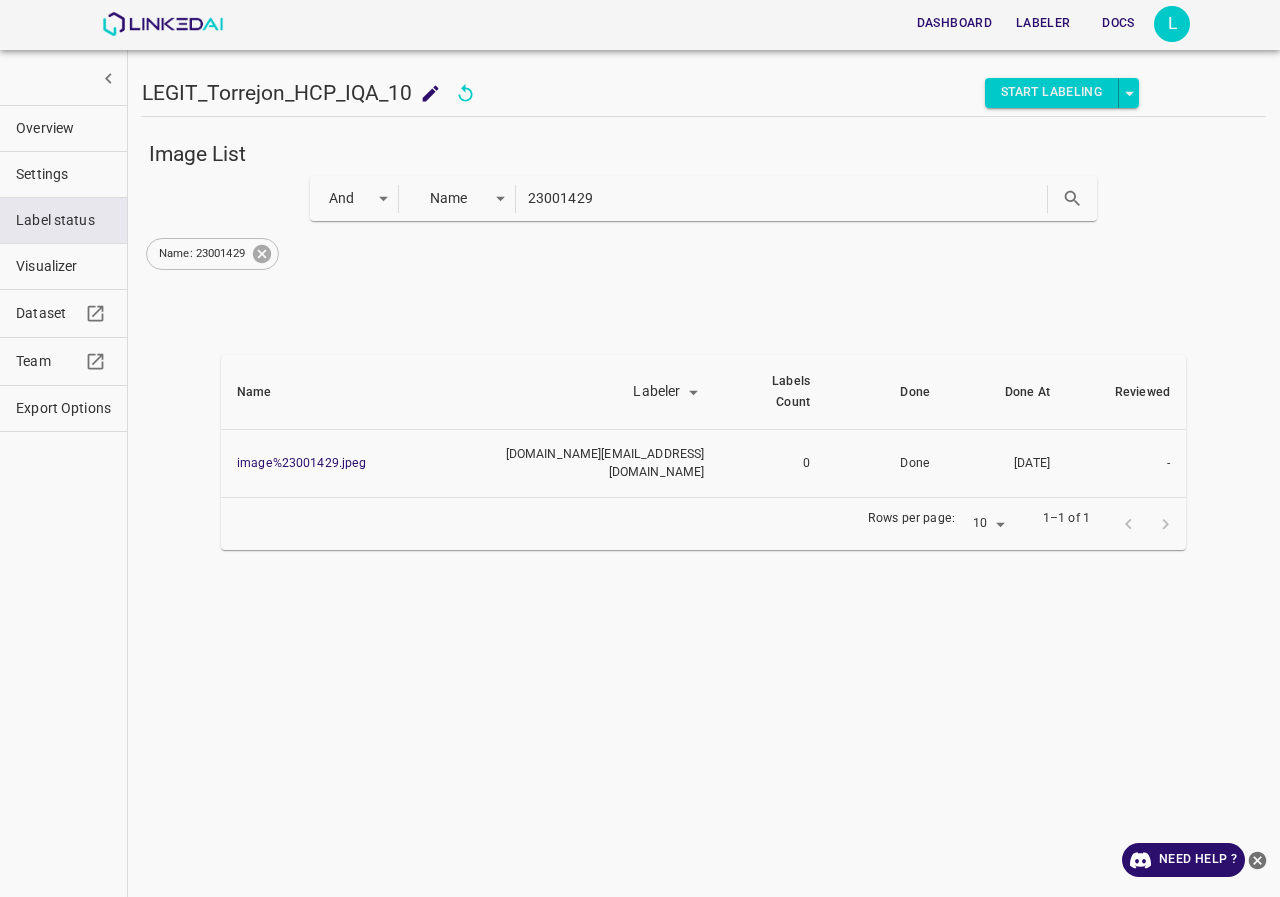 click 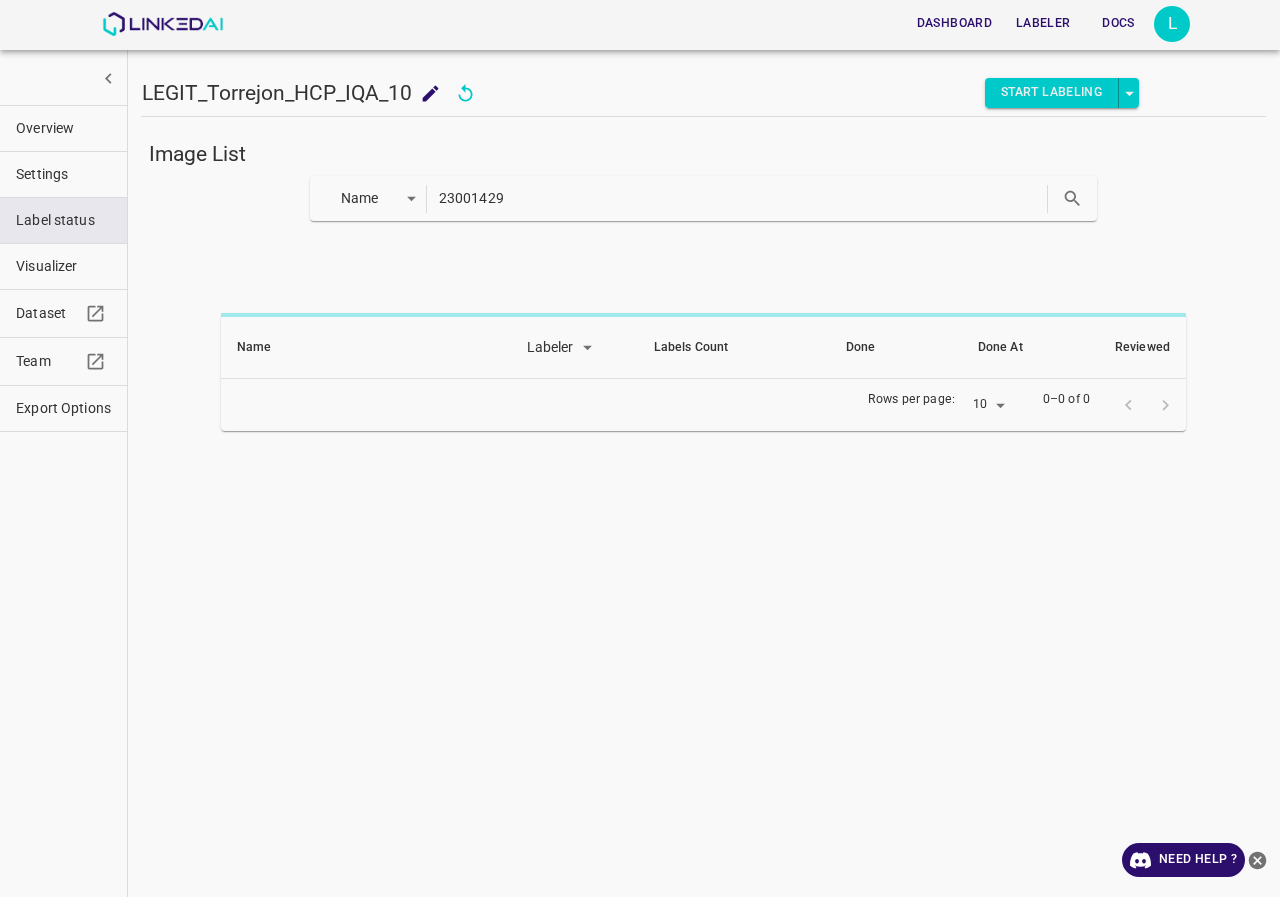 drag, startPoint x: 621, startPoint y: 191, endPoint x: 117, endPoint y: 197, distance: 504.0357 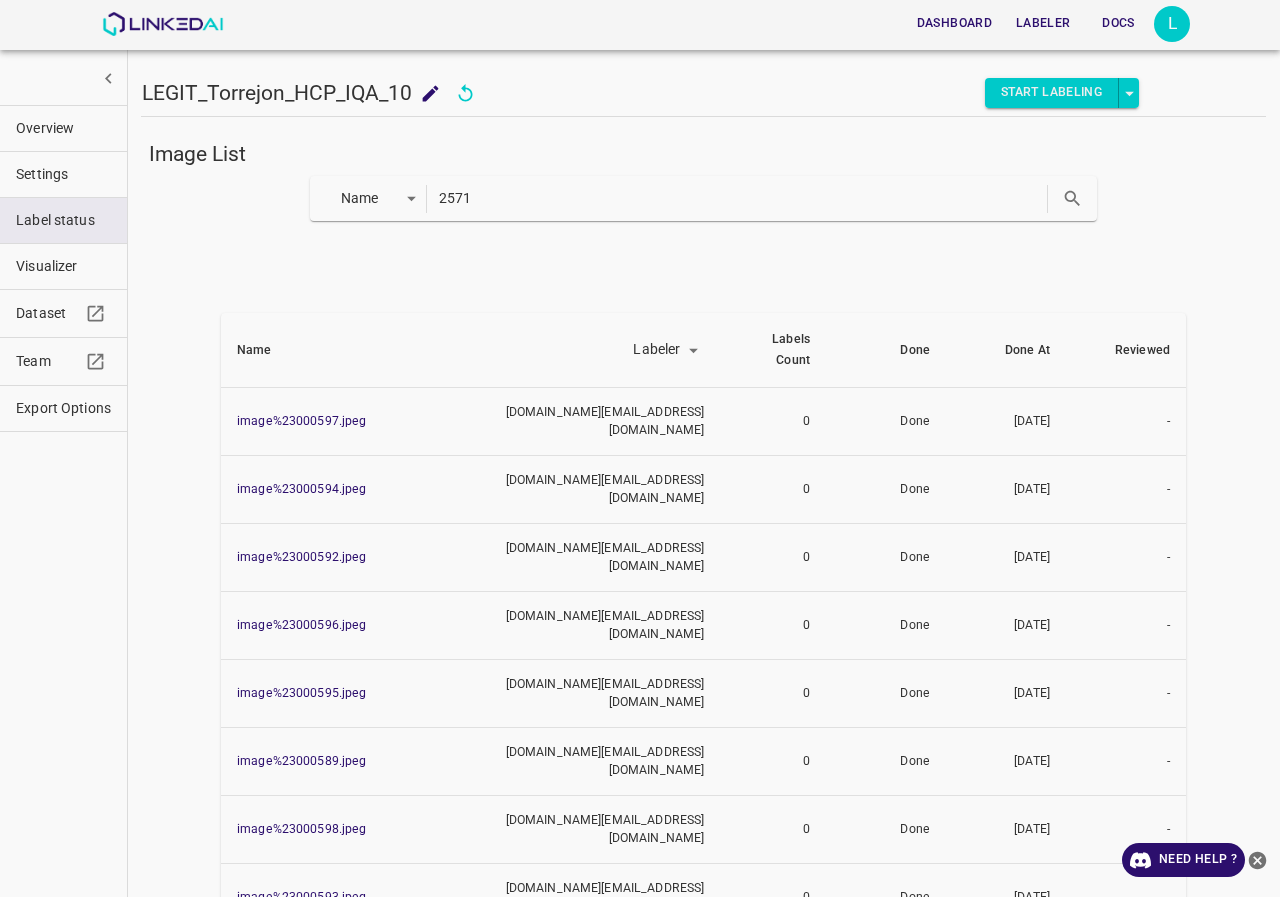type on "2571" 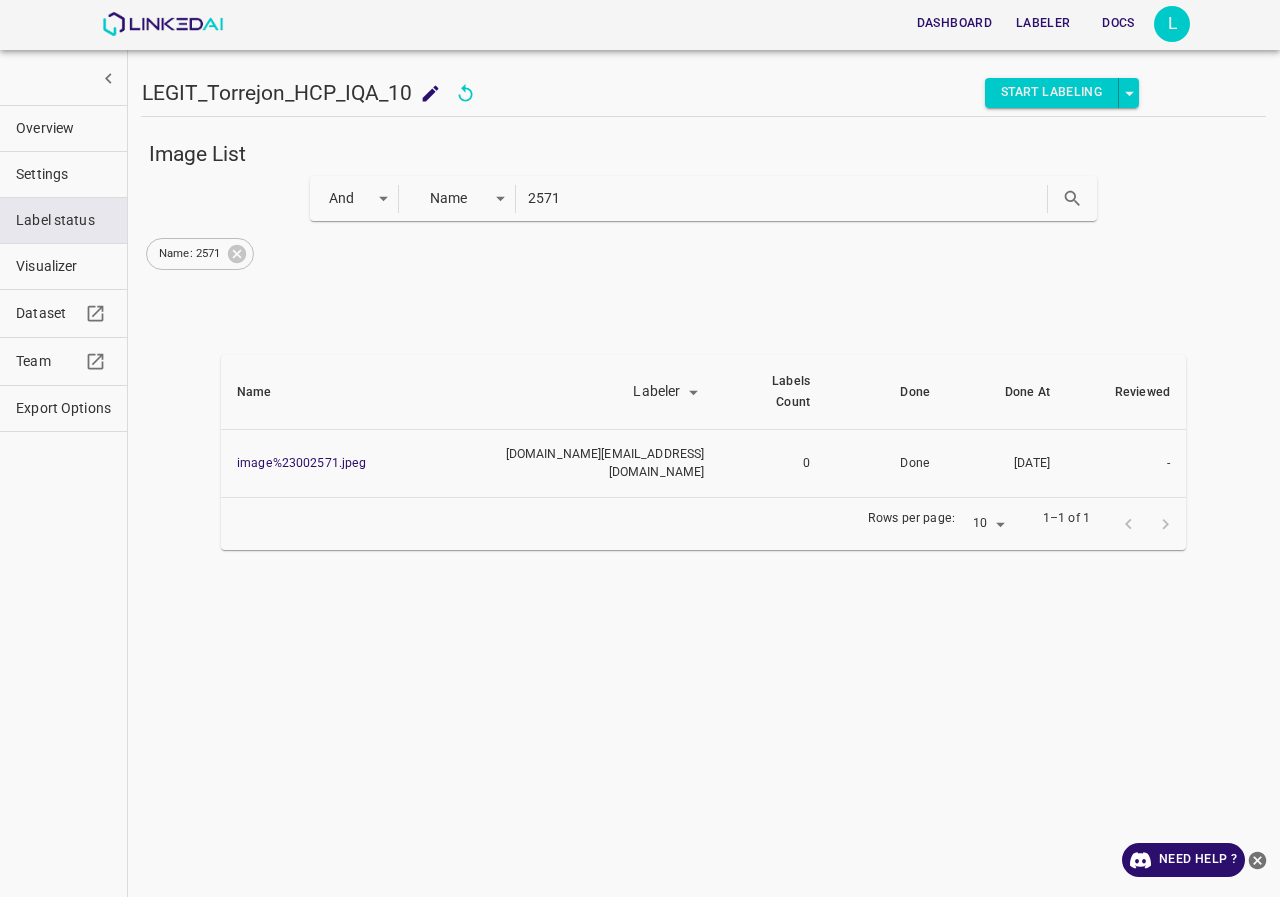click on "Overview" at bounding box center [63, 128] 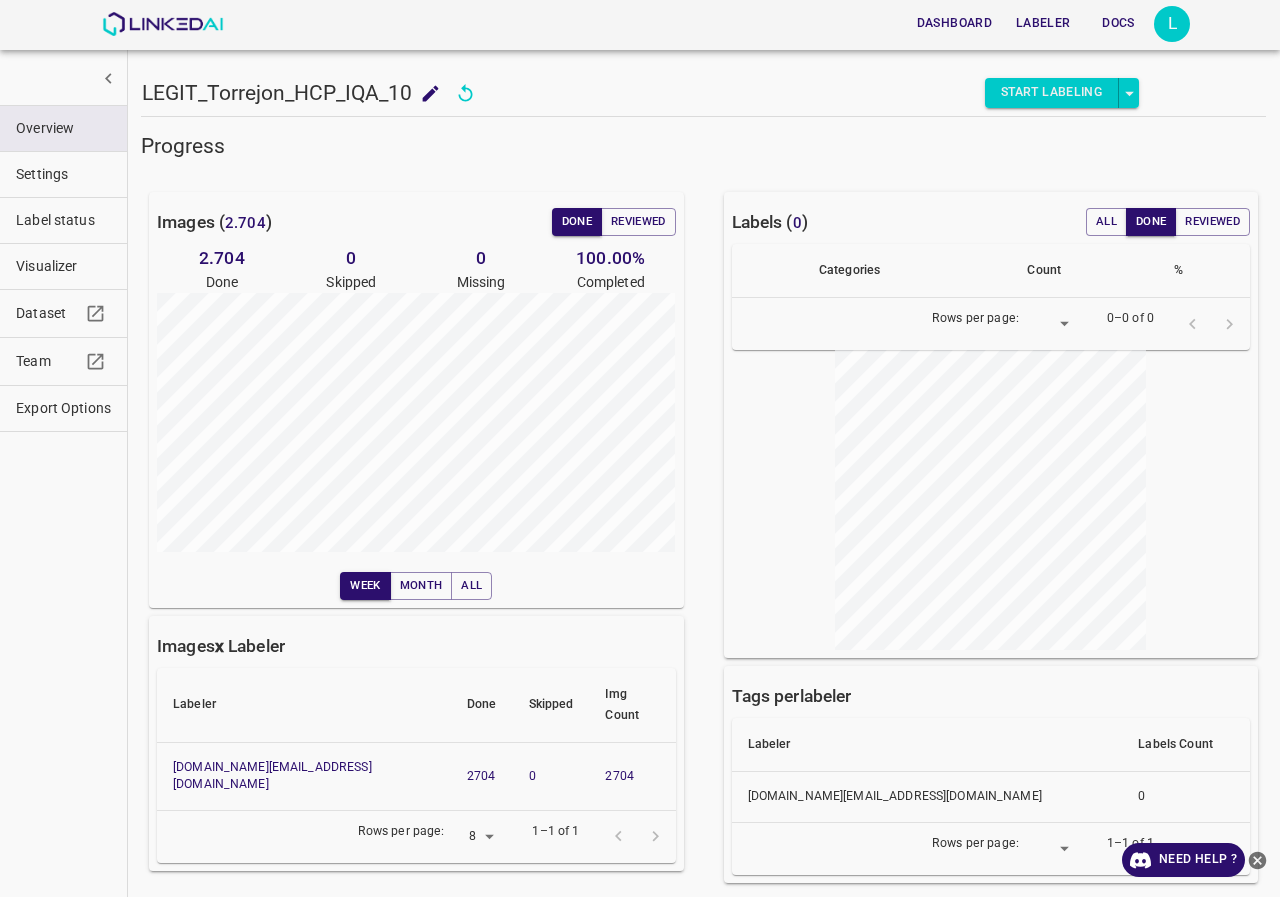 click on "Export Options" at bounding box center (63, 408) 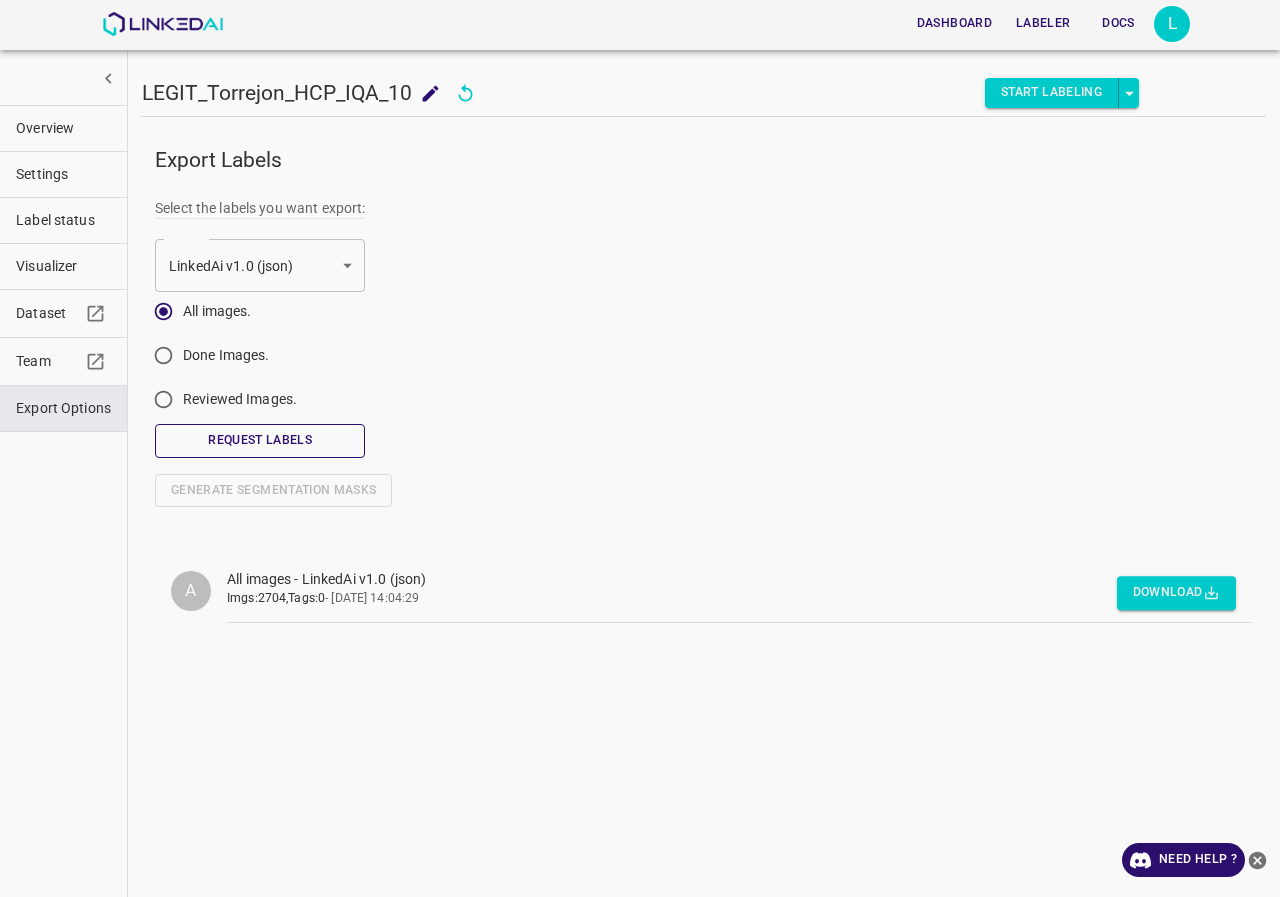 click on "Request Labels" at bounding box center (260, 440) 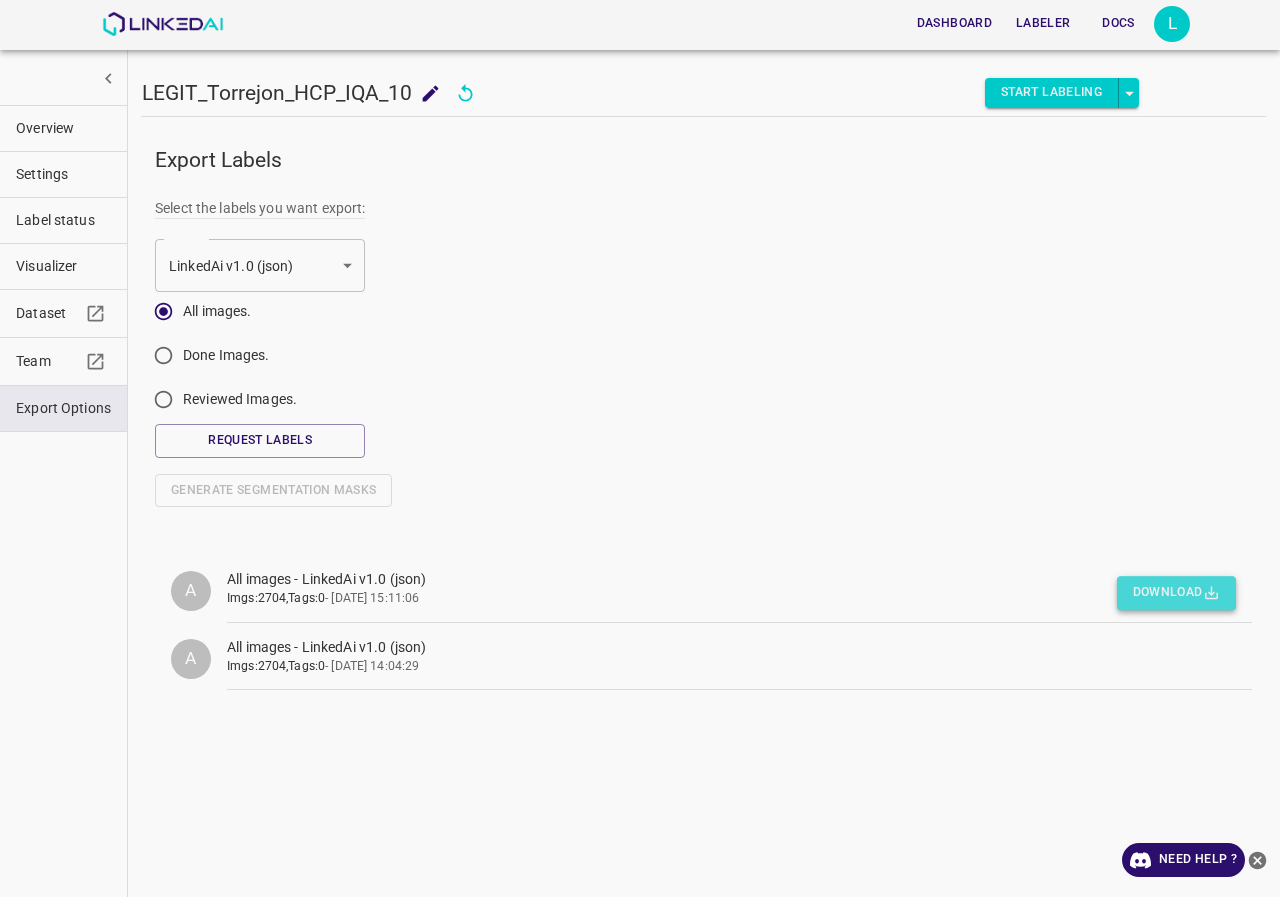 click on "Download" at bounding box center (1176, 593) 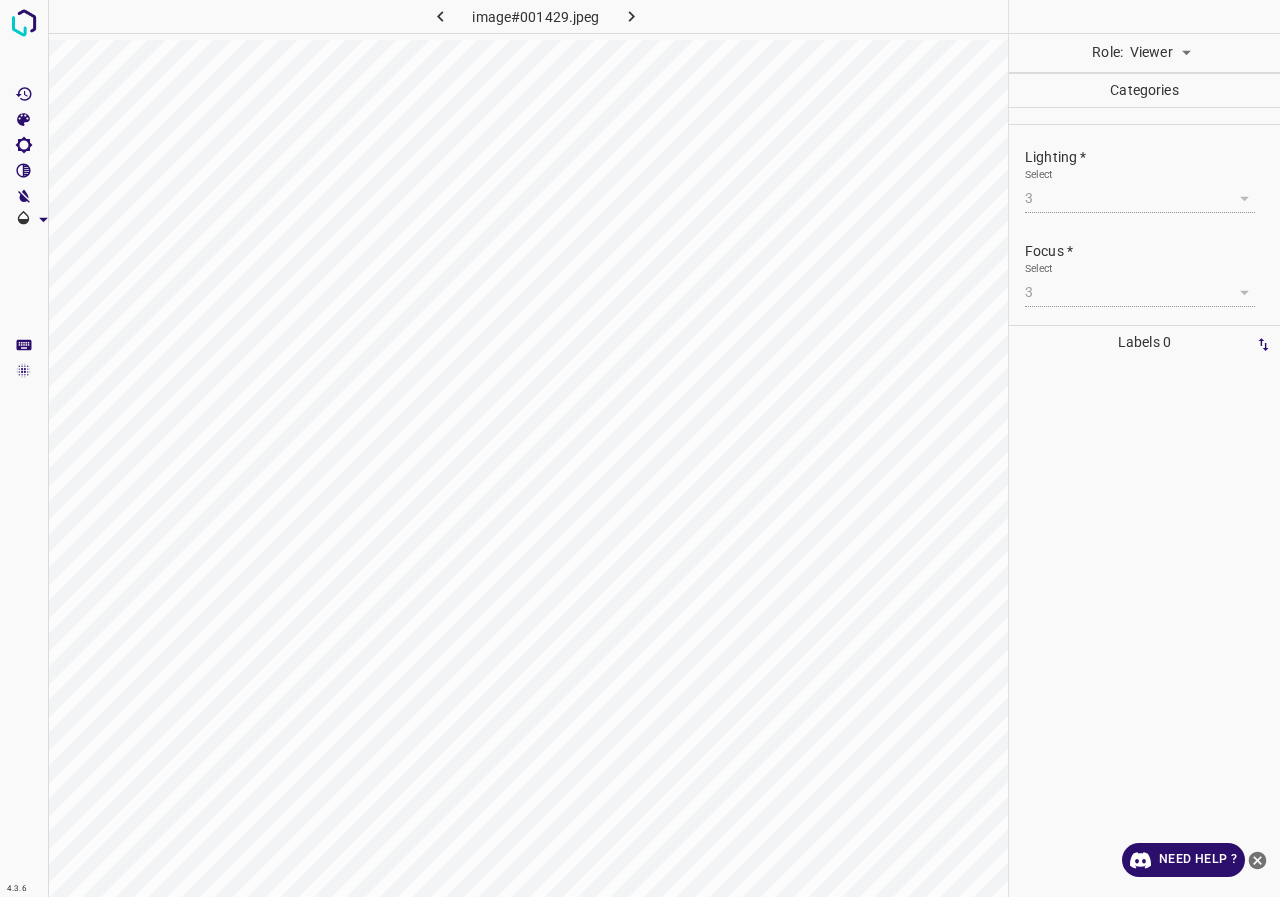 scroll, scrollTop: 0, scrollLeft: 0, axis: both 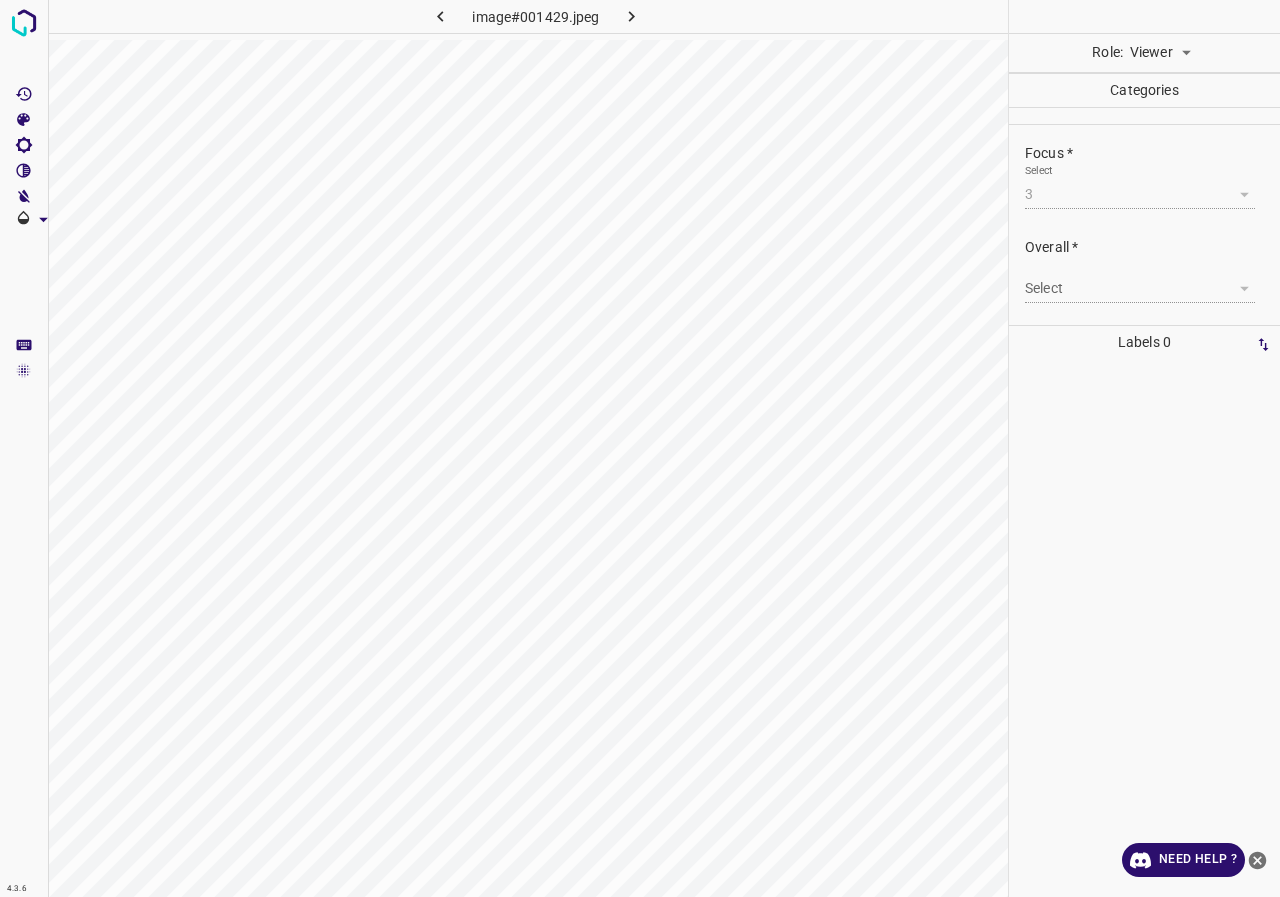 click on "4.3.6  image#001429.jpeg Role: Viewer viewer Categories Lighting *  Select 3 3 Focus *  Select 3 3 Overall *  Select ​ Labels   0 Categories 1 Lighting 2 Focus 3 Overall Tools Space Change between modes (Draw & Edit) I Auto labeling R Restore zoom M Zoom in N Zoom out Delete Delete selecte label Filters Z Restore filters X Saturation filter C Brightness filter V Contrast filter B Gray scale filter General O Download Need Help ? - Text - Hide - Delete" at bounding box center [640, 448] 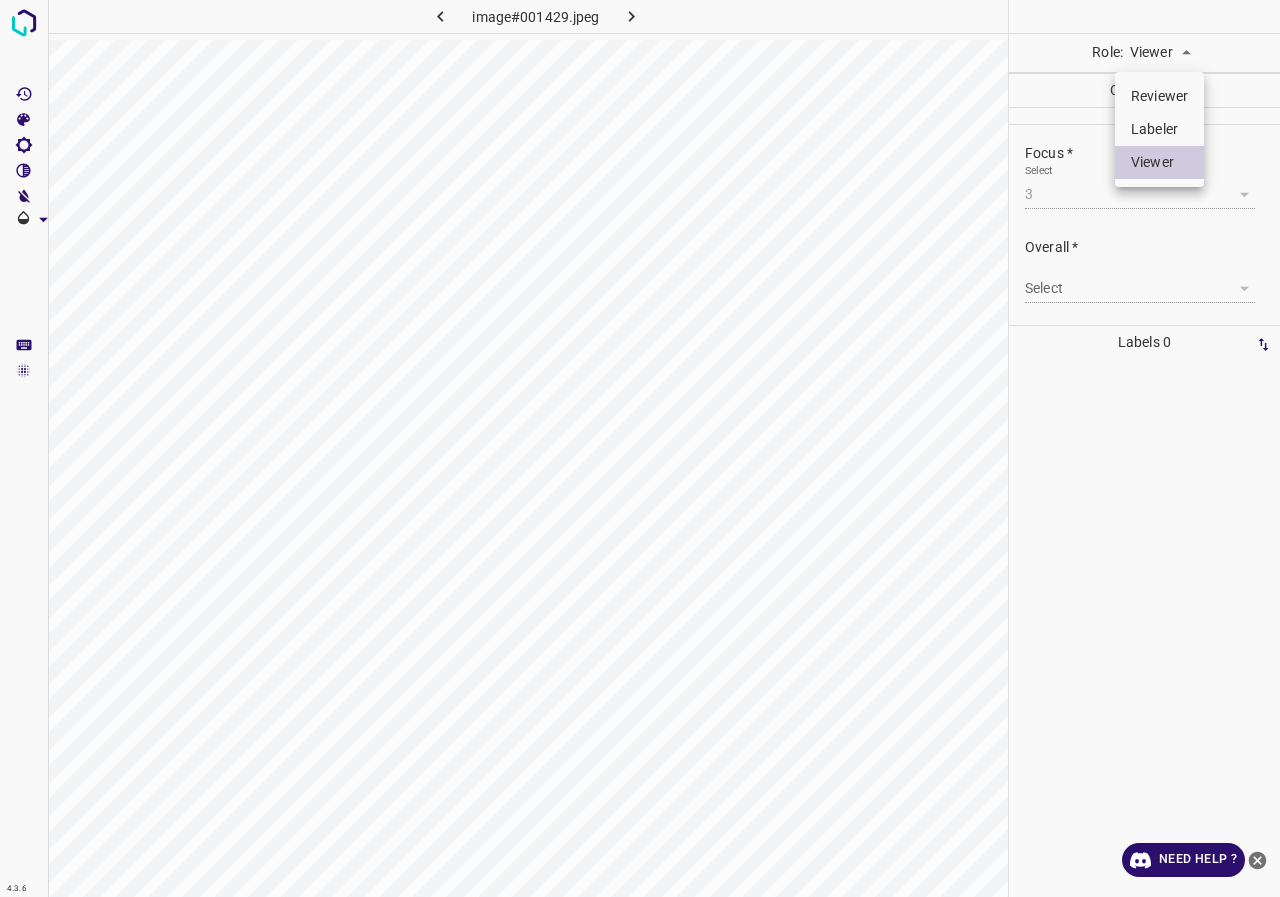 click on "Reviewer" at bounding box center (1159, 96) 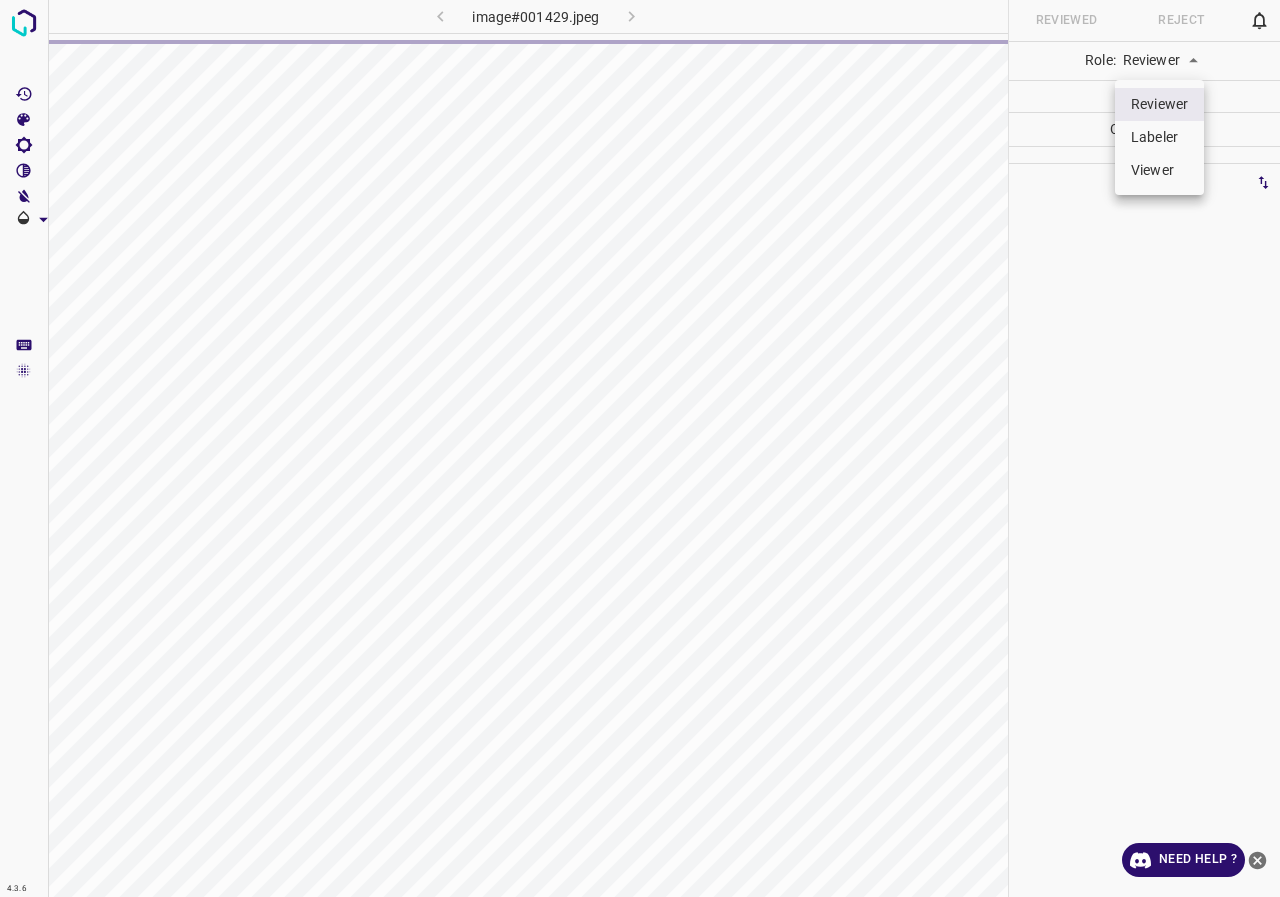 click on "4.3.6  image#001429.jpeg Reviewed Reject 0 Role: Reviewer reviewer 0   : 0   : 0   Categories Labels   0 x ​ Save comment Reject Image Categories 1 Lighting 2 Focus 3 Overall Tools Space Change between modes (Draw & Edit) I Auto labeling R Restore zoom M Zoom in N Zoom out Delete Delete selecte label Filters Z Restore filters X Saturation filter C Brightness filter V Contrast filter B Gray scale filter General O Download Need Help ? - Text - Hide - Delete Reviewer Labeler Viewer" at bounding box center (640, 448) 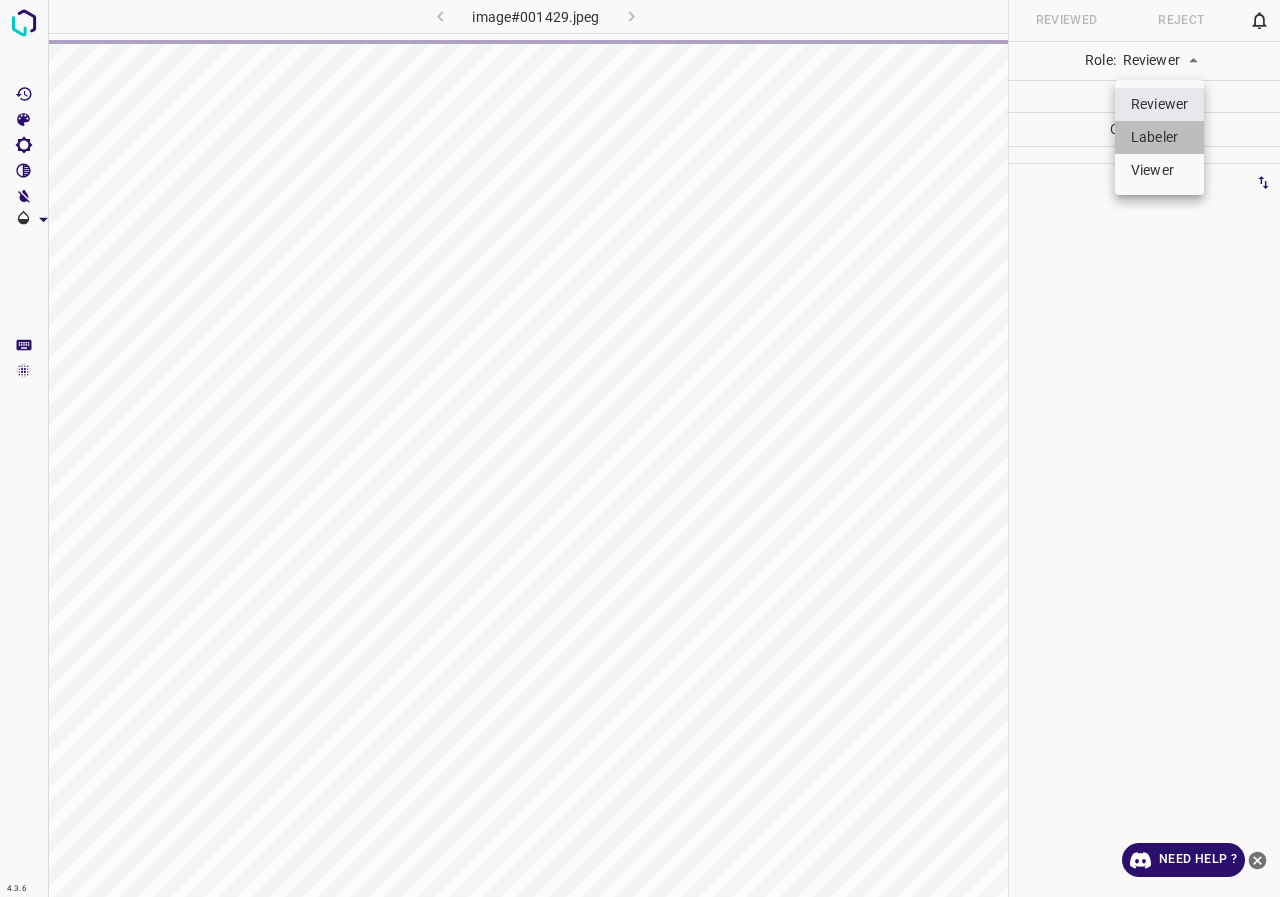 click on "Labeler" at bounding box center (1159, 137) 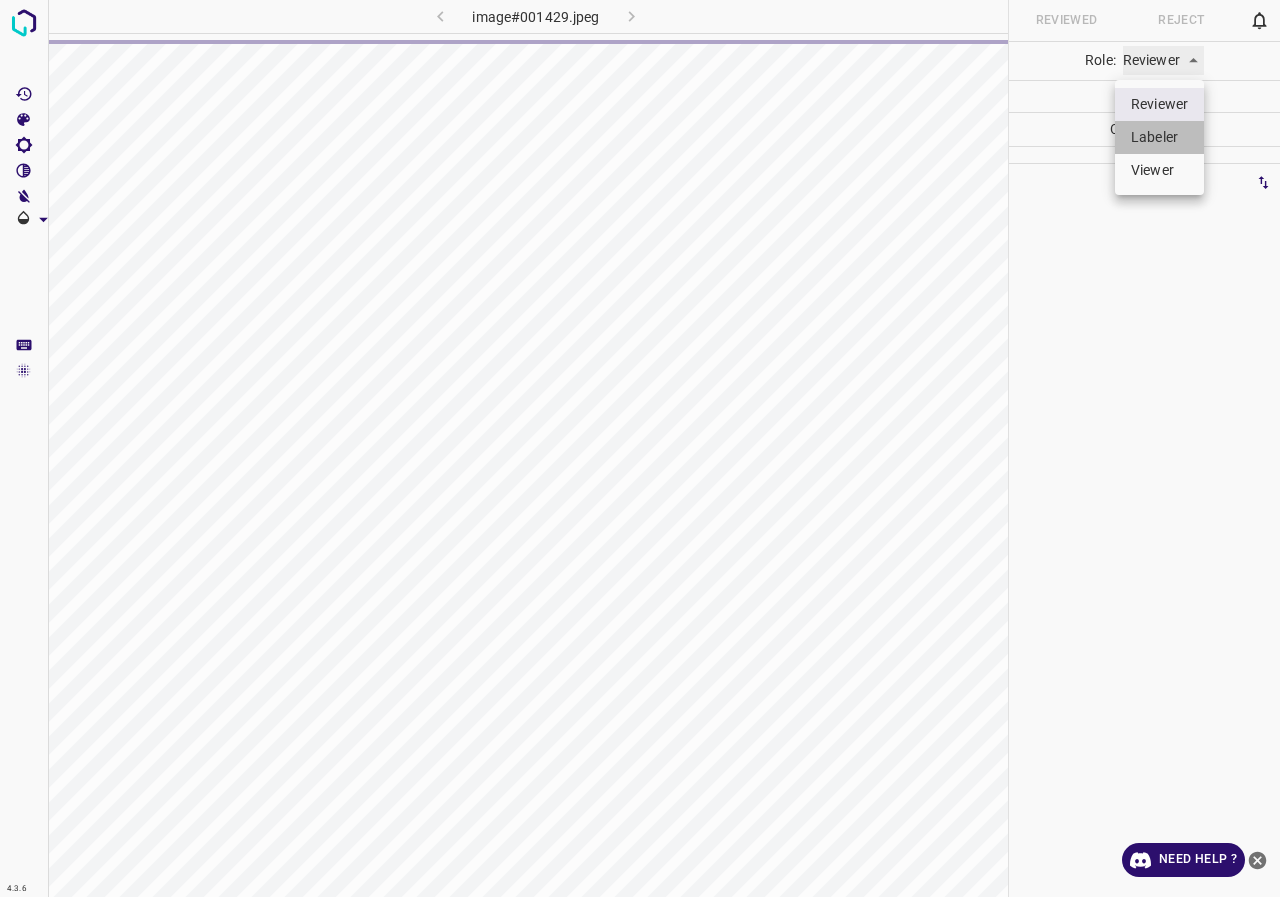 type on "labeler" 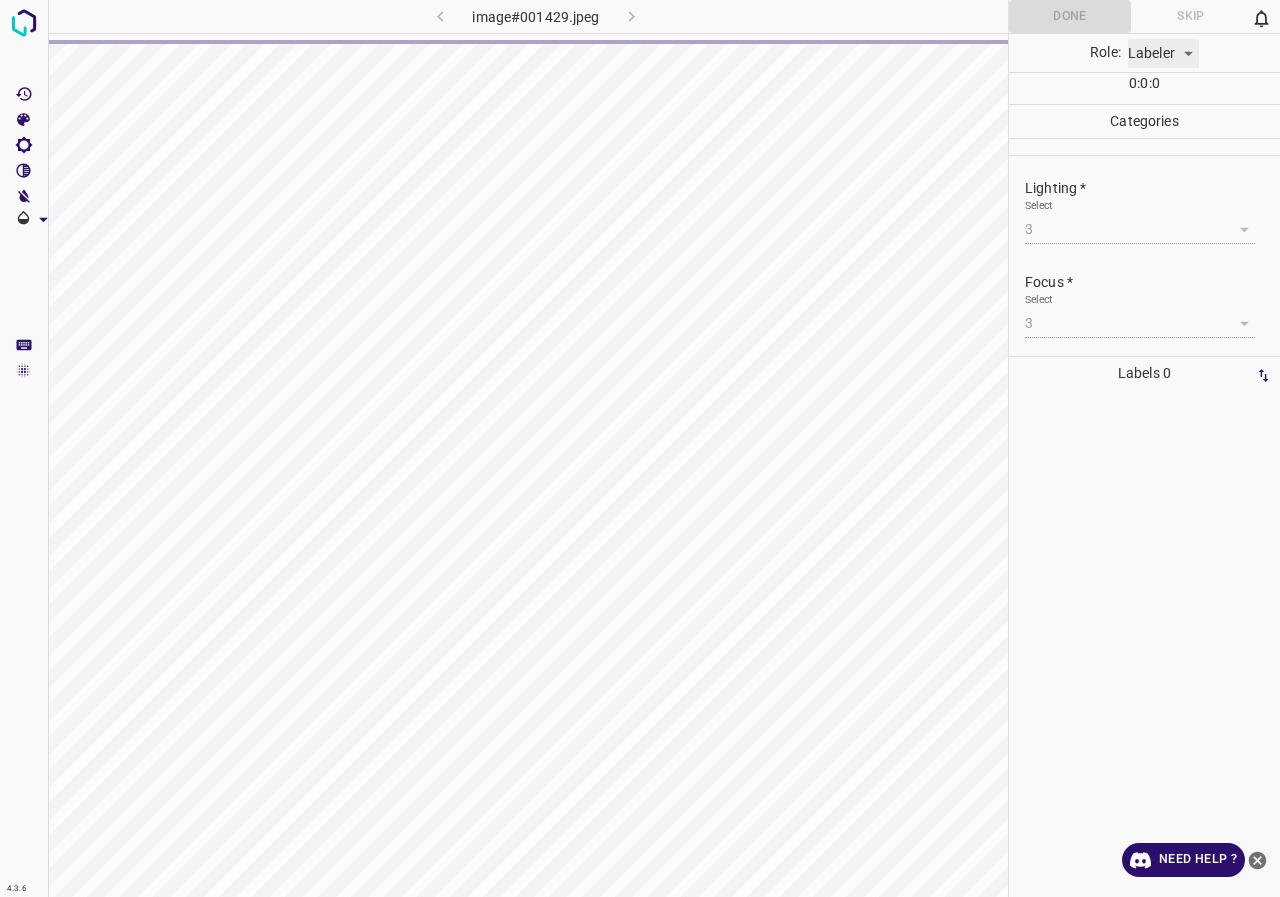 scroll, scrollTop: 98, scrollLeft: 0, axis: vertical 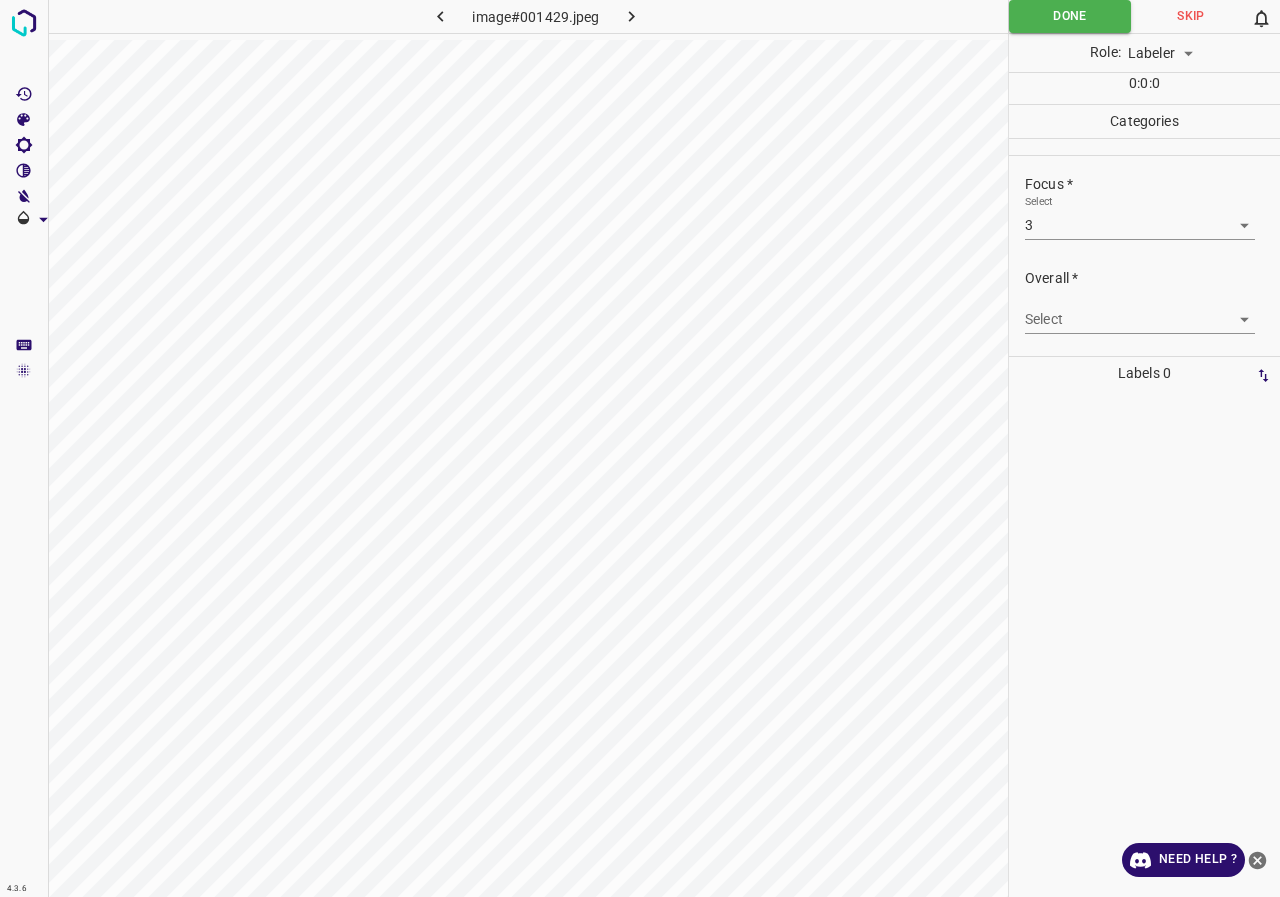 click on "4.3.6  image#001429.jpeg Done Skip 0 Role: Labeler labeler 0   : 0   : 0   Categories Lighting *  Select 3 3 Focus *  Select 3 3 Overall *  Select ​ Labels   0 Categories 1 Lighting 2 Focus 3 Overall Tools Space Change between modes (Draw & Edit) I Auto labeling R Restore zoom M Zoom in N Zoom out Delete Delete selecte label Filters Z Restore filters X Saturation filter C Brightness filter V Contrast filter B Gray scale filter General O Download Need Help ? - Text - Hide - Delete" at bounding box center [640, 448] 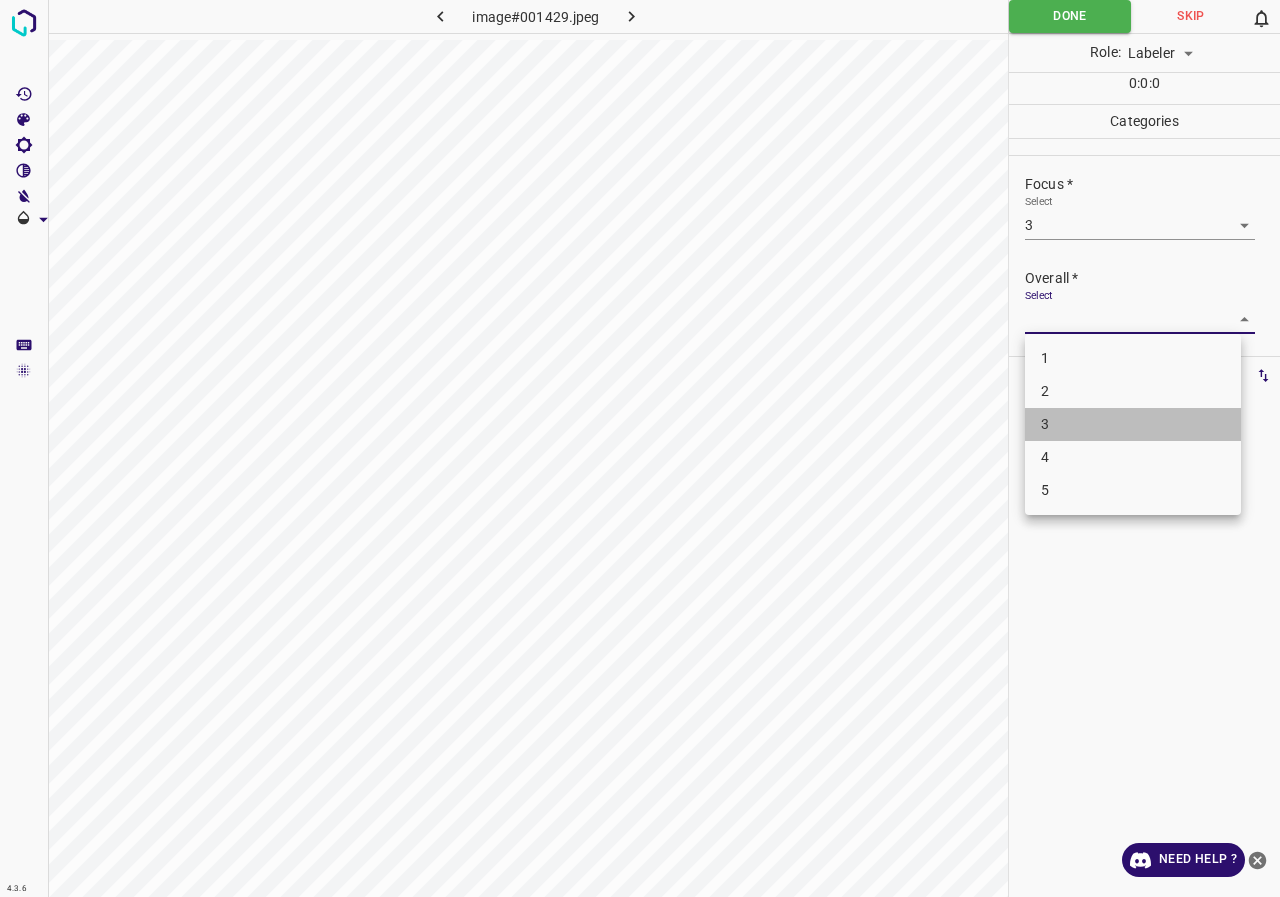 click on "3" at bounding box center (1133, 424) 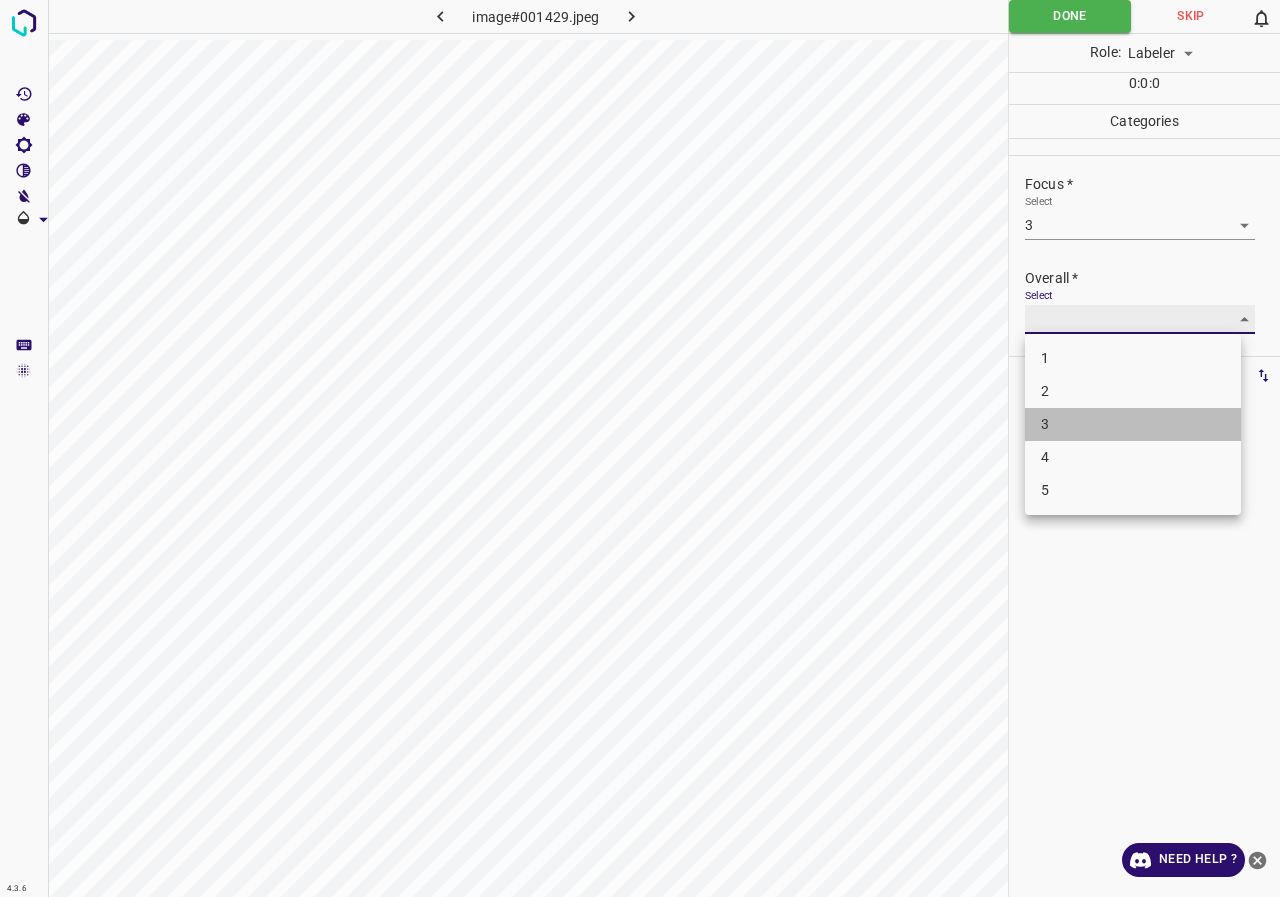 type on "3" 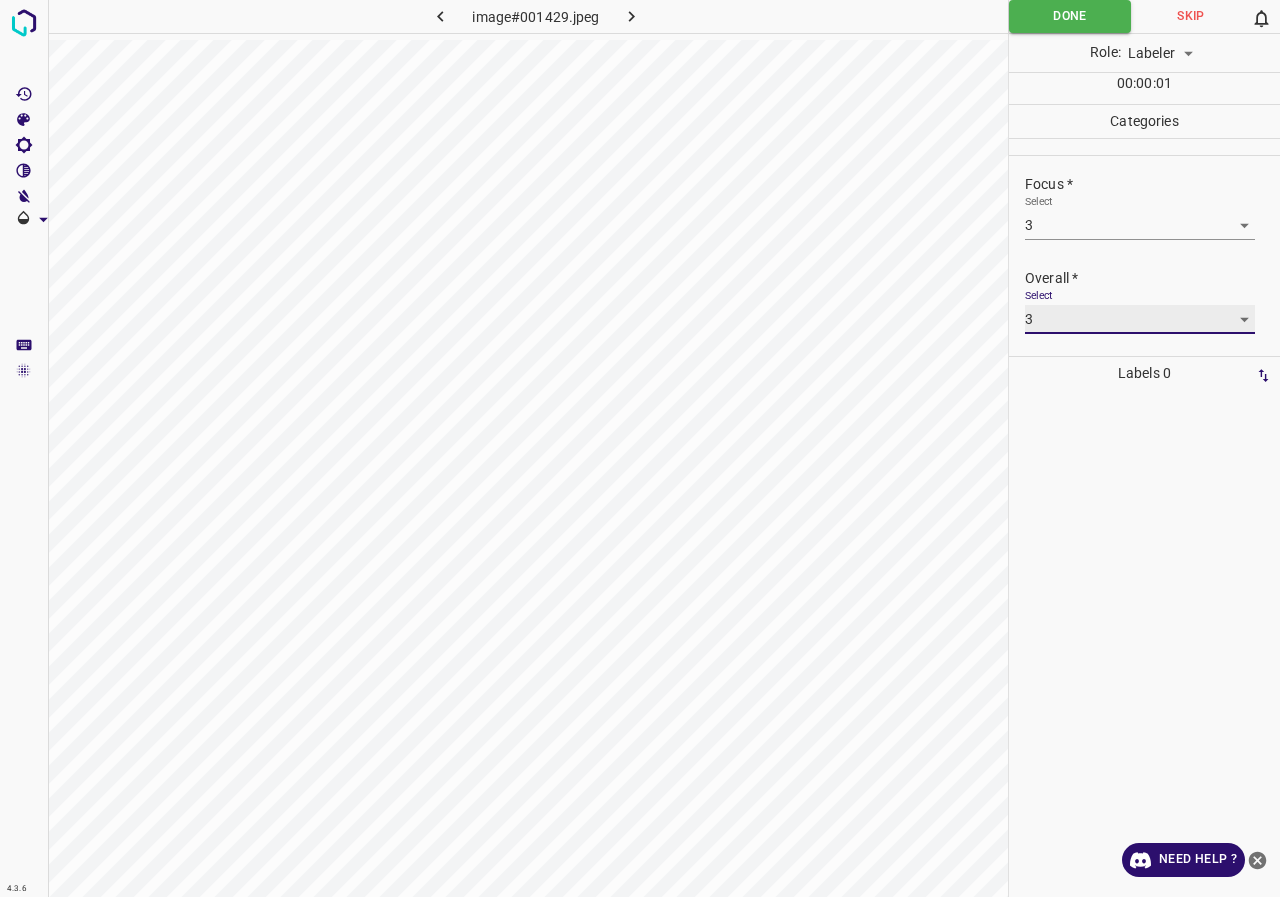 scroll, scrollTop: 0, scrollLeft: 0, axis: both 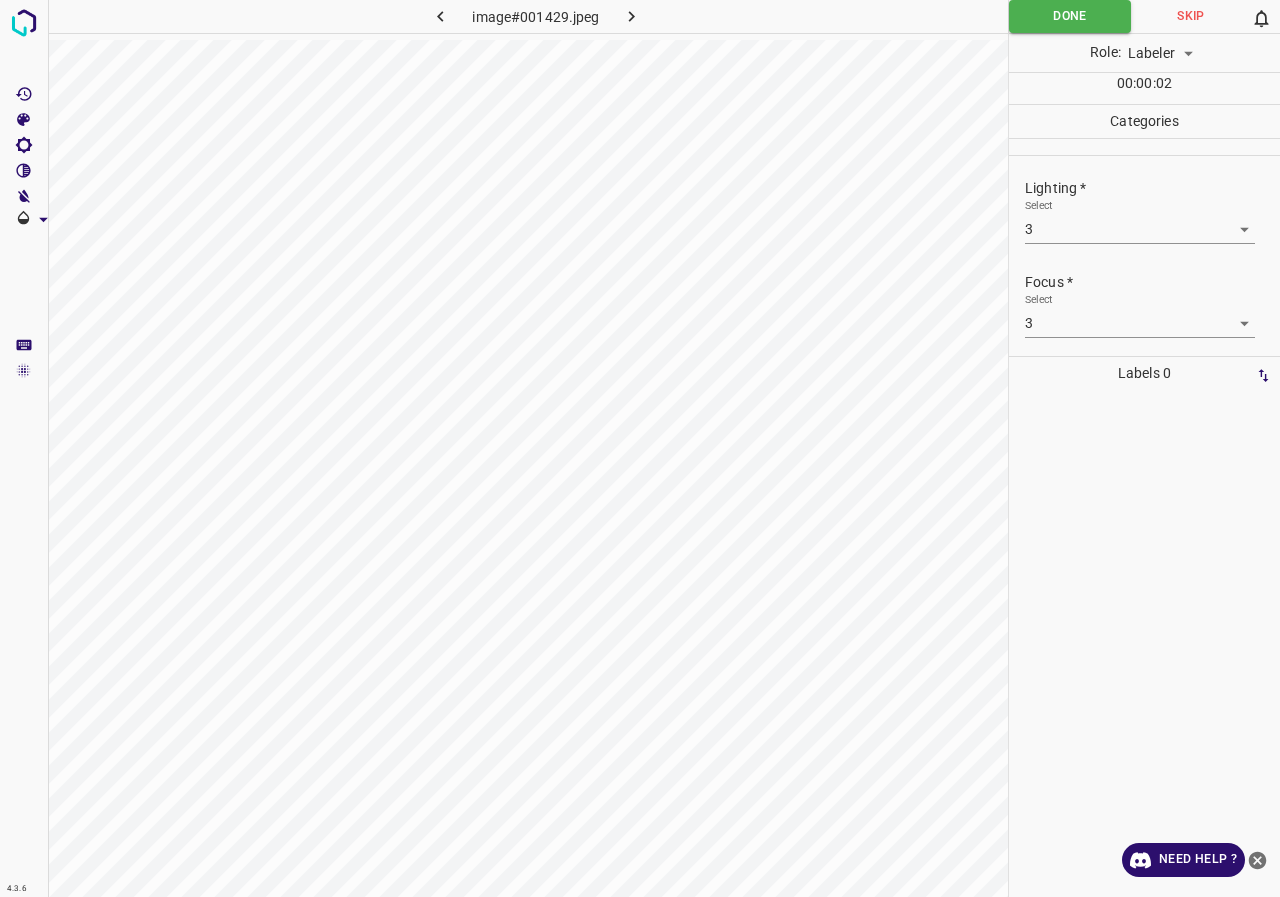click on "4.3.6  image#001429.jpeg Done Skip 0 Role: Labeler labeler 00   : 00   : 02   Categories Lighting *  Select 3 3 Focus *  Select 3 3 Overall *  Select 3 3 Labels   0 Categories 1 Lighting 2 Focus 3 Overall Tools Space Change between modes (Draw & Edit) I Auto labeling R Restore zoom M Zoom in N Zoom out Delete Delete selecte label Filters Z Restore filters X Saturation filter C Brightness filter V Contrast filter B Gray scale filter General O Download Need Help ? - Text - Hide - Delete" at bounding box center (640, 448) 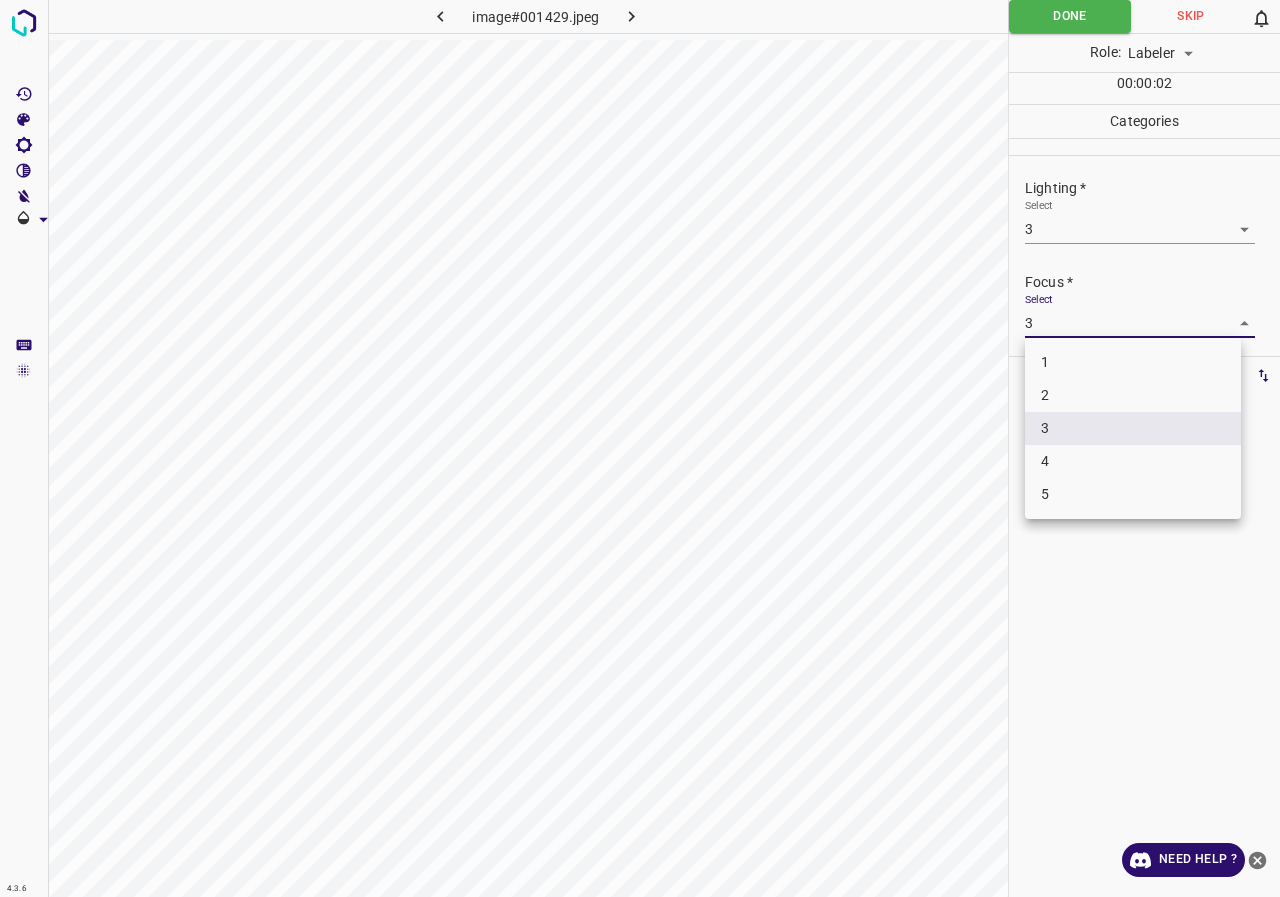 drag, startPoint x: 1051, startPoint y: 394, endPoint x: 1052, endPoint y: 382, distance: 12.0415945 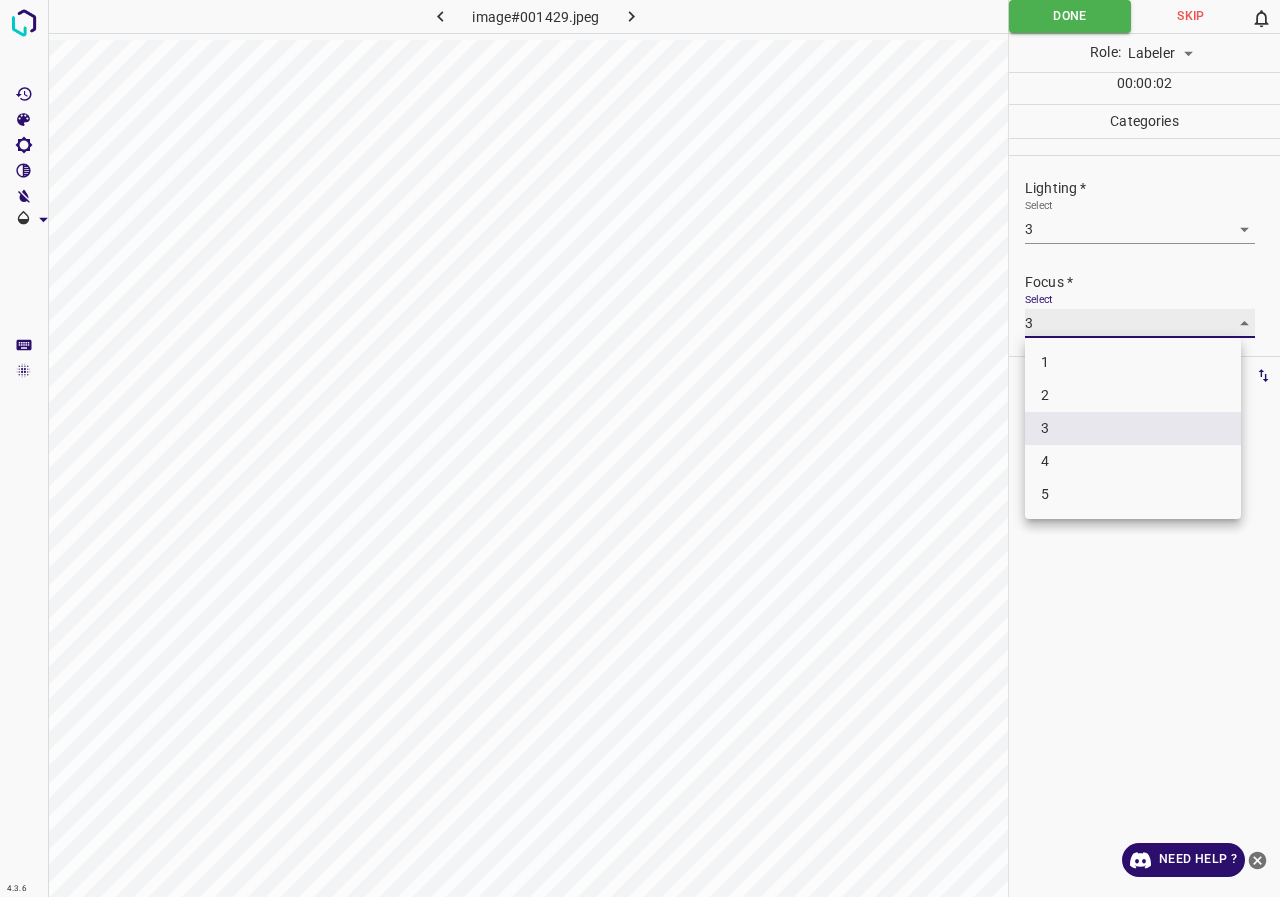 type on "2" 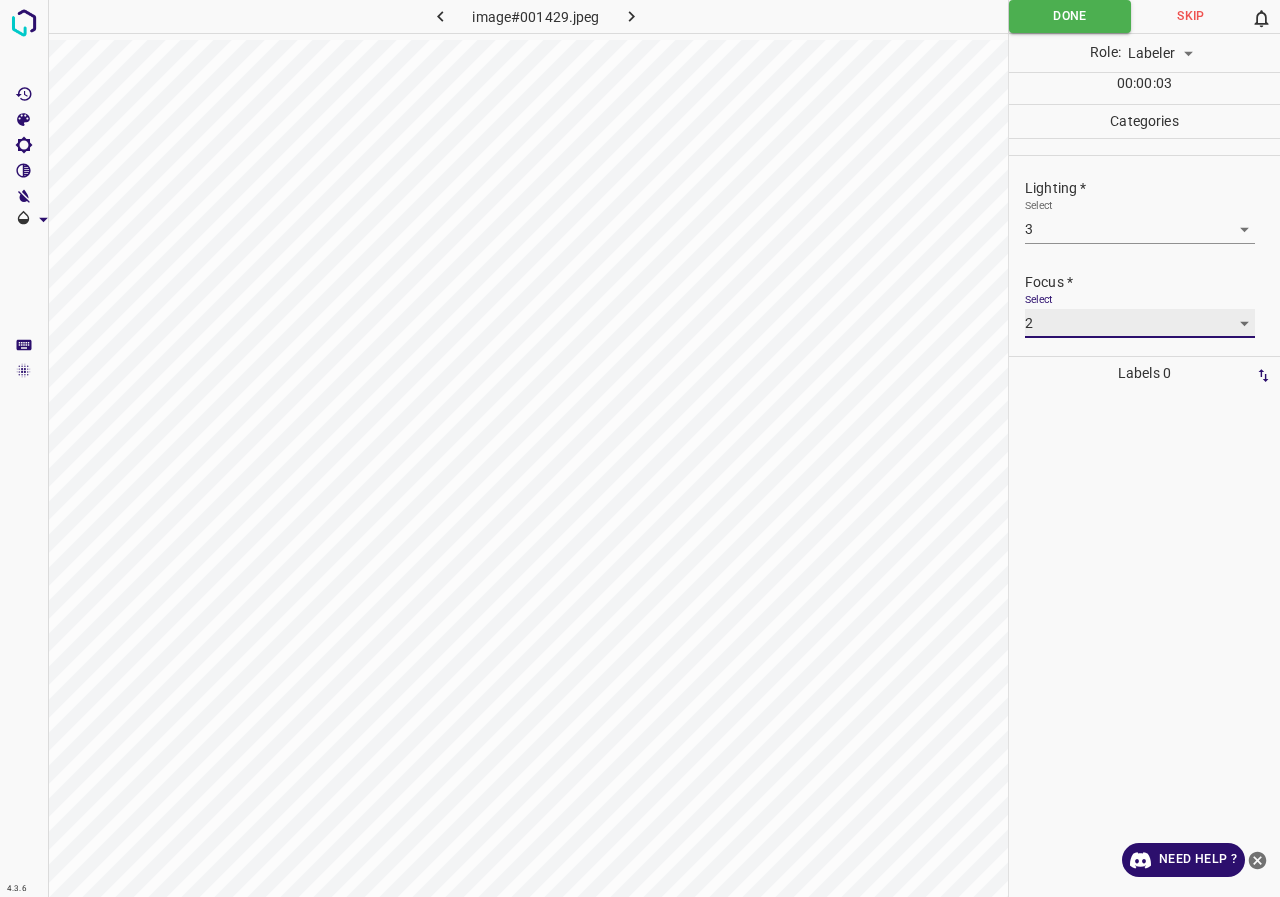 scroll, scrollTop: 98, scrollLeft: 0, axis: vertical 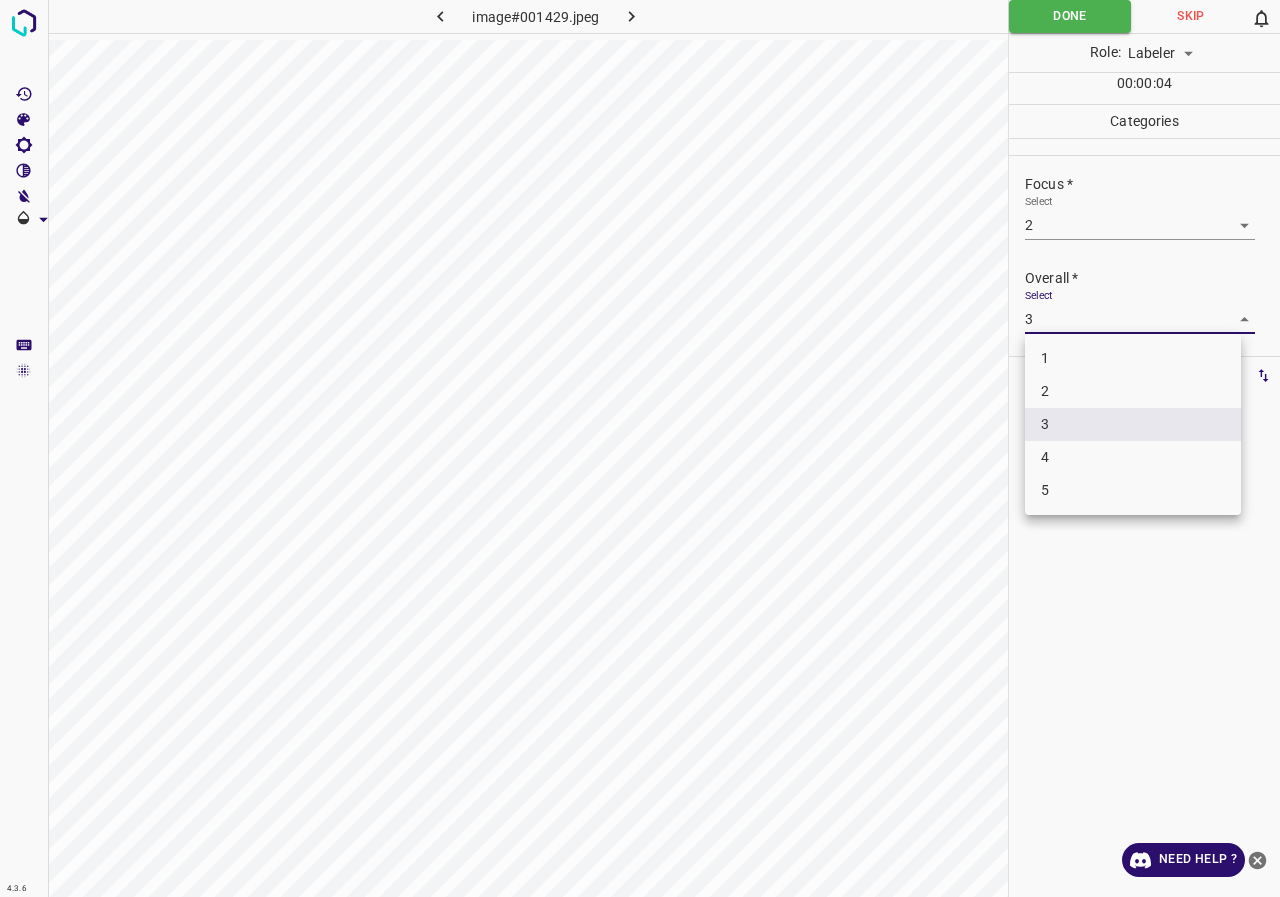 drag, startPoint x: 1063, startPoint y: 322, endPoint x: 1066, endPoint y: 414, distance: 92.0489 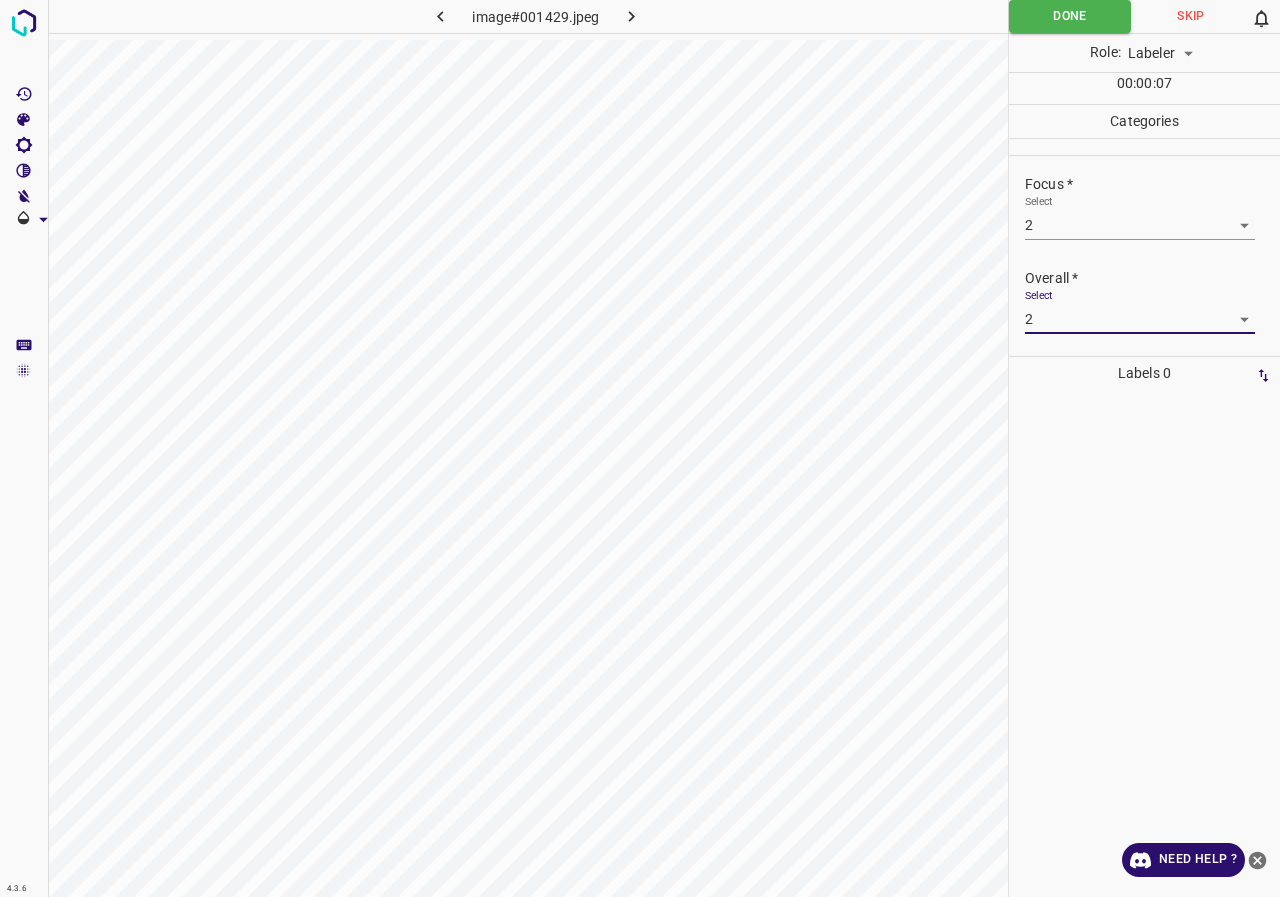 click on "Select" at bounding box center (1039, 295) 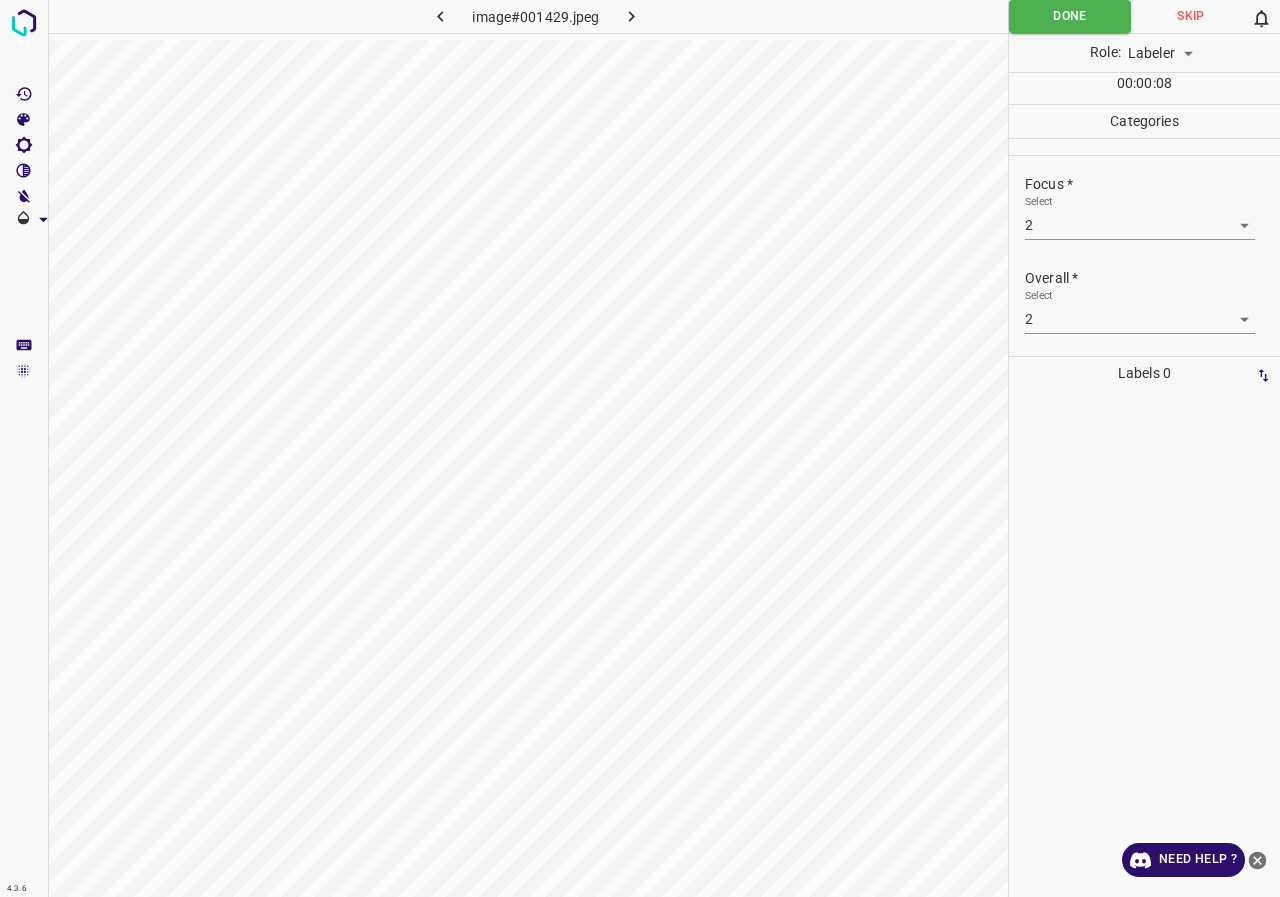 click on "4.3.6  image#001429.jpeg Done Skip 0 Role: Labeler labeler 00   : 00   : 08   Categories Lighting *  Select 3 3 Focus *  Select 2 2 Overall *  Select 2 2 Labels   0 Categories 1 Lighting 2 Focus 3 Overall Tools Space Change between modes (Draw & Edit) I Auto labeling R Restore zoom M Zoom in N Zoom out Delete Delete selecte label Filters Z Restore filters X Saturation filter C Brightness filter V Contrast filter B Gray scale filter General O Download Need Help ? - Text - Hide - Delete" at bounding box center (640, 448) 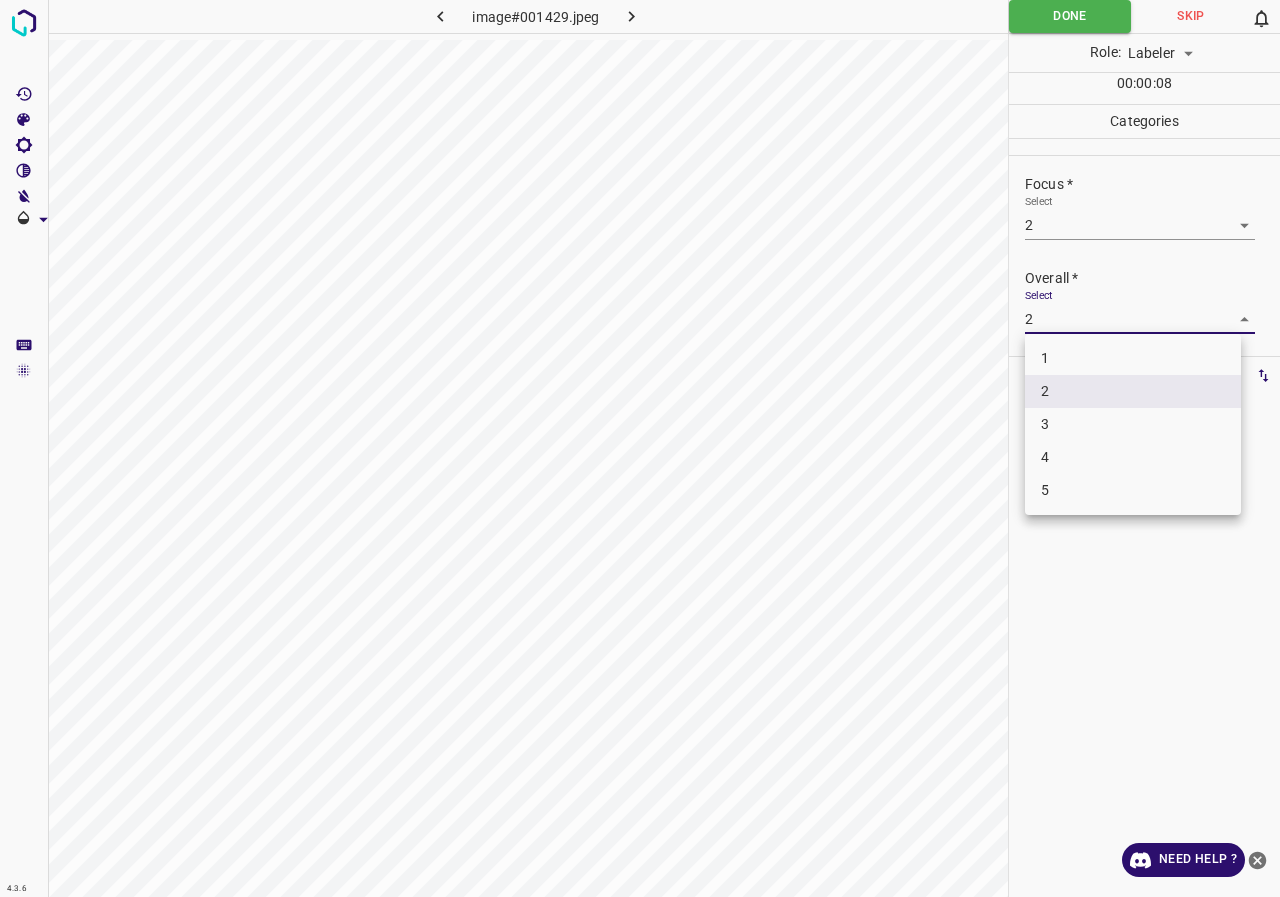 click on "3" at bounding box center [1133, 424] 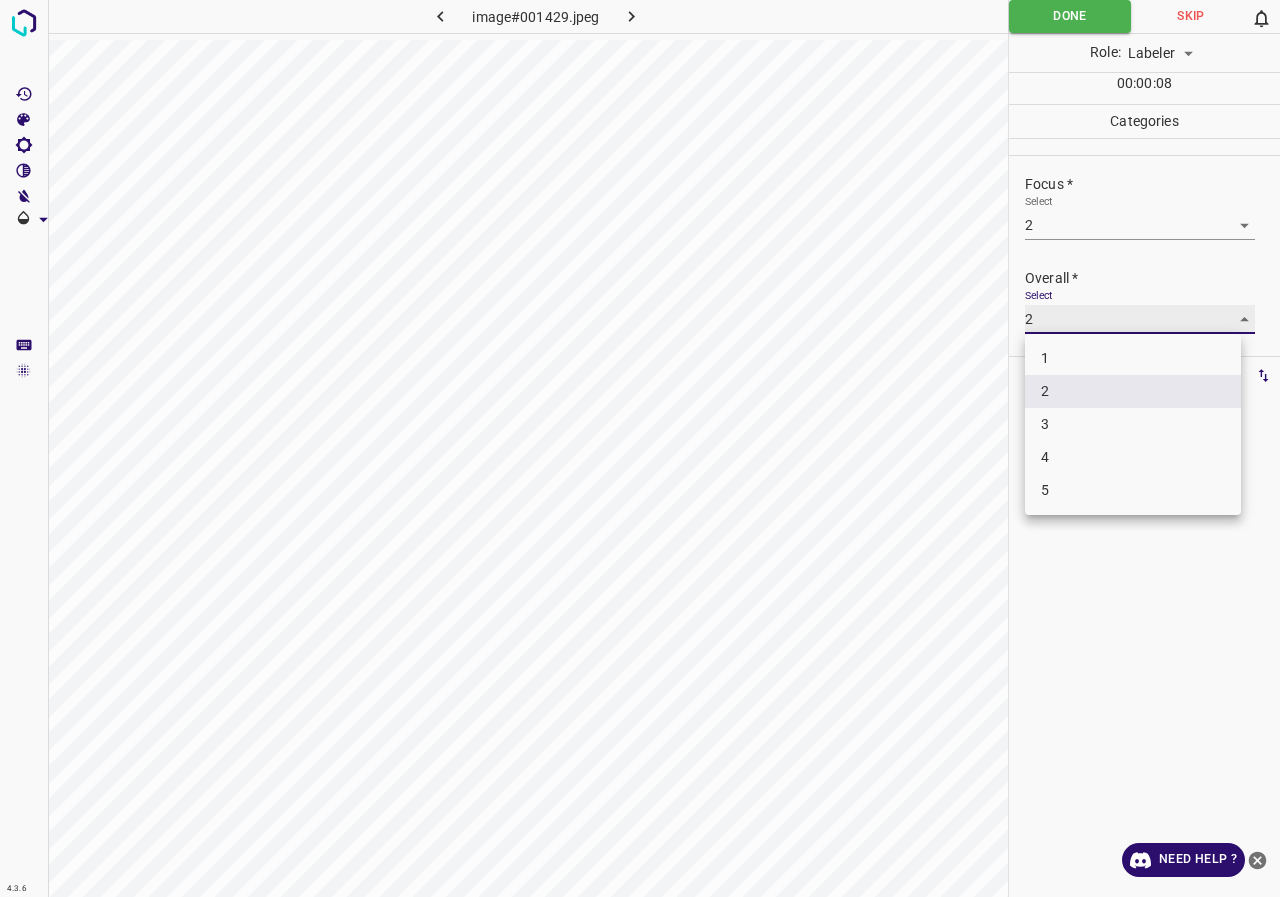 type on "3" 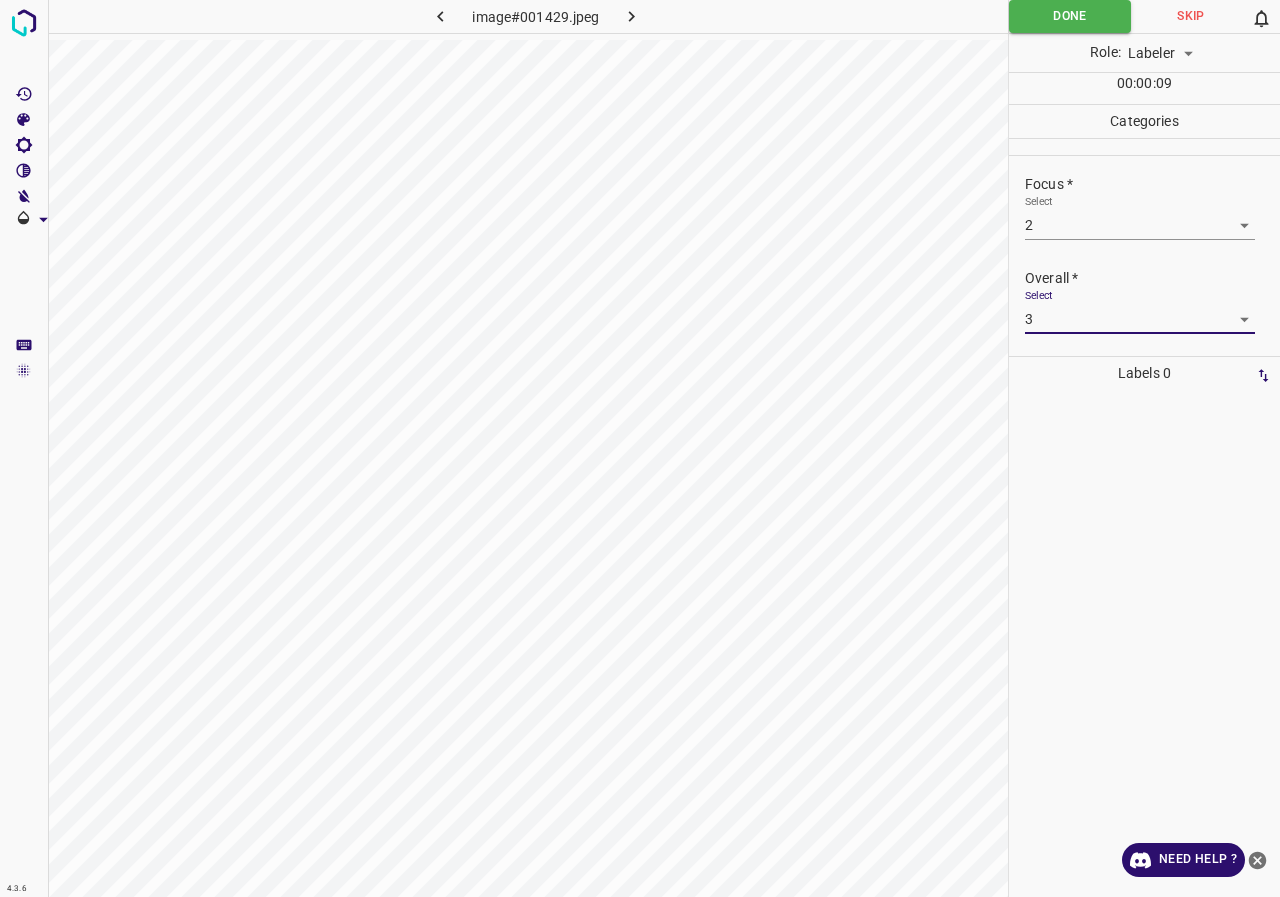 click on "4.3.6  image#001429.jpeg Done Skip 0 Role: Labeler labeler 00   : 00   : 09   Categories Lighting *  Select 3 3 Focus *  Select 2 2 Overall *  Select 3 3 Labels   0 Categories 1 Lighting 2 Focus 3 Overall Tools Space Change between modes (Draw & Edit) I Auto labeling R Restore zoom M Zoom in N Zoom out Delete Delete selecte label Filters Z Restore filters X Saturation filter C Brightness filter V Contrast filter B Gray scale filter General O Download Need Help ? - Text - Hide - Delete" at bounding box center [640, 448] 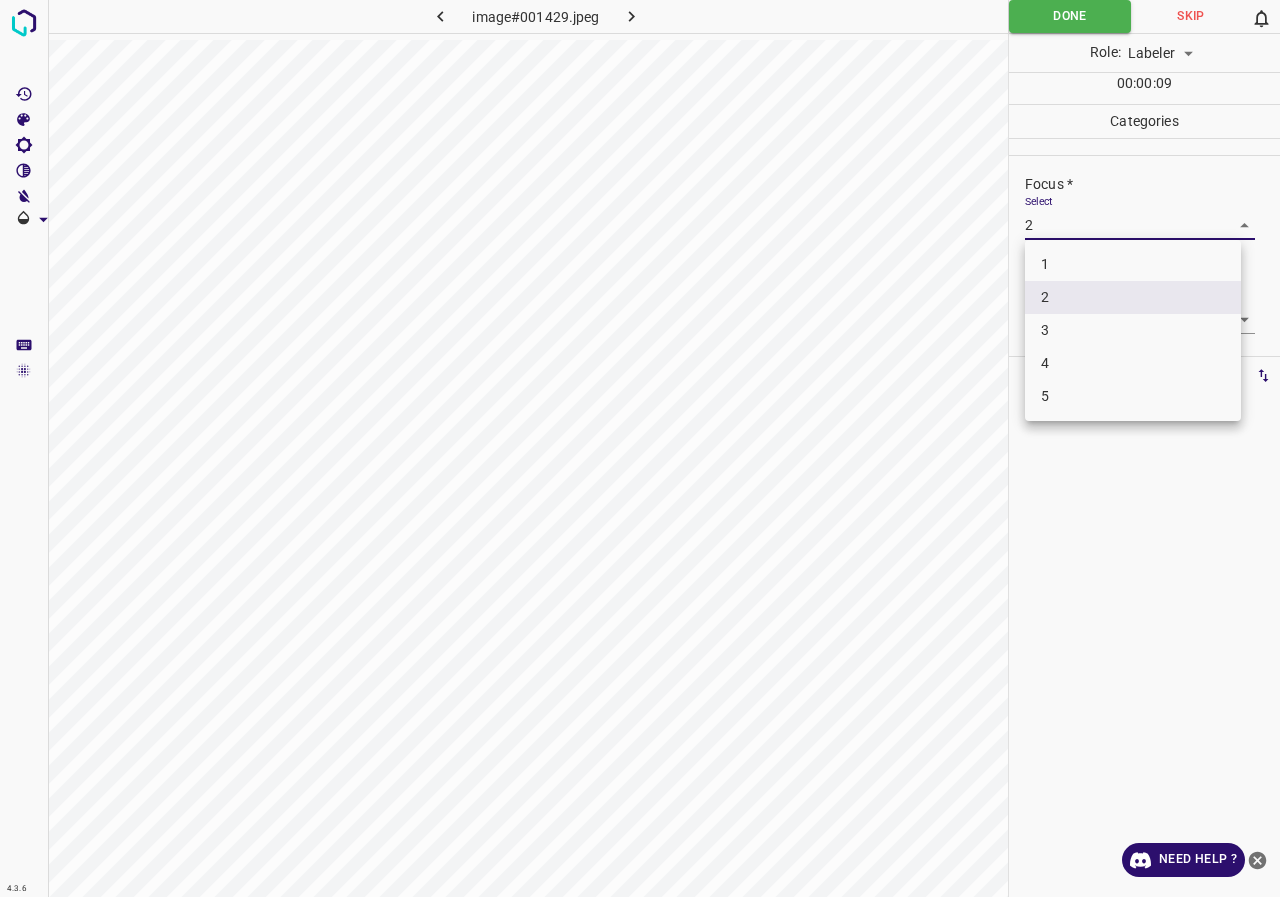 click on "3" at bounding box center [1133, 330] 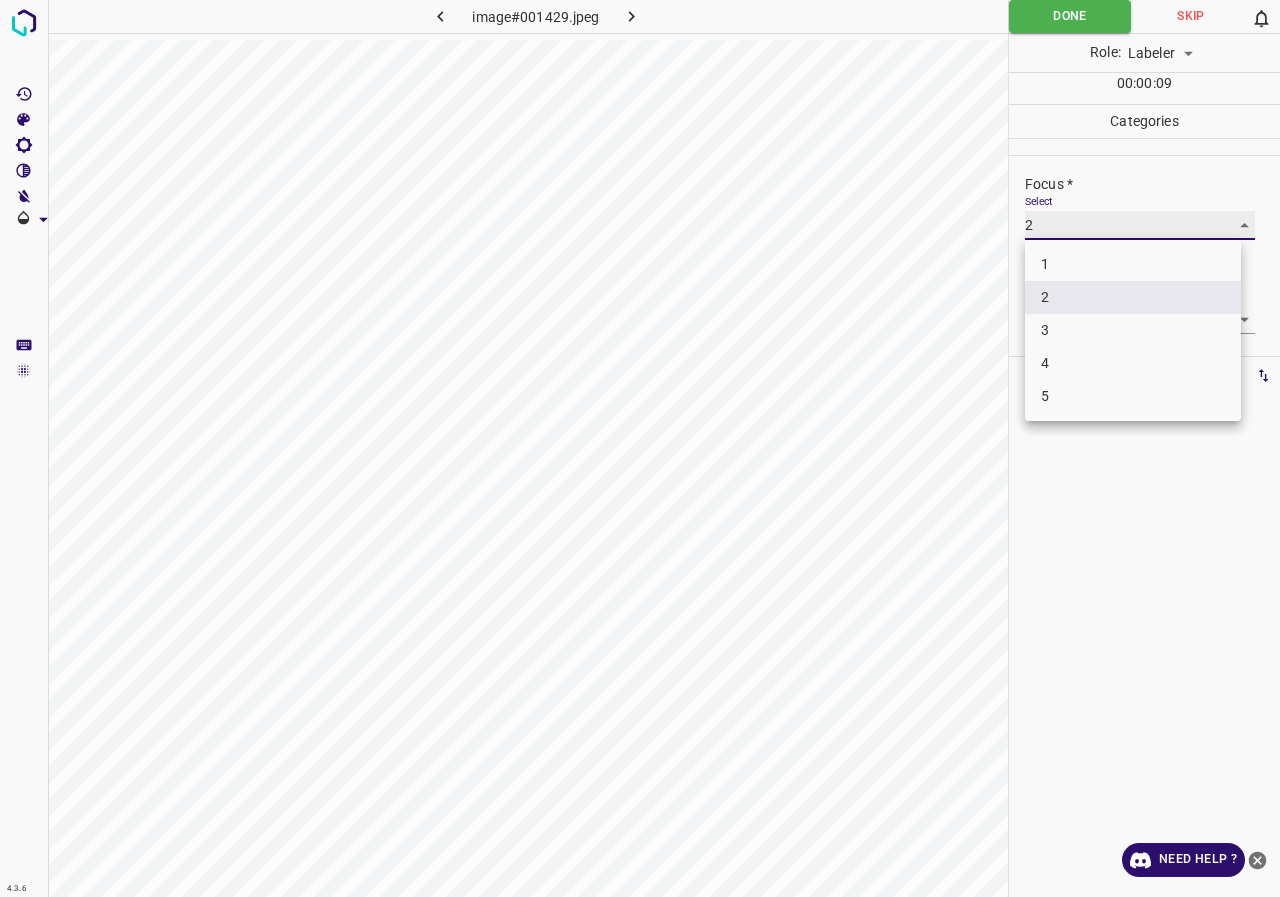 type on "3" 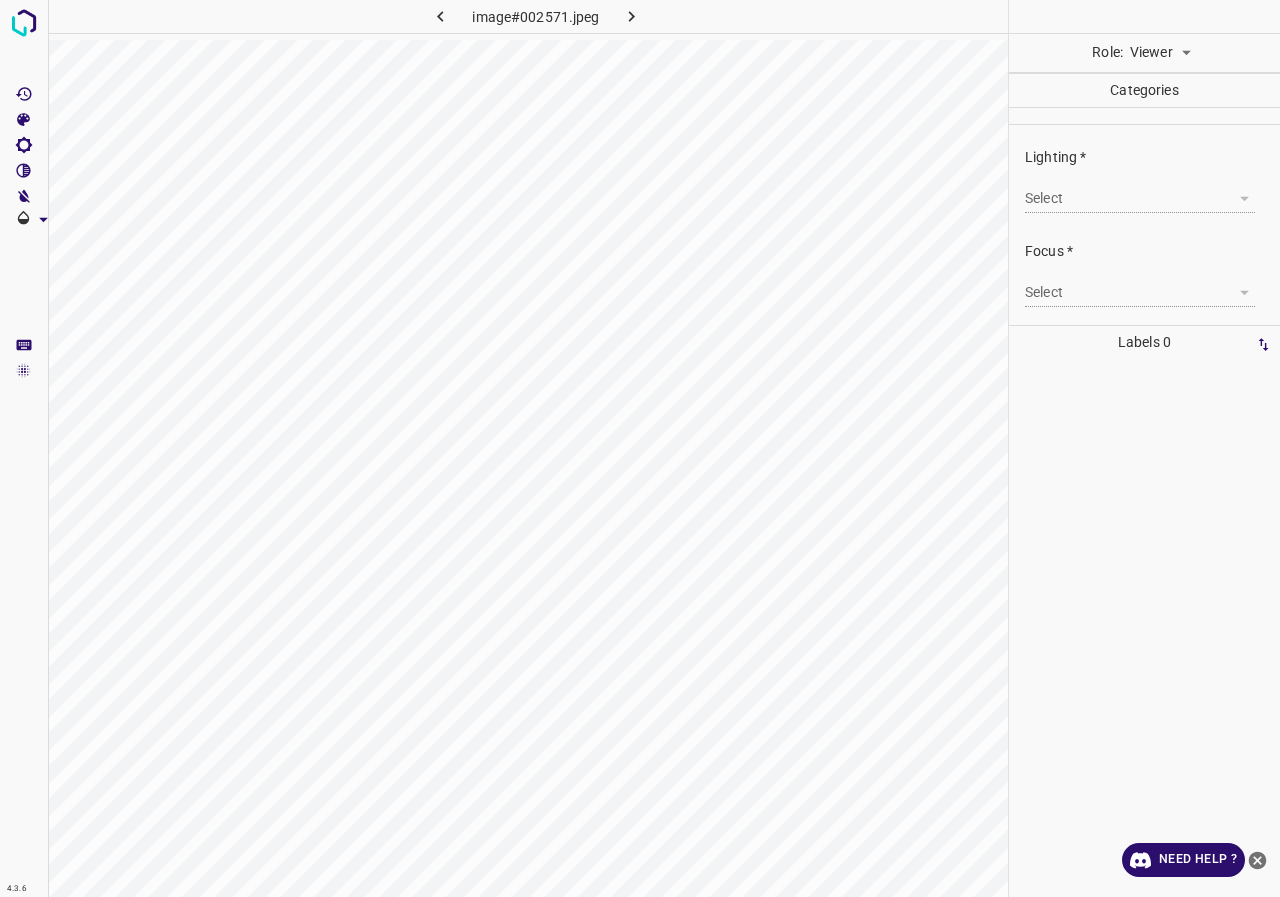 scroll, scrollTop: 0, scrollLeft: 0, axis: both 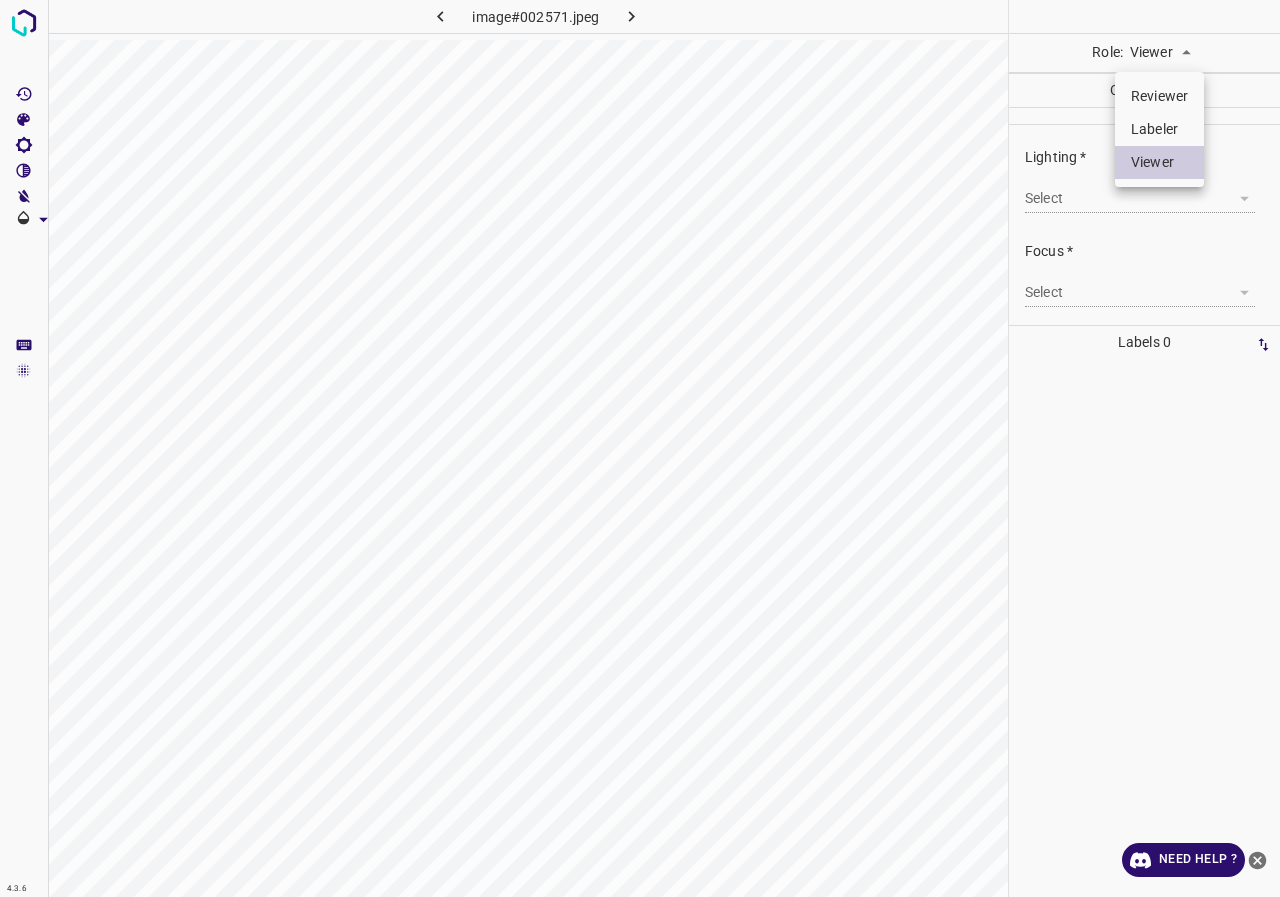click on "4.3.6  image#002571.jpeg Role: Viewer viewer Categories Lighting *  Select ​ Focus *  Select ​ Overall *  Select ​ Labels   0 Categories 1 Lighting 2 Focus 3 Overall Tools Space Change between modes (Draw & Edit) I Auto labeling R Restore zoom M Zoom in N Zoom out Delete Delete selecte label Filters Z Restore filters X Saturation filter C Brightness filter V Contrast filter B Gray scale filter General O Download Need Help ? - Text - Hide - Delete Reviewer Labeler Viewer" at bounding box center [640, 448] 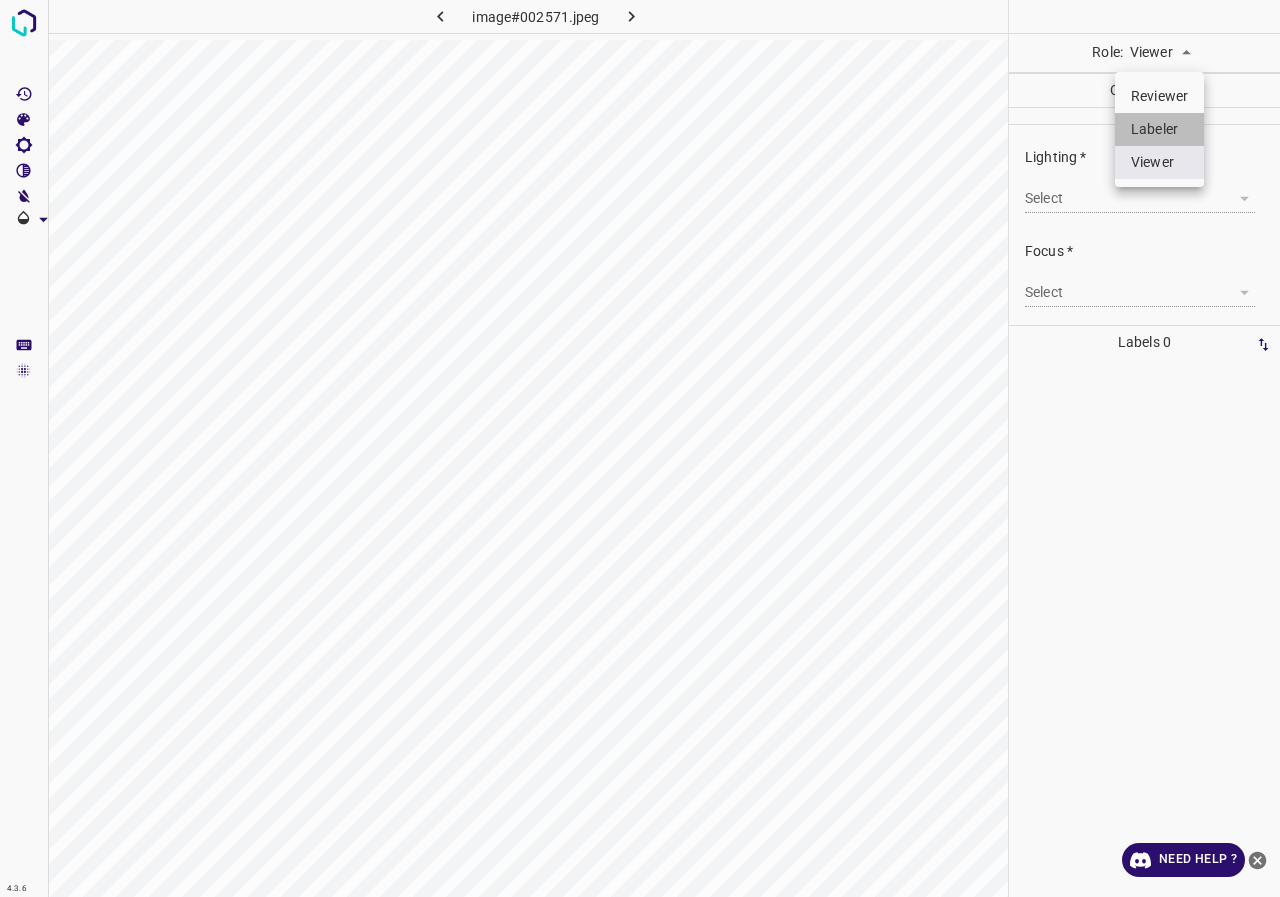 click on "Labeler" at bounding box center (1159, 129) 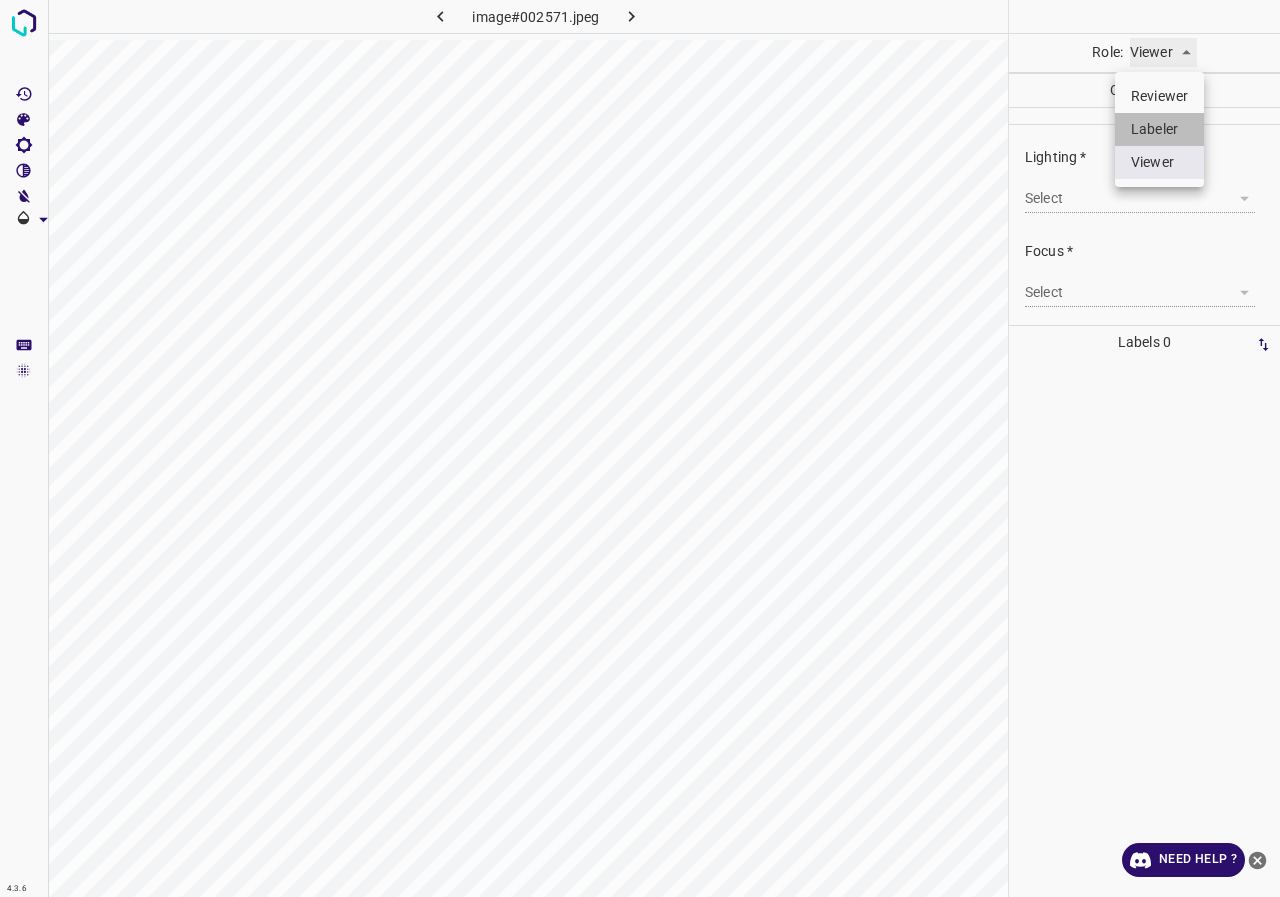 type on "labeler" 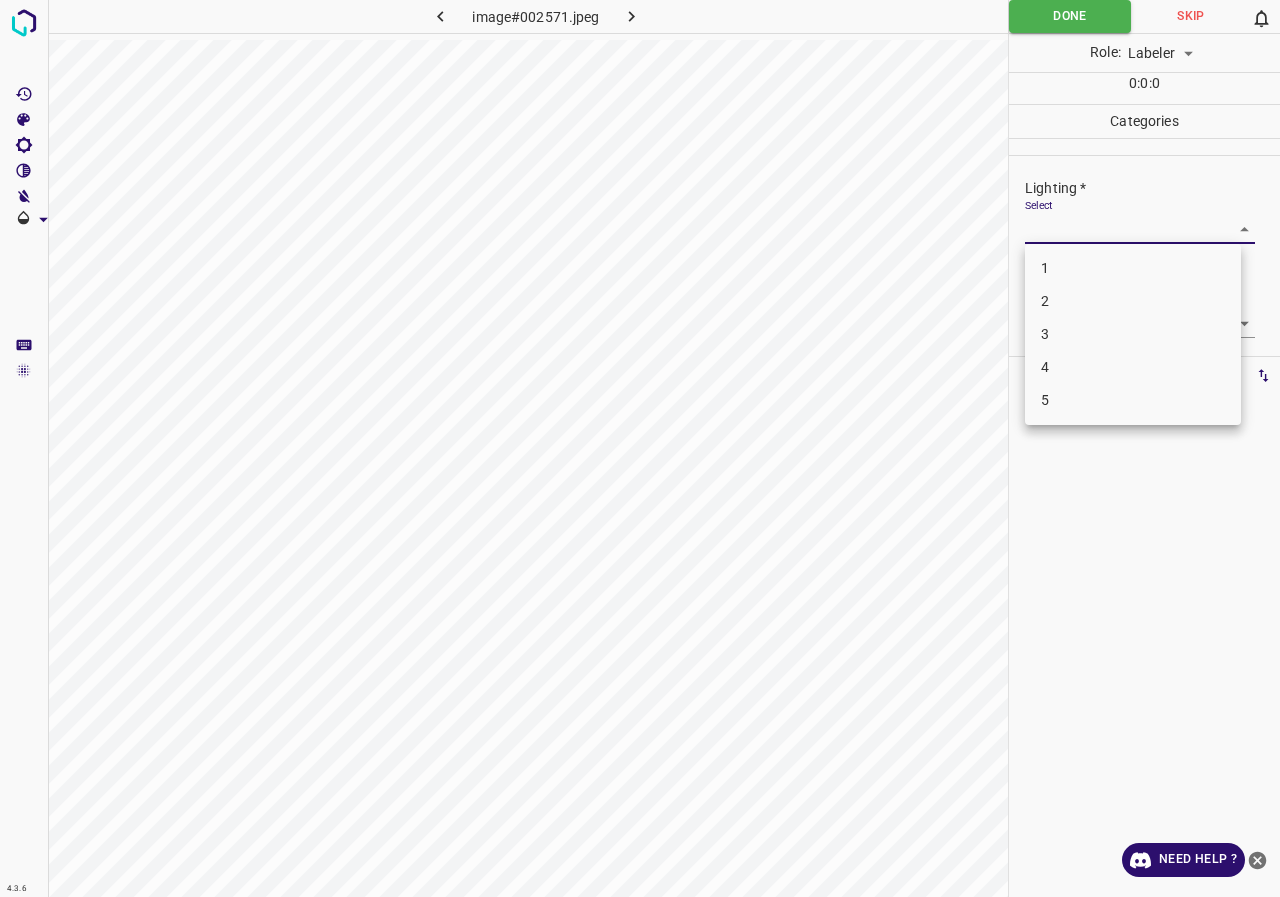 click on "4.3.6  image#002571.jpeg Done Skip 0 Role: Labeler labeler 0   : 0   : 0   Categories Lighting *  Select ​ Focus *  Select ​ Overall *  Select ​ Labels   0 Categories 1 Lighting 2 Focus 3 Overall Tools Space Change between modes (Draw & Edit) I Auto labeling R Restore zoom M Zoom in N Zoom out Delete Delete selecte label Filters Z Restore filters X Saturation filter C Brightness filter V Contrast filter B Gray scale filter General O Download Need Help ? - Text - Hide - Delete 1 2 3 4 5" at bounding box center (640, 448) 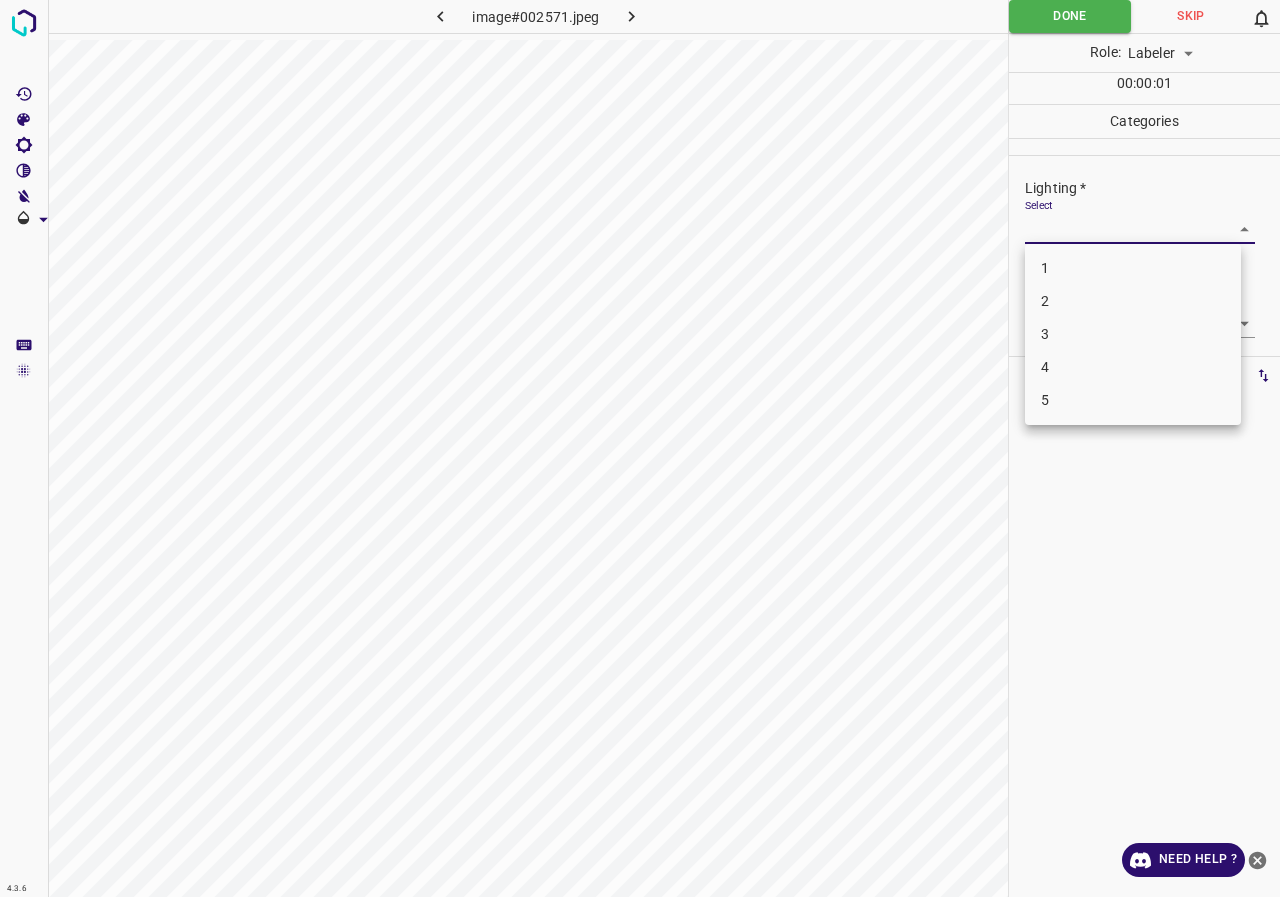 click on "3" at bounding box center (1133, 334) 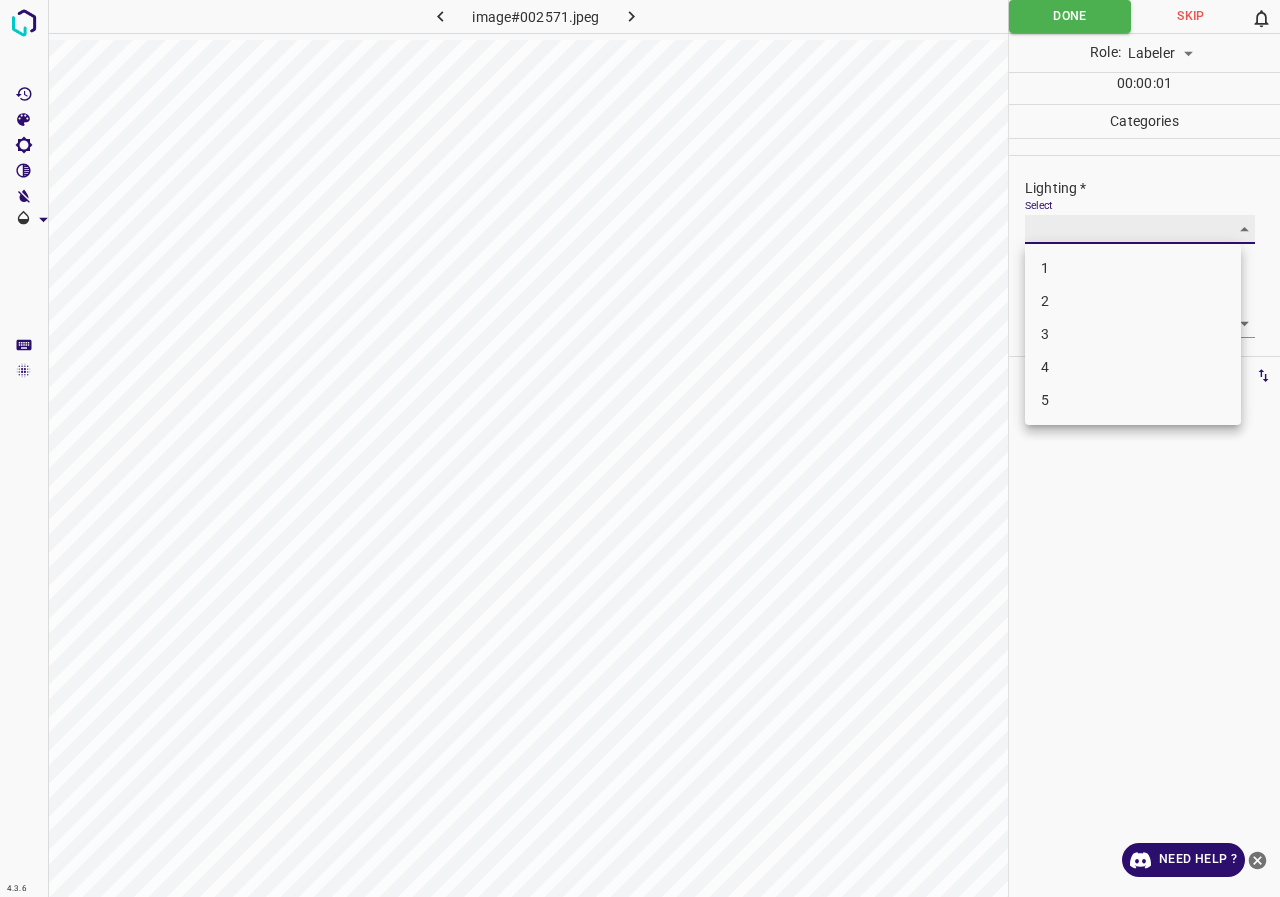 type on "3" 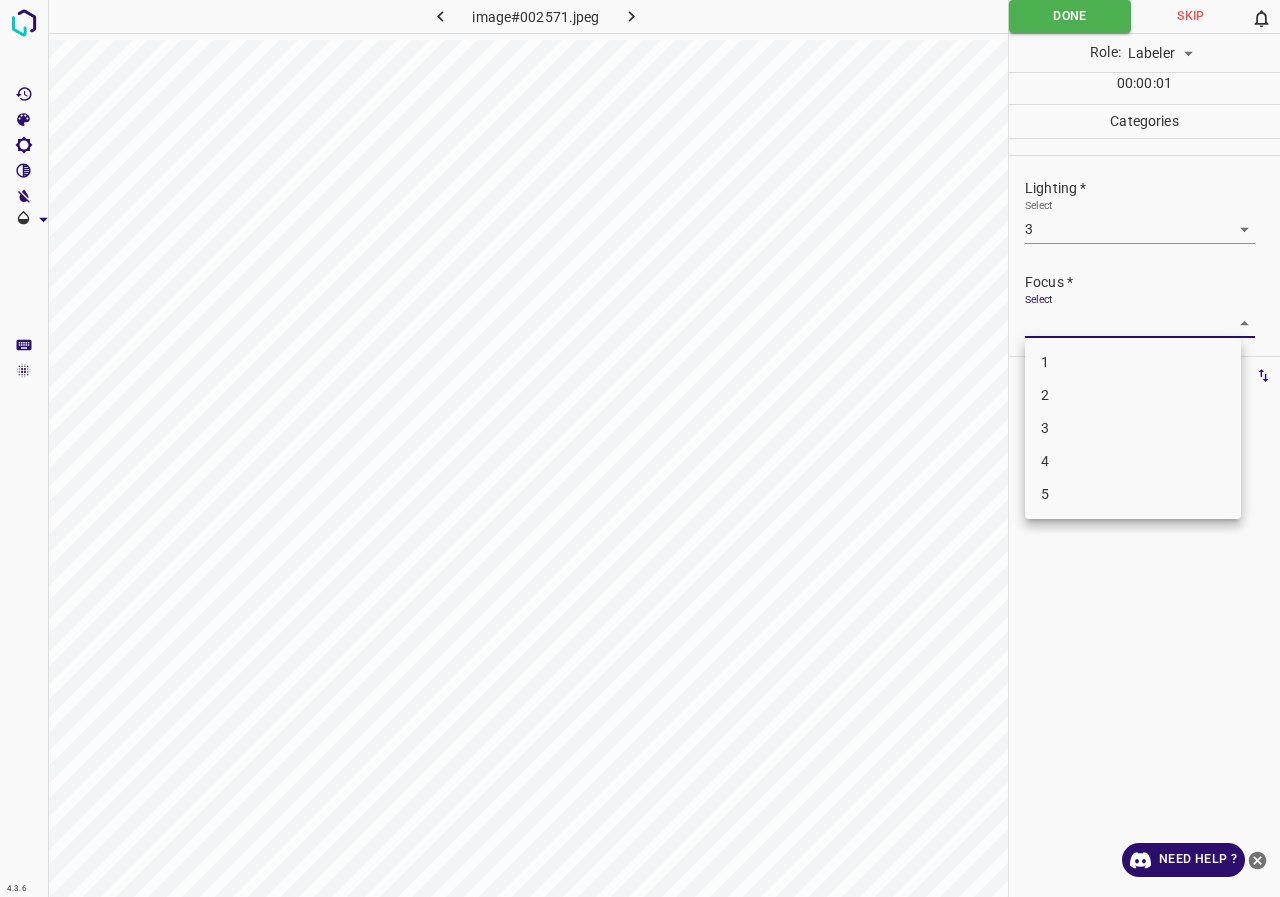 click on "4.3.6  image#002571.jpeg Done Skip 0 Role: Labeler labeler 00   : 00   : 01   Categories Lighting *  Select 3 3 Focus *  Select ​ Overall *  Select ​ Labels   0 Categories 1 Lighting 2 Focus 3 Overall Tools Space Change between modes (Draw & Edit) I Auto labeling R Restore zoom M Zoom in N Zoom out Delete Delete selecte label Filters Z Restore filters X Saturation filter C Brightness filter V Contrast filter B Gray scale filter General O Download Need Help ? - Text - Hide - Delete 1 2 3 4 5" at bounding box center [640, 448] 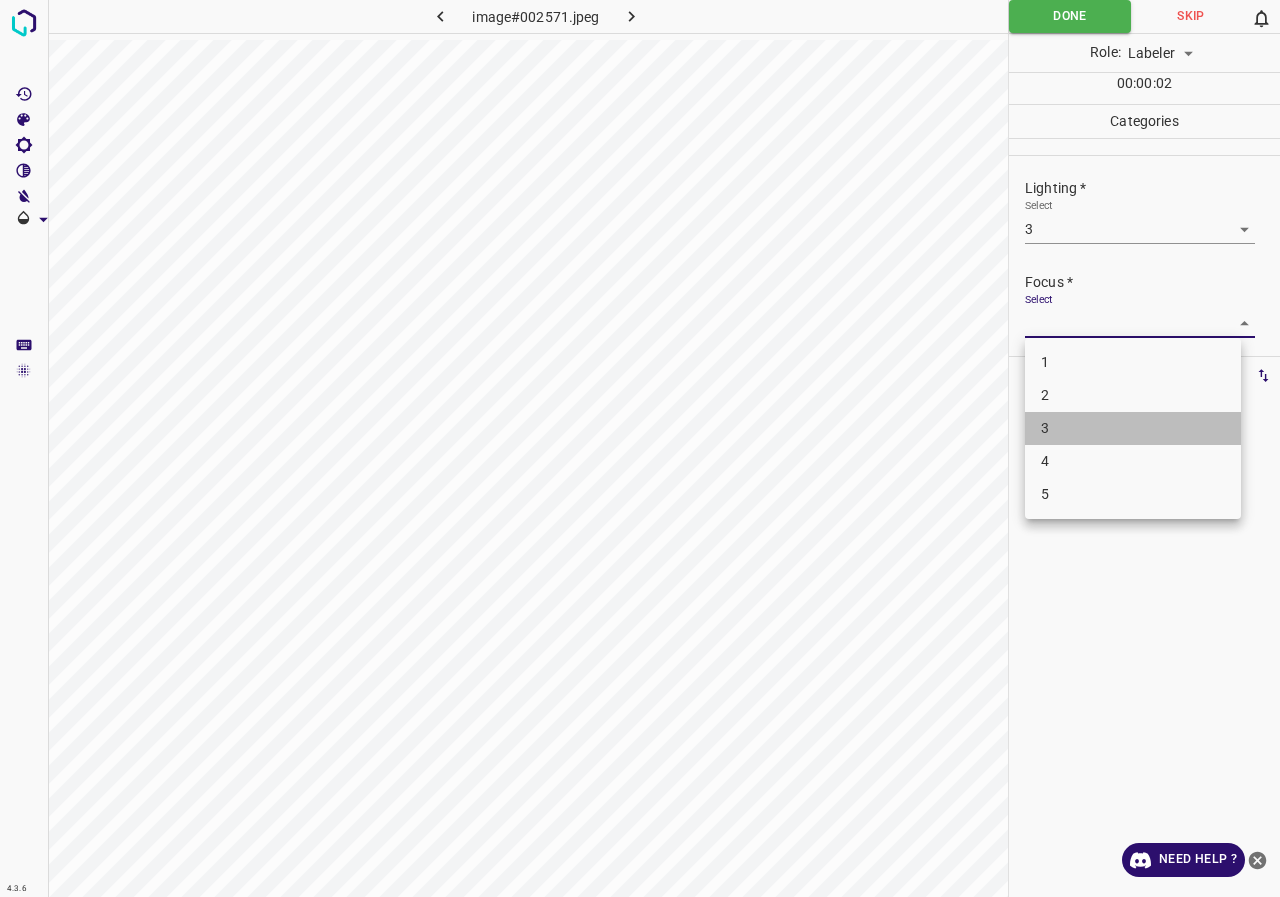 drag, startPoint x: 1060, startPoint y: 427, endPoint x: 1062, endPoint y: 447, distance: 20.09975 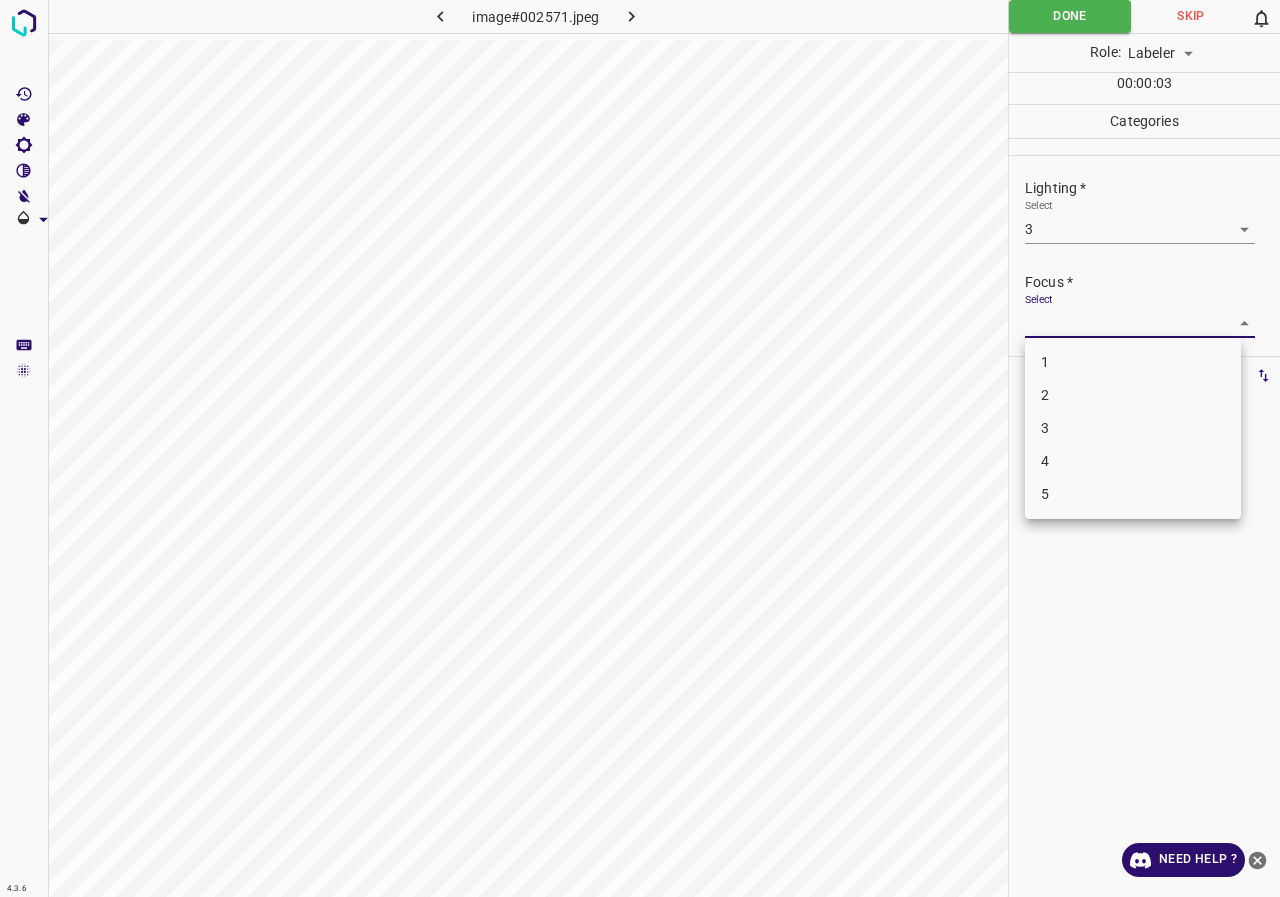 click on "4" at bounding box center [1133, 461] 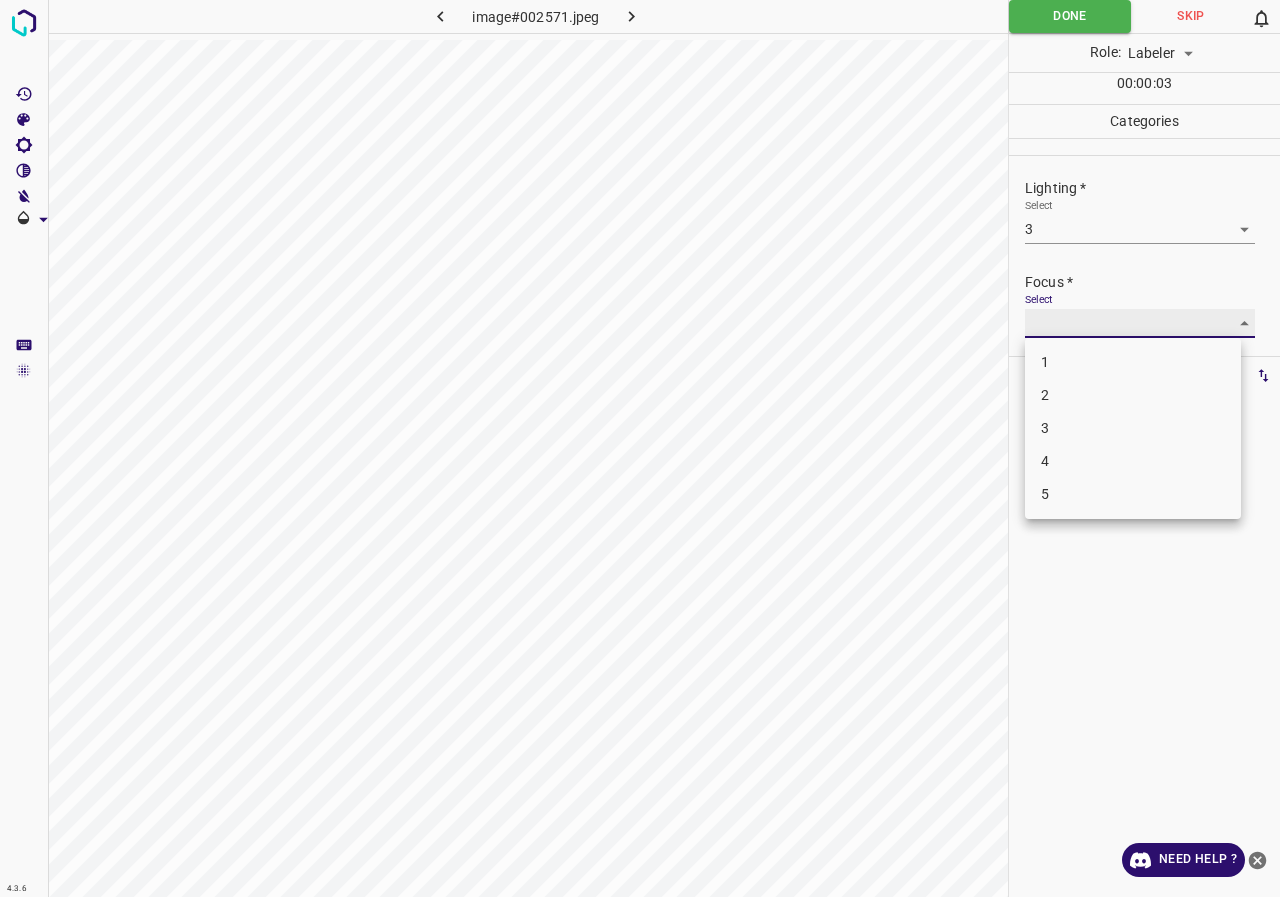 type on "4" 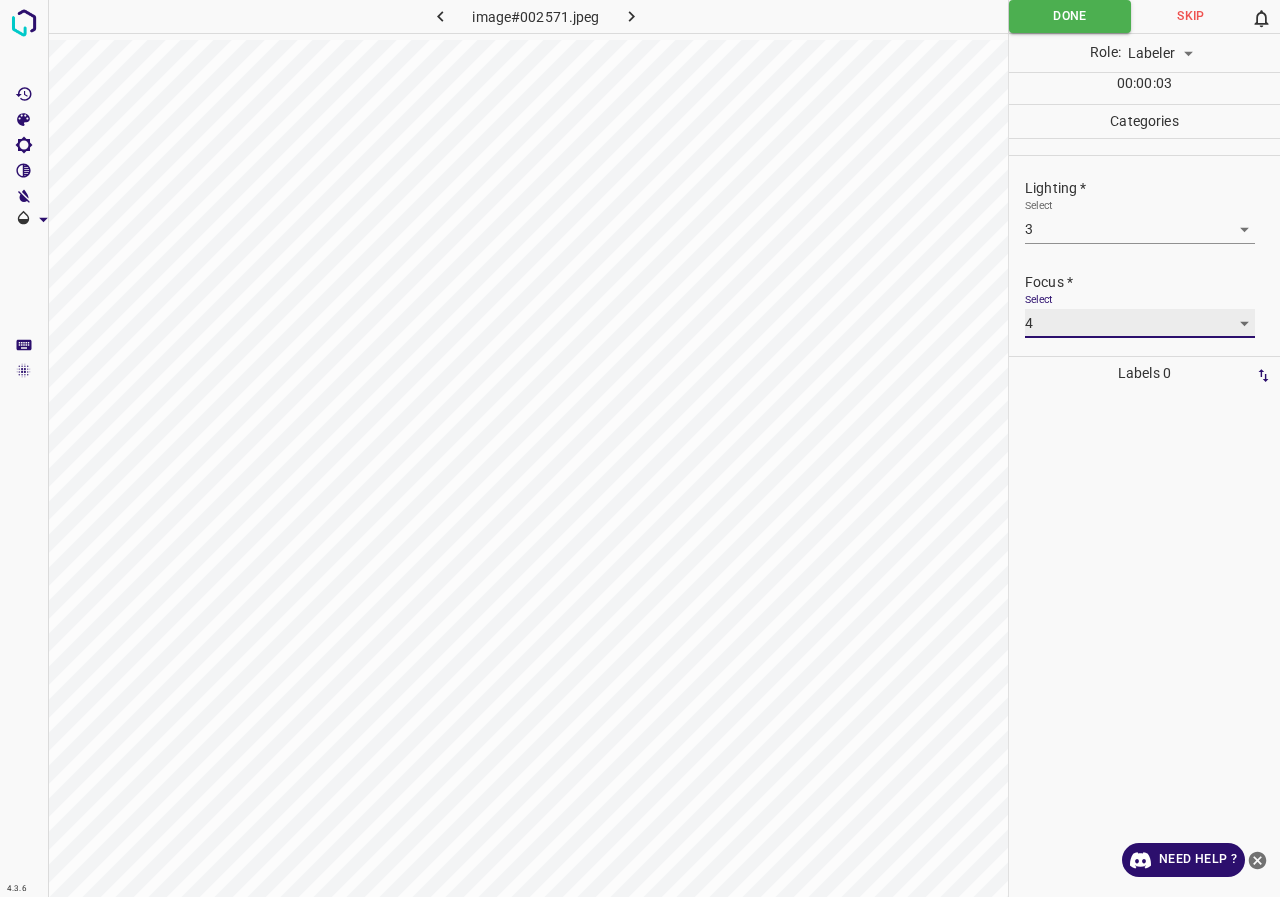 scroll, scrollTop: 98, scrollLeft: 0, axis: vertical 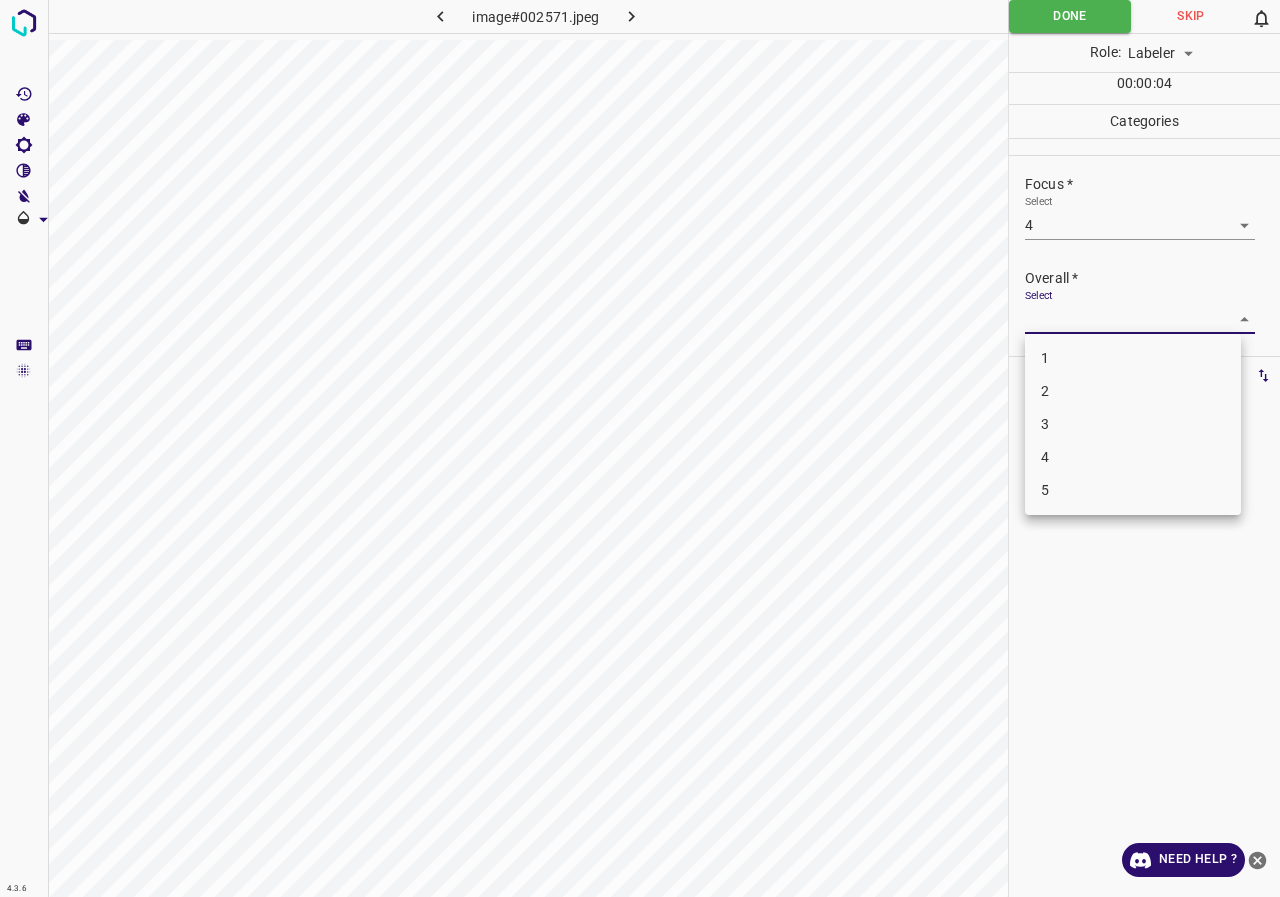 click on "4.3.6  image#002571.jpeg Done Skip 0 Role: Labeler labeler 00   : 00   : 04   Categories Lighting *  Select 3 3 Focus *  Select 4 4 Overall *  Select ​ Labels   0 Categories 1 Lighting 2 Focus 3 Overall Tools Space Change between modes (Draw & Edit) I Auto labeling R Restore zoom M Zoom in N Zoom out Delete Delete selecte label Filters Z Restore filters X Saturation filter C Brightness filter V Contrast filter B Gray scale filter General O Download Need Help ? - Text - Hide - Delete 1 2 3 4 5" at bounding box center [640, 448] 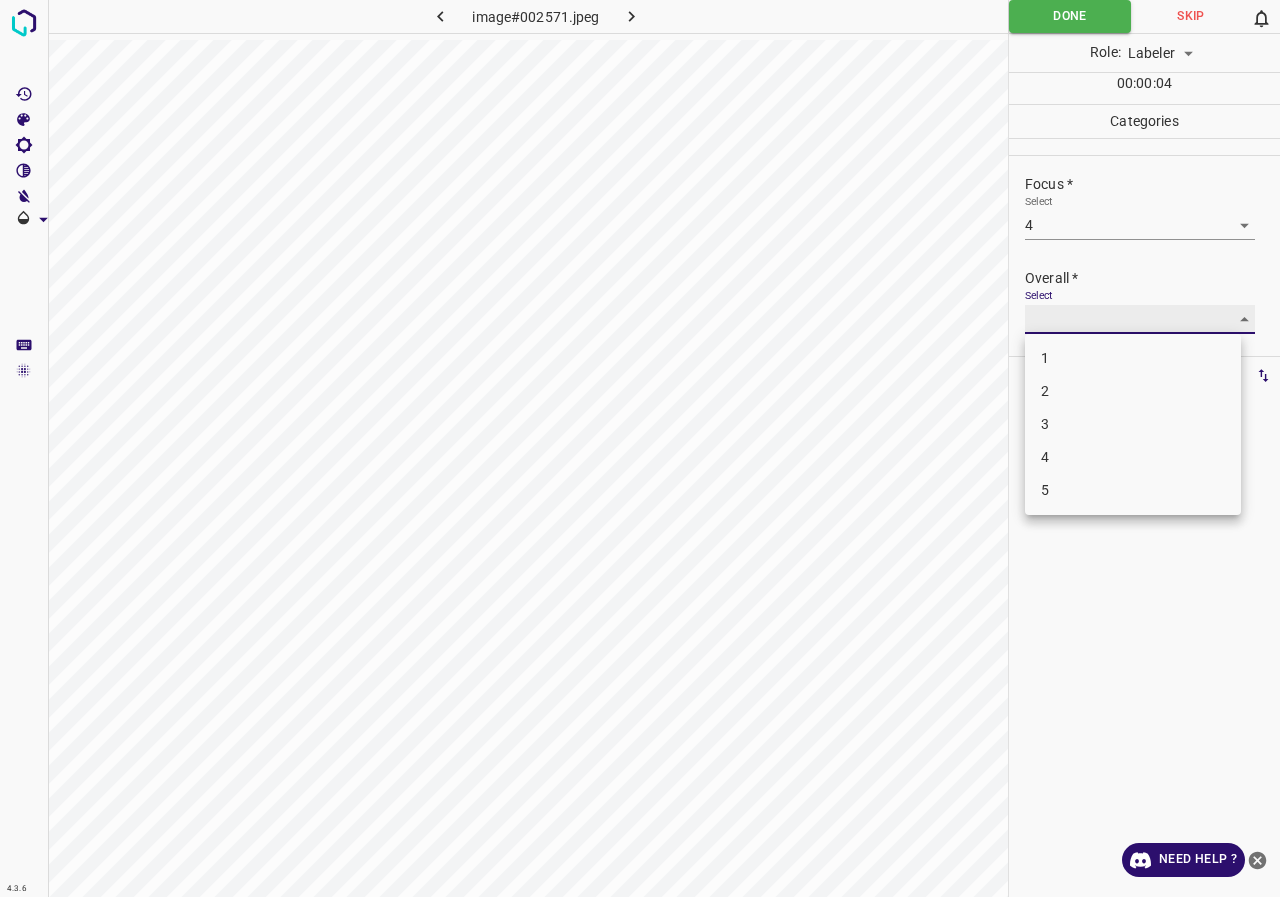 type on "4" 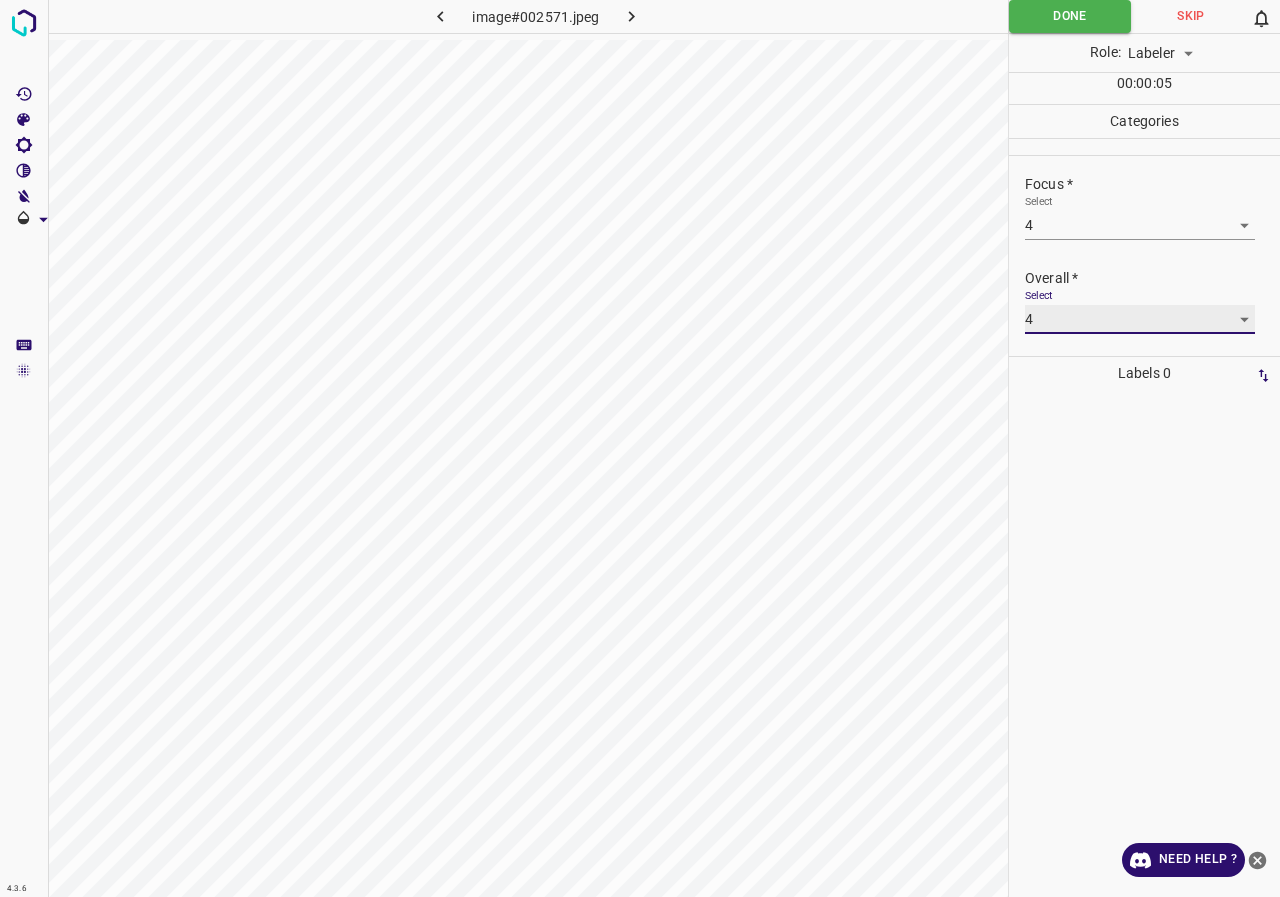 scroll, scrollTop: 0, scrollLeft: 0, axis: both 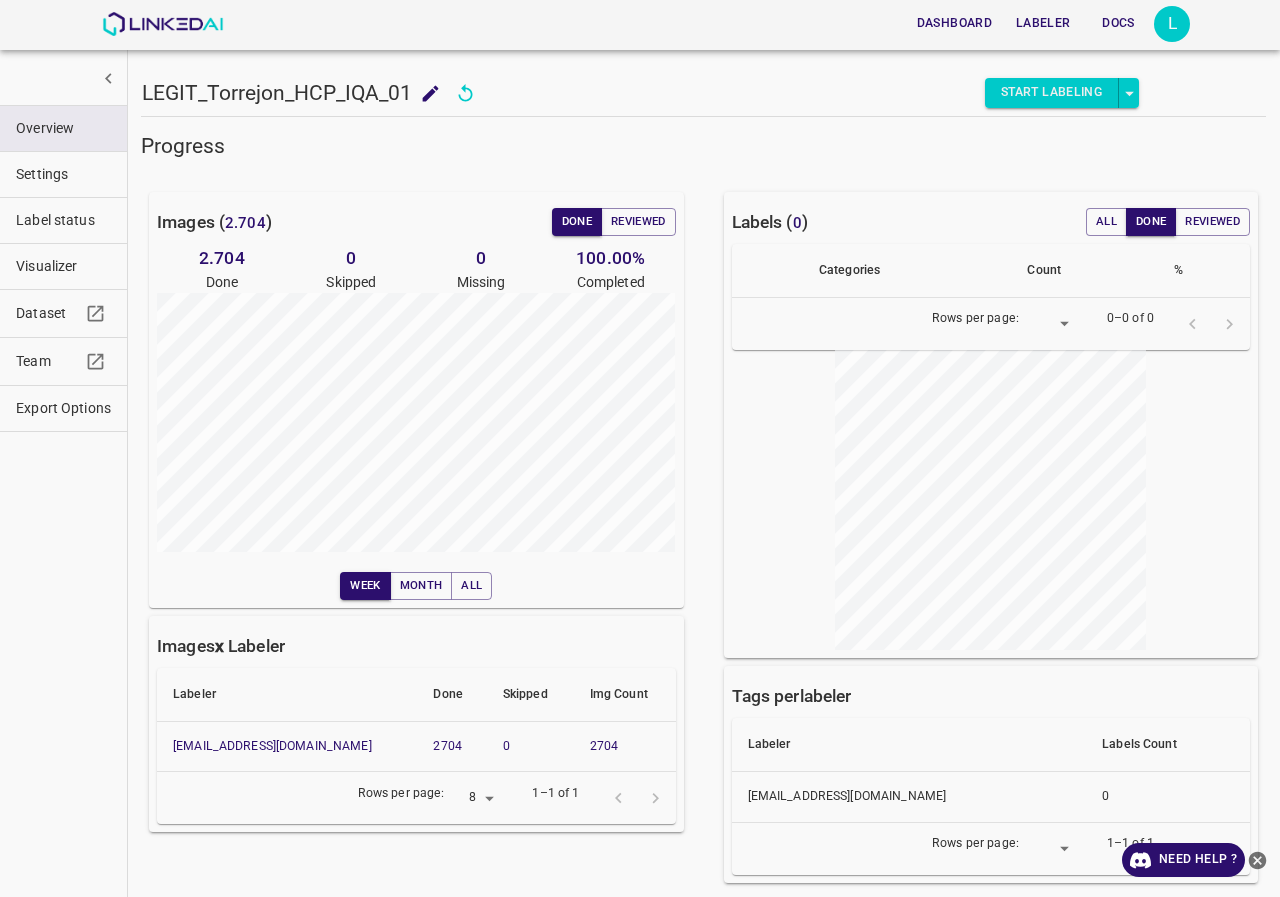 click on "Label status" at bounding box center (63, 220) 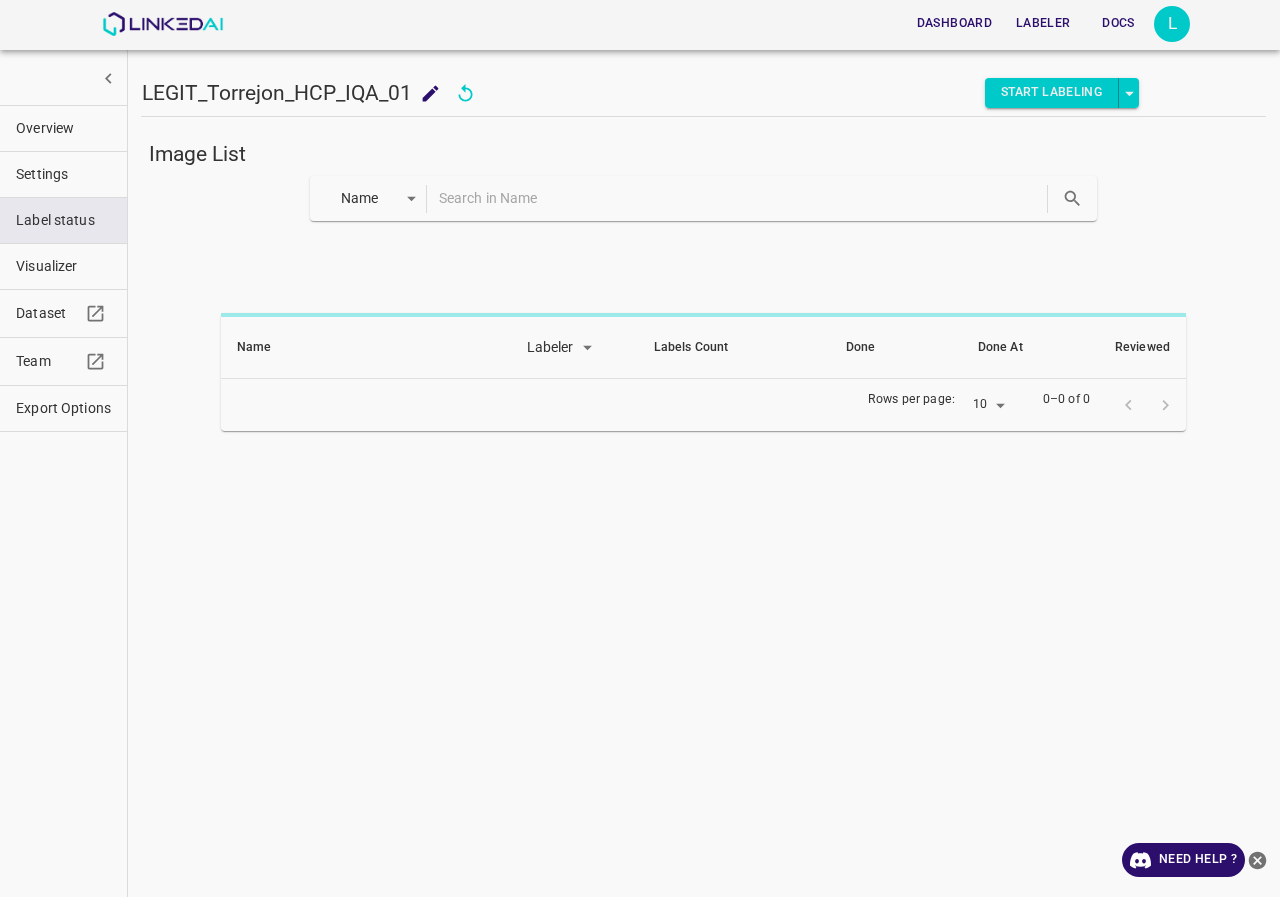 click on "Name key" at bounding box center [704, 198] 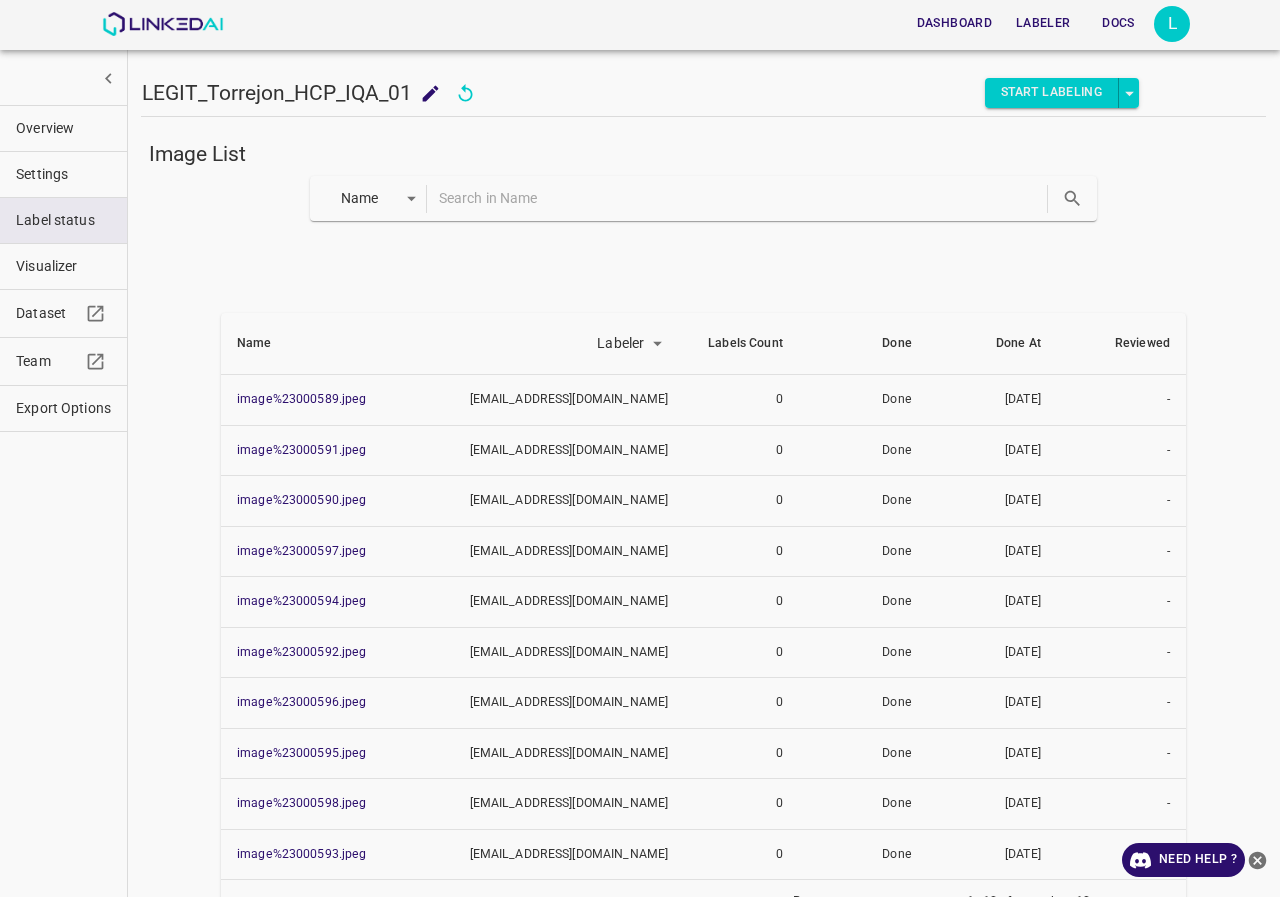 click at bounding box center [741, 198] 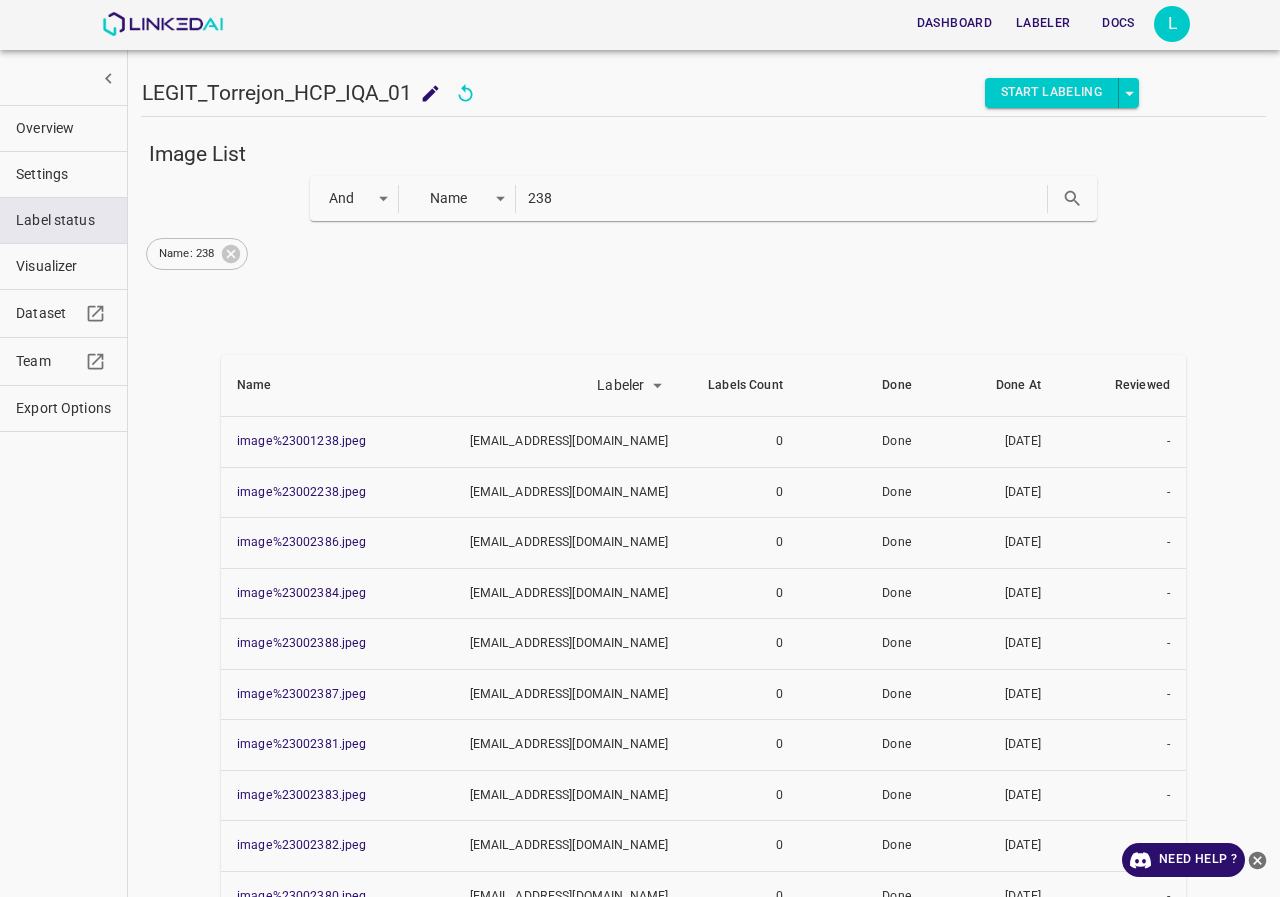 drag, startPoint x: 574, startPoint y: 193, endPoint x: 0, endPoint y: 225, distance: 574.8913 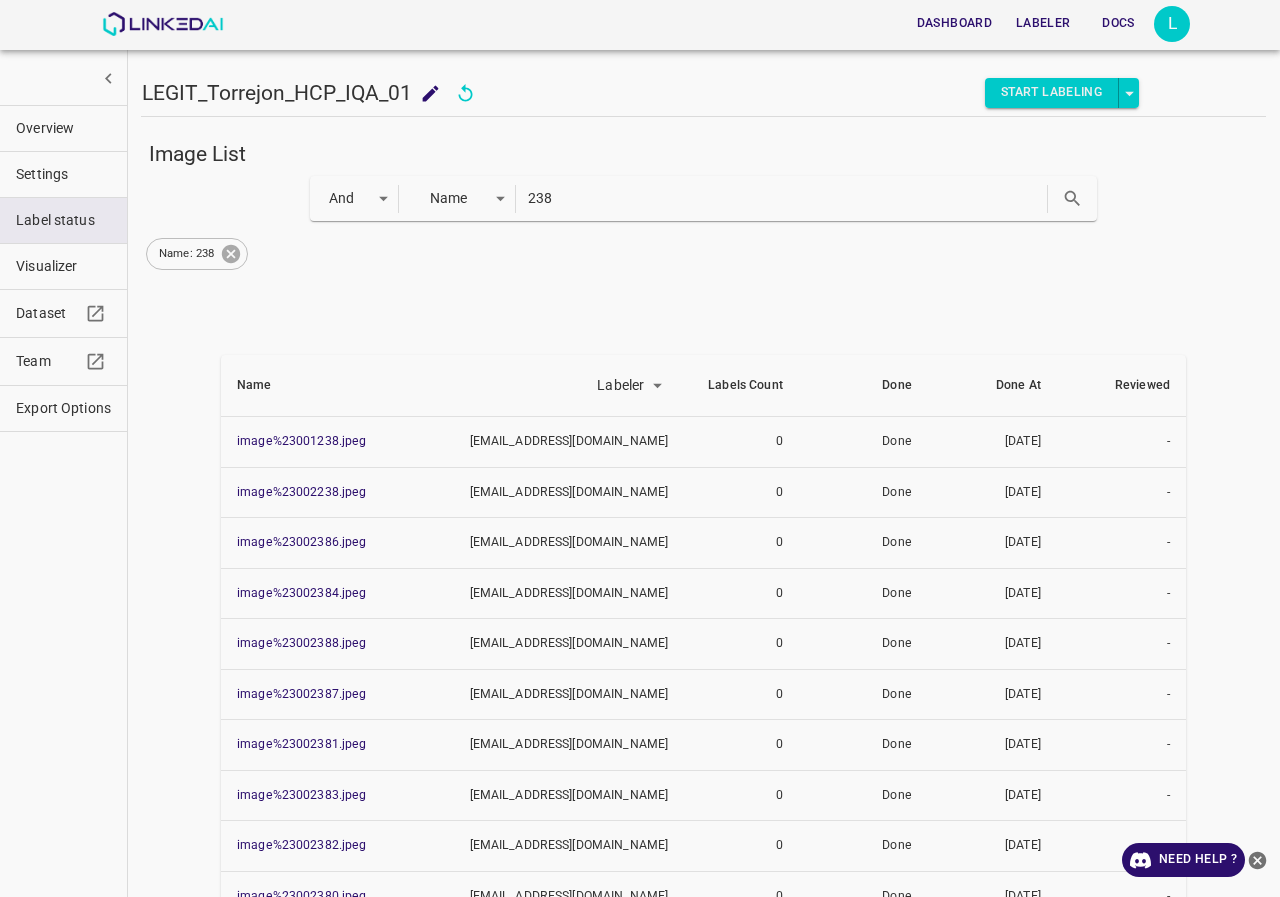 click 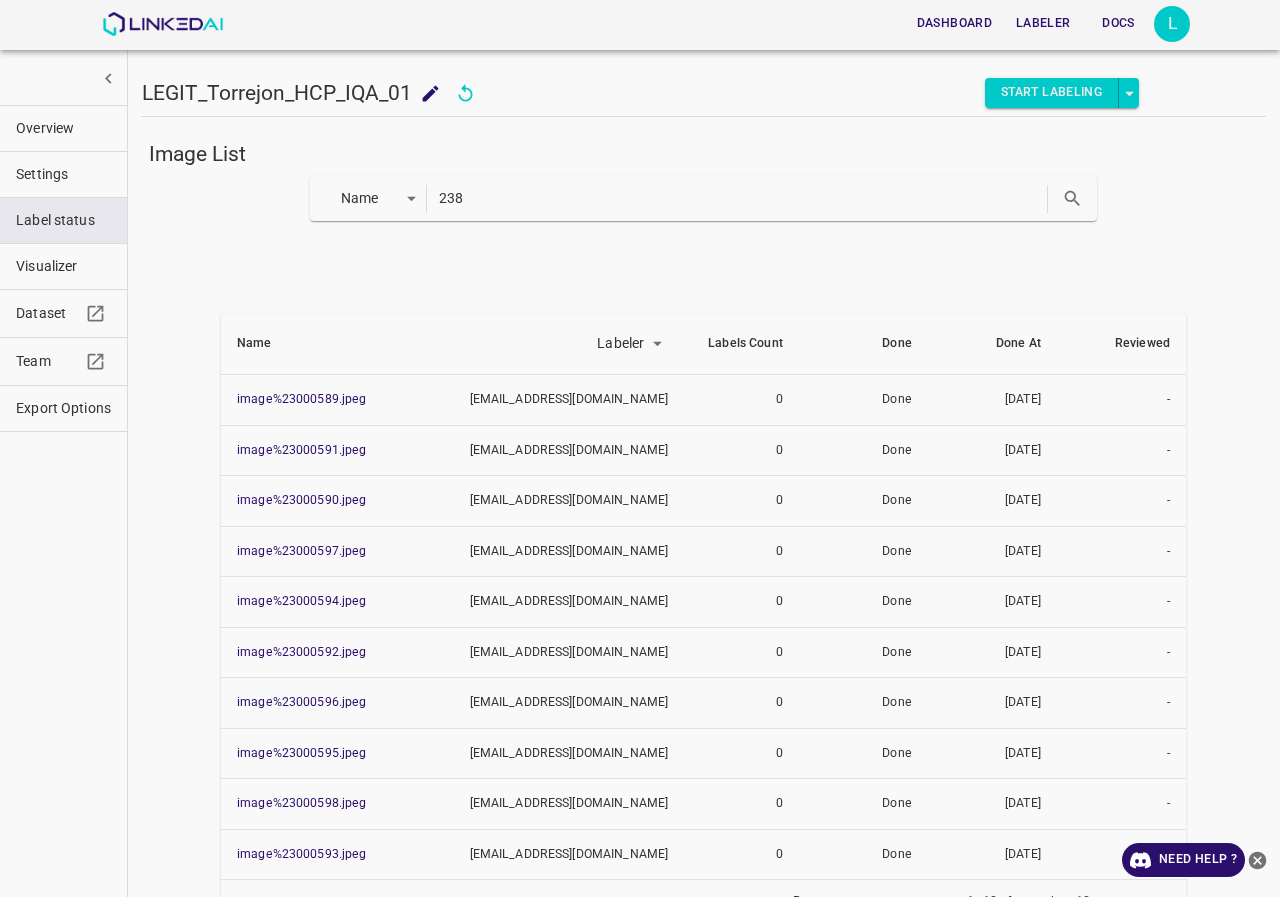 click on "238" at bounding box center [741, 198] 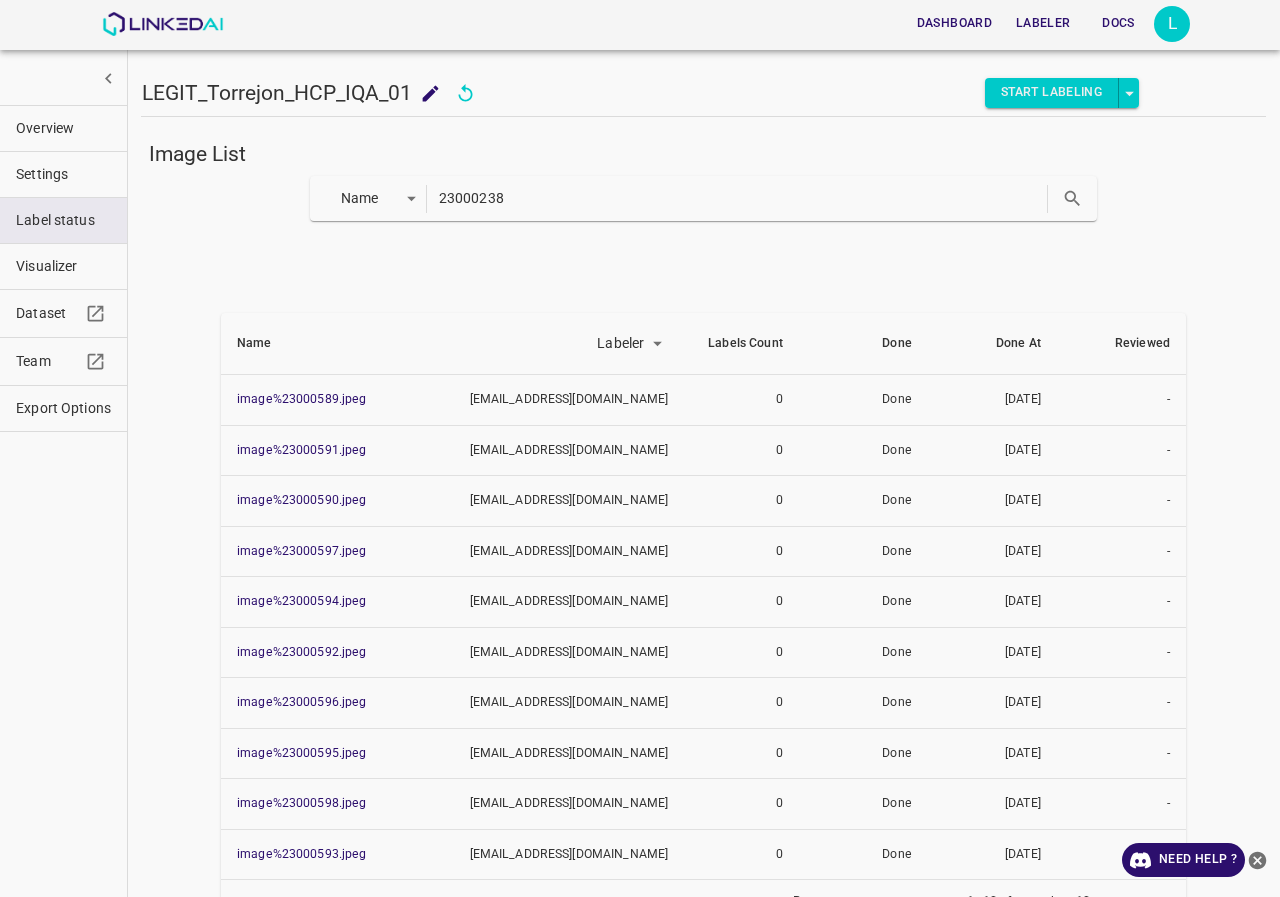 type on "23000238" 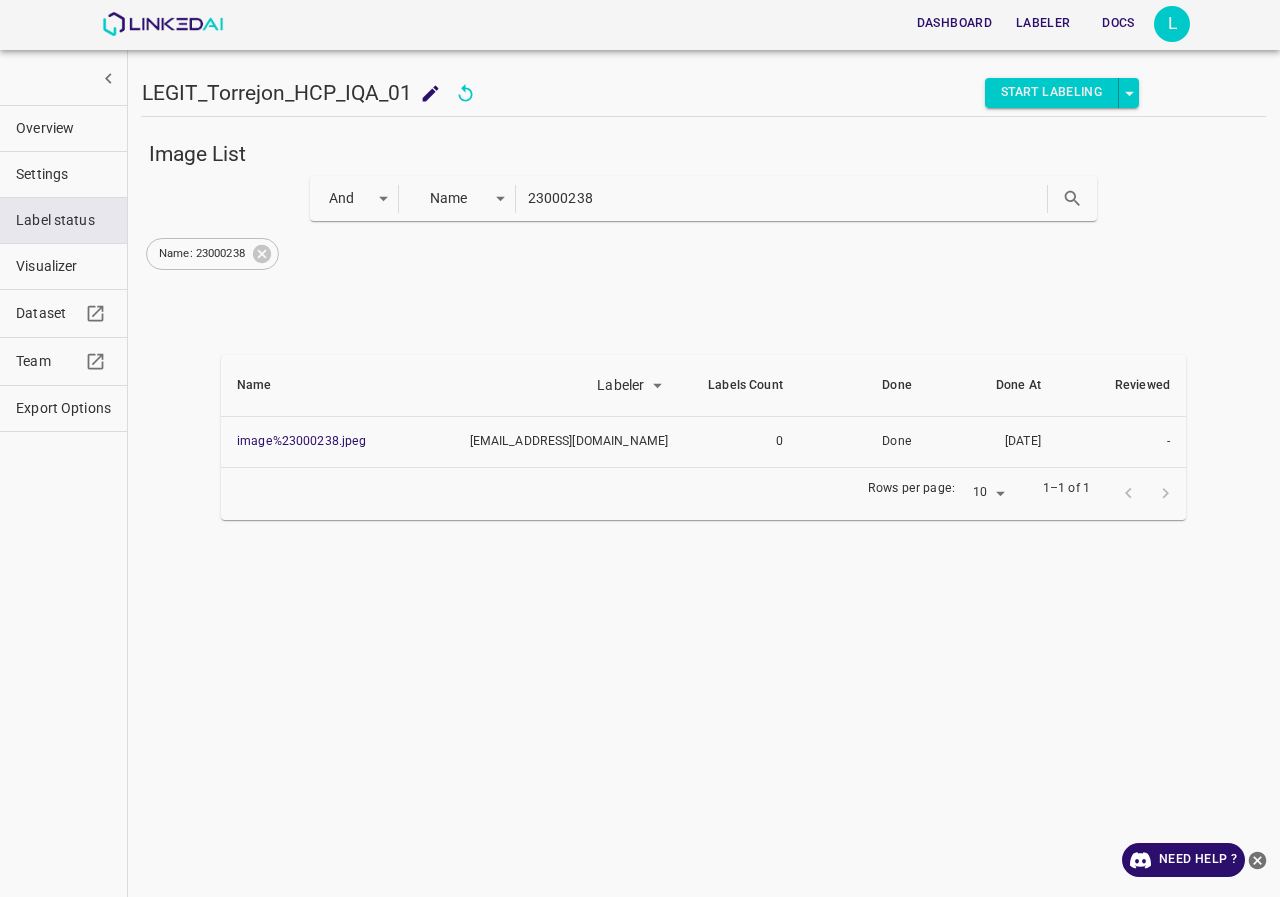 click on "Export Options" at bounding box center (63, 408) 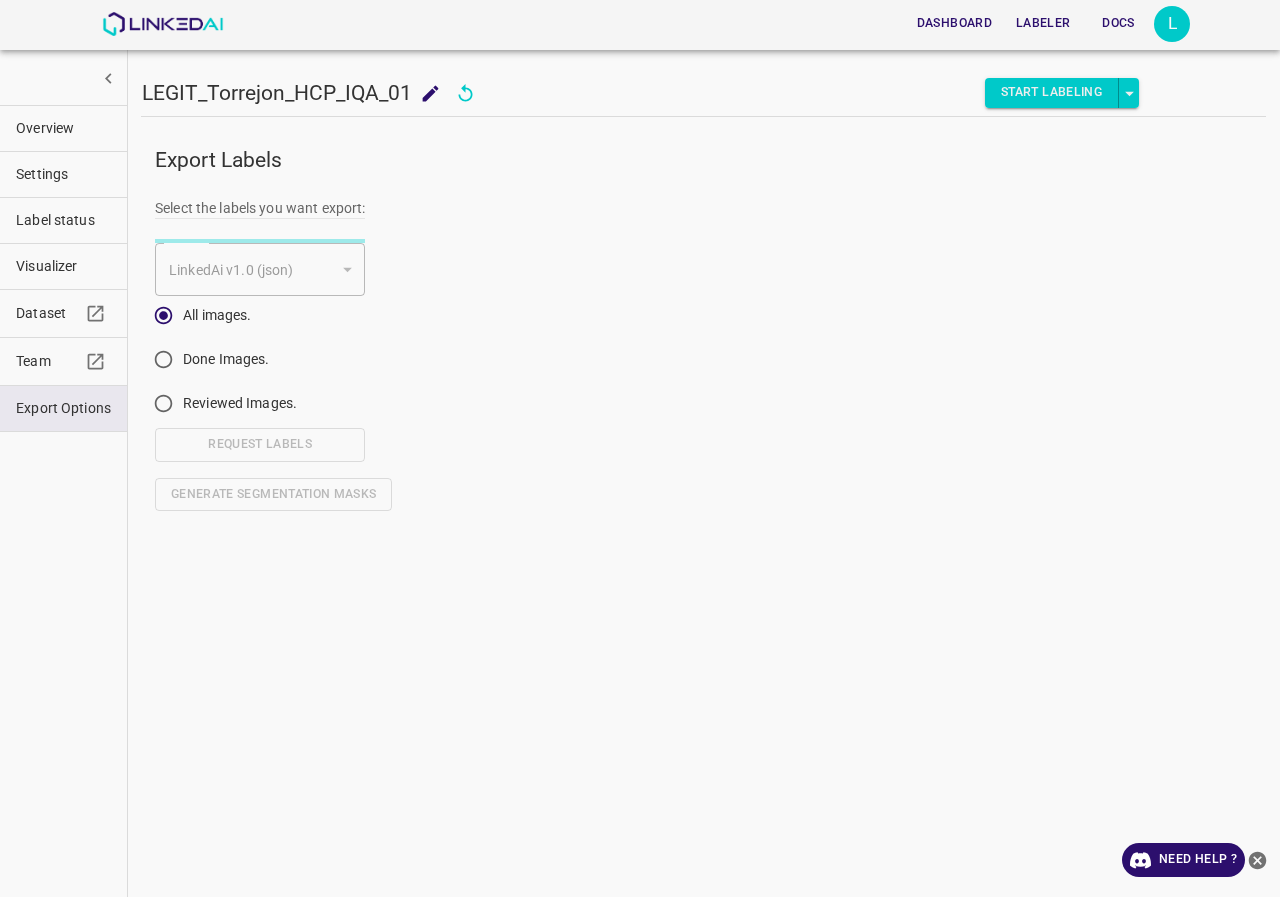 type 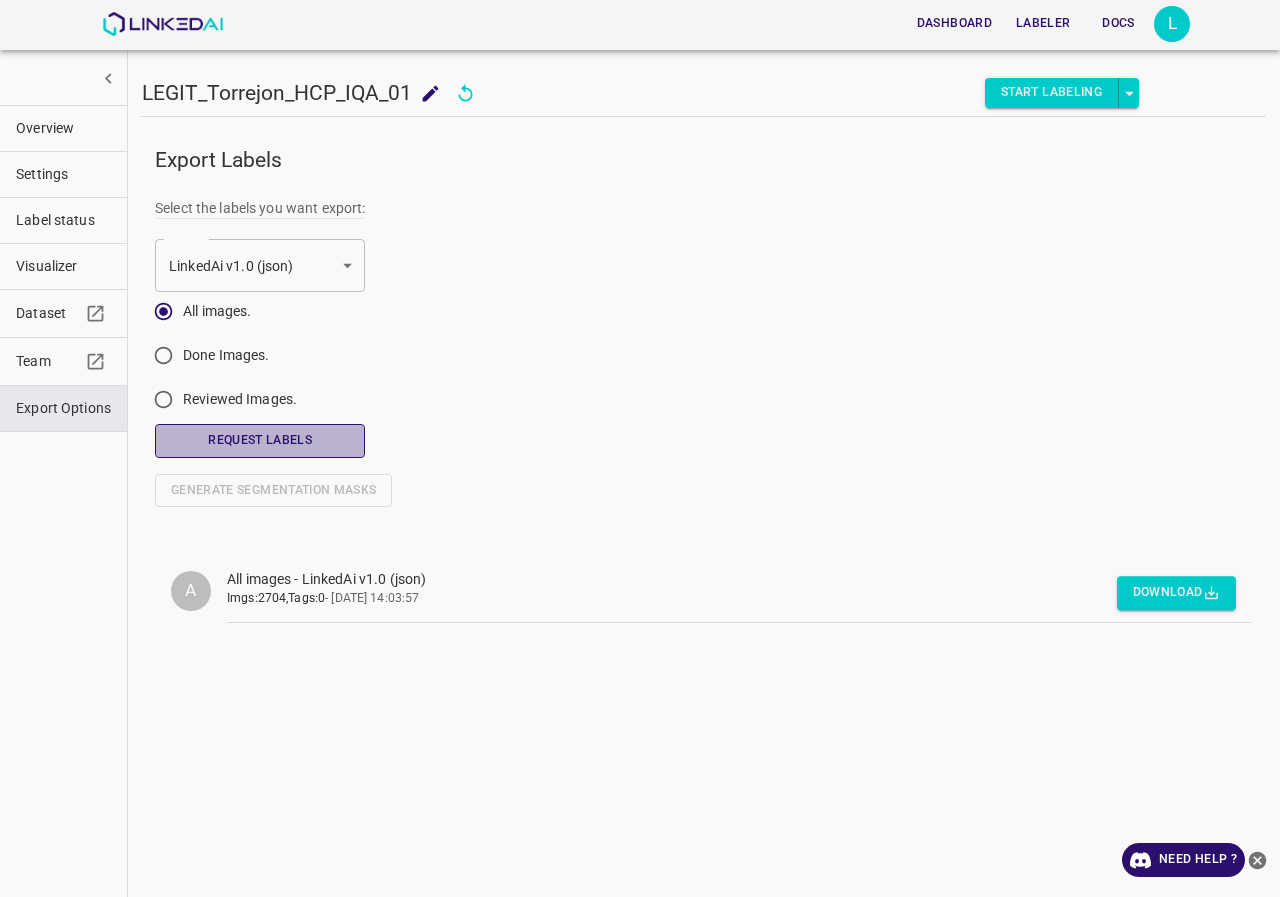 click on "Request Labels" at bounding box center [260, 440] 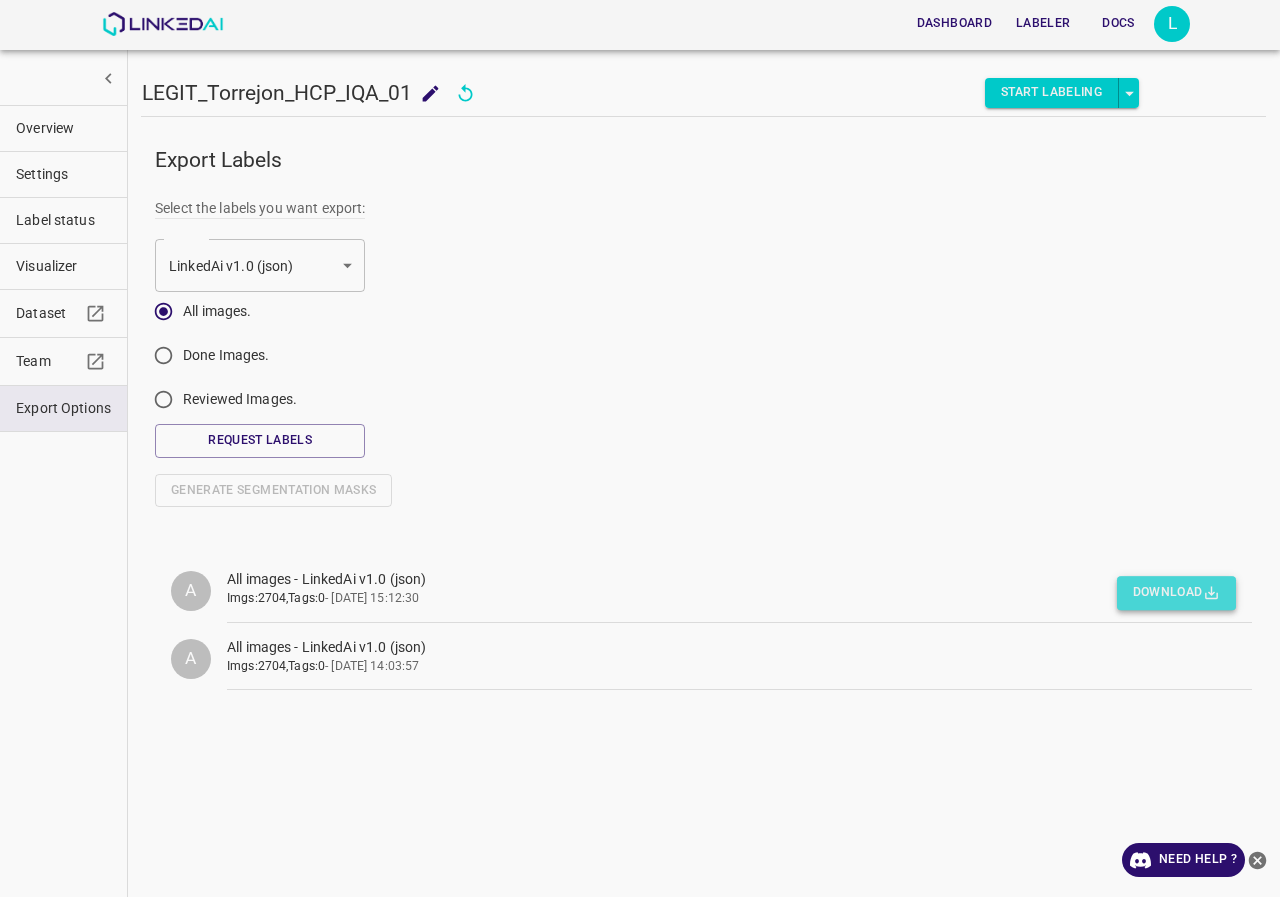 click on "Download" at bounding box center (1176, 593) 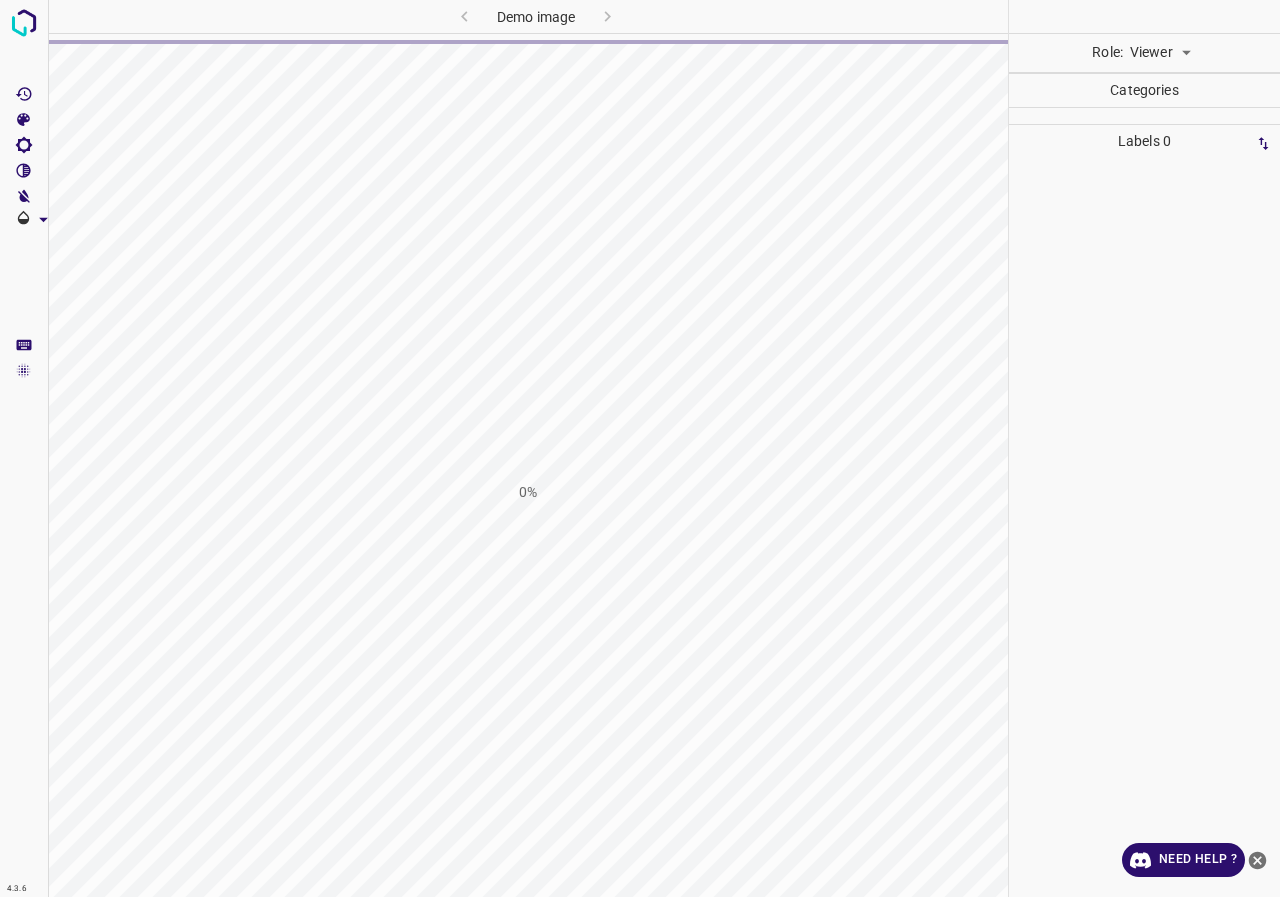 scroll, scrollTop: 0, scrollLeft: 0, axis: both 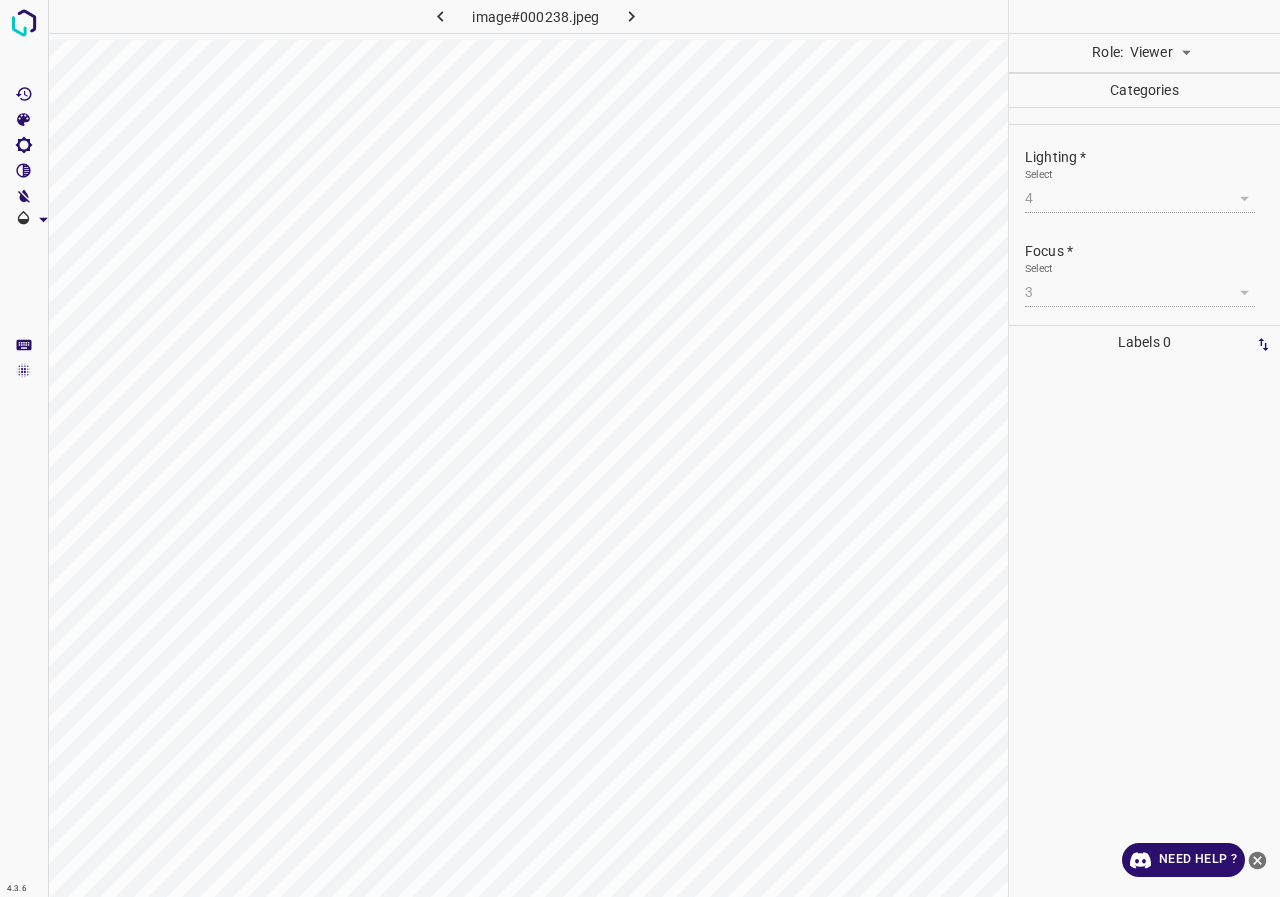 click on "4.3.6  image#000238.jpeg Role: Viewer viewer Categories Lighting *  Select 4 4 Focus *  Select 3 3 Overall *  Select ​ Labels   0 Categories 1 Lighting 2 Focus 3 Overall Tools Space Change between modes (Draw & Edit) I Auto labeling R Restore zoom M Zoom in N Zoom out Delete Delete selecte label Filters Z Restore filters X Saturation filter C Brightness filter V Contrast filter B Gray scale filter General O Download Need Help ? - Text - Hide - Delete" at bounding box center [640, 448] 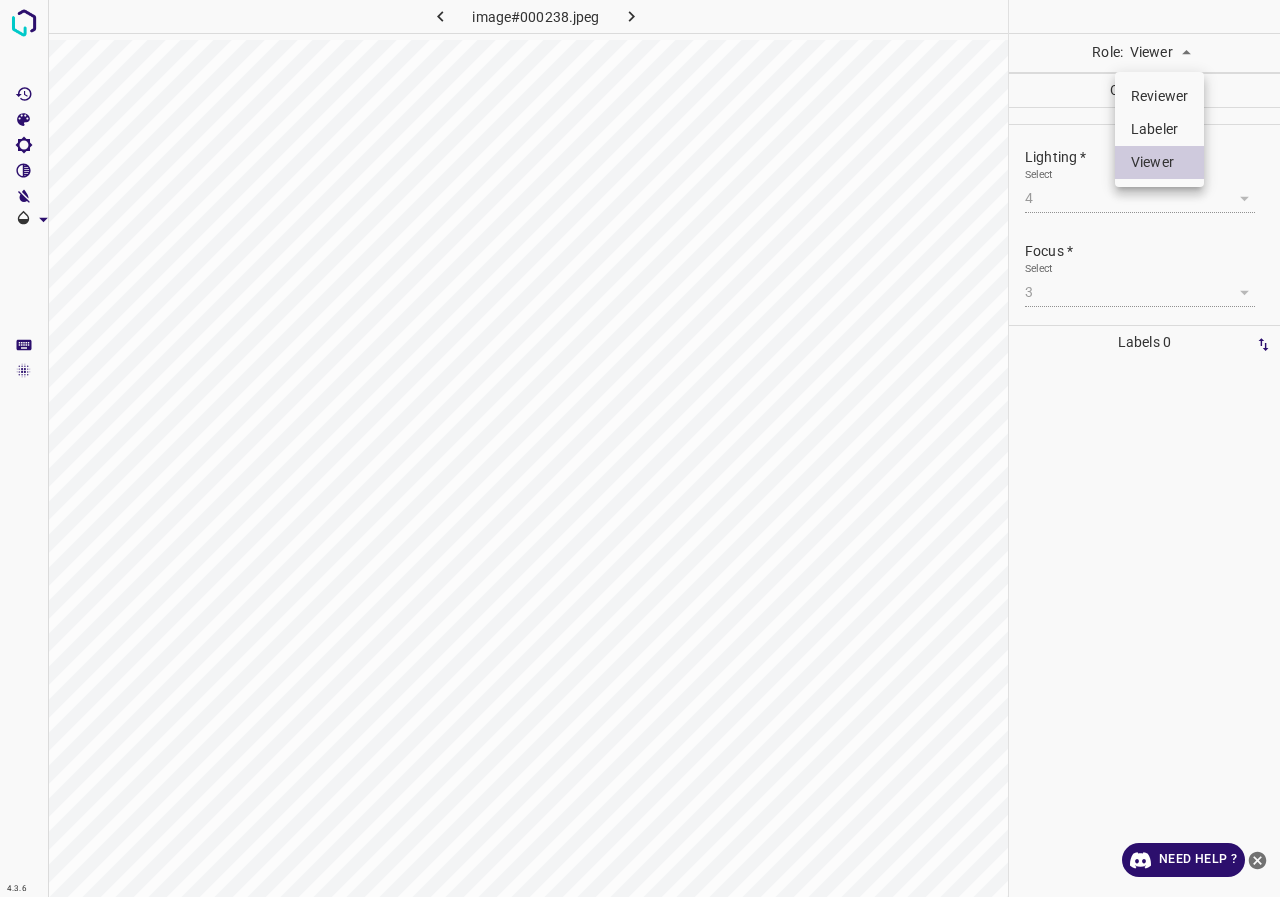 click on "Labeler" at bounding box center (1159, 129) 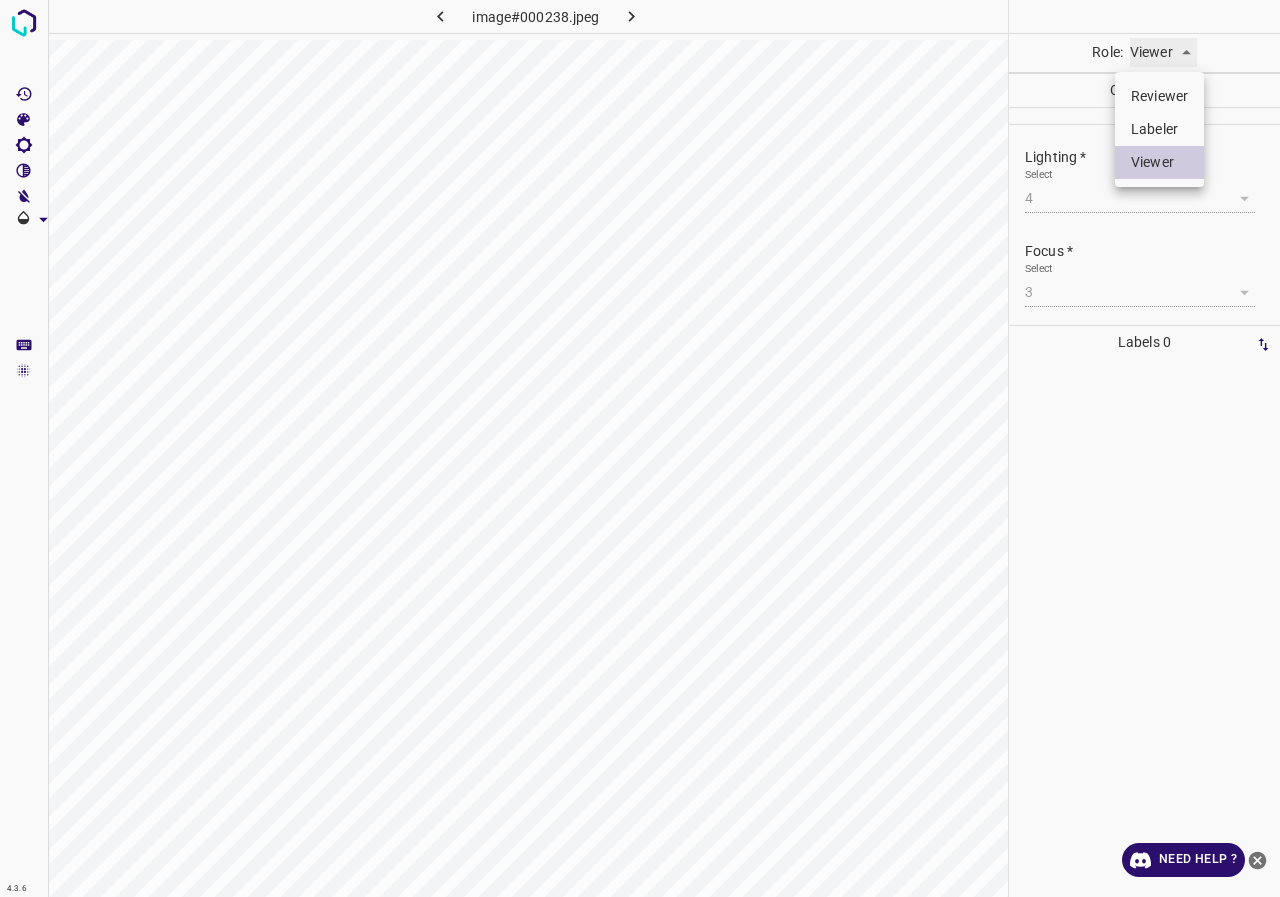 type on "labeler" 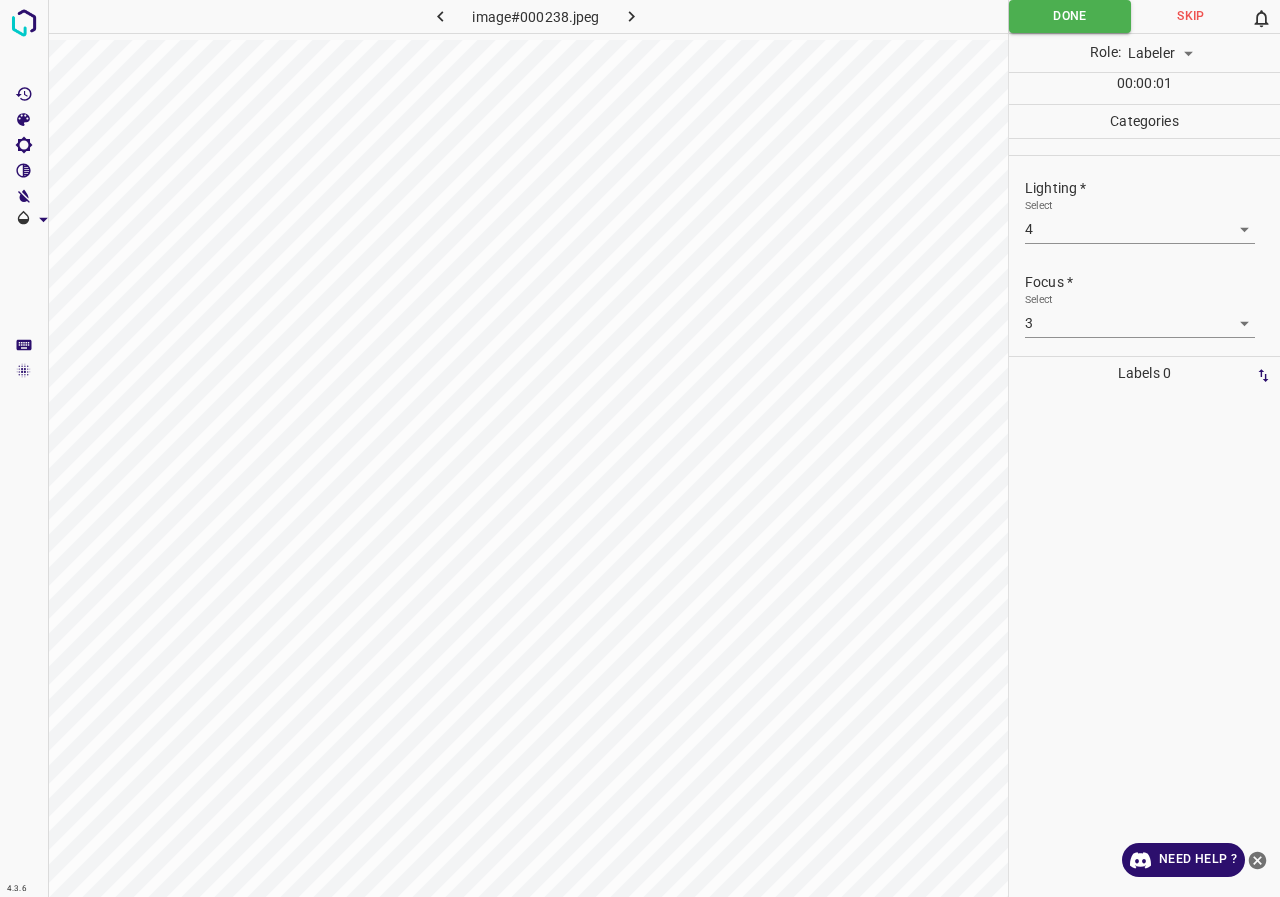 click on "4.3.6  image#000238.jpeg Done Skip 0 Role: Labeler labeler 00   : 00   : 01   Categories Lighting *  Select 4 4 Focus *  Select 3 3 Overall *  Select ​ Labels   0 Categories 1 Lighting 2 Focus 3 Overall Tools Space Change between modes (Draw & Edit) I Auto labeling R Restore zoom M Zoom in N Zoom out Delete Delete selecte label Filters Z Restore filters X Saturation filter C Brightness filter V Contrast filter B Gray scale filter General O Download Need Help ? - Text - Hide - Delete" at bounding box center [640, 448] 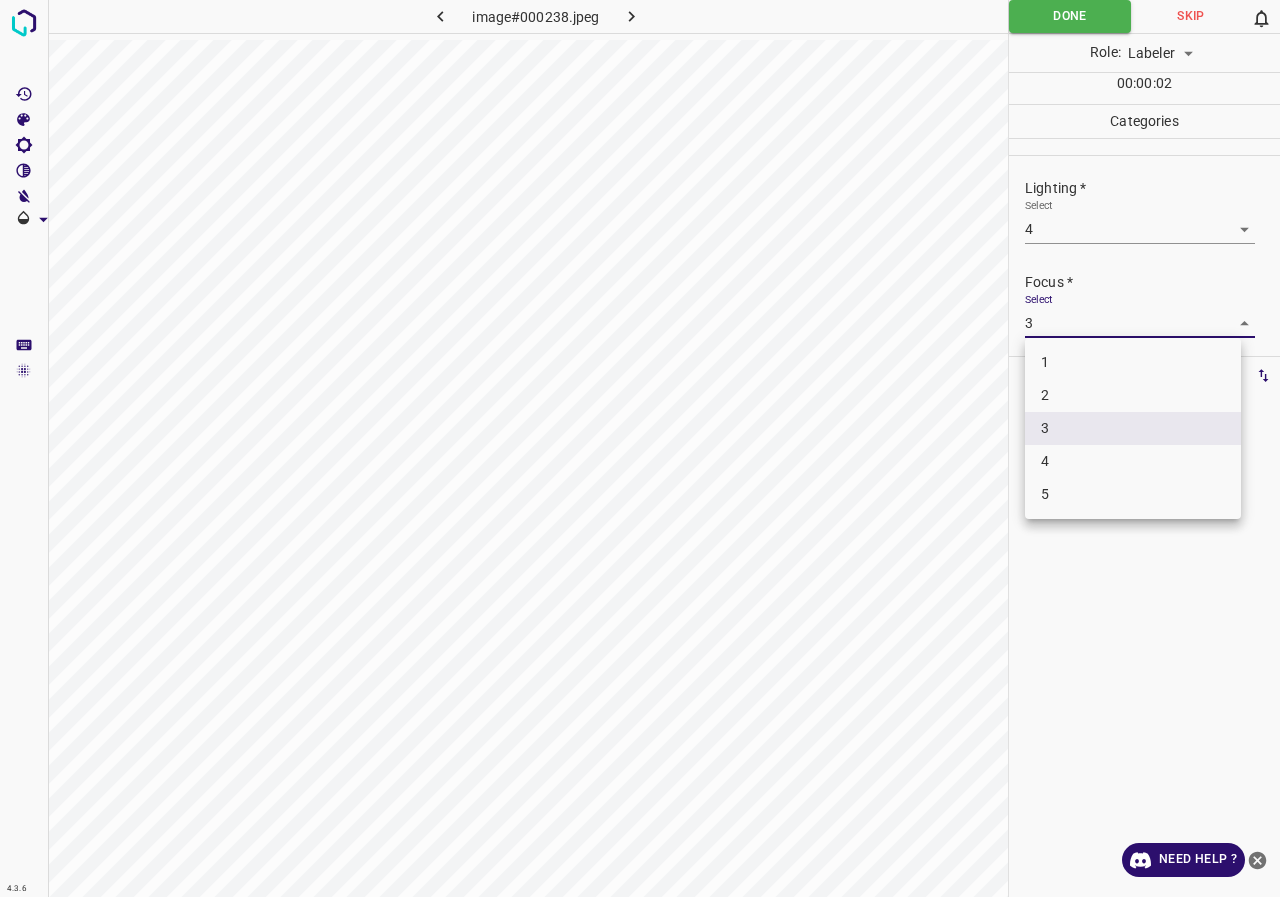drag, startPoint x: 1077, startPoint y: 396, endPoint x: 1093, endPoint y: 352, distance: 46.818798 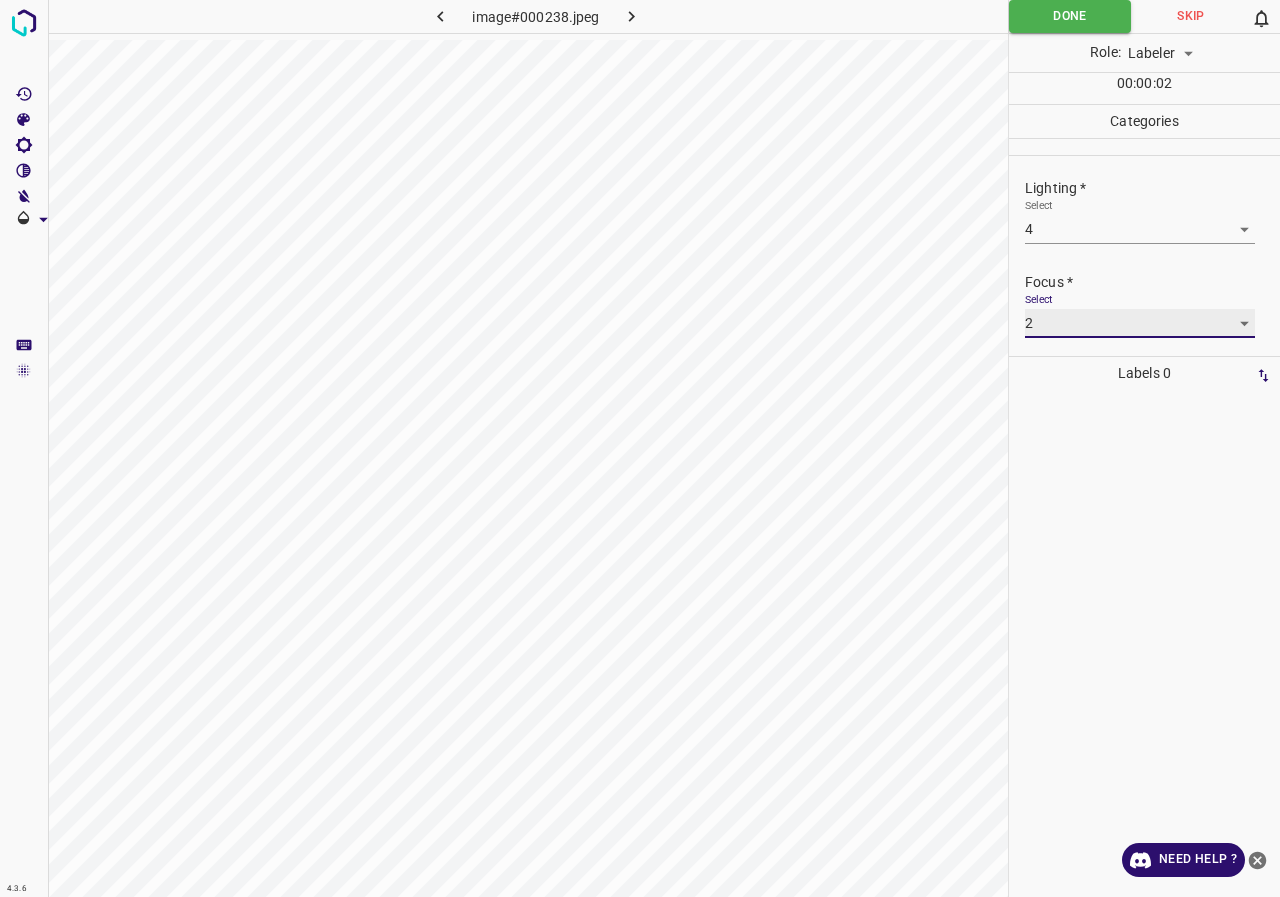 type on "2" 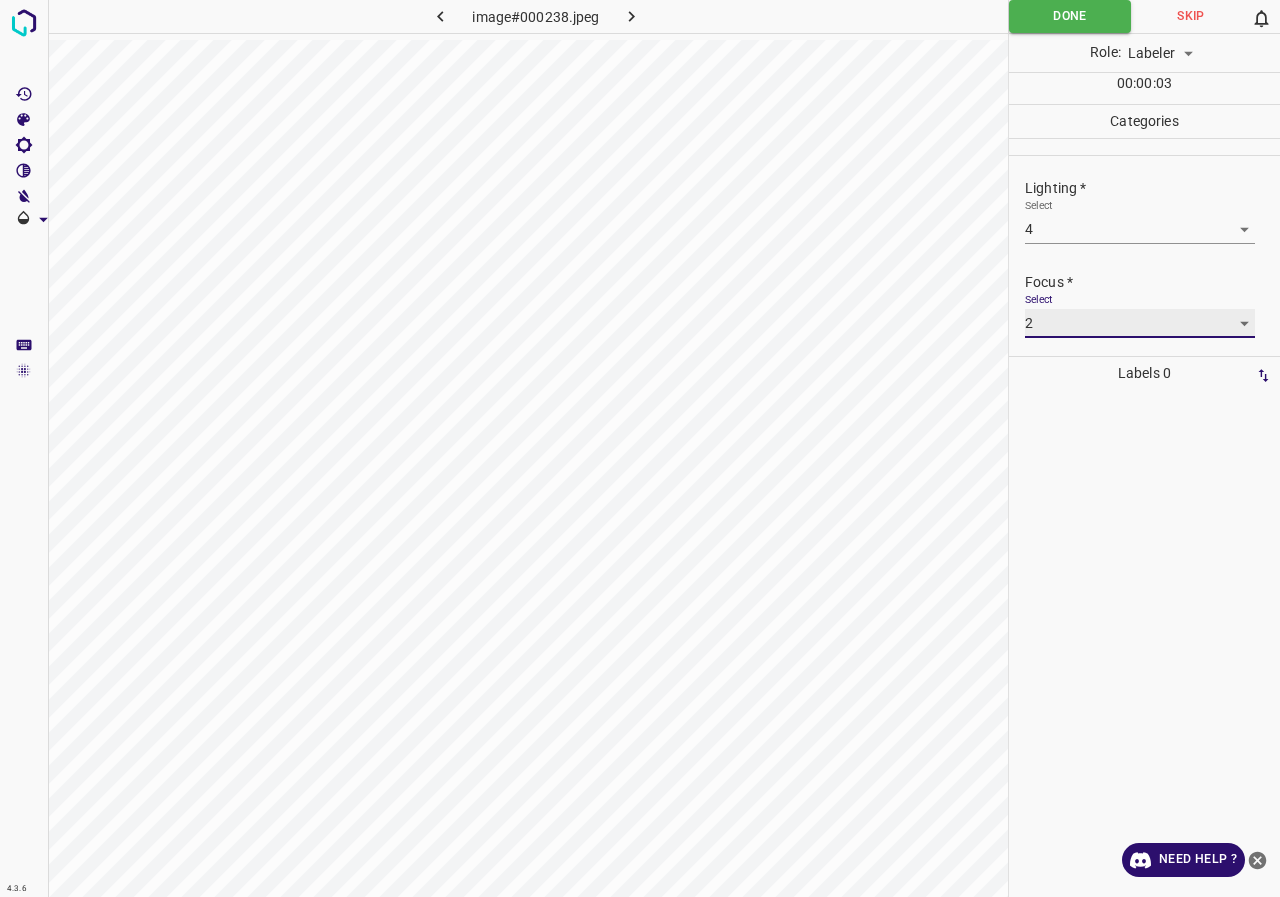 scroll, scrollTop: 98, scrollLeft: 0, axis: vertical 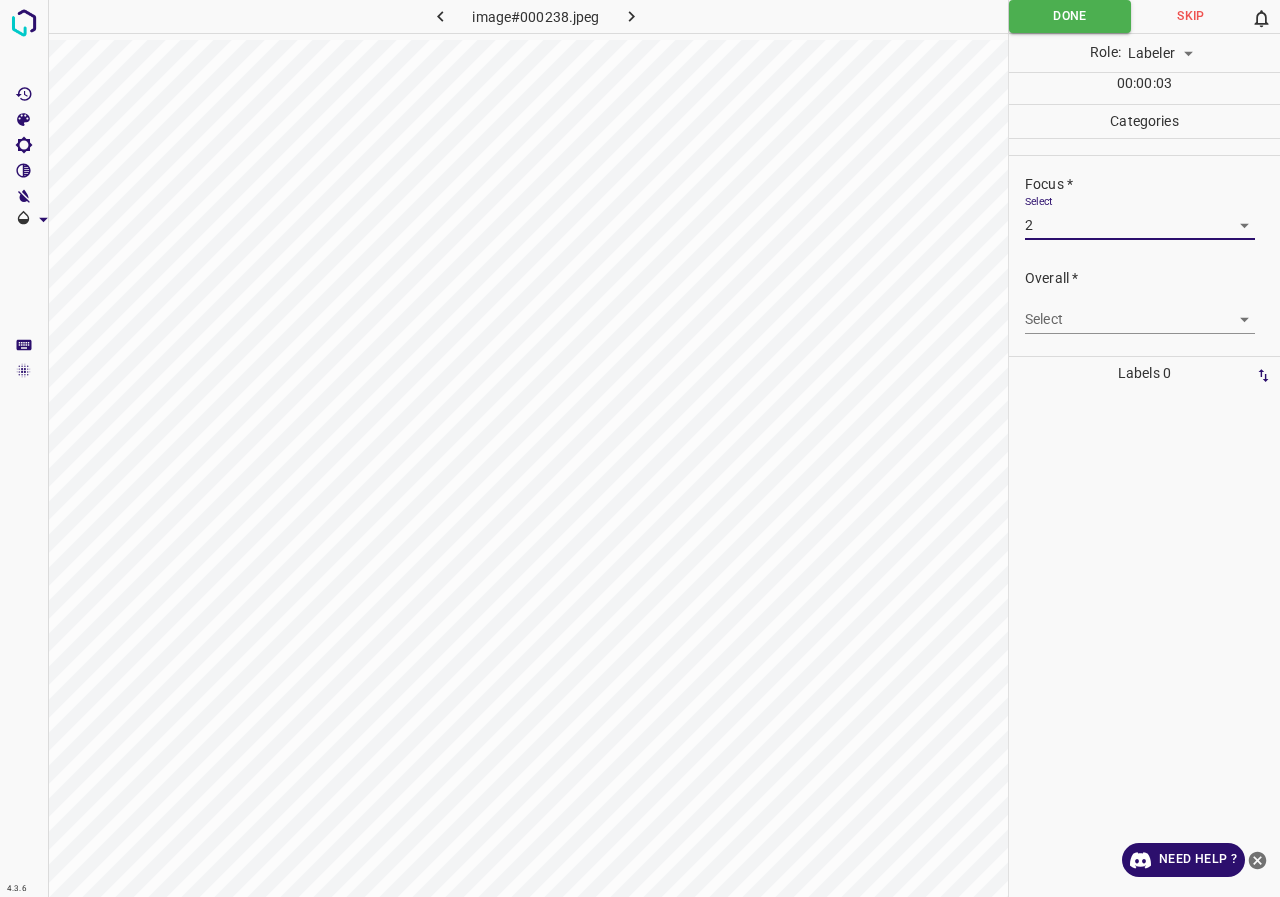 click on "4.3.6  image#000238.jpeg Done Skip 0 Role: Labeler labeler 00   : 00   : 03   Categories Lighting *  Select 4 4 Focus *  Select 2 2 Overall *  Select ​ Labels   0 Categories 1 Lighting 2 Focus 3 Overall Tools Space Change between modes (Draw & Edit) I Auto labeling R Restore zoom M Zoom in N Zoom out Delete Delete selecte label Filters Z Restore filters X Saturation filter C Brightness filter V Contrast filter B Gray scale filter General O Download Need Help ? - Text - Hide - Delete" at bounding box center [640, 448] 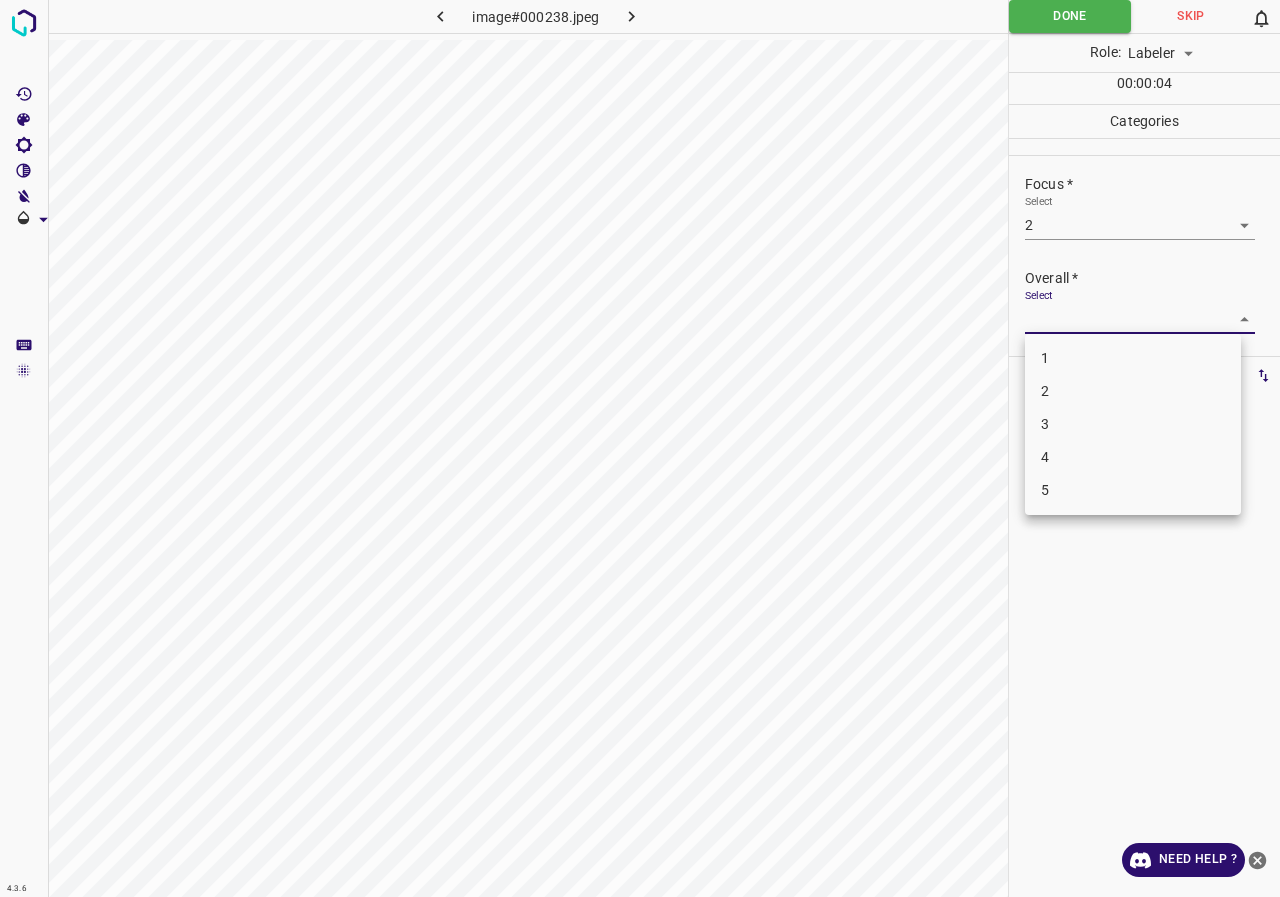 drag, startPoint x: 1060, startPoint y: 420, endPoint x: 1081, endPoint y: 362, distance: 61.68468 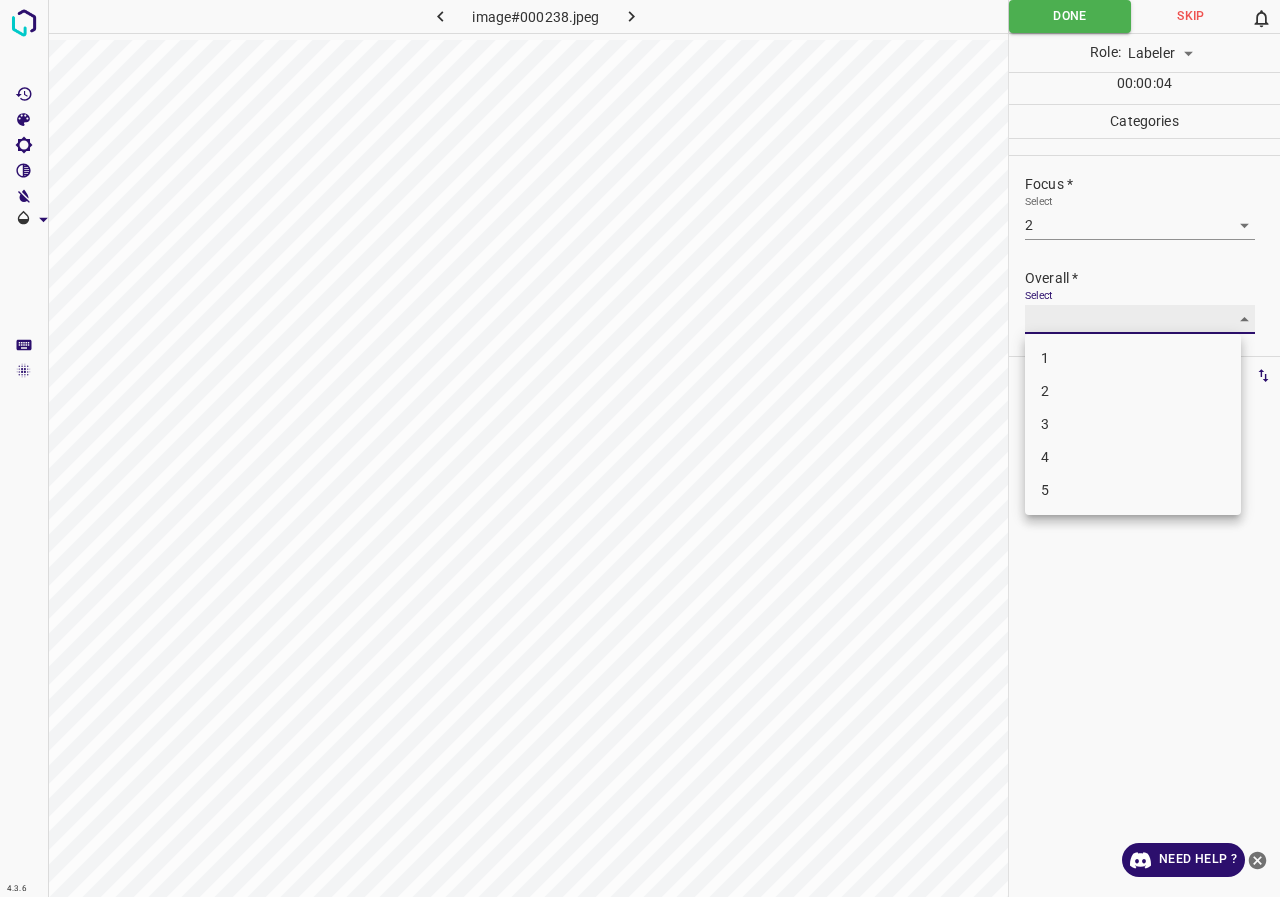 type on "3" 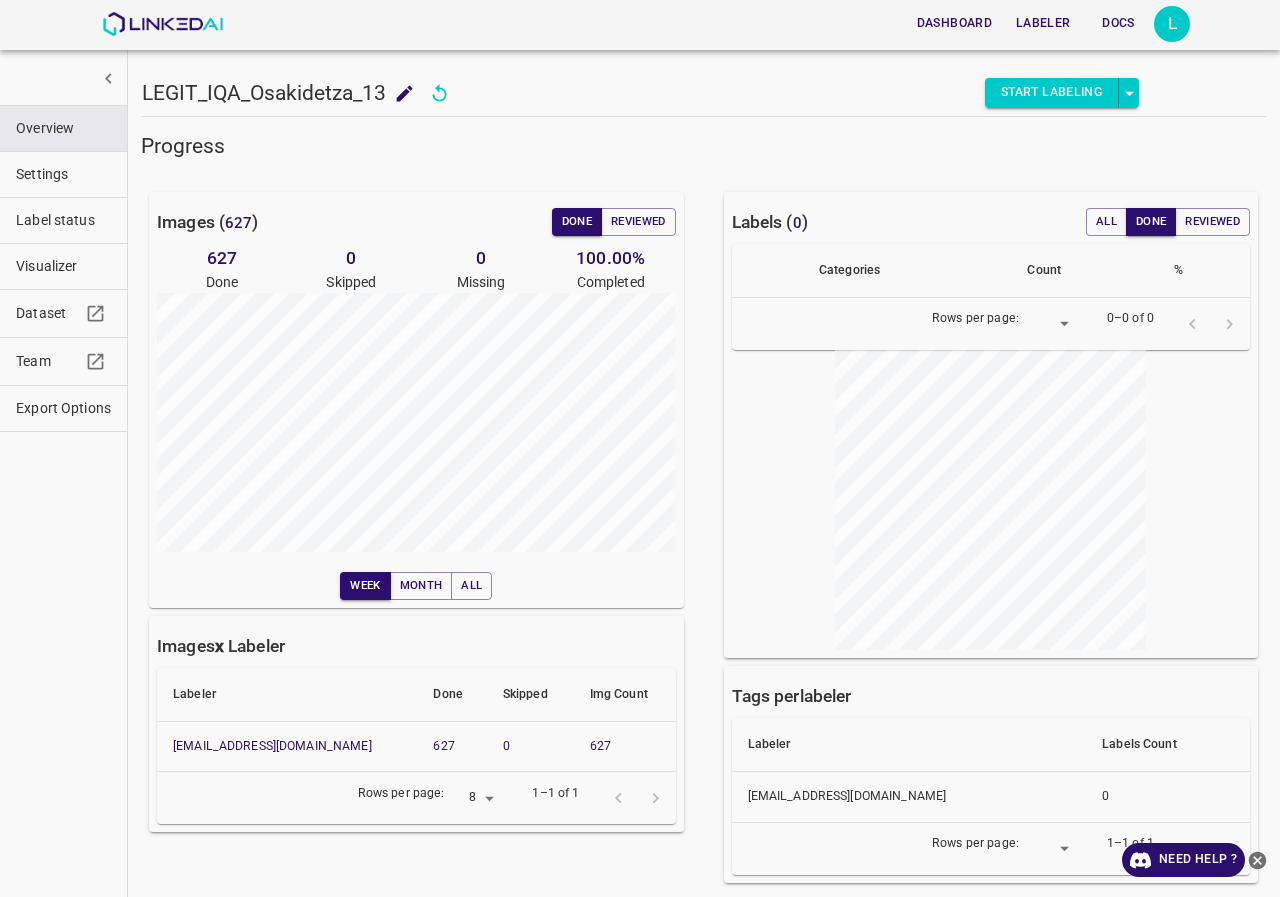 scroll, scrollTop: 0, scrollLeft: 0, axis: both 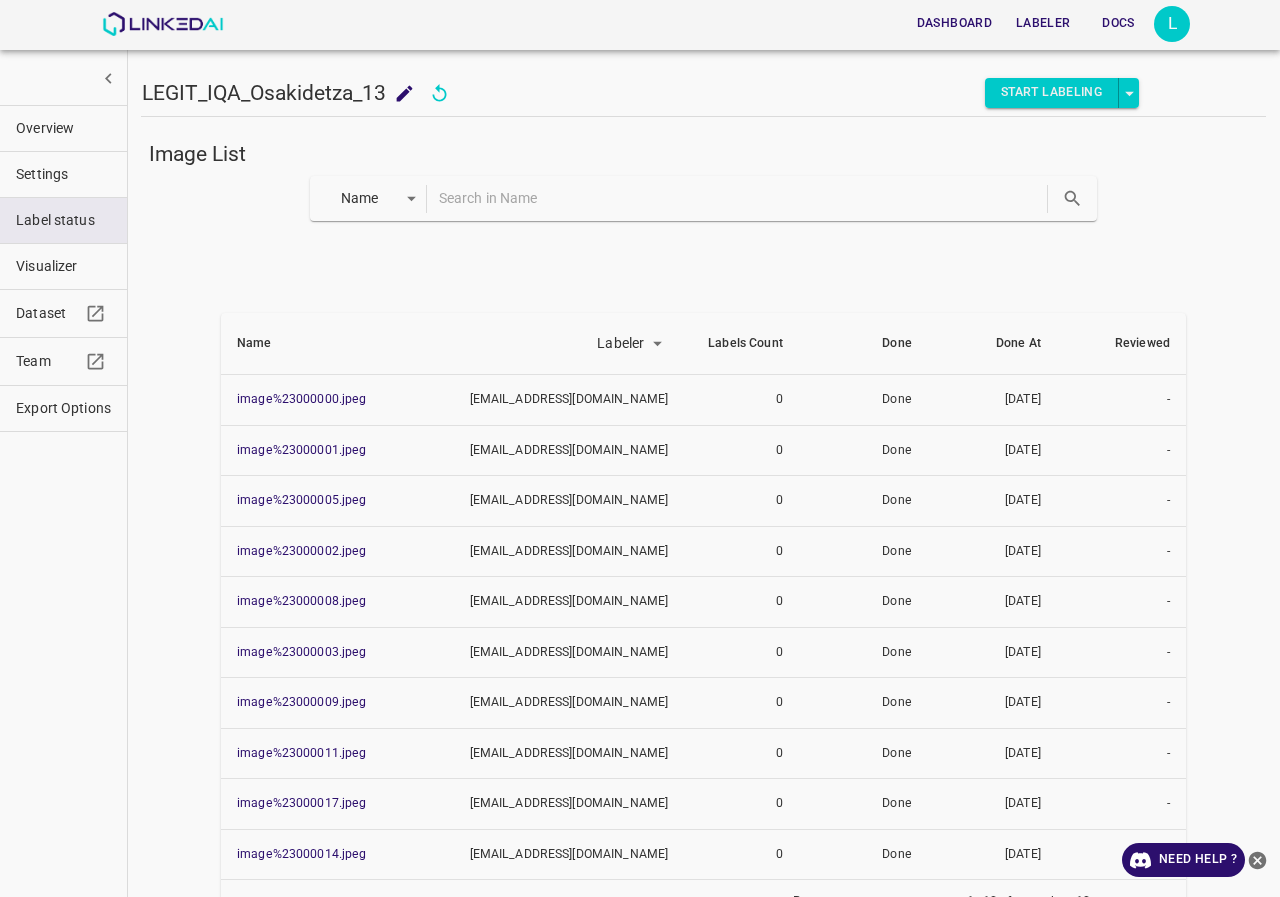 click at bounding box center [741, 198] 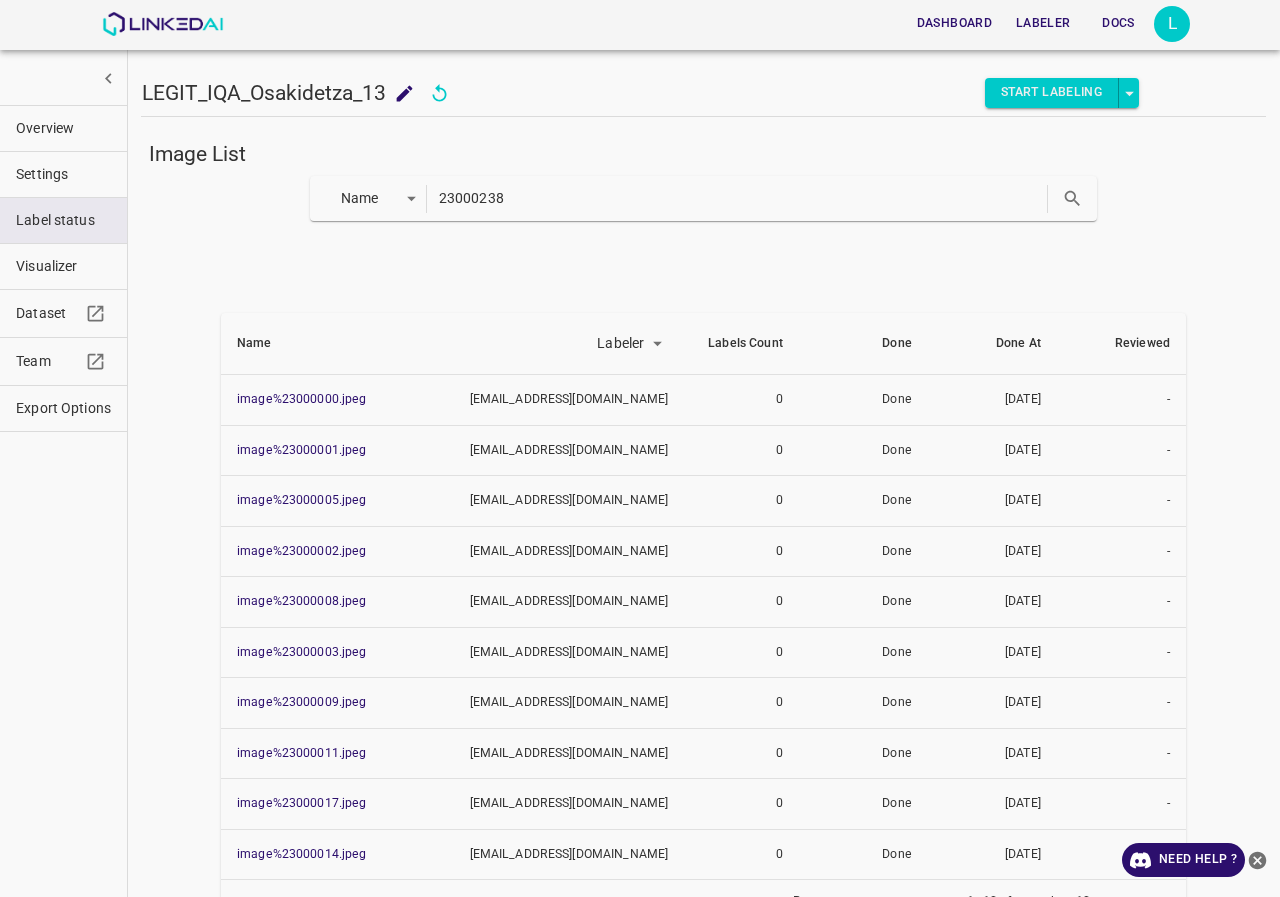type on "23000238" 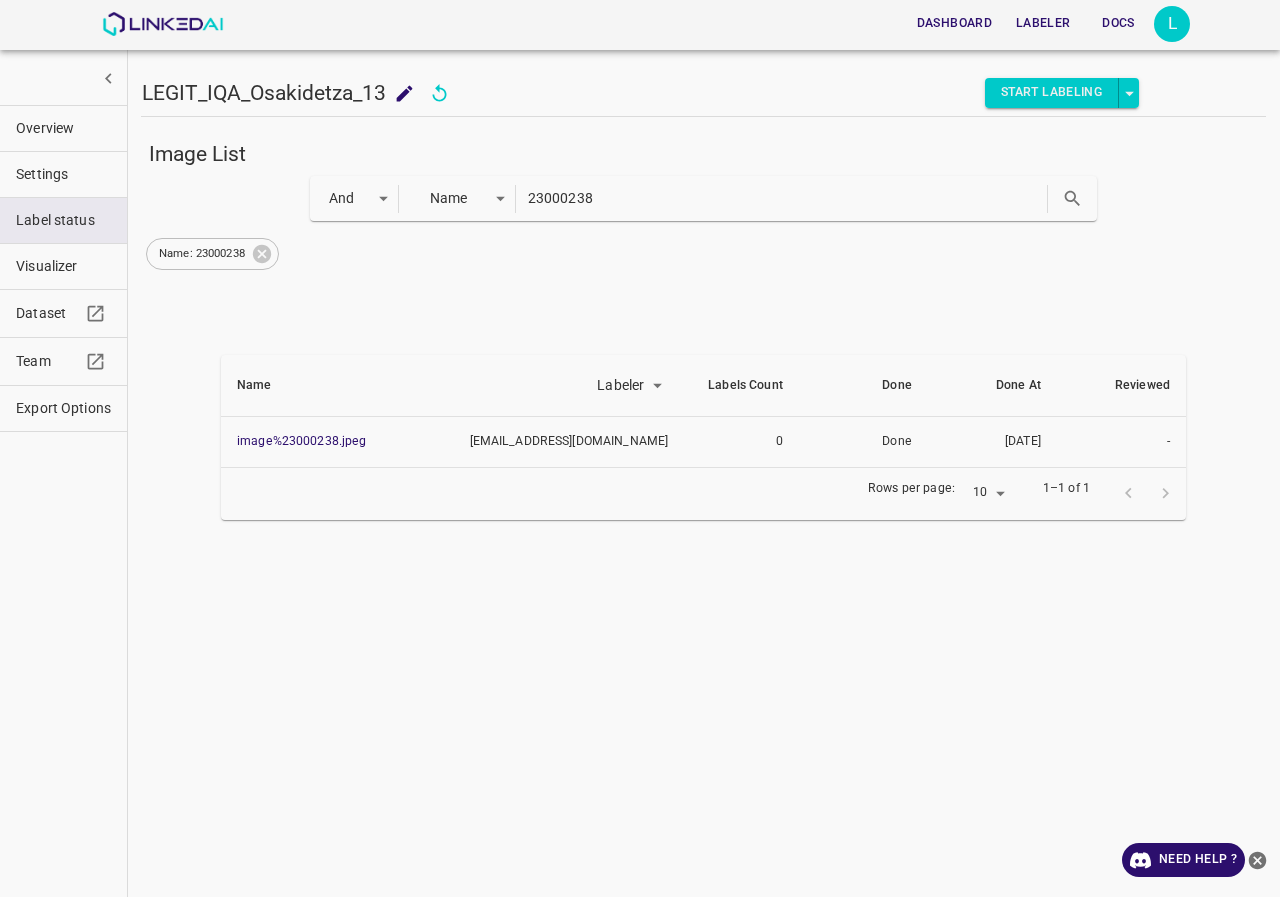click on "Export Options" at bounding box center [63, 408] 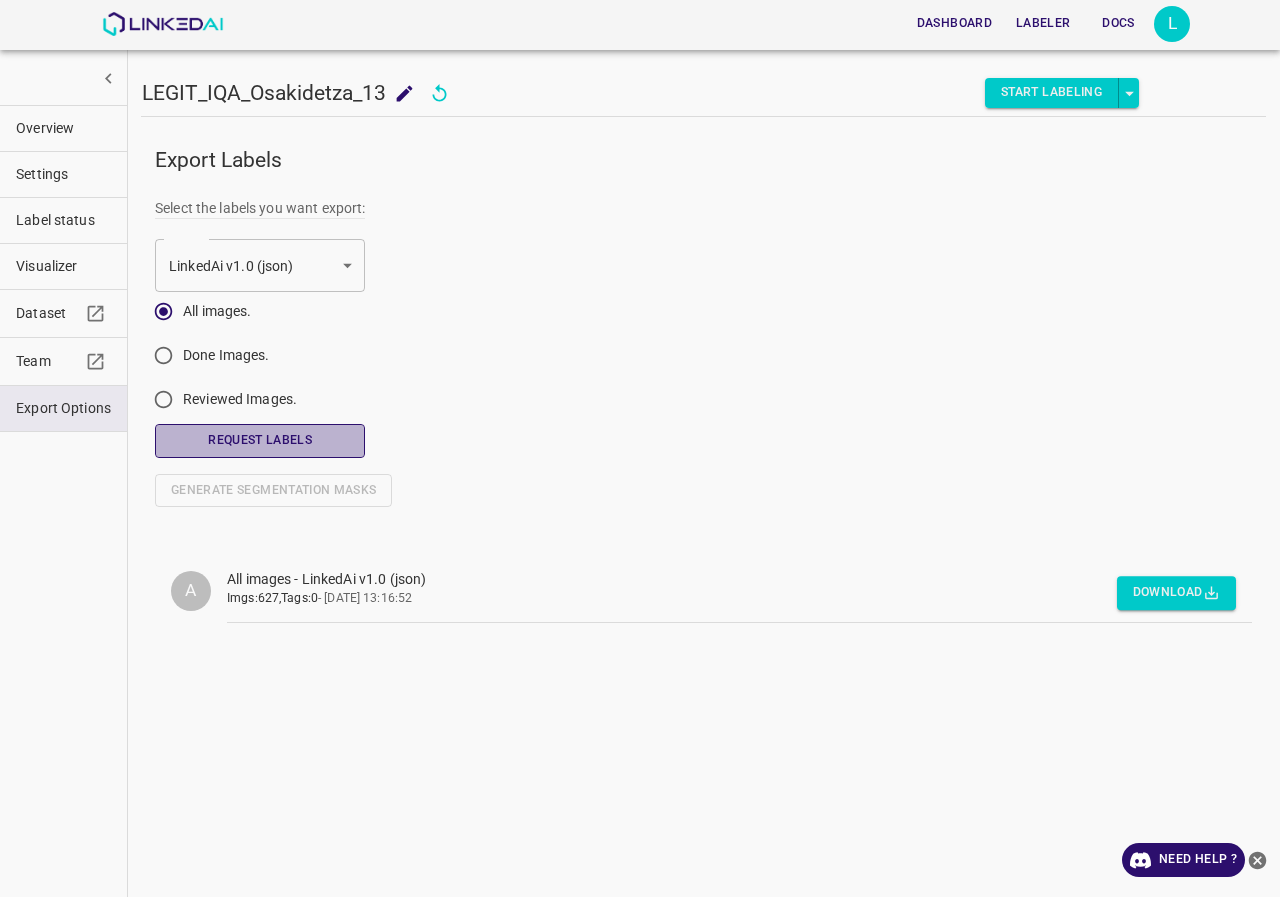 click on "Request Labels" at bounding box center [260, 440] 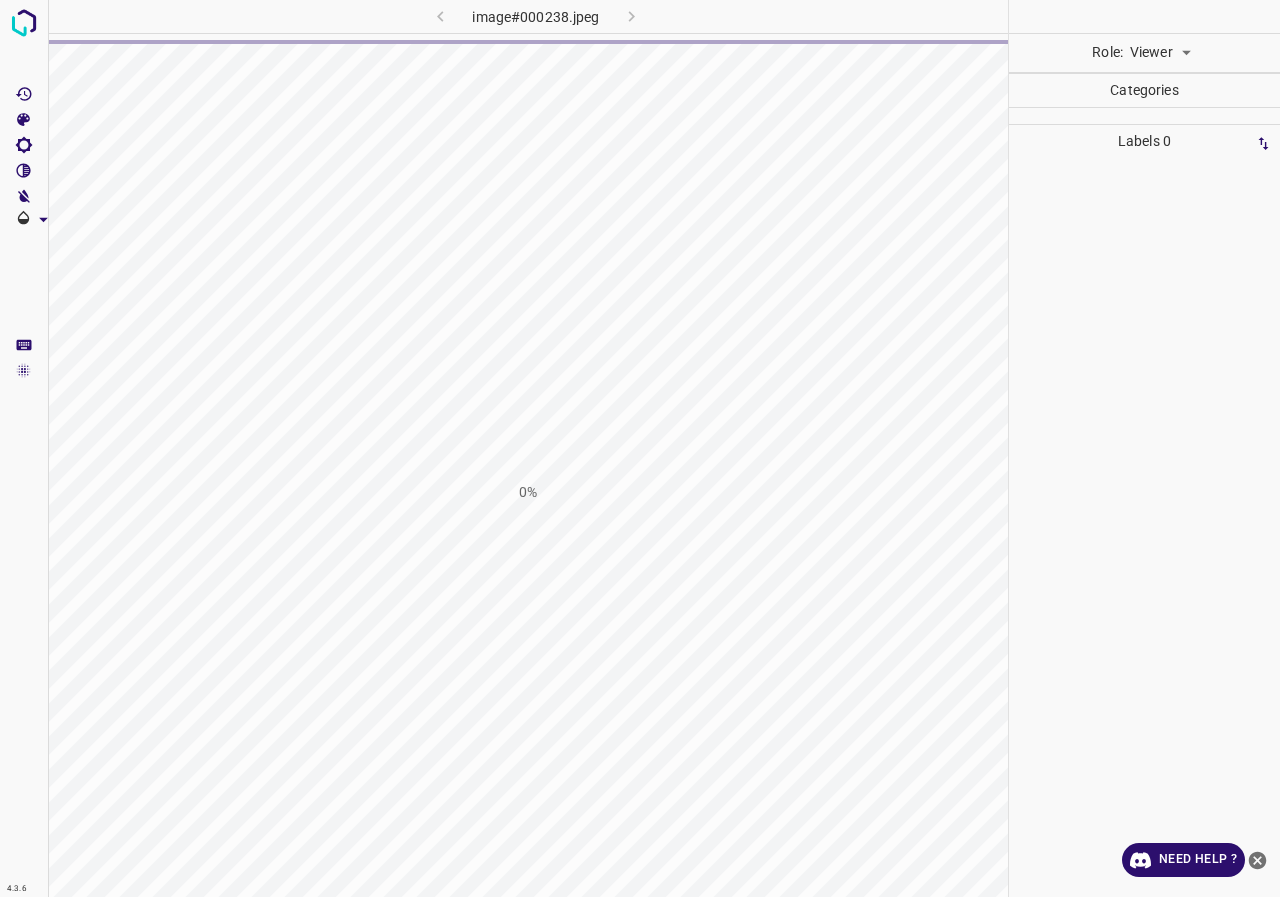 scroll, scrollTop: 0, scrollLeft: 0, axis: both 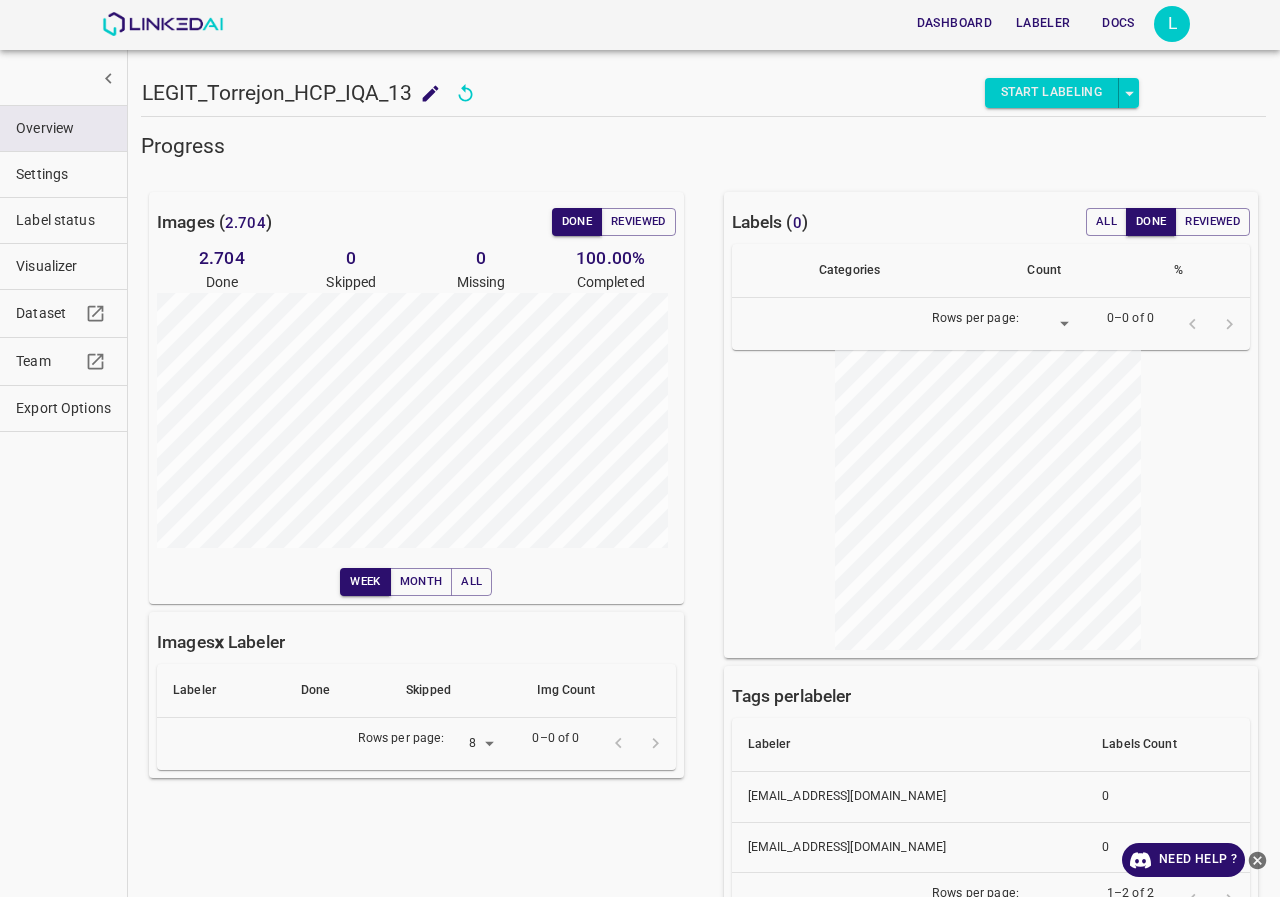 click on "Label status" at bounding box center (63, 220) 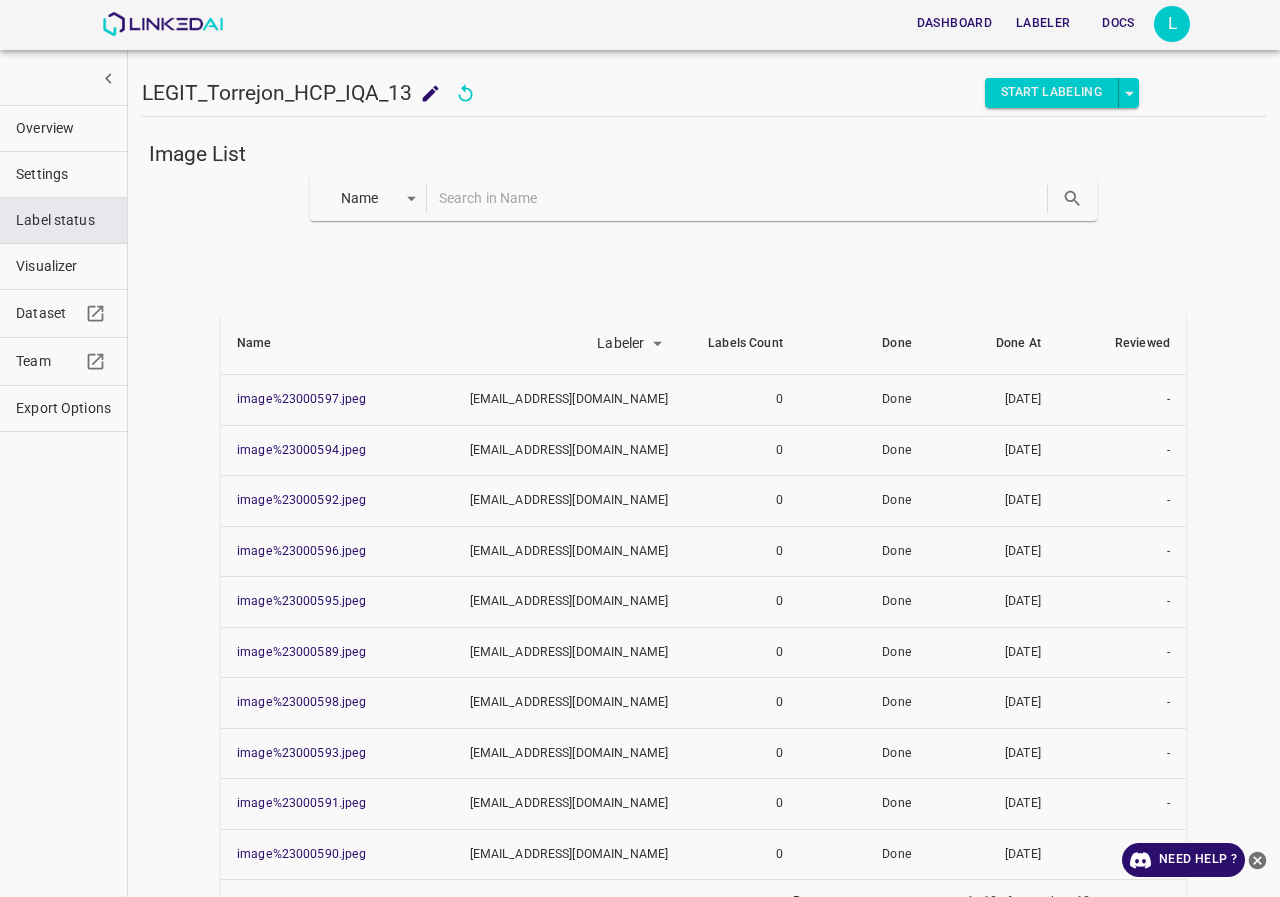 click at bounding box center (741, 198) 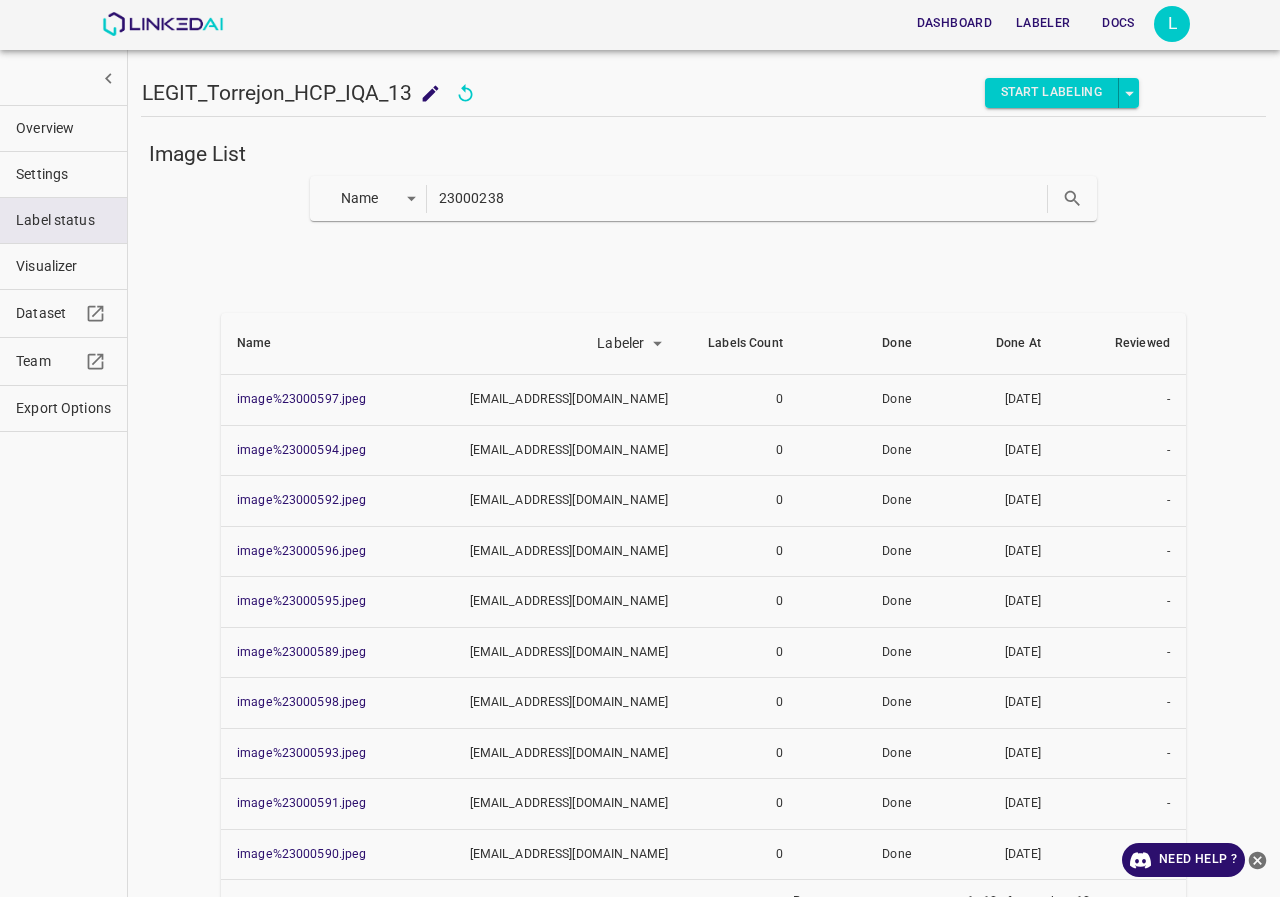 type on "23000238" 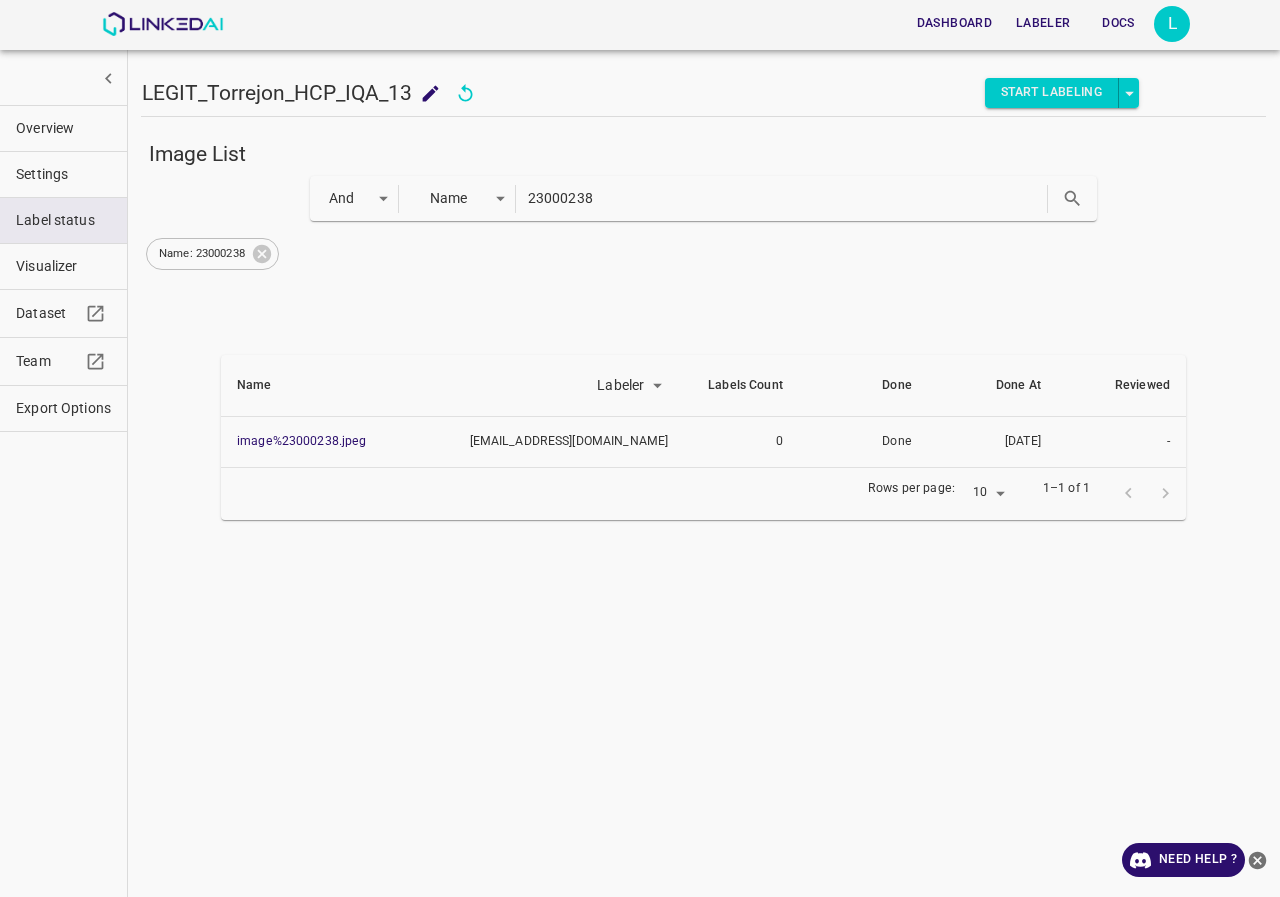 click on "Export Options" at bounding box center (63, 408) 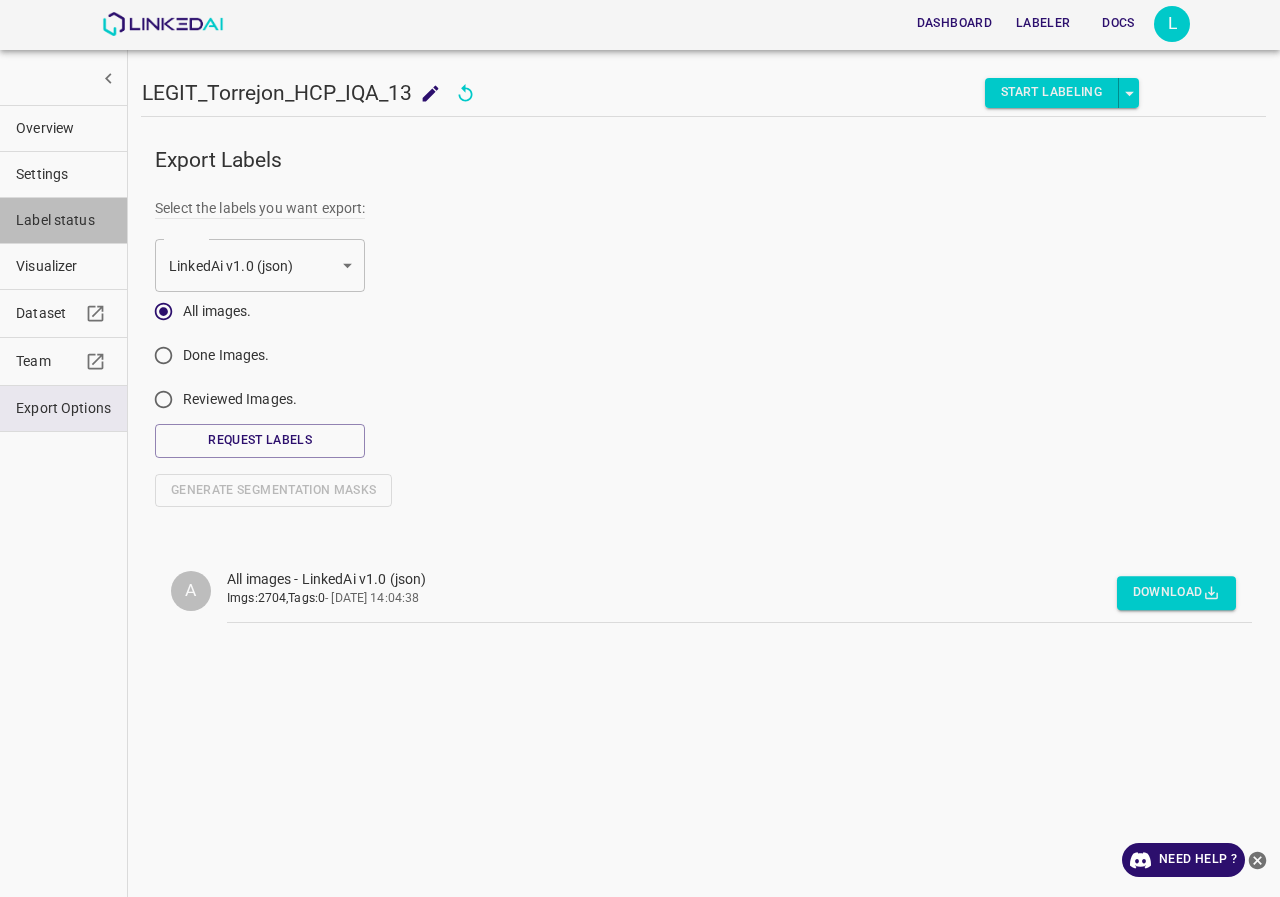 click on "Label status" at bounding box center (63, 220) 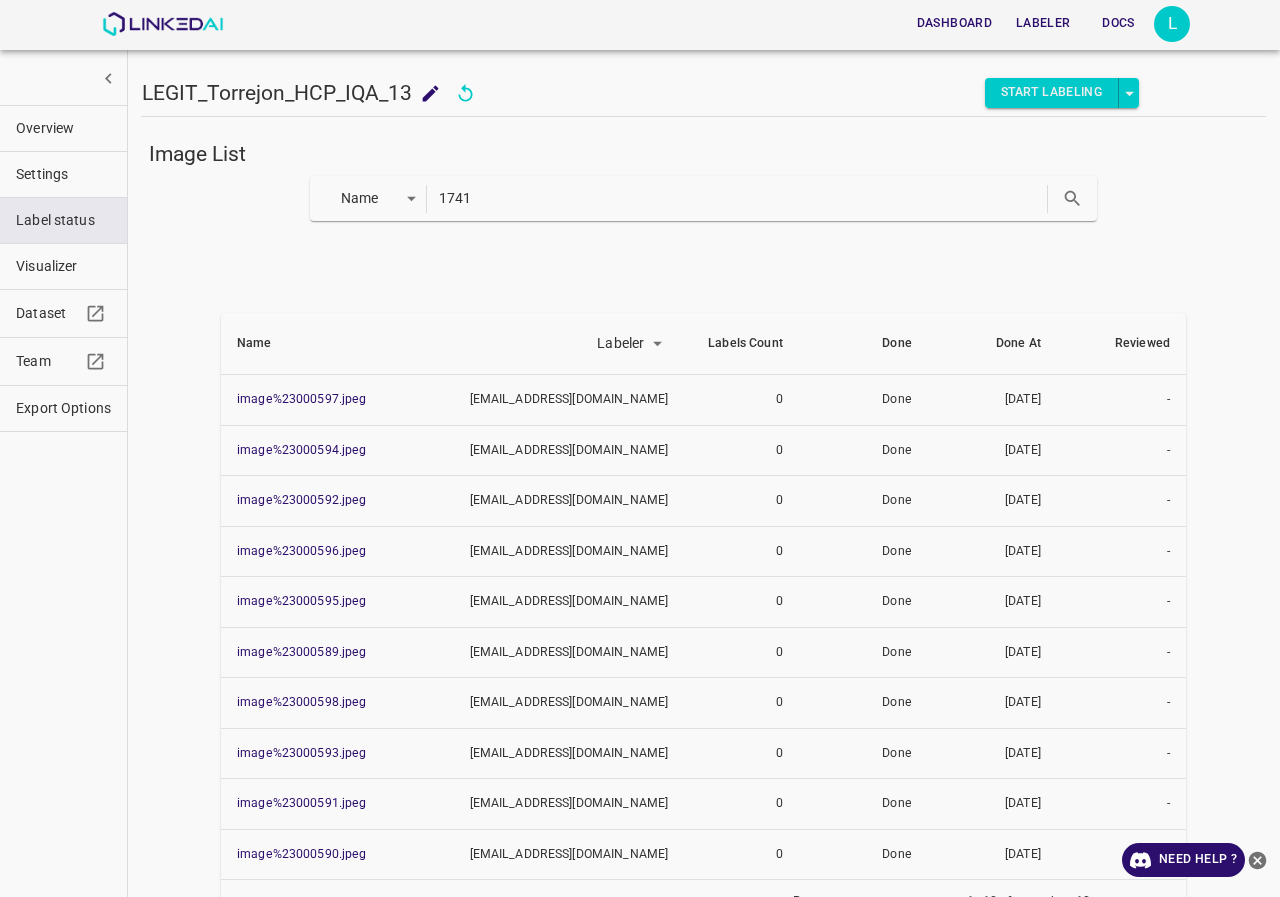 type on "1741" 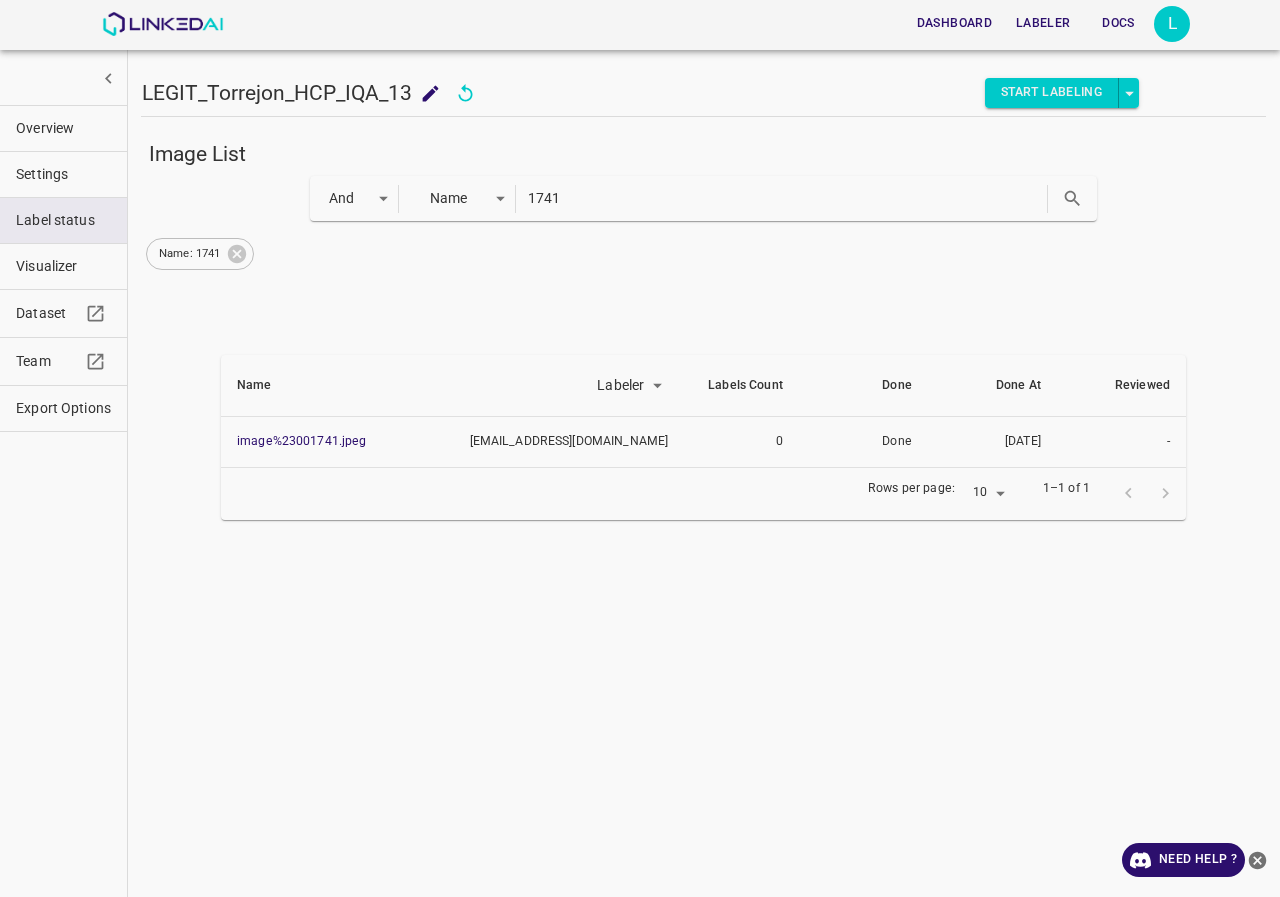click on "Export Options" at bounding box center (63, 408) 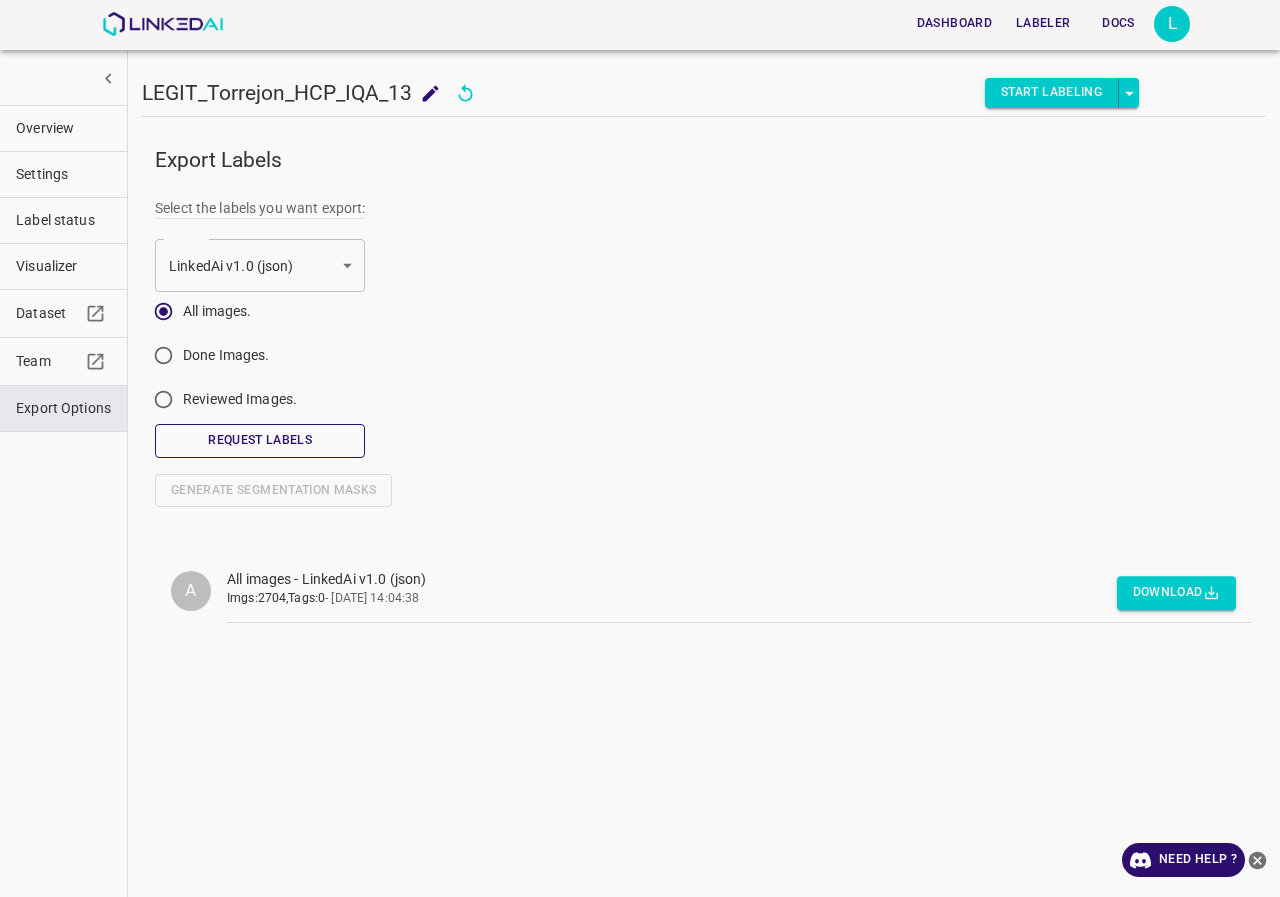 click on "Request Labels" at bounding box center (260, 440) 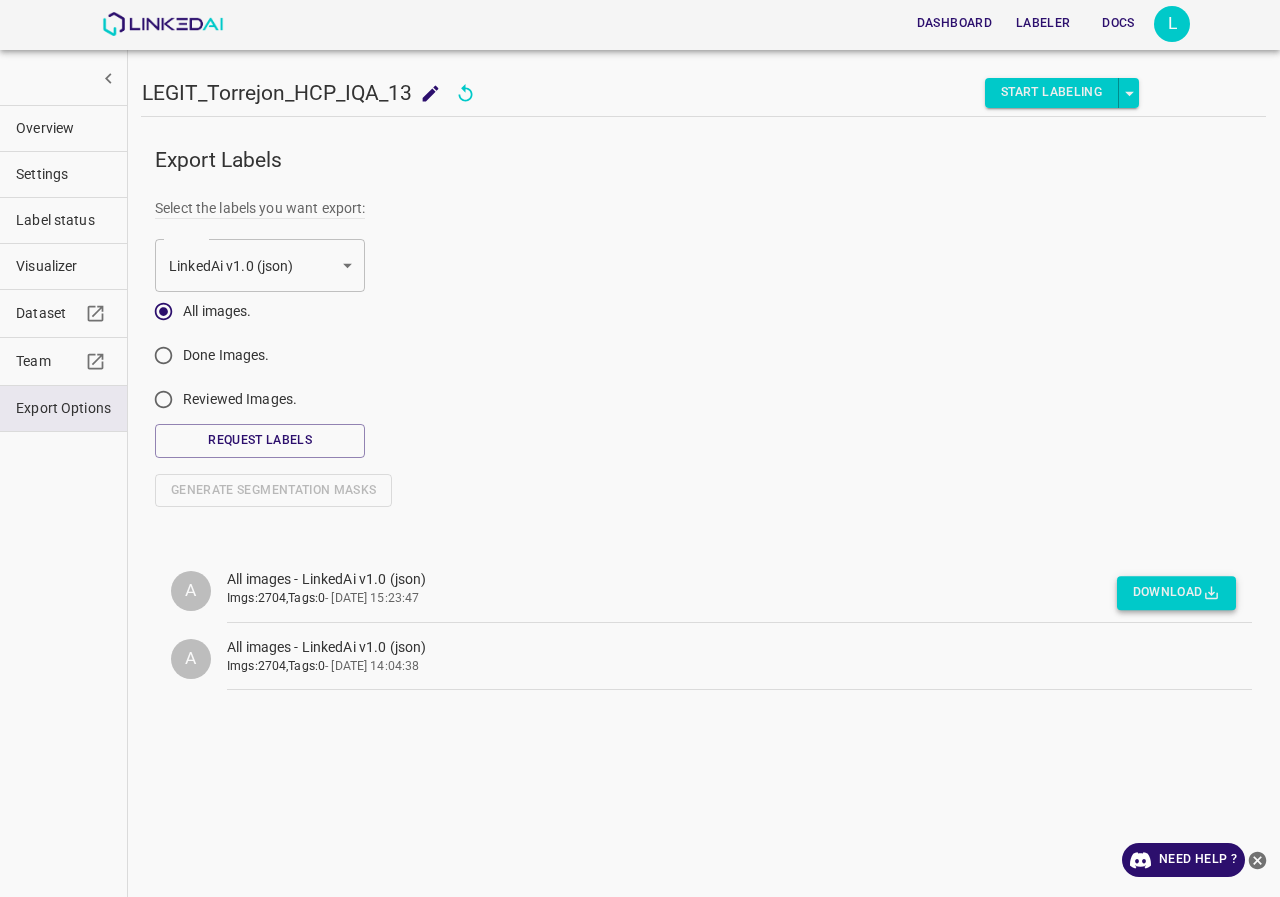 click on "Download" at bounding box center [1176, 593] 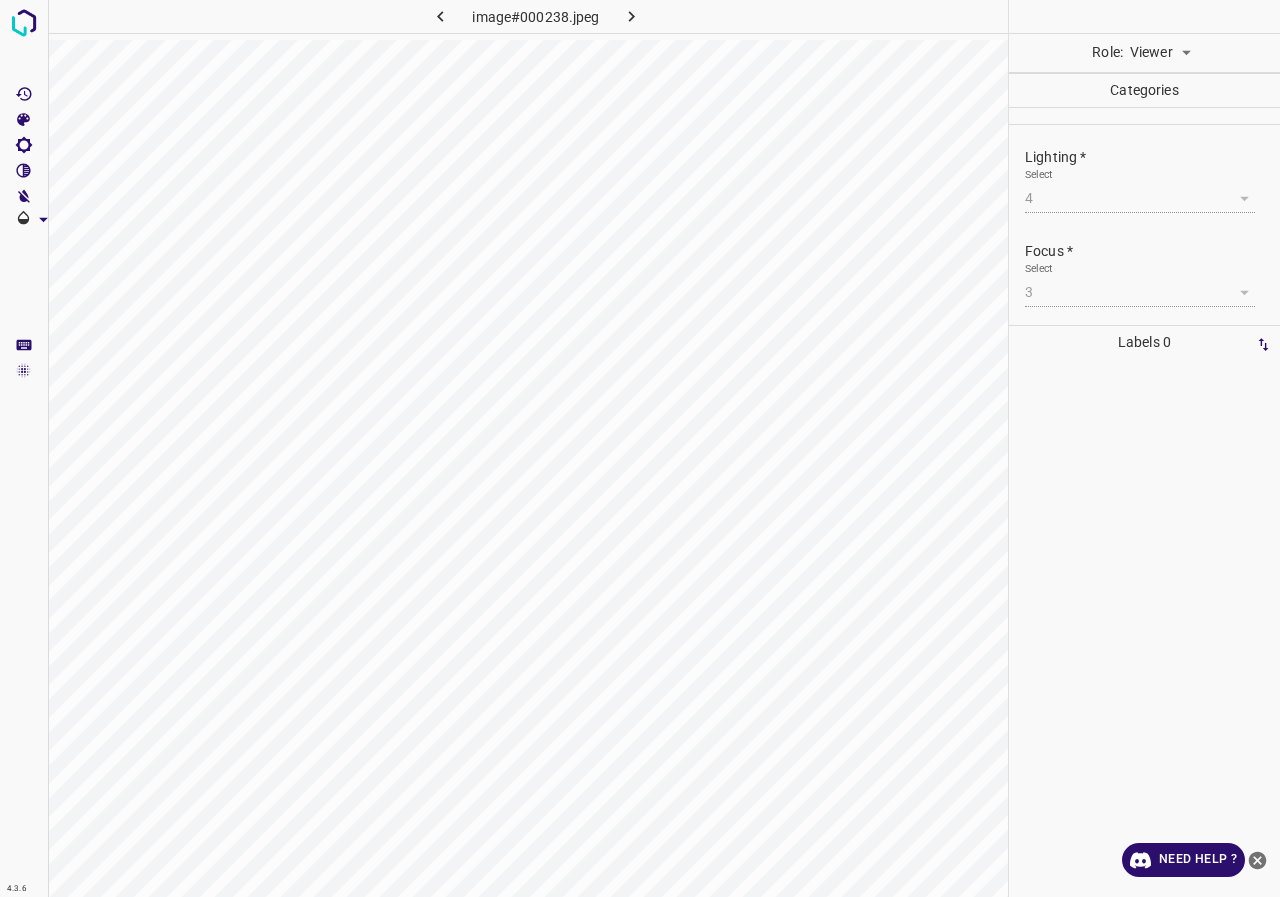 scroll, scrollTop: 0, scrollLeft: 0, axis: both 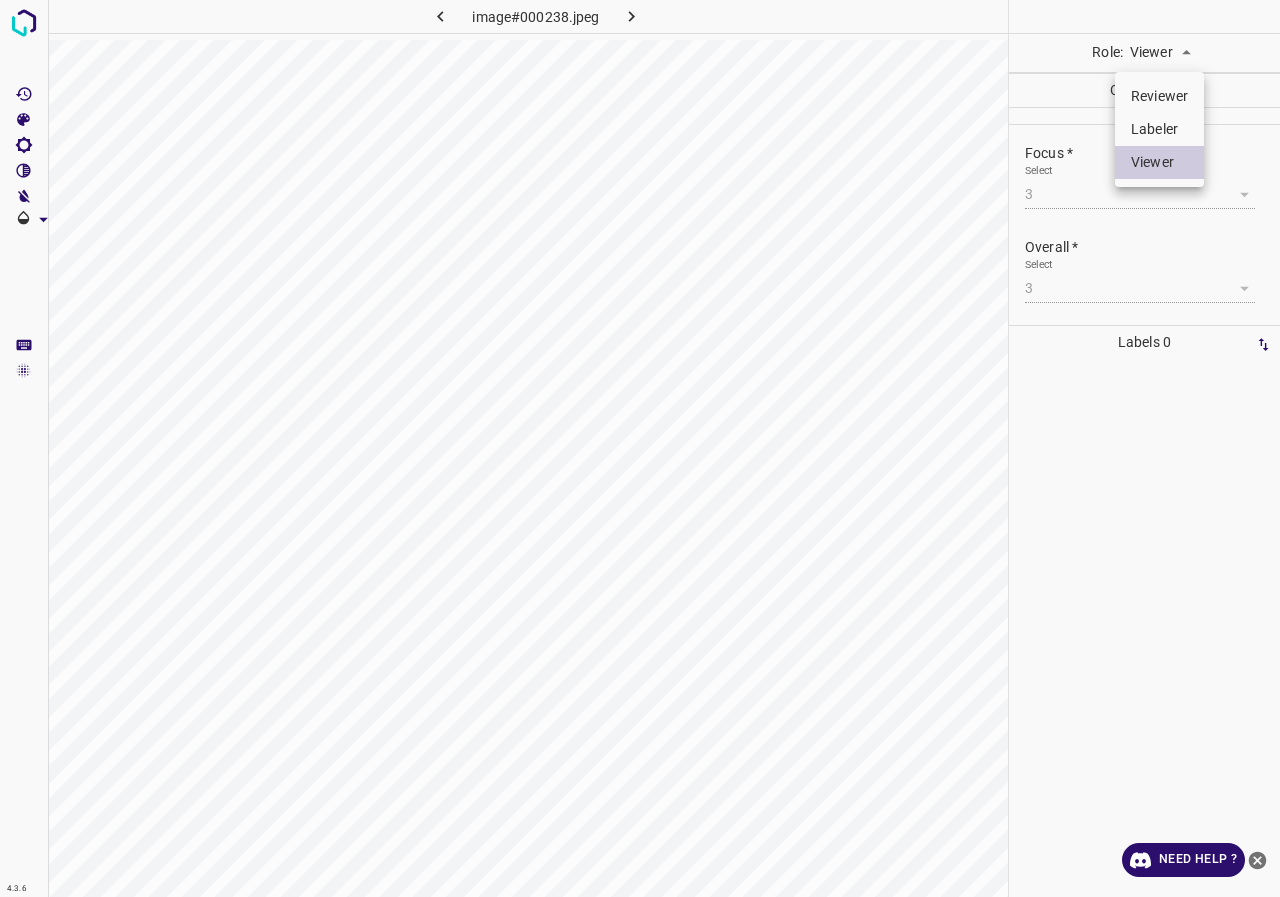 click on "4.3.6  image#000238.jpeg Role: Viewer viewer Categories Lighting *  Select 4 4 Focus *  Select 3 3 Overall *  Select 3 3 Labels   0 Categories 1 Lighting 2 Focus 3 Overall Tools Space Change between modes (Draw & Edit) I Auto labeling R Restore zoom M Zoom in N Zoom out Delete Delete selecte label Filters Z Restore filters X Saturation filter C Brightness filter V Contrast filter B Gray scale filter General O Download Need Help ? - Text - Hide - Delete Reviewer Labeler Viewer" at bounding box center [640, 448] 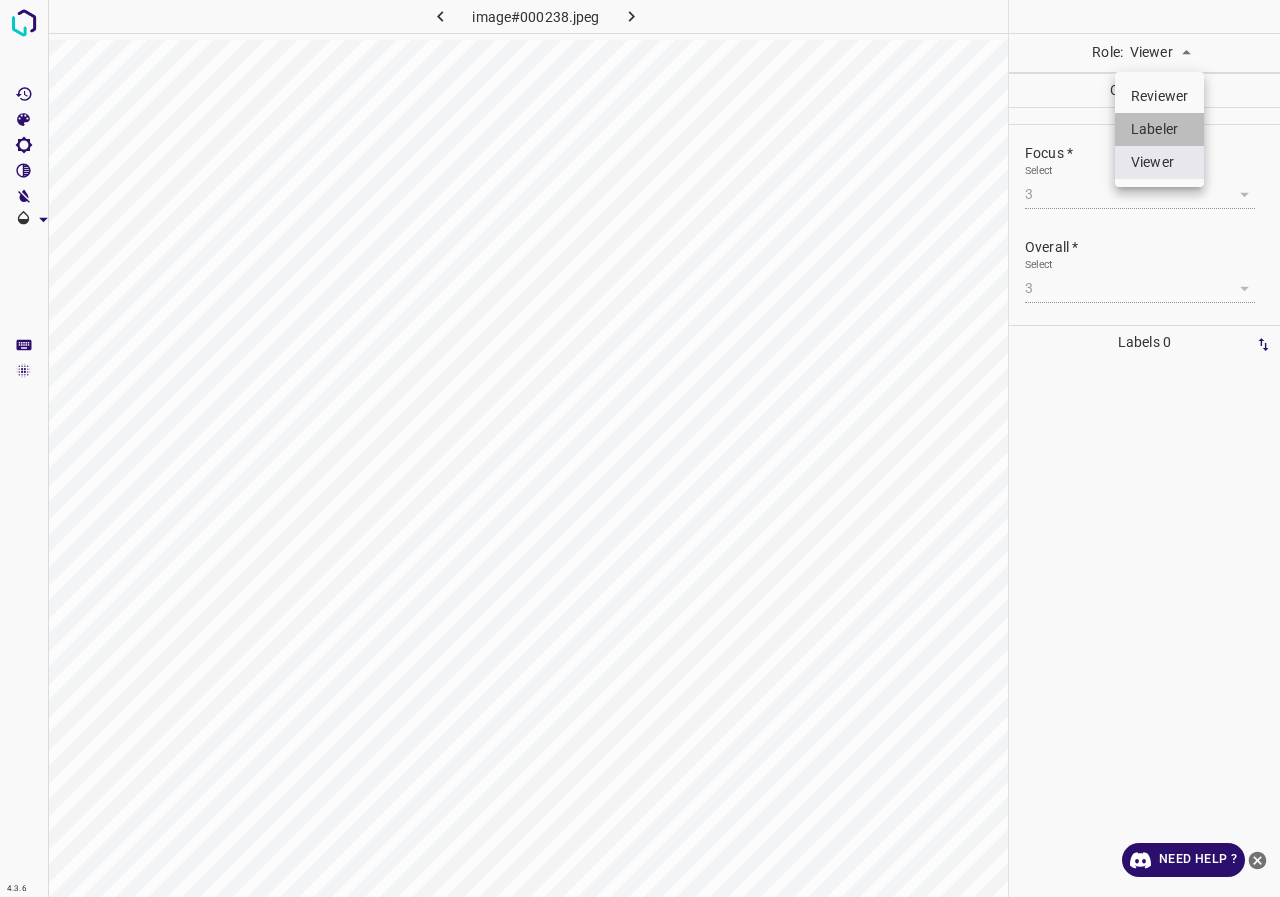 drag, startPoint x: 1154, startPoint y: 130, endPoint x: 863, endPoint y: 0, distance: 318.71774 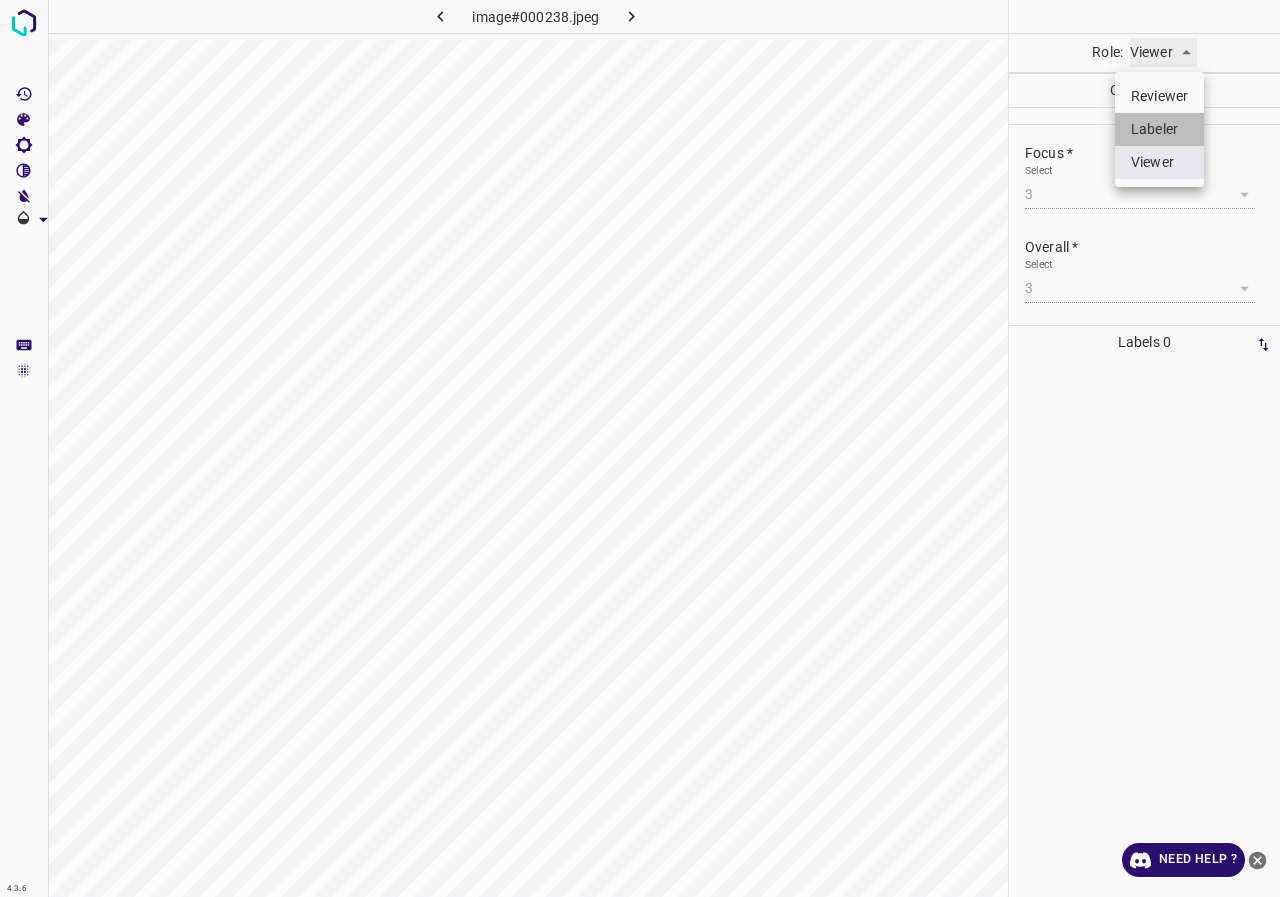 type on "labeler" 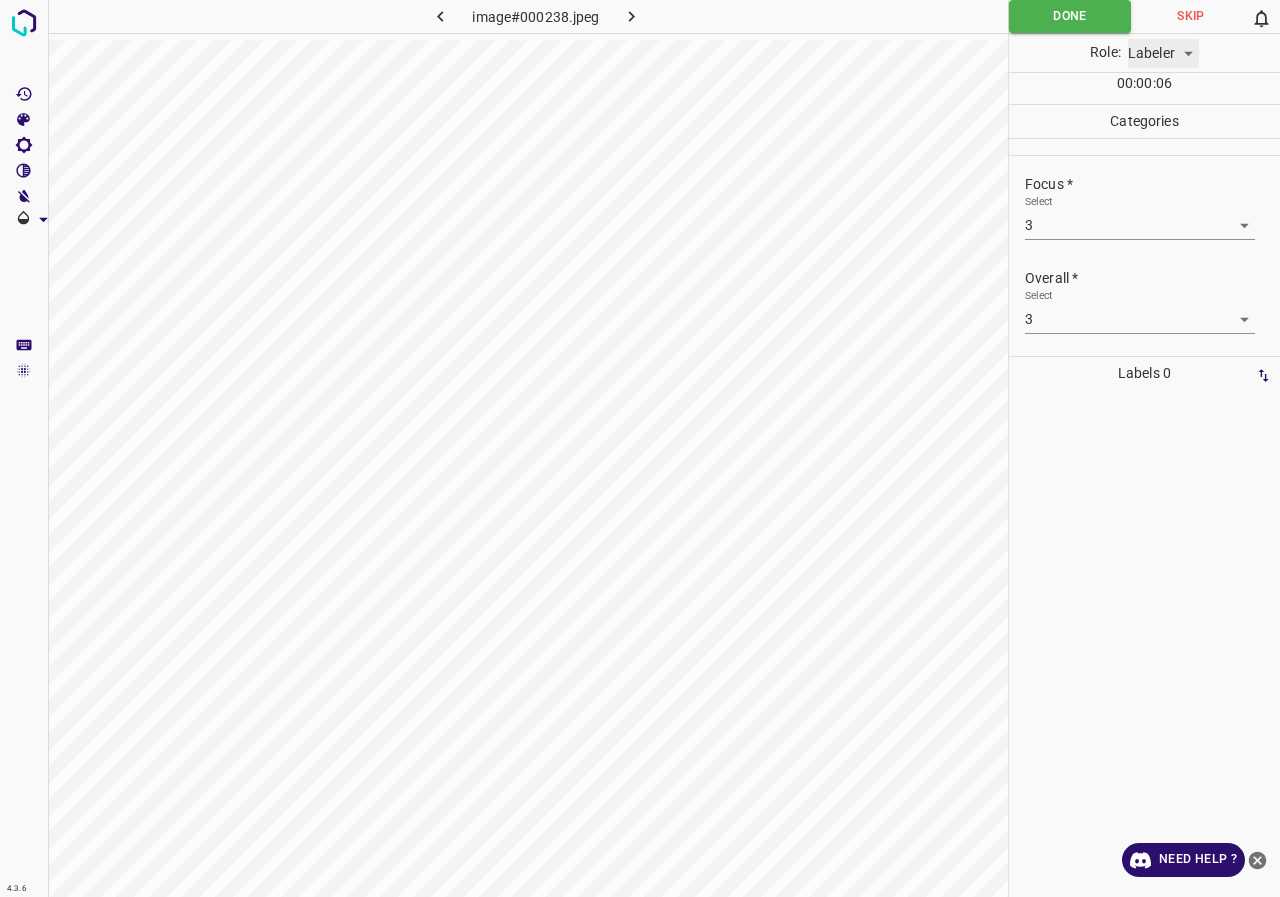 scroll, scrollTop: 0, scrollLeft: 0, axis: both 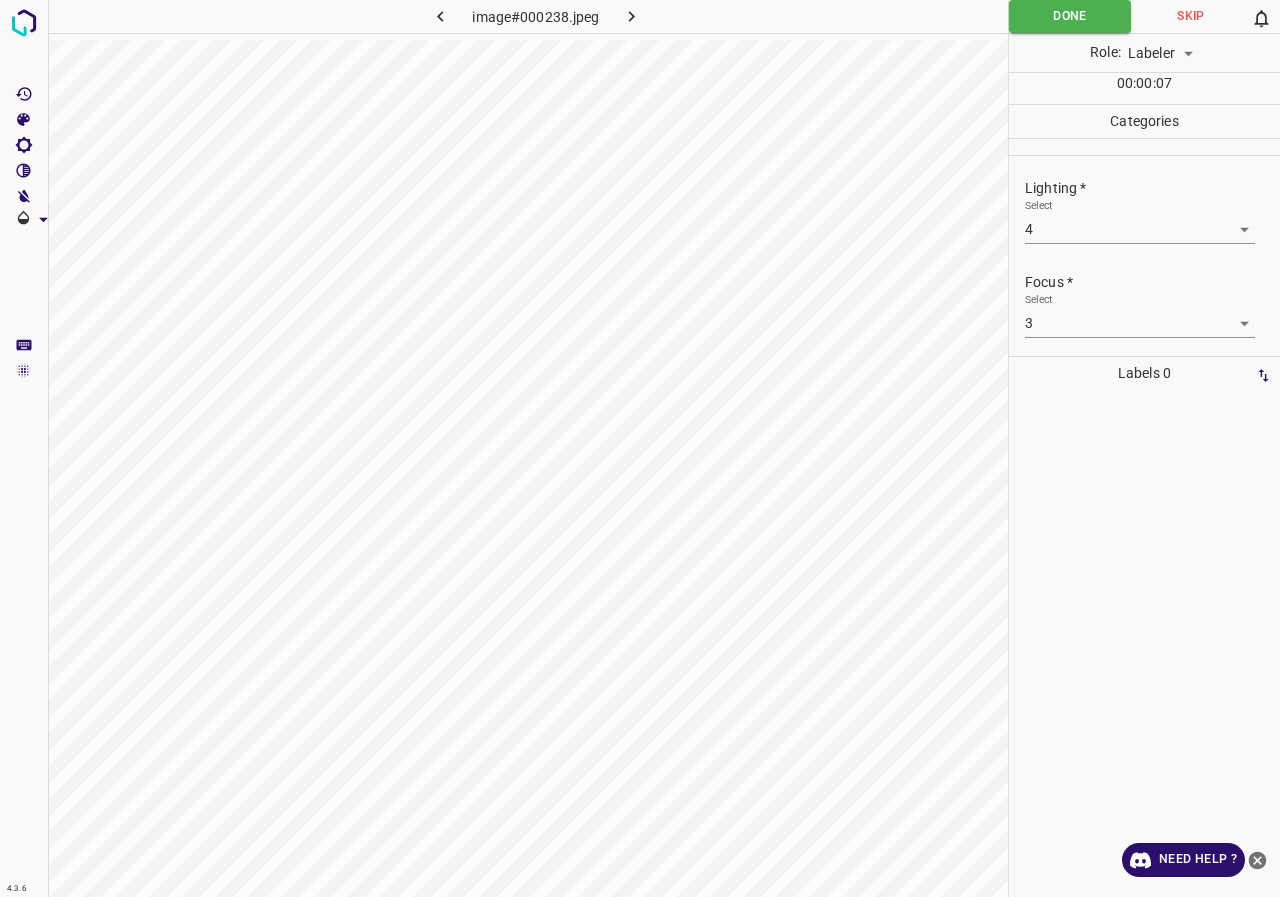 click on "4.3.6  image#000238.jpeg Done Skip 0 Role: Labeler labeler 00   : 00   : 07   Categories Lighting *  Select 4 4 Focus *  Select 3 3 Overall *  Select 3 3 Labels   0 Categories 1 Lighting 2 Focus 3 Overall Tools Space Change between modes (Draw & Edit) I Auto labeling R Restore zoom M Zoom in N Zoom out Delete Delete selecte label Filters Z Restore filters X Saturation filter C Brightness filter V Contrast filter B Gray scale filter General O Download Need Help ? - Text - Hide - Delete" at bounding box center [640, 448] 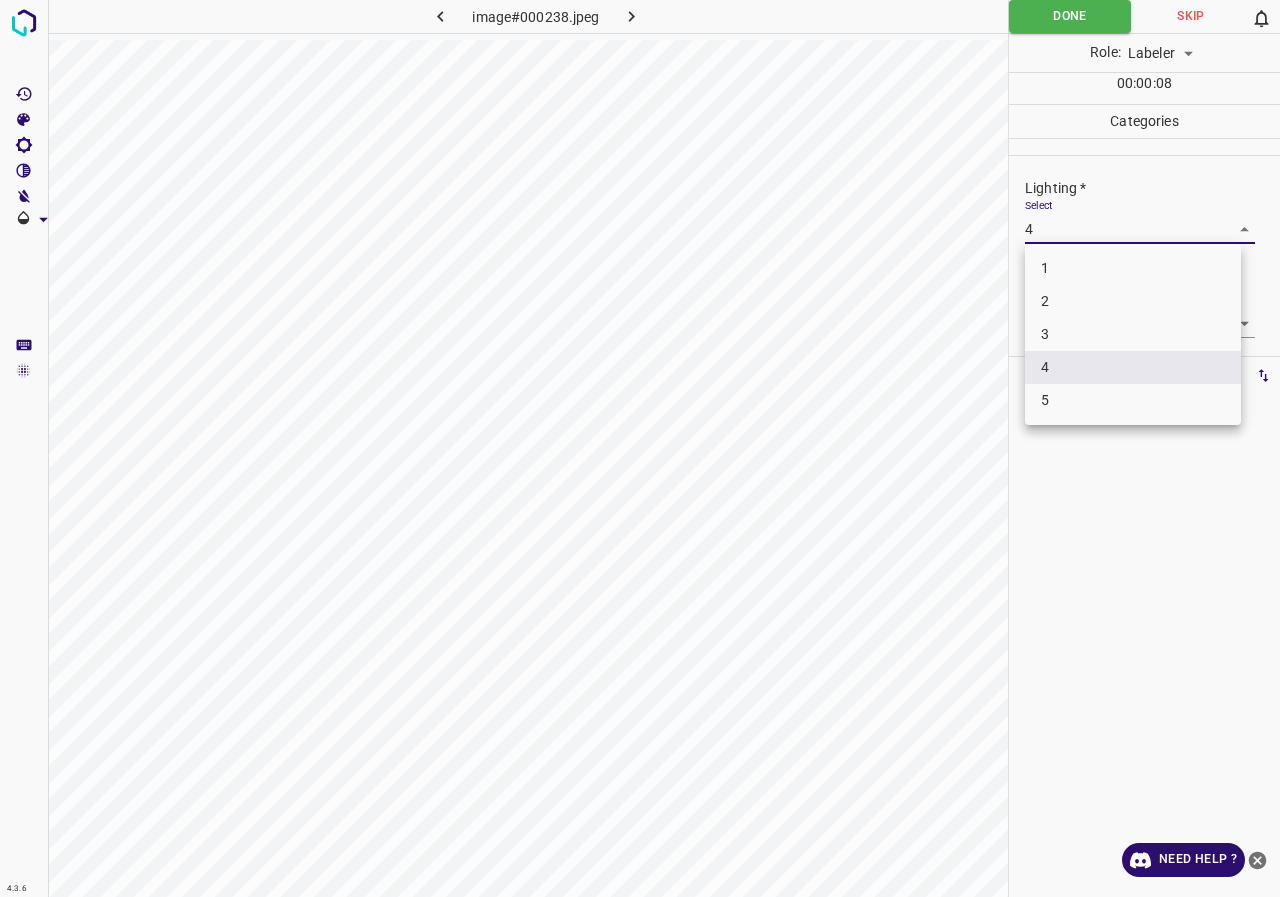 click at bounding box center (640, 448) 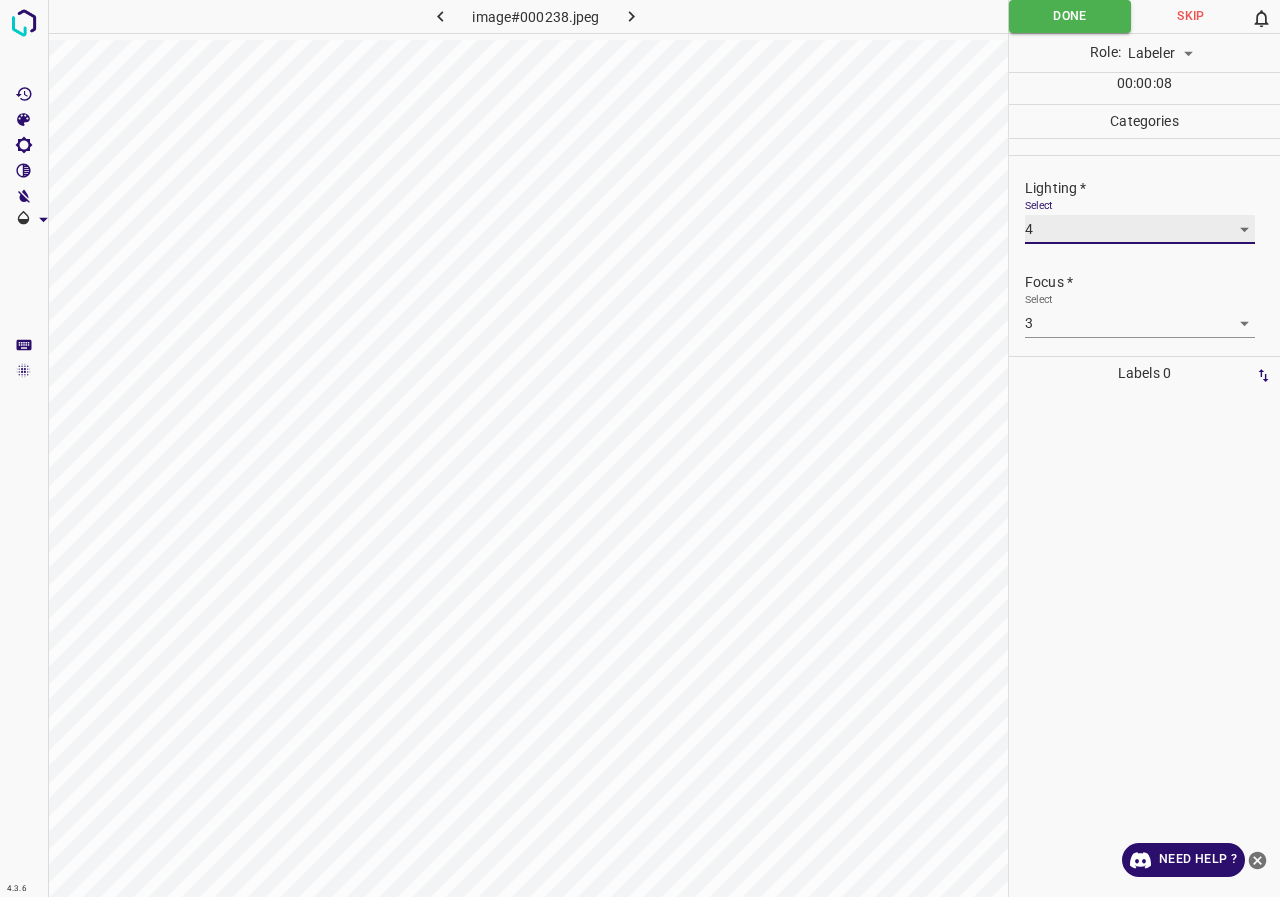 scroll, scrollTop: 98, scrollLeft: 0, axis: vertical 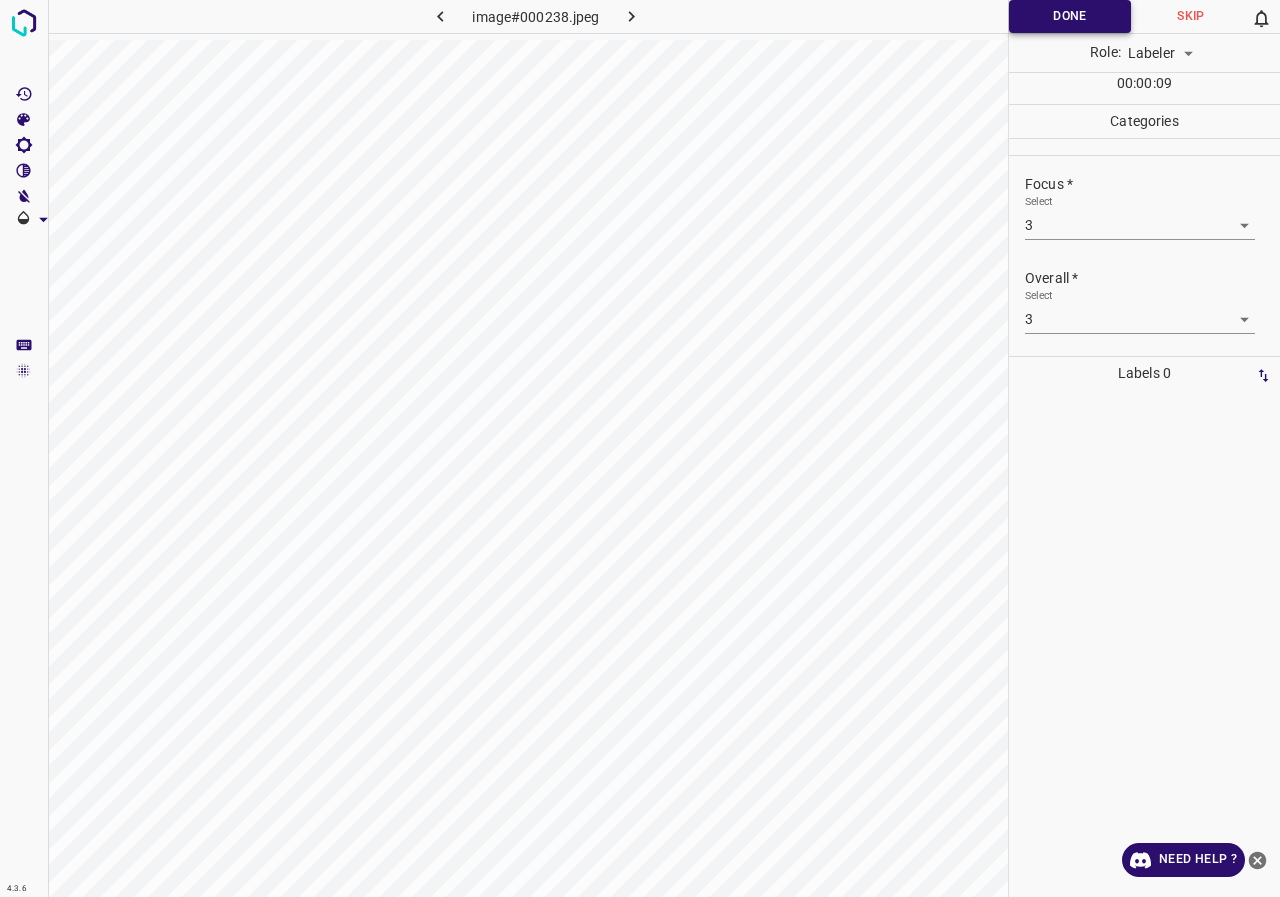click on "Done" at bounding box center (1070, 16) 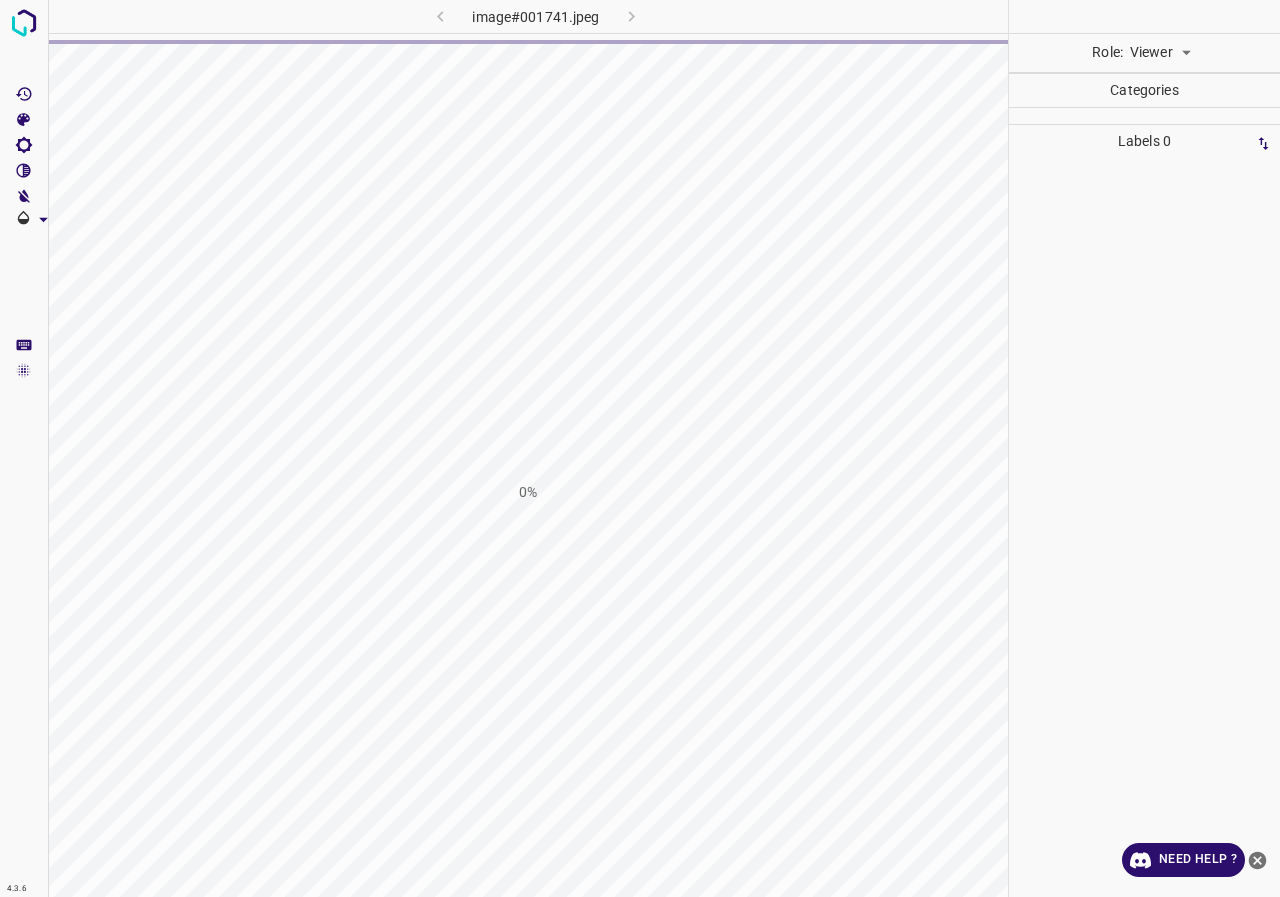 scroll, scrollTop: 0, scrollLeft: 0, axis: both 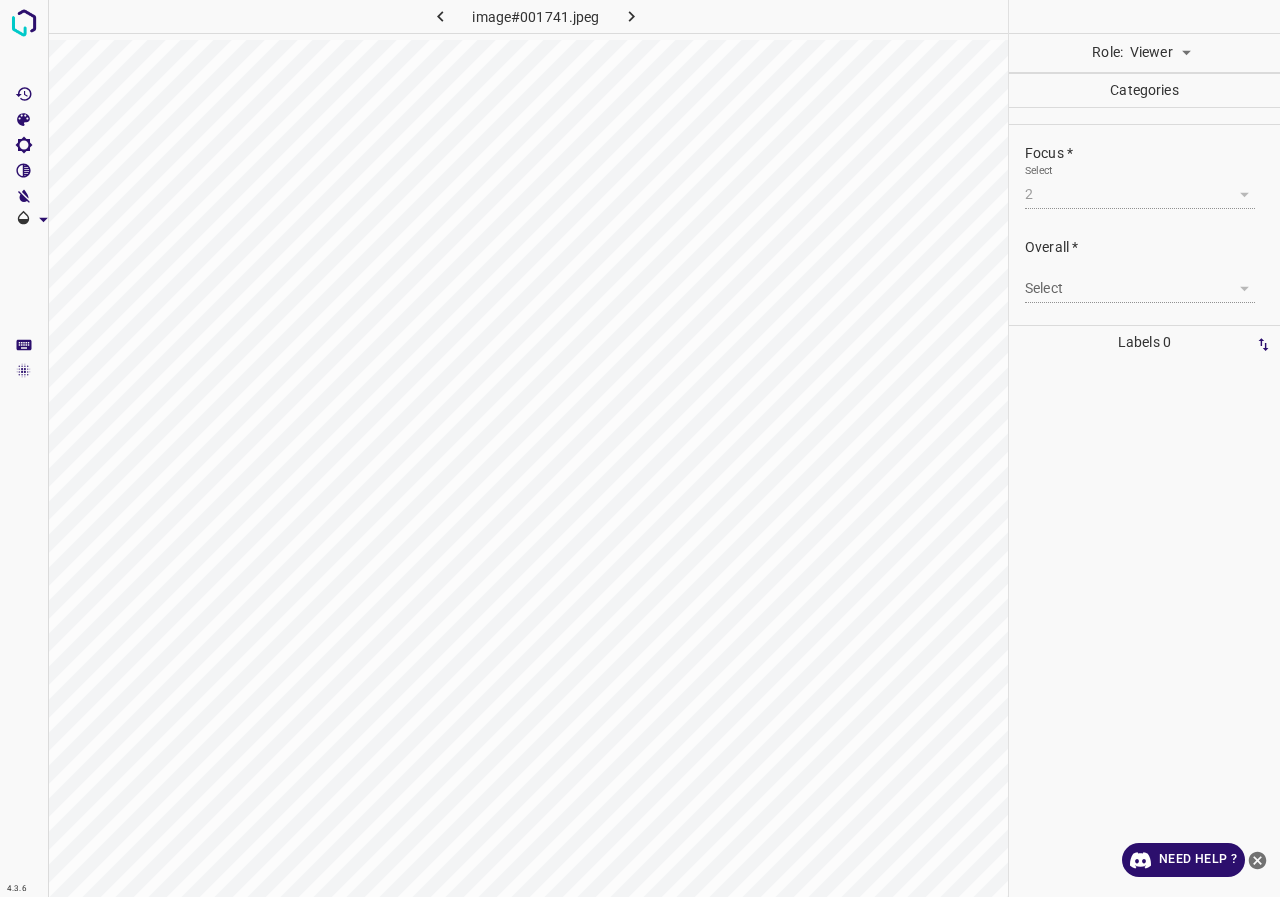 click on "4.3.6  image#001741.jpeg Role: Viewer viewer Categories Lighting *  Select 4 4 Focus *  Select 2 2 Overall *  Select ​ Labels   0 Categories 1 Lighting 2 Focus 3 Overall Tools Space Change between modes (Draw & Edit) I Auto labeling R Restore zoom M Zoom in N Zoom out Delete Delete selecte label Filters Z Restore filters X Saturation filter C Brightness filter V Contrast filter B Gray scale filter General O Download Need Help ? - Text - Hide - Delete" at bounding box center (640, 448) 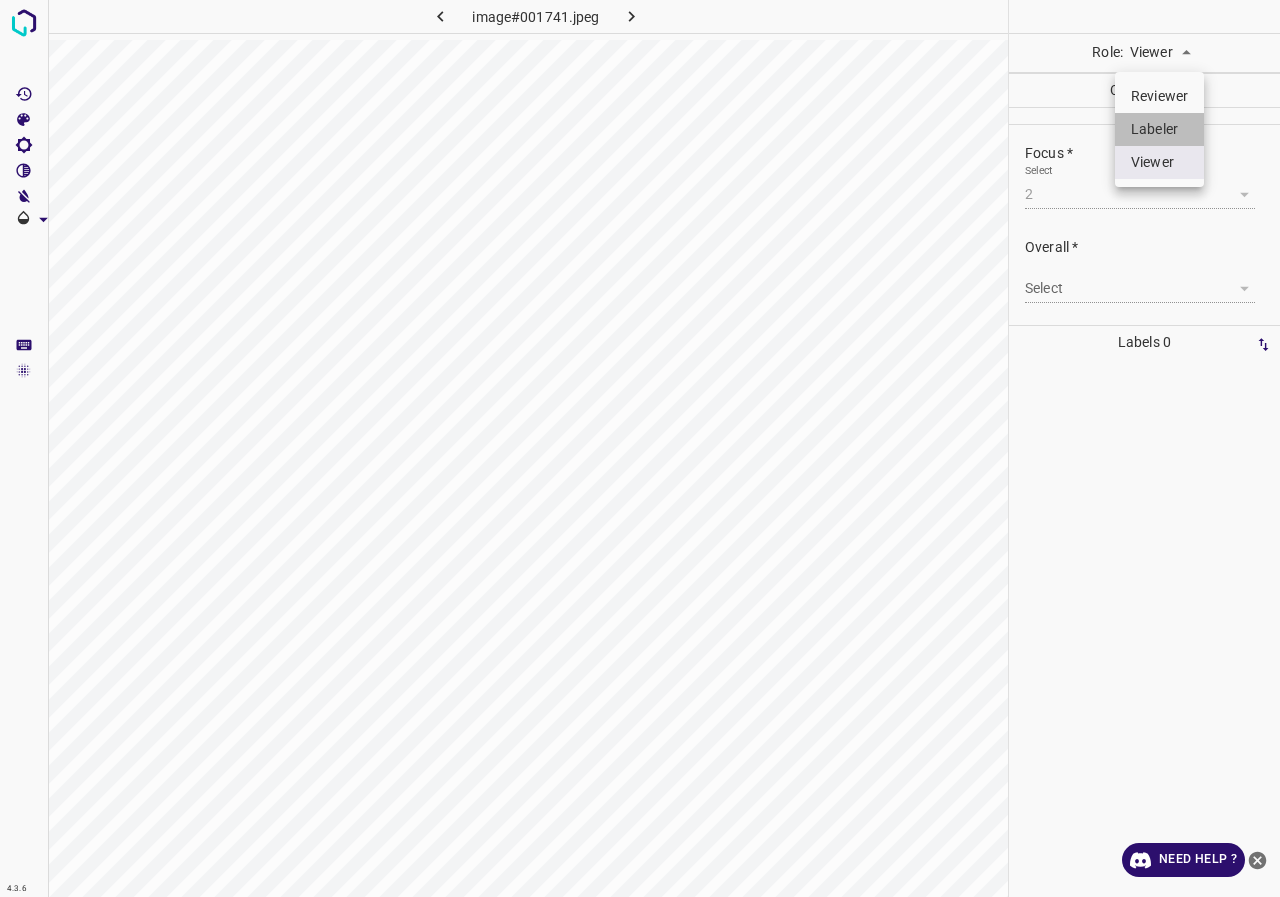click on "Labeler" at bounding box center (1159, 129) 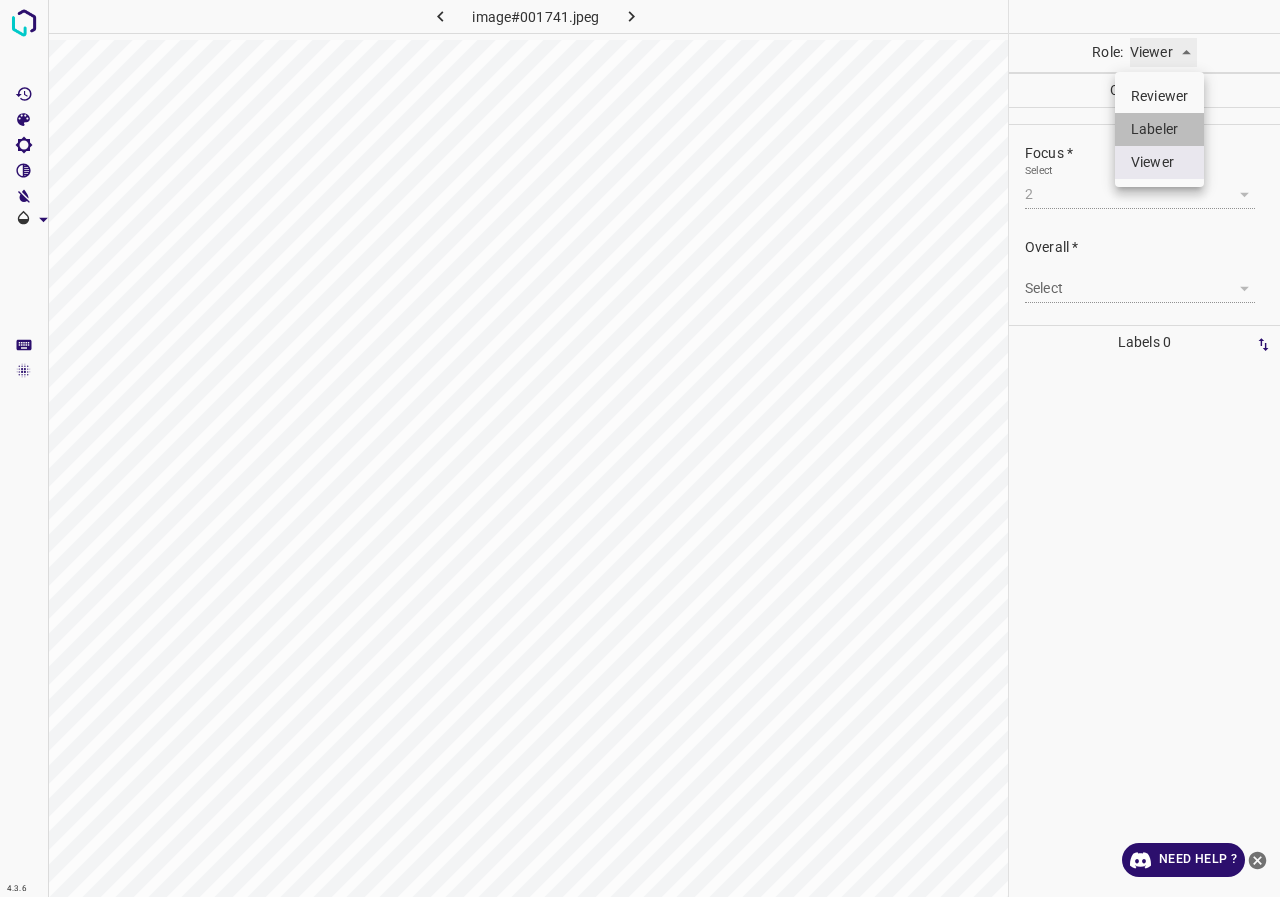 type on "labeler" 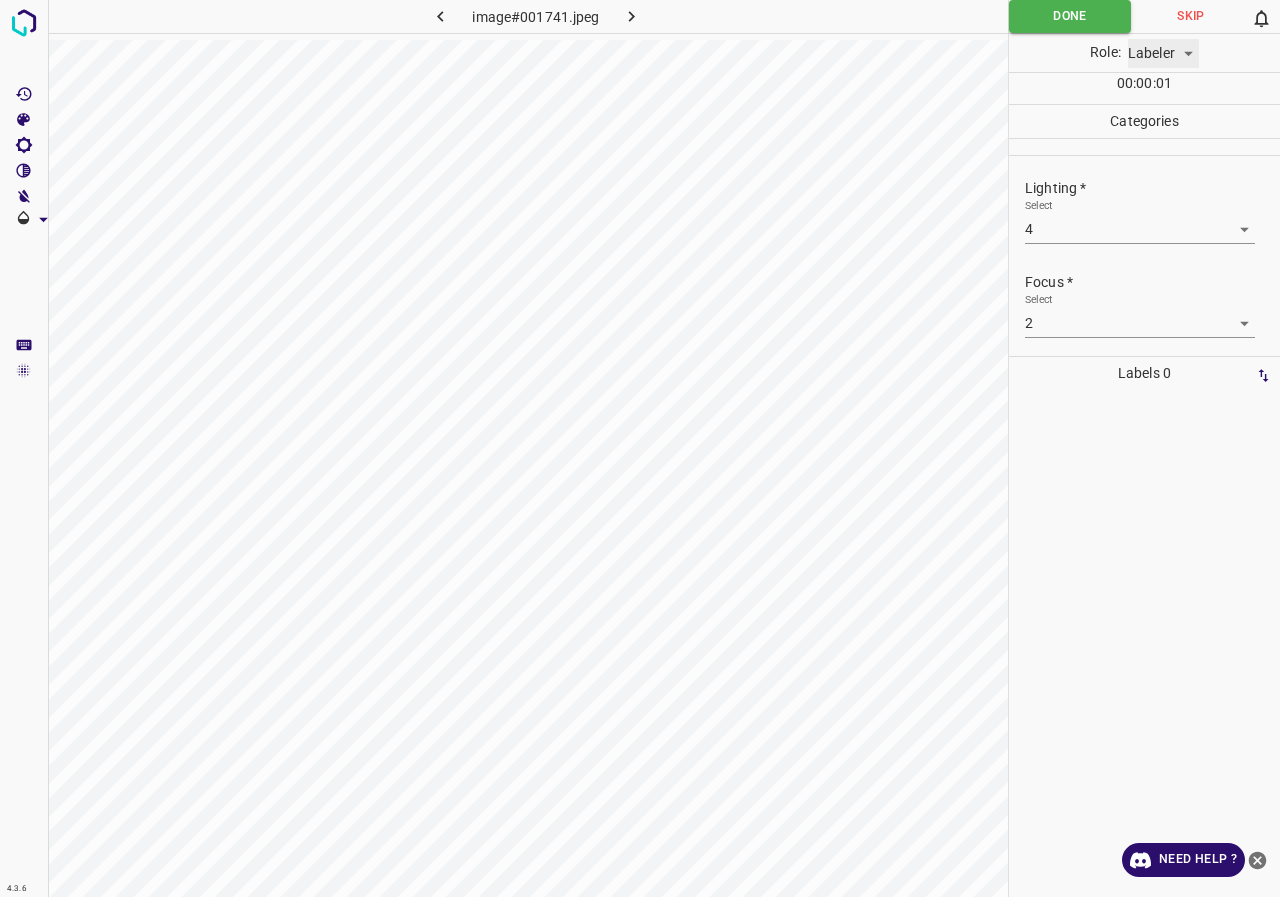 scroll, scrollTop: 98, scrollLeft: 0, axis: vertical 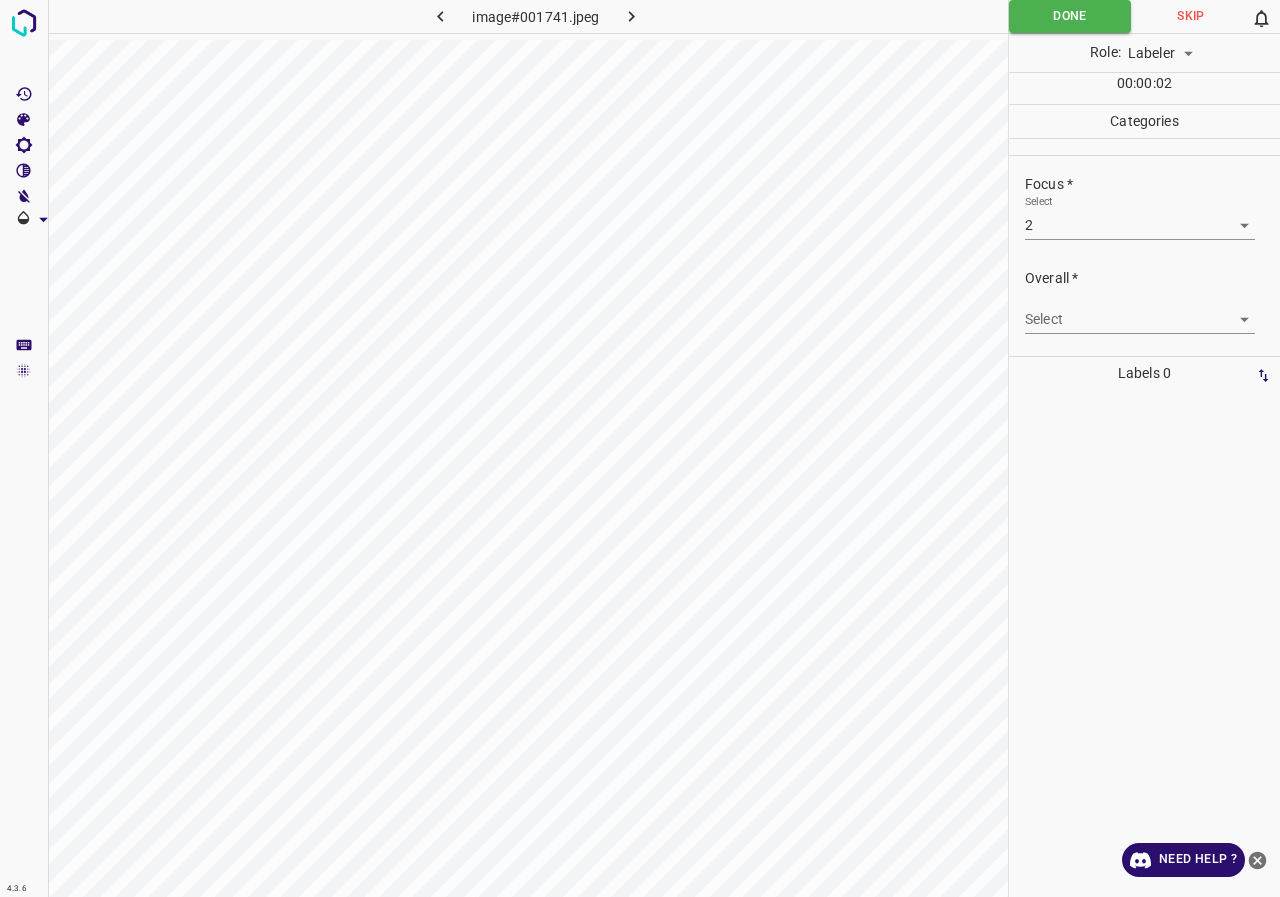 click on "4.3.6  image#001741.jpeg Done Skip 0 Role: Labeler labeler 00   : 00   : 02   Categories Lighting *  Select 4 4 Focus *  Select 2 2 Overall *  Select ​ Labels   0 Categories 1 Lighting 2 Focus 3 Overall Tools Space Change between modes (Draw & Edit) I Auto labeling R Restore zoom M Zoom in N Zoom out Delete Delete selecte label Filters Z Restore filters X Saturation filter C Brightness filter V Contrast filter B Gray scale filter General O Download Need Help ? - Text - Hide - Delete" at bounding box center (640, 448) 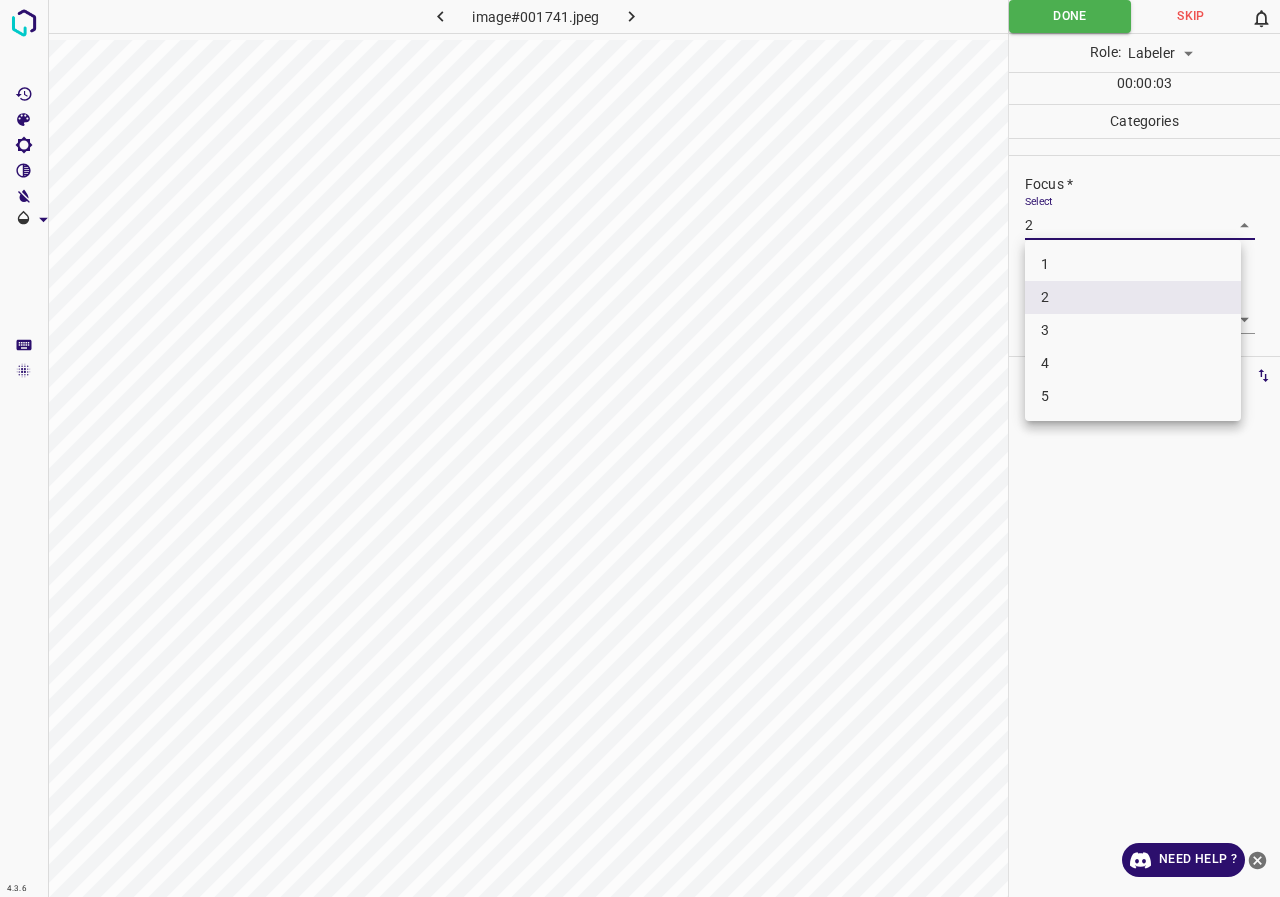 click on "3" at bounding box center (1133, 330) 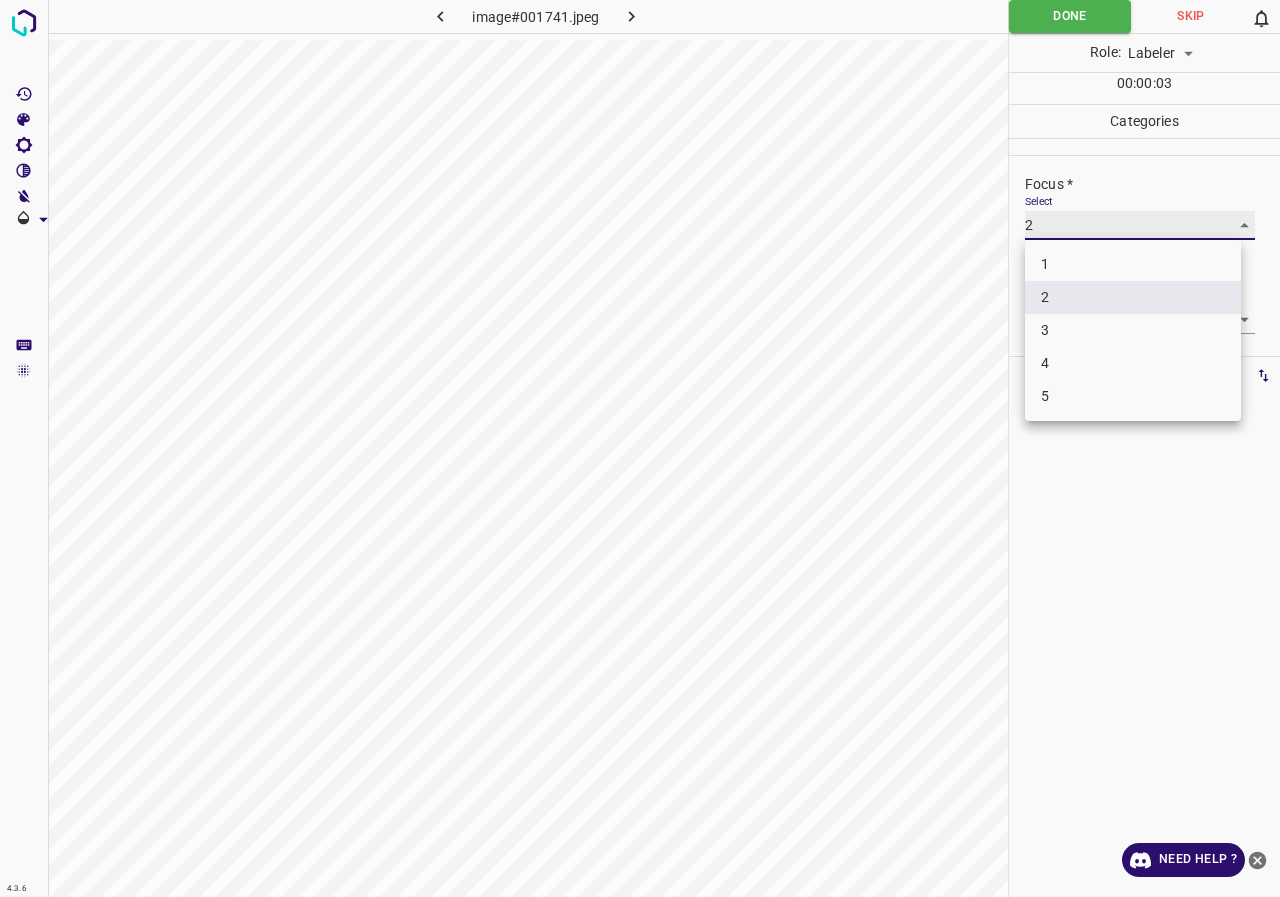 type on "3" 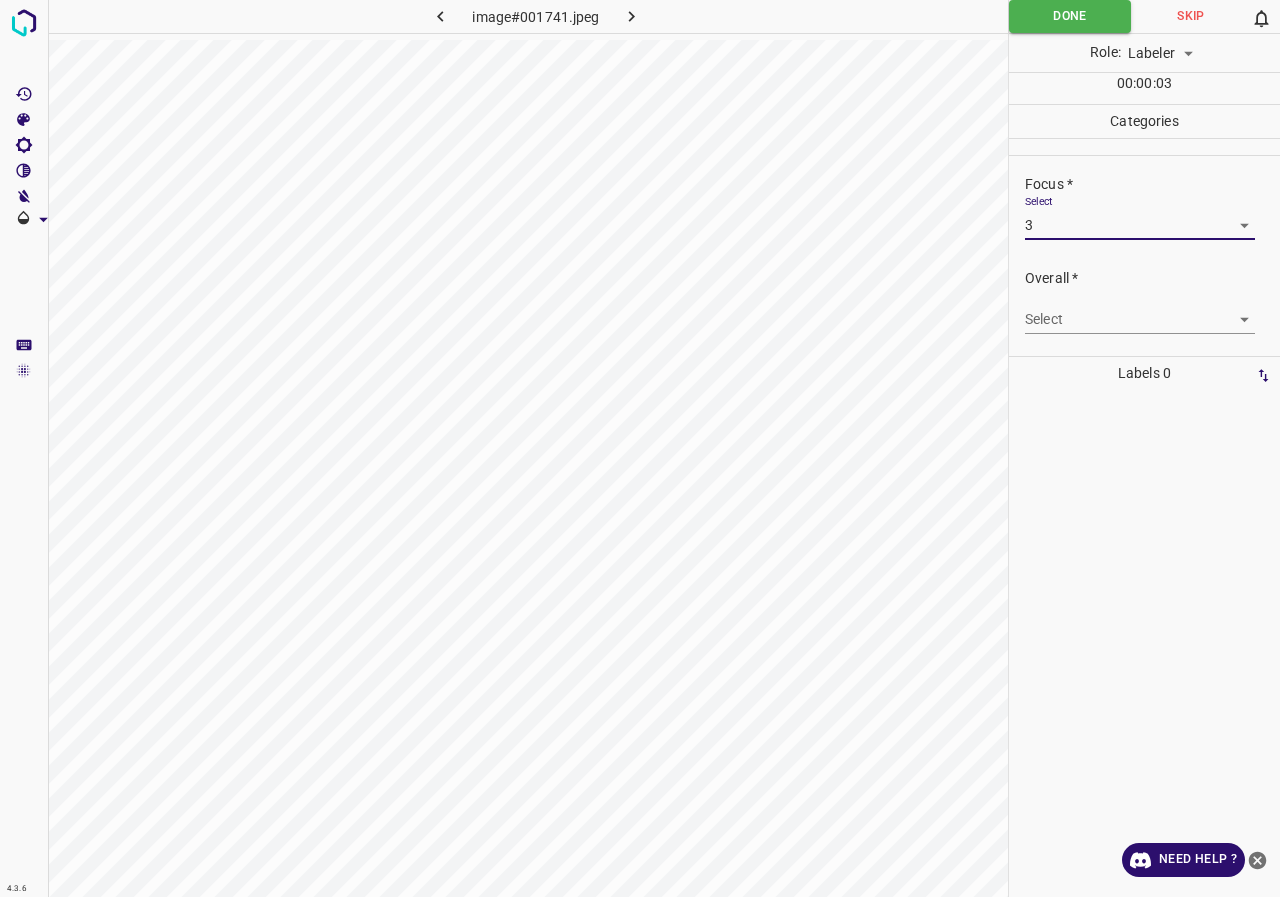 click on "4.3.6  image#001741.jpeg Done Skip 0 Role: Labeler labeler 00   : 00   : 03   Categories Lighting *  Select 4 4 Focus *  Select 3 3 Overall *  Select ​ Labels   0 Categories 1 Lighting 2 Focus 3 Overall Tools Space Change between modes (Draw & Edit) I Auto labeling R Restore zoom M Zoom in N Zoom out Delete Delete selecte label Filters Z Restore filters X Saturation filter C Brightness filter V Contrast filter B Gray scale filter General O Download Need Help ? - Text - Hide - Delete 1 2 3 4 5" at bounding box center (640, 448) 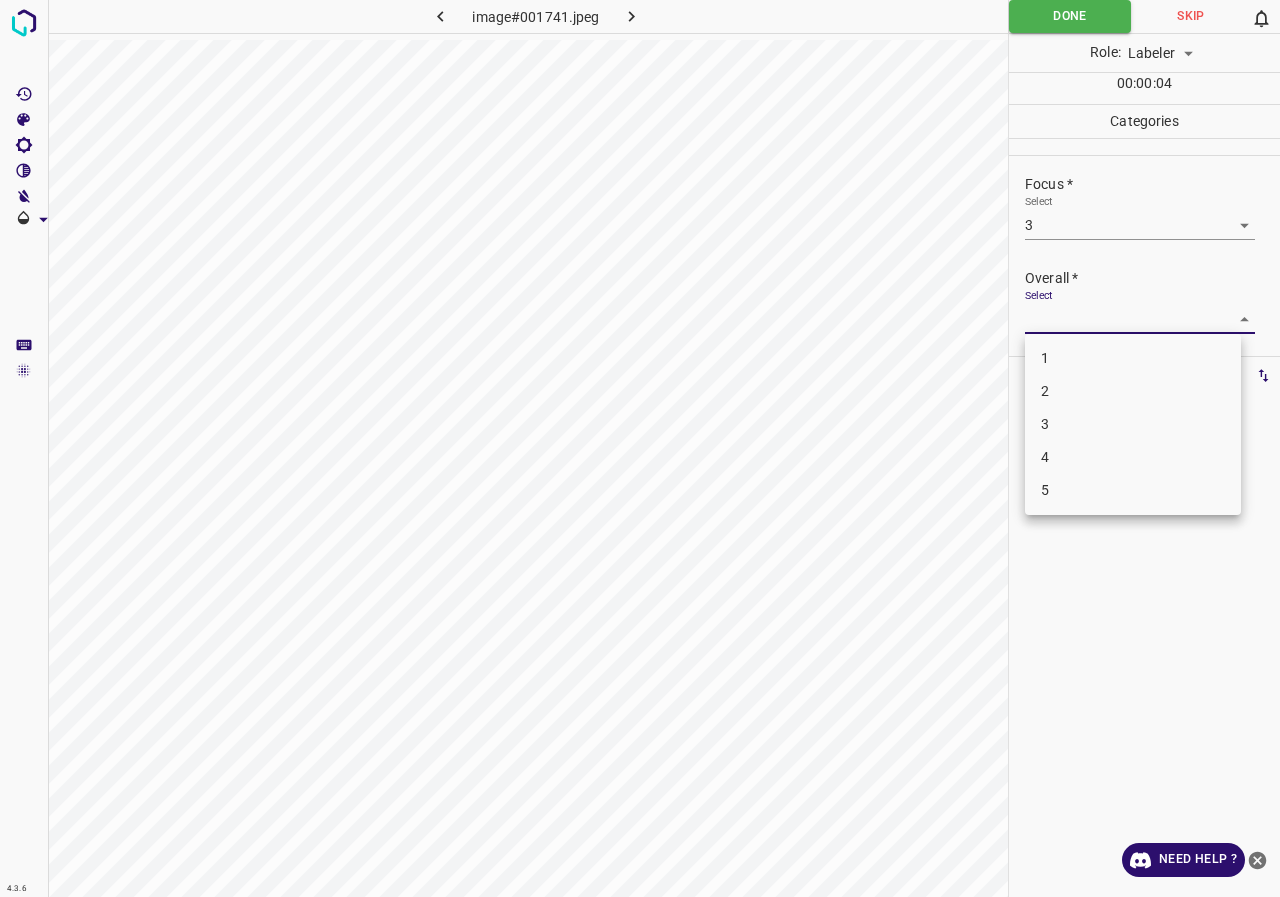 click on "3" at bounding box center (1133, 424) 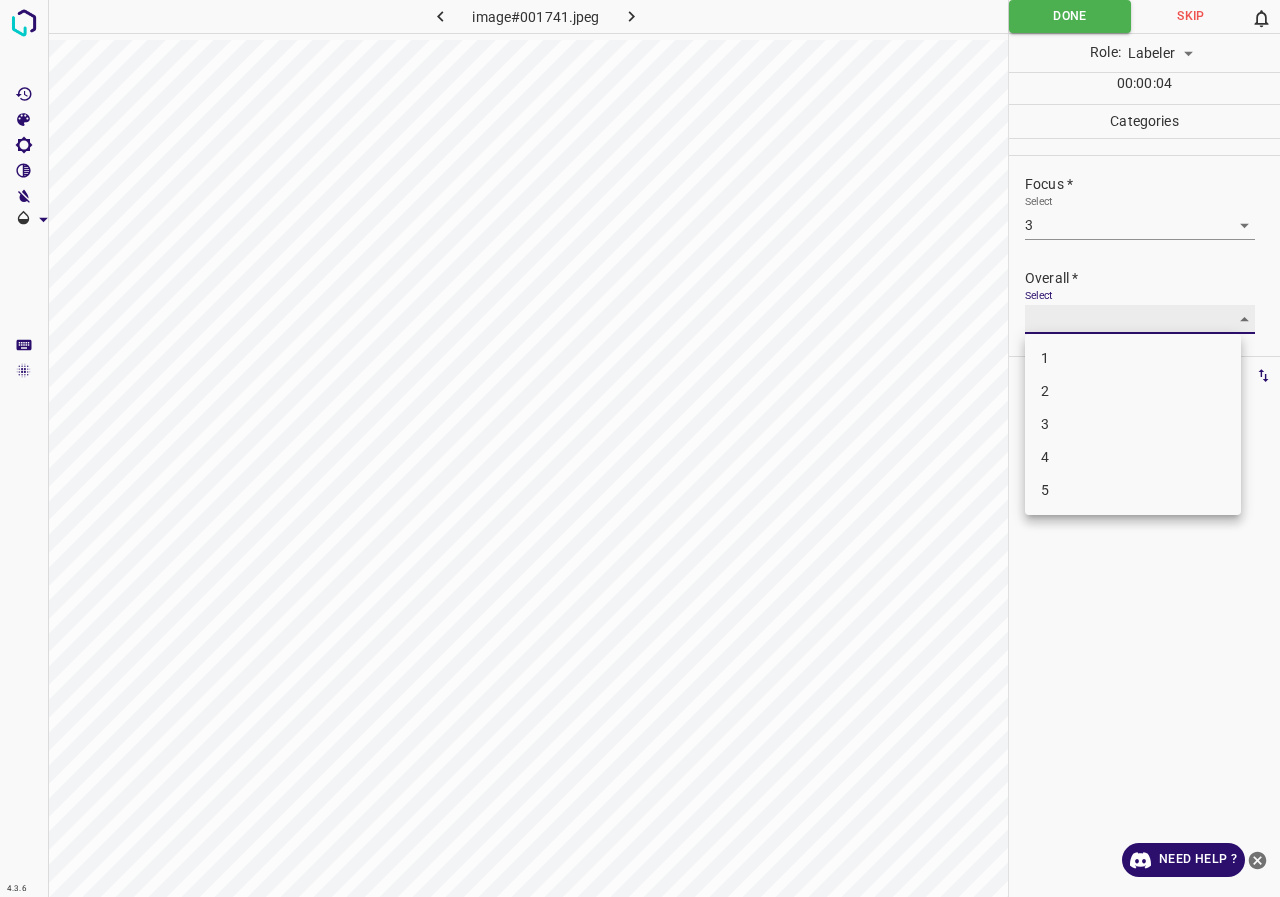 type on "3" 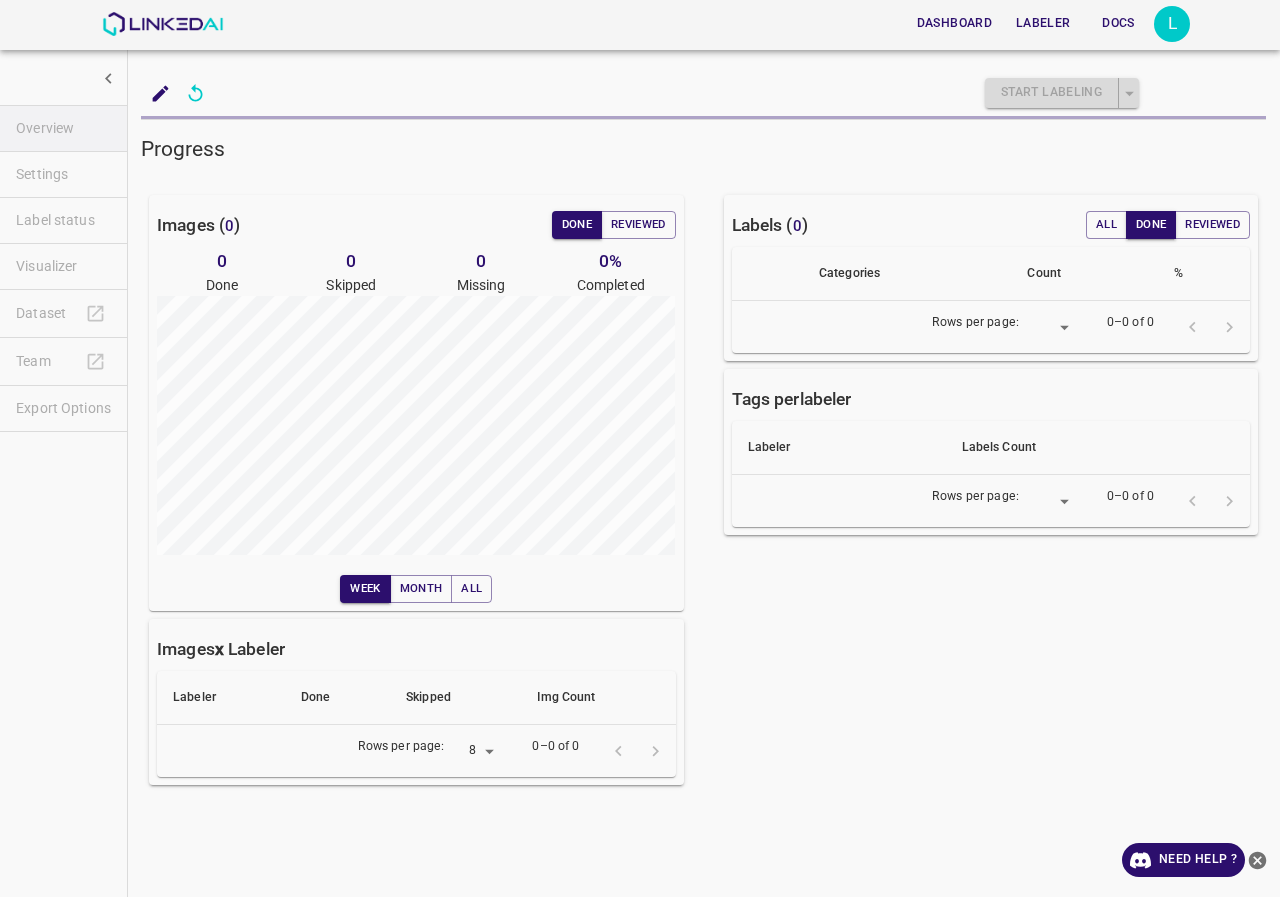 scroll, scrollTop: 0, scrollLeft: 0, axis: both 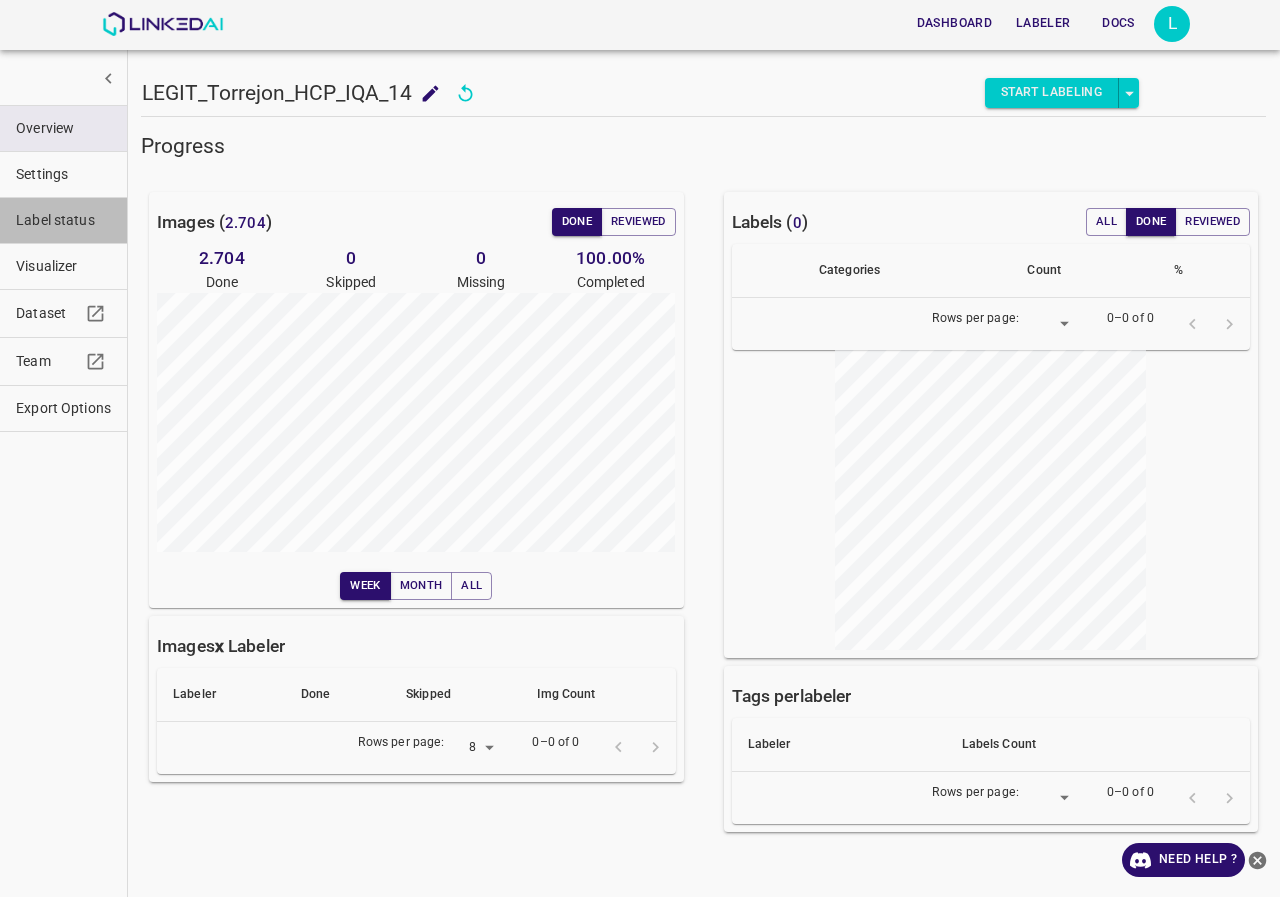 click on "Label status" at bounding box center [63, 220] 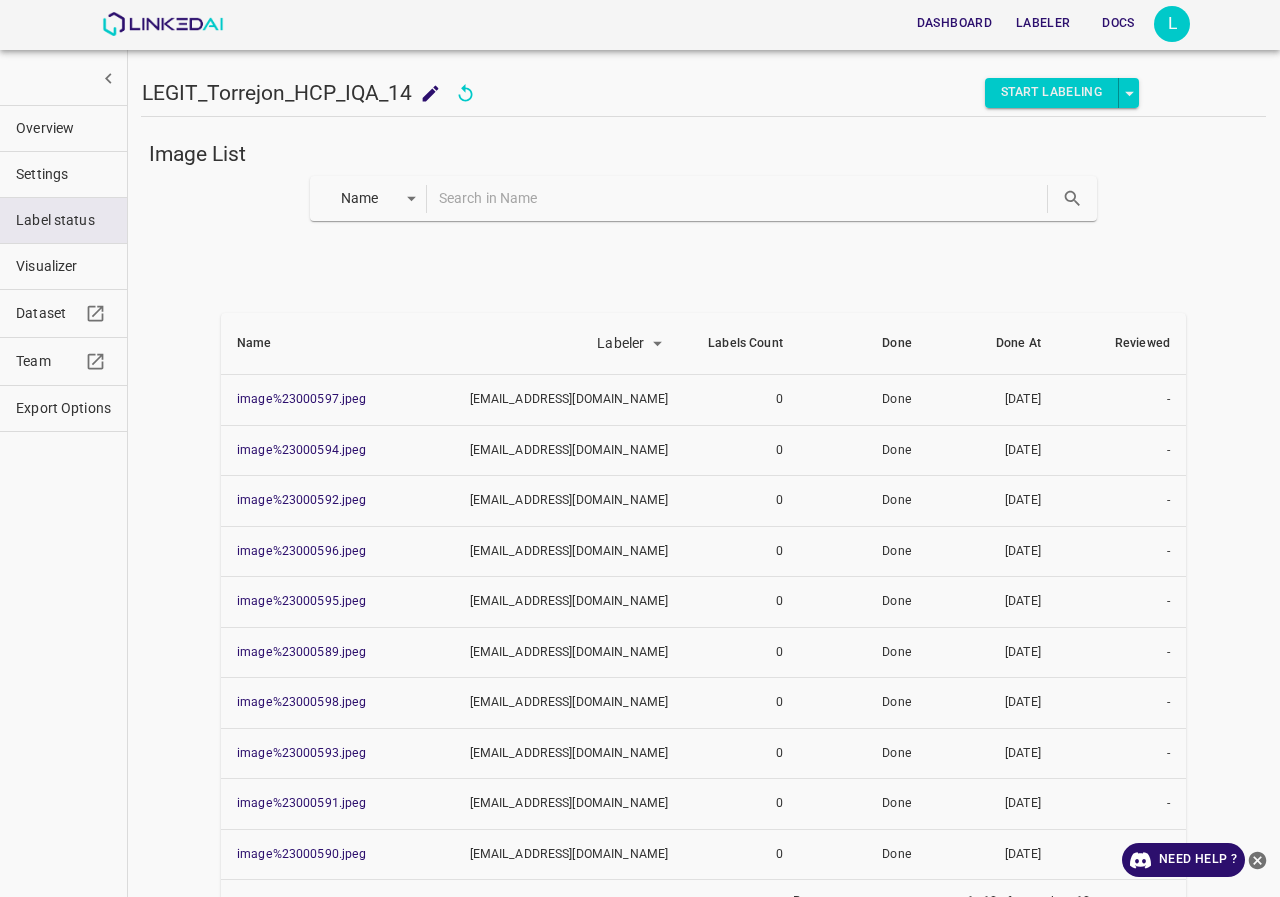 click on "Overview" at bounding box center (63, 128) 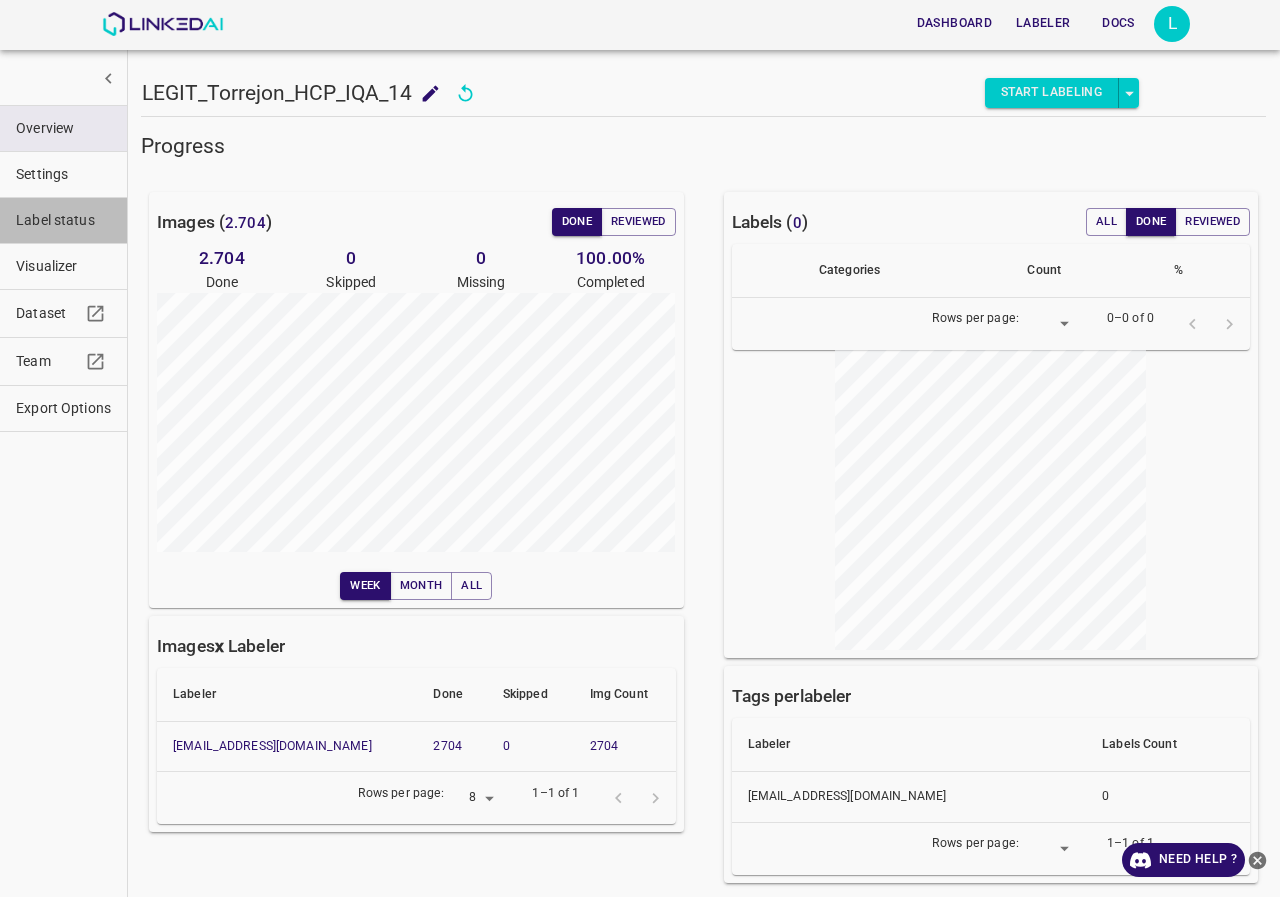 click on "Label status" at bounding box center (63, 220) 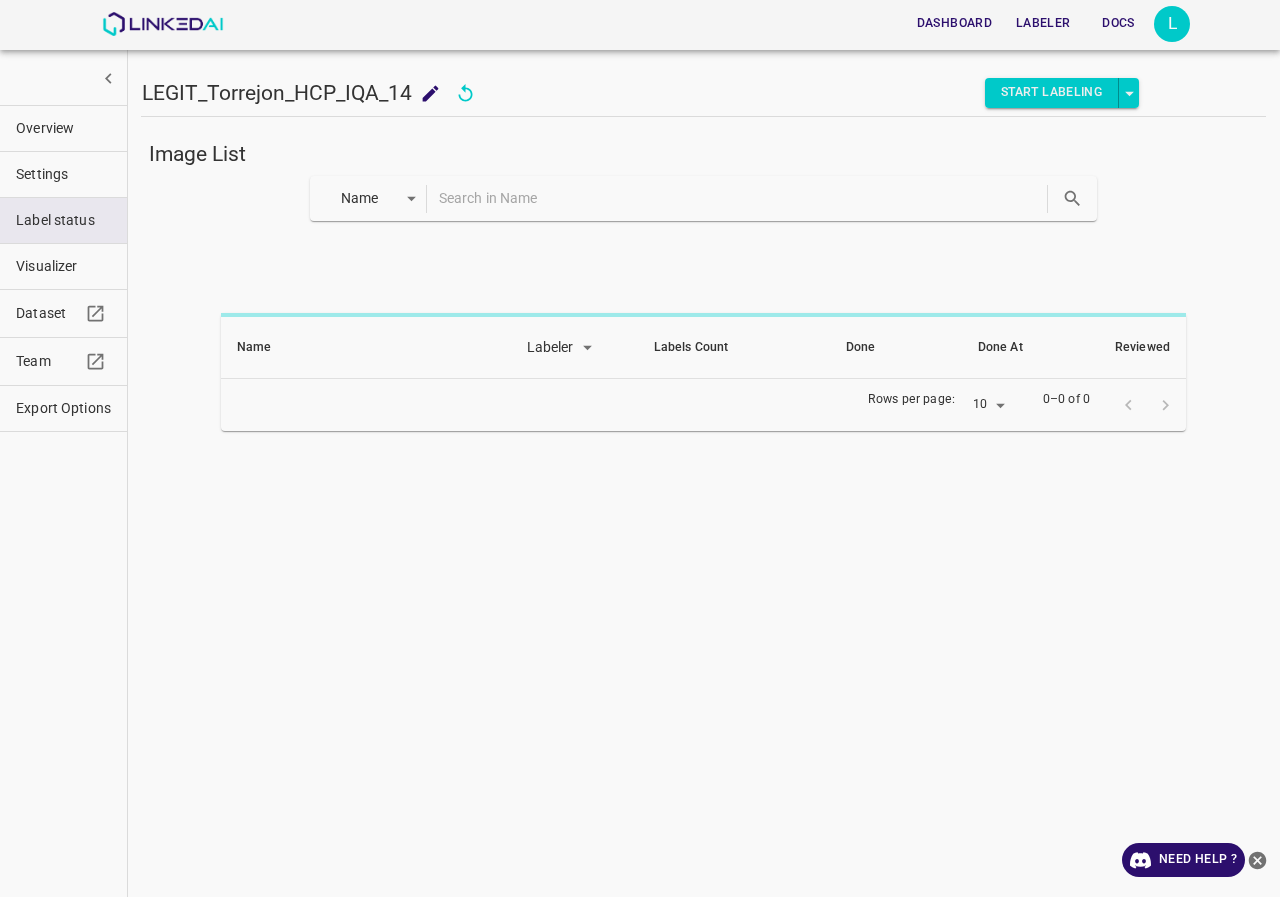 click on "Name key" at bounding box center [704, 198] 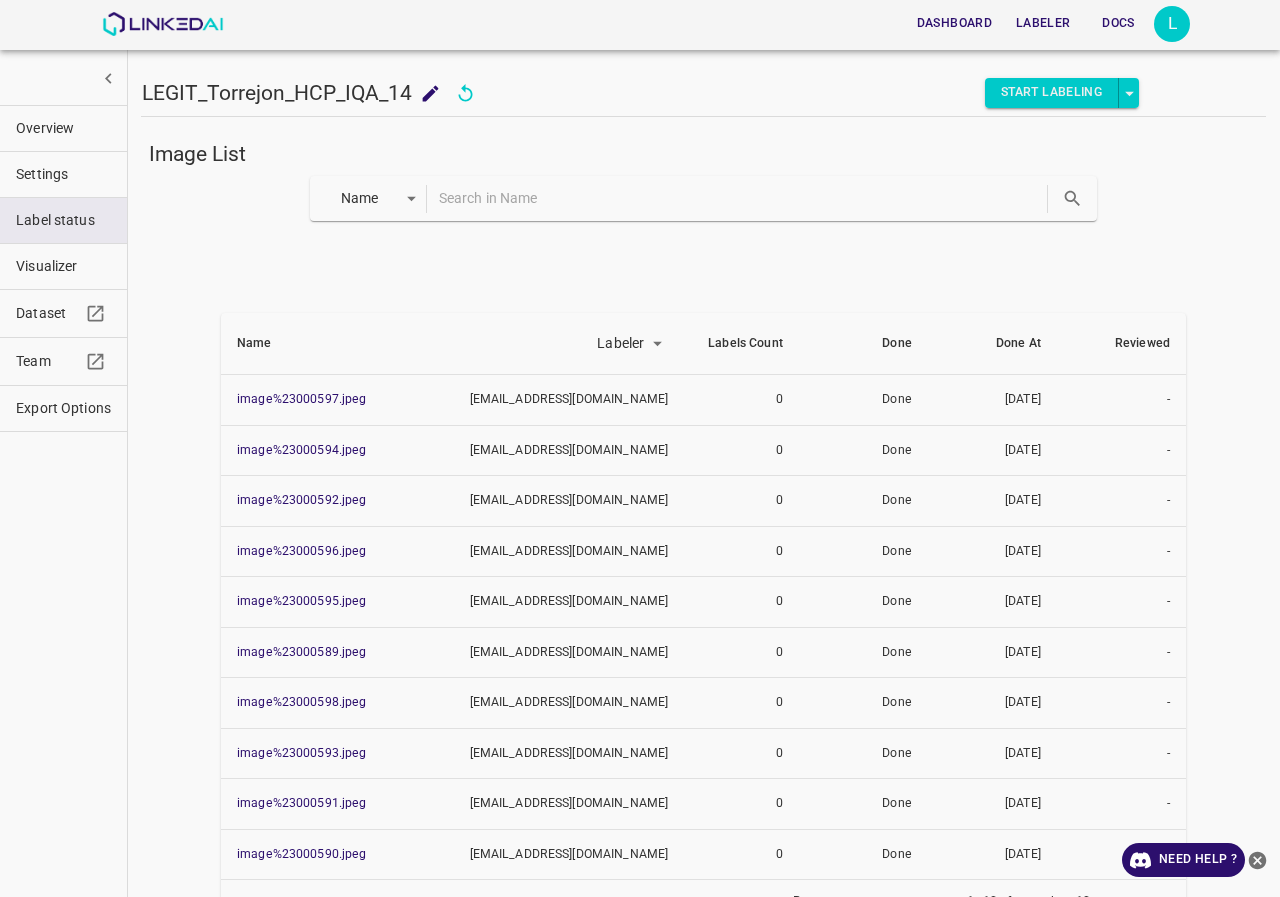 click at bounding box center [741, 198] 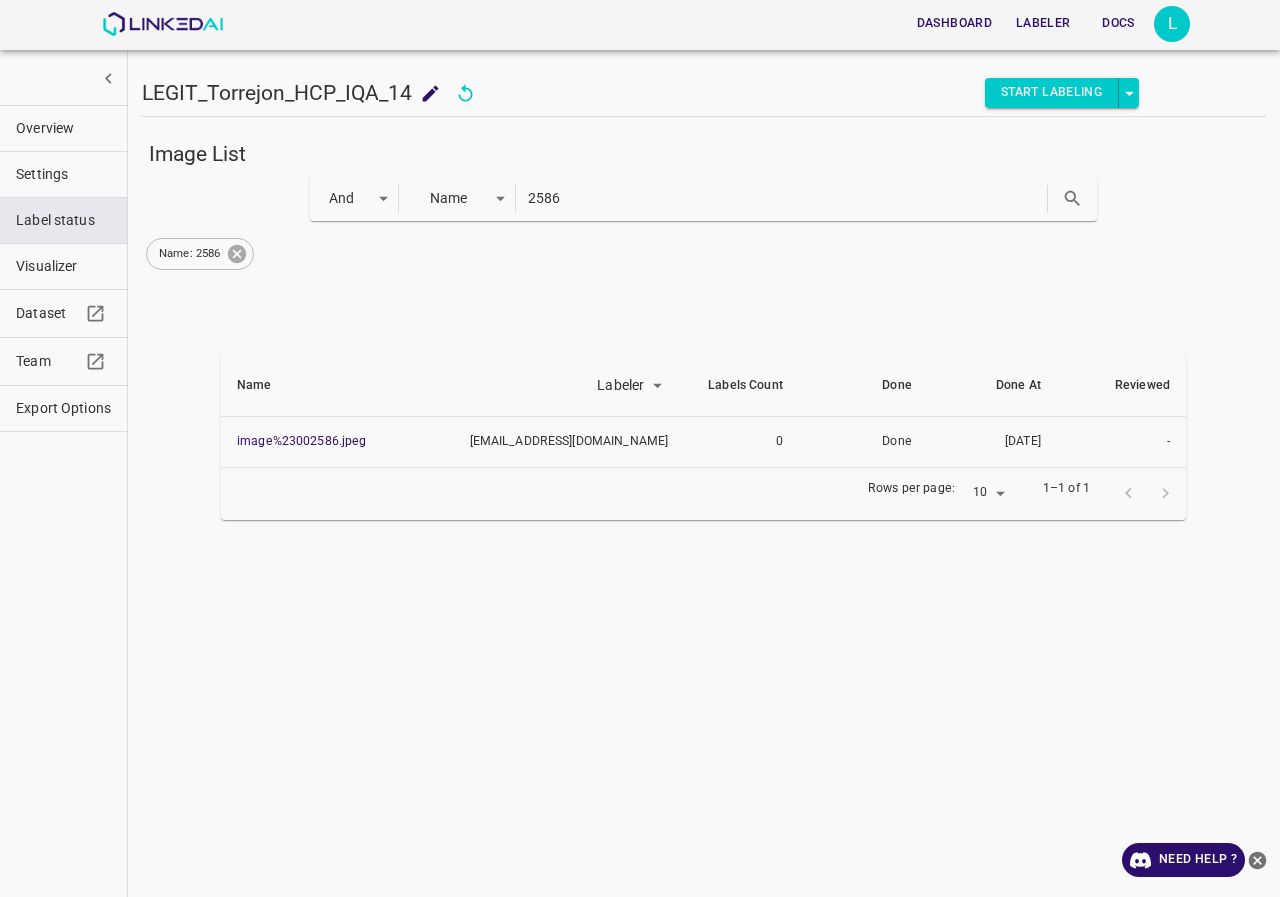 click 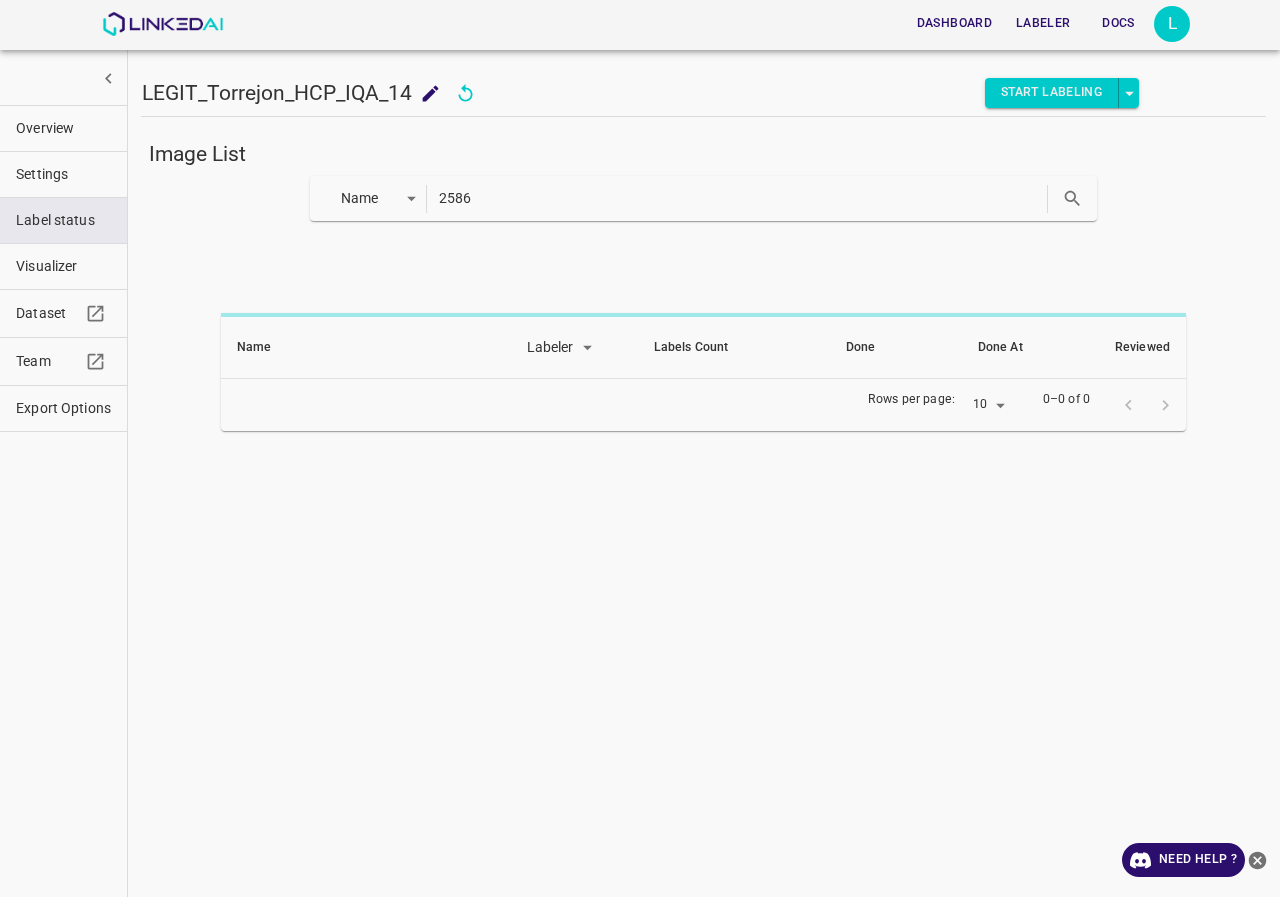 drag, startPoint x: 613, startPoint y: 203, endPoint x: 0, endPoint y: 217, distance: 613.15985 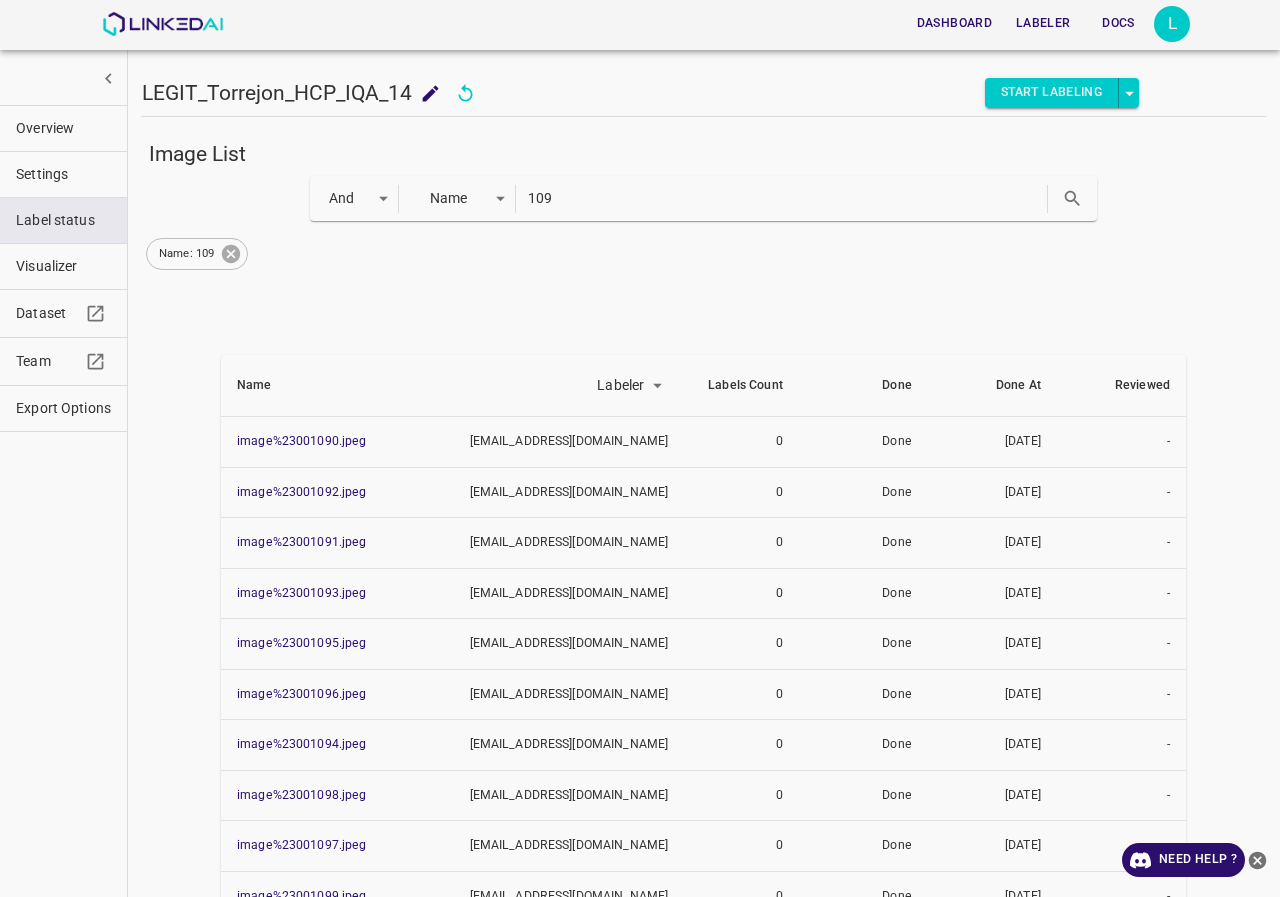 click 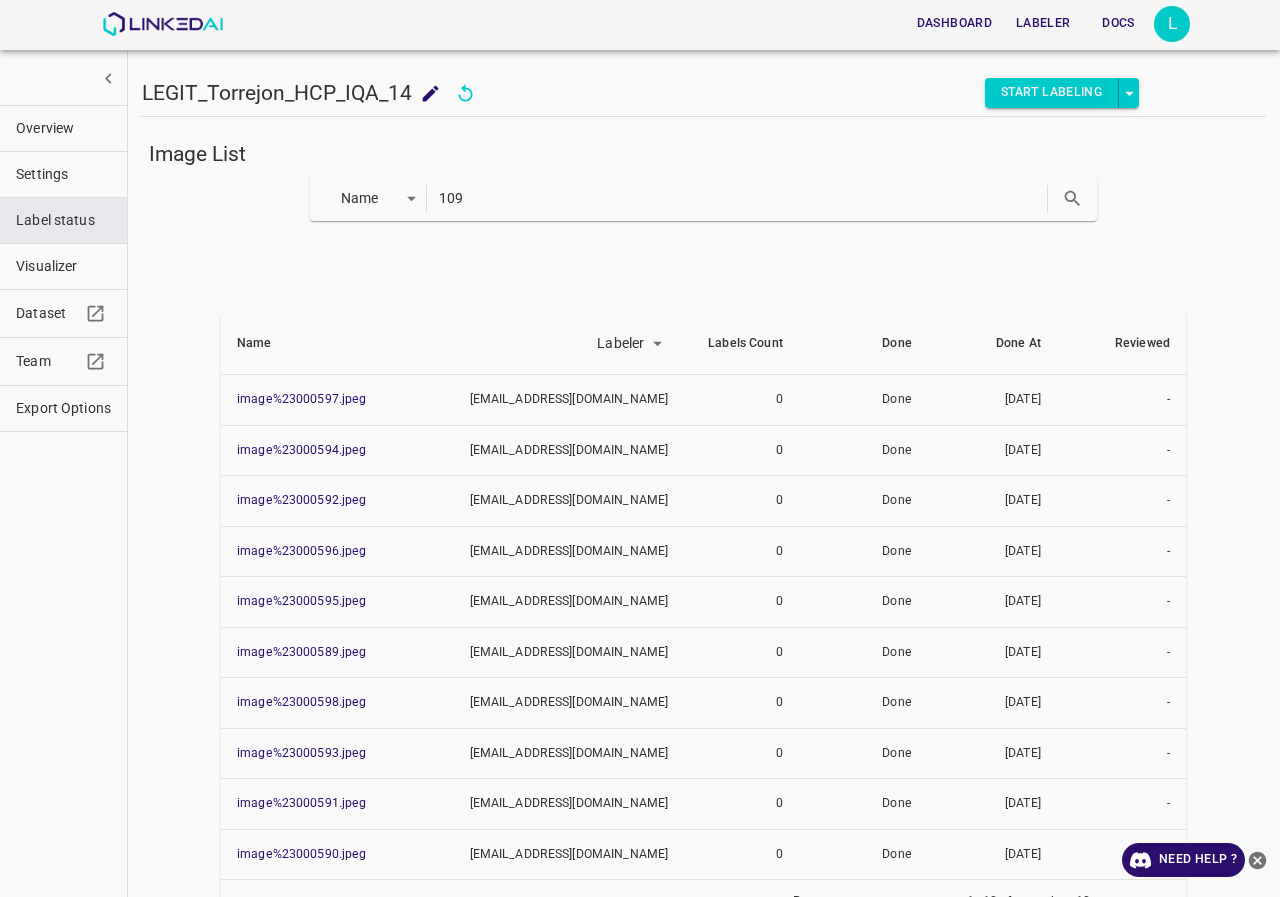 drag, startPoint x: 550, startPoint y: 203, endPoint x: 184, endPoint y: 203, distance: 366 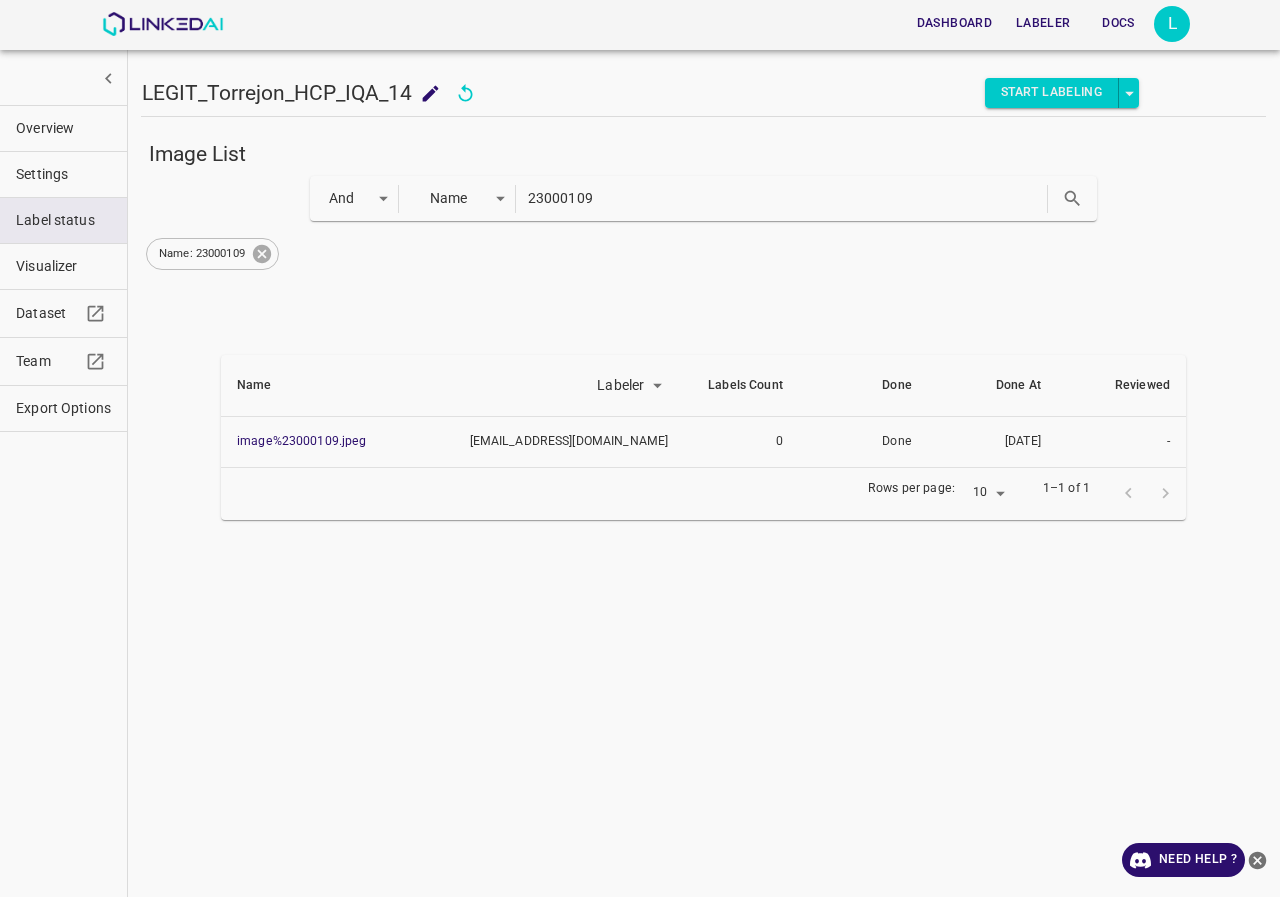 drag, startPoint x: 266, startPoint y: 250, endPoint x: 328, endPoint y: 231, distance: 64.84597 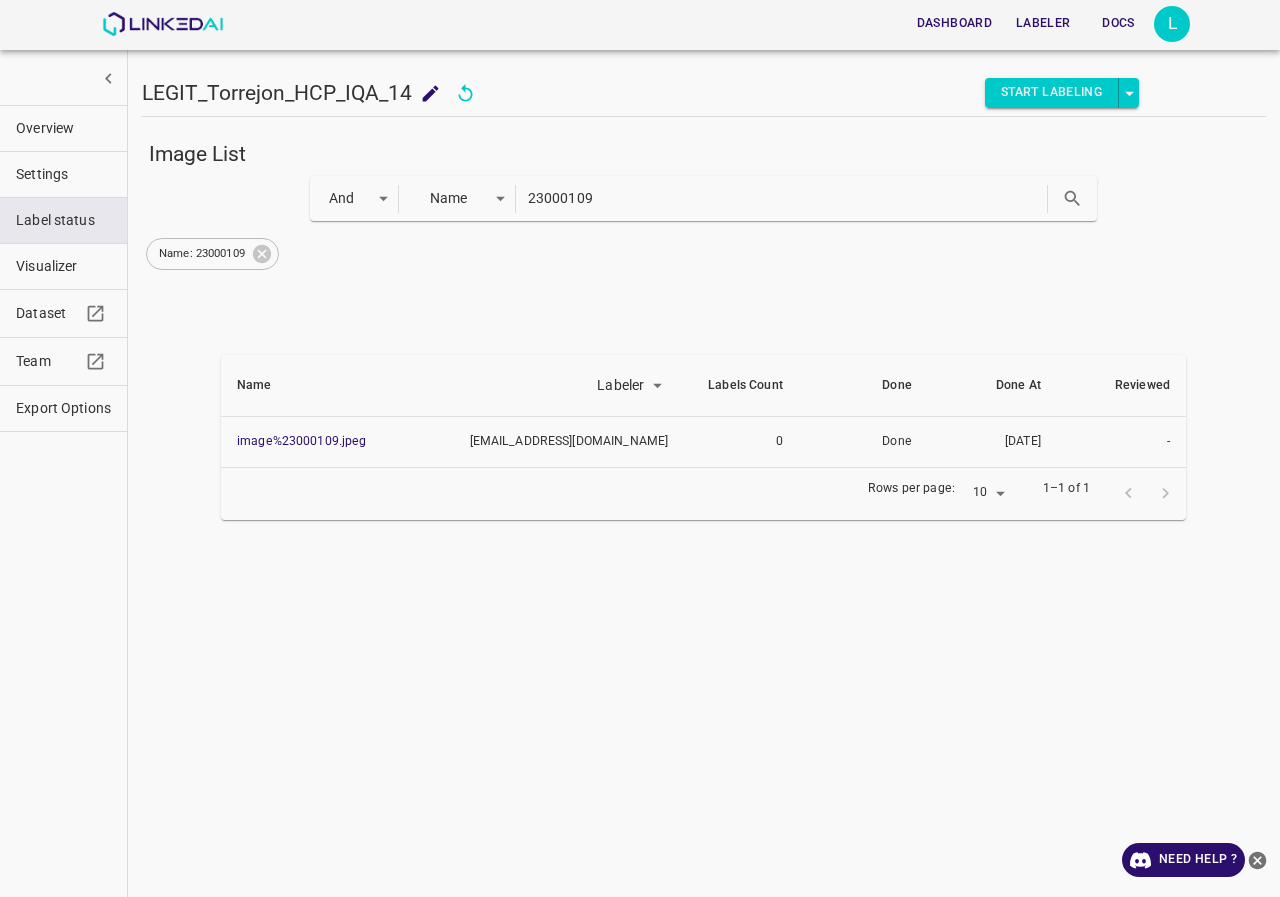 click 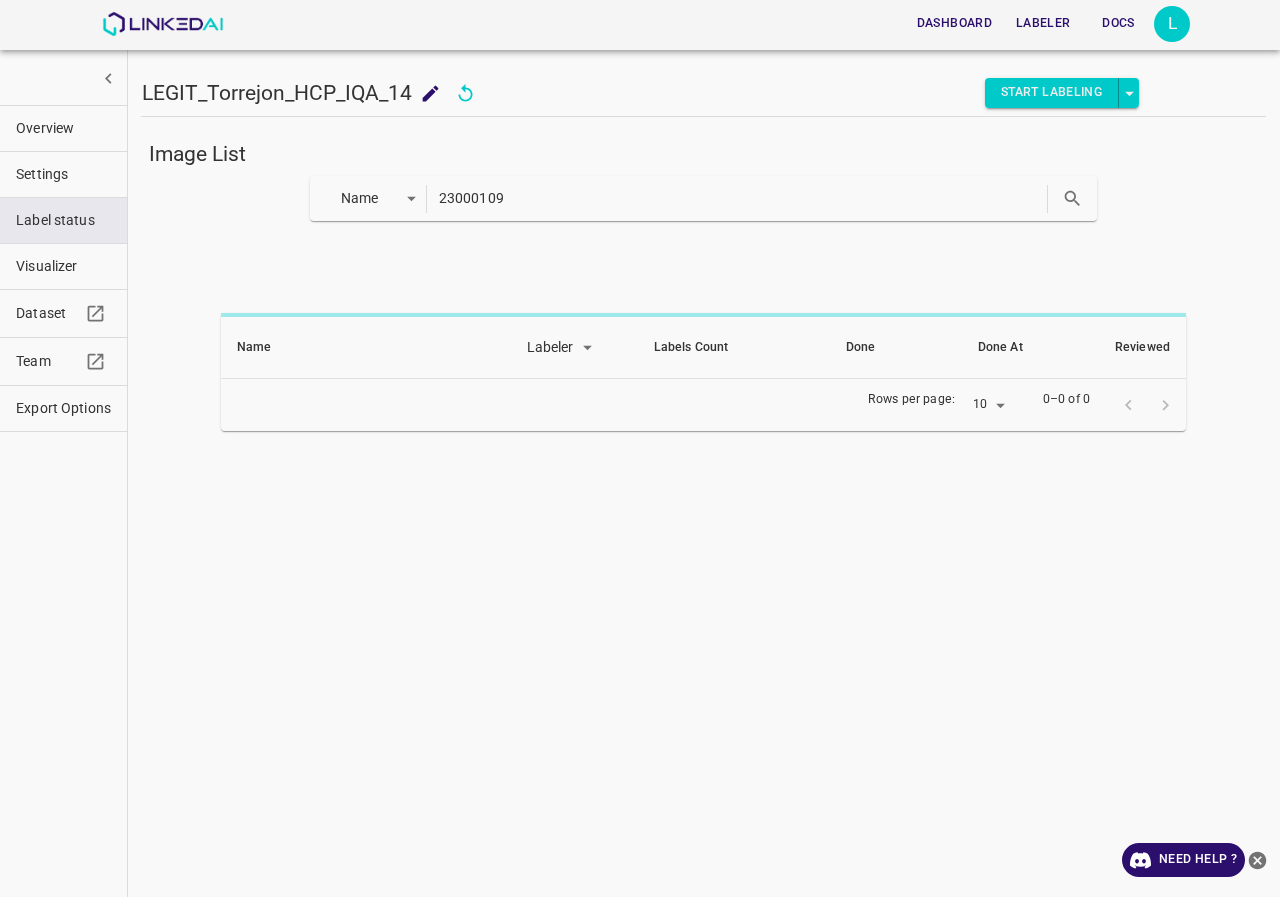 click on "Name key 23000109" at bounding box center (704, 198) 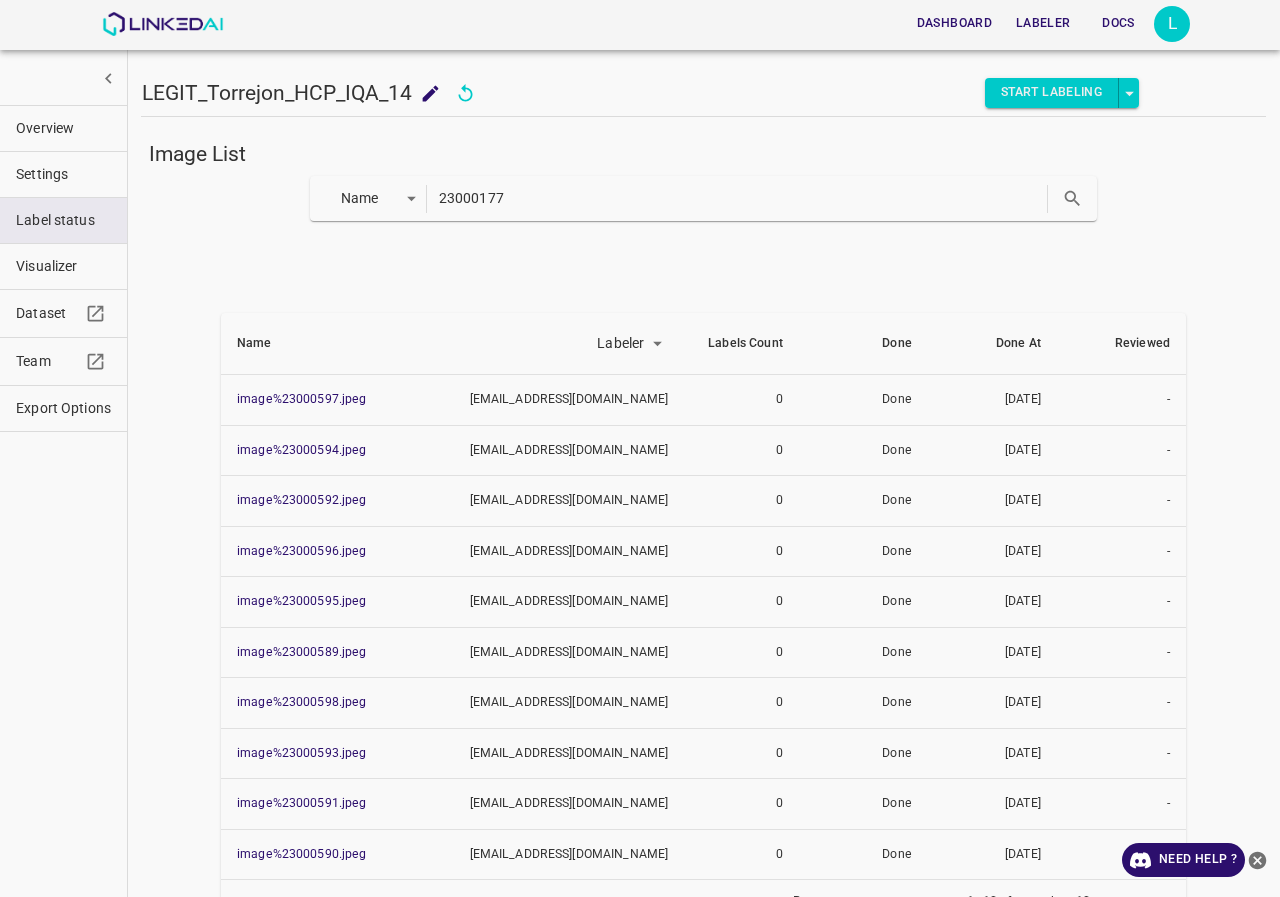 type on "23000177" 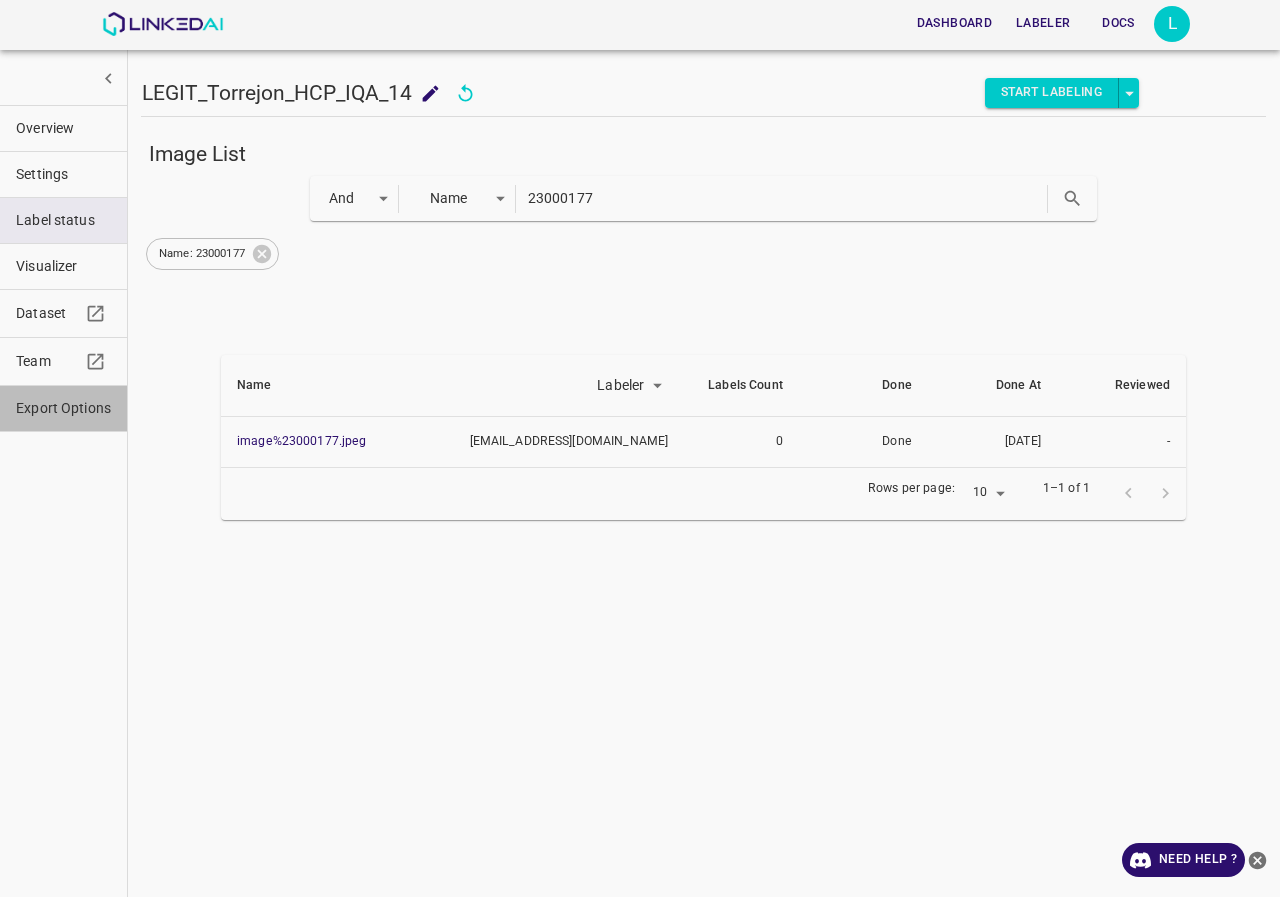 click on "Export Options" at bounding box center [63, 408] 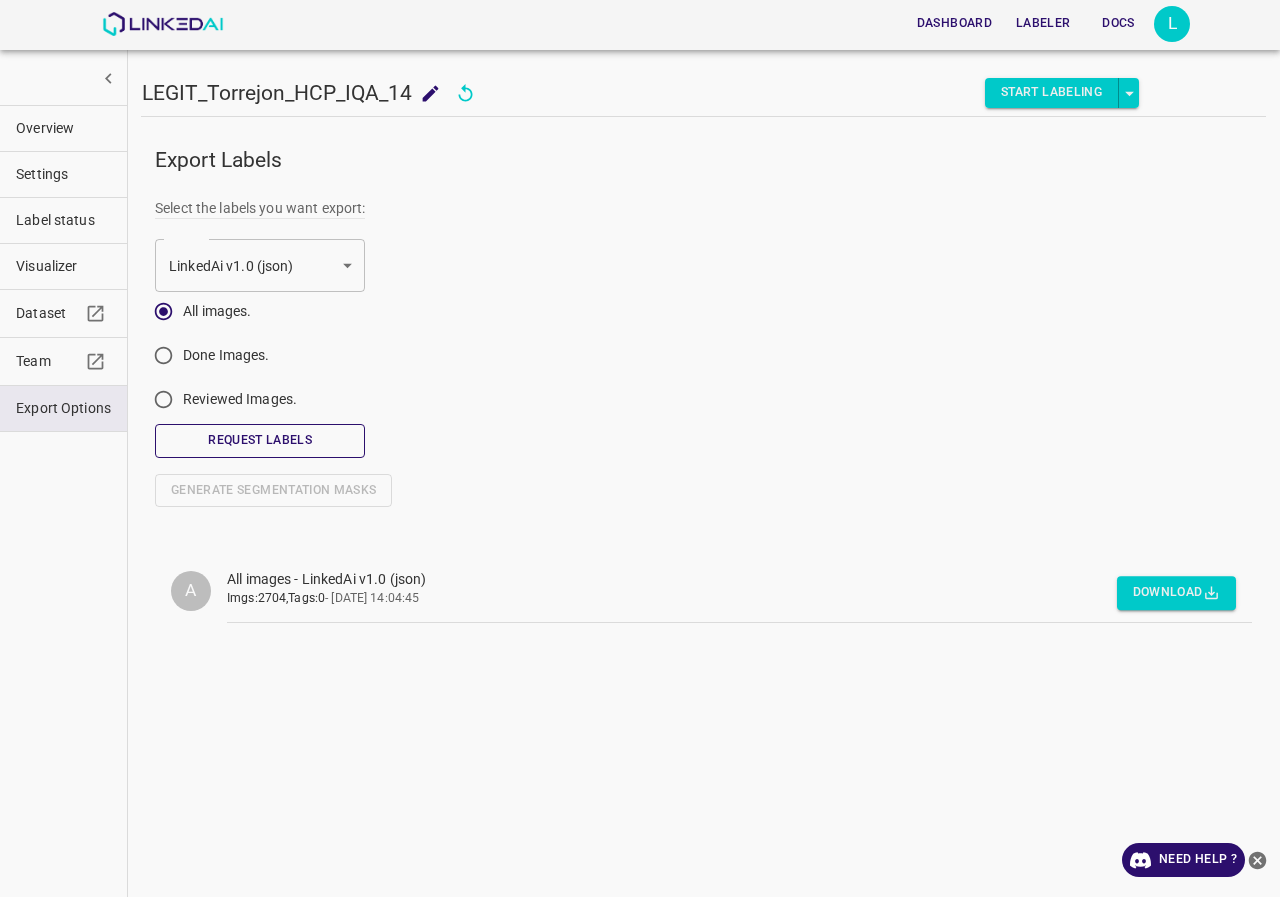 click on "Request Labels" at bounding box center (260, 440) 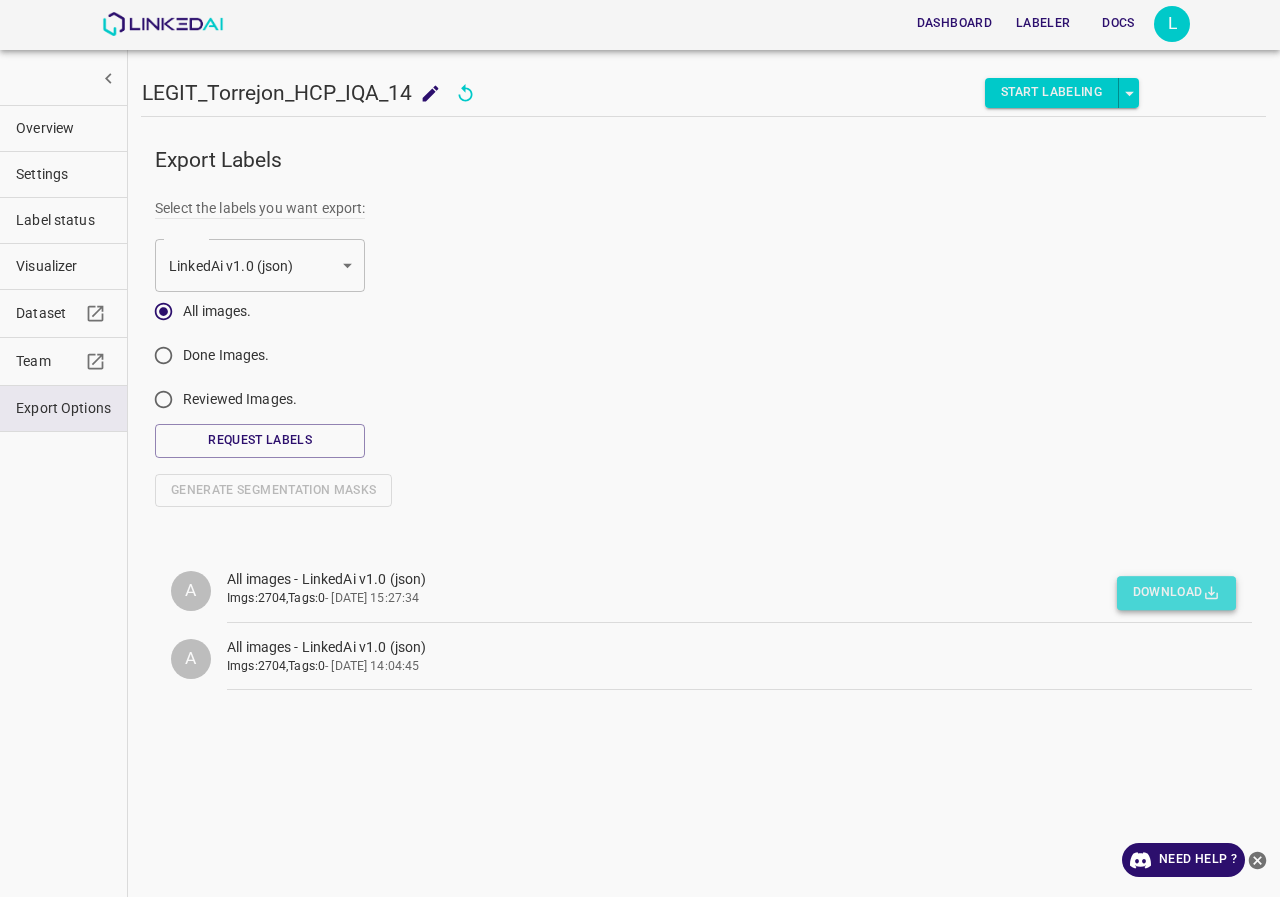 click 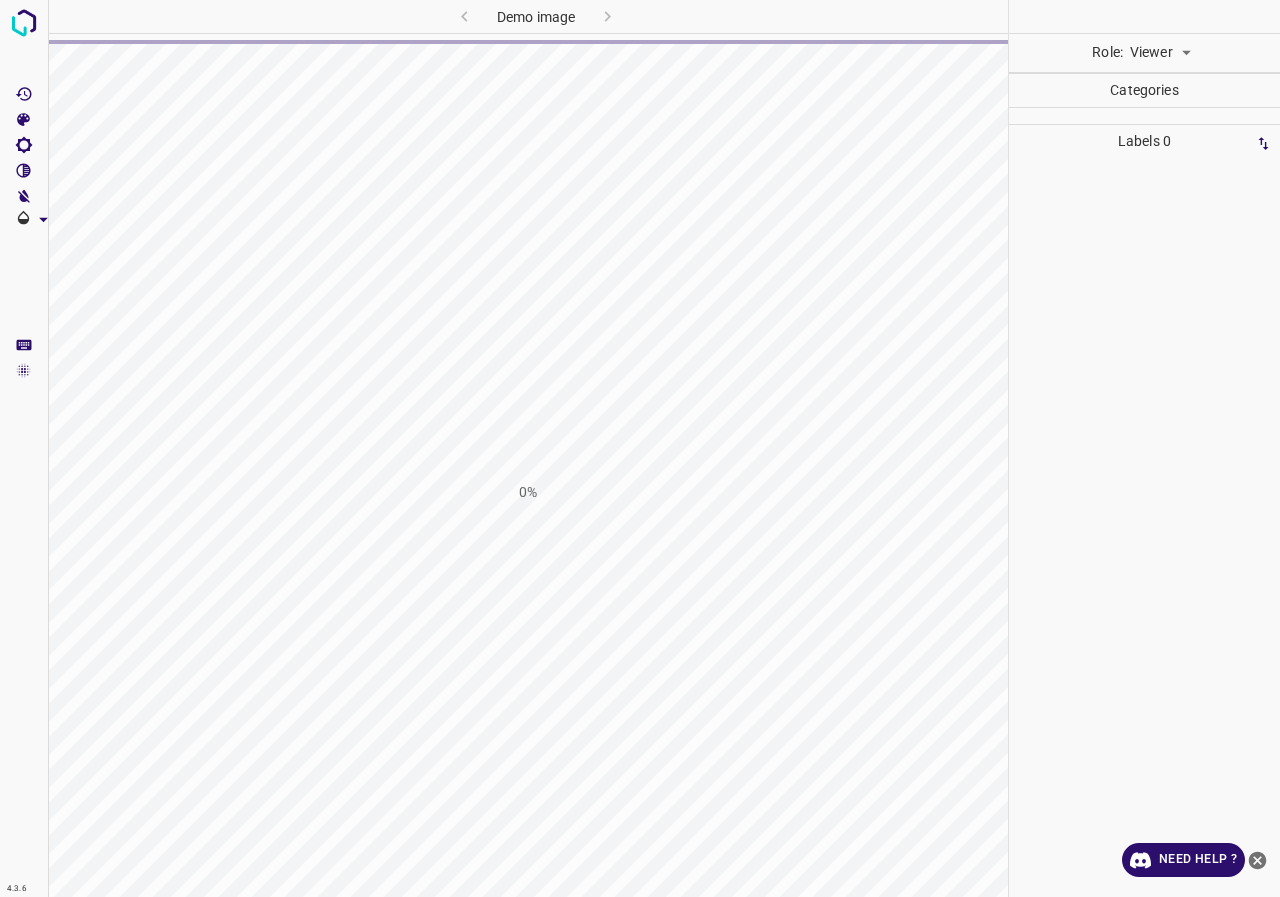 scroll, scrollTop: 0, scrollLeft: 0, axis: both 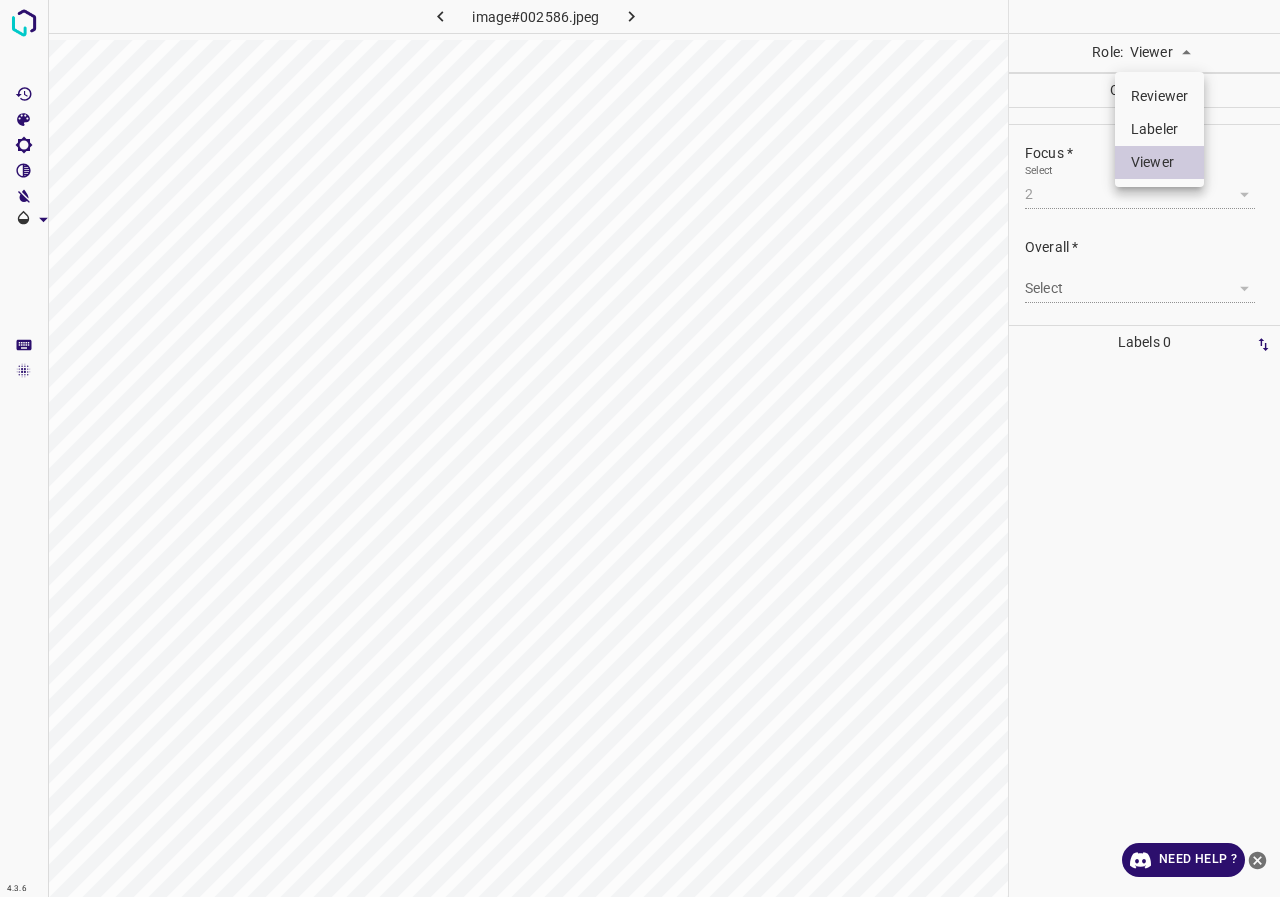 click on "4.3.6  image#002586.jpeg Role: Viewer viewer Categories Lighting *  Select 3 3 Focus *  Select 2 2 Overall *  Select ​ Labels   0 Categories 1 Lighting 2 Focus 3 Overall Tools Space Change between modes (Draw & Edit) I Auto labeling R Restore zoom M Zoom in N Zoom out Delete Delete selecte label Filters Z Restore filters X Saturation filter C Brightness filter V Contrast filter B Gray scale filter General O Download Need Help ? - Text - Hide - Delete Reviewer Labeler Viewer" at bounding box center [640, 448] 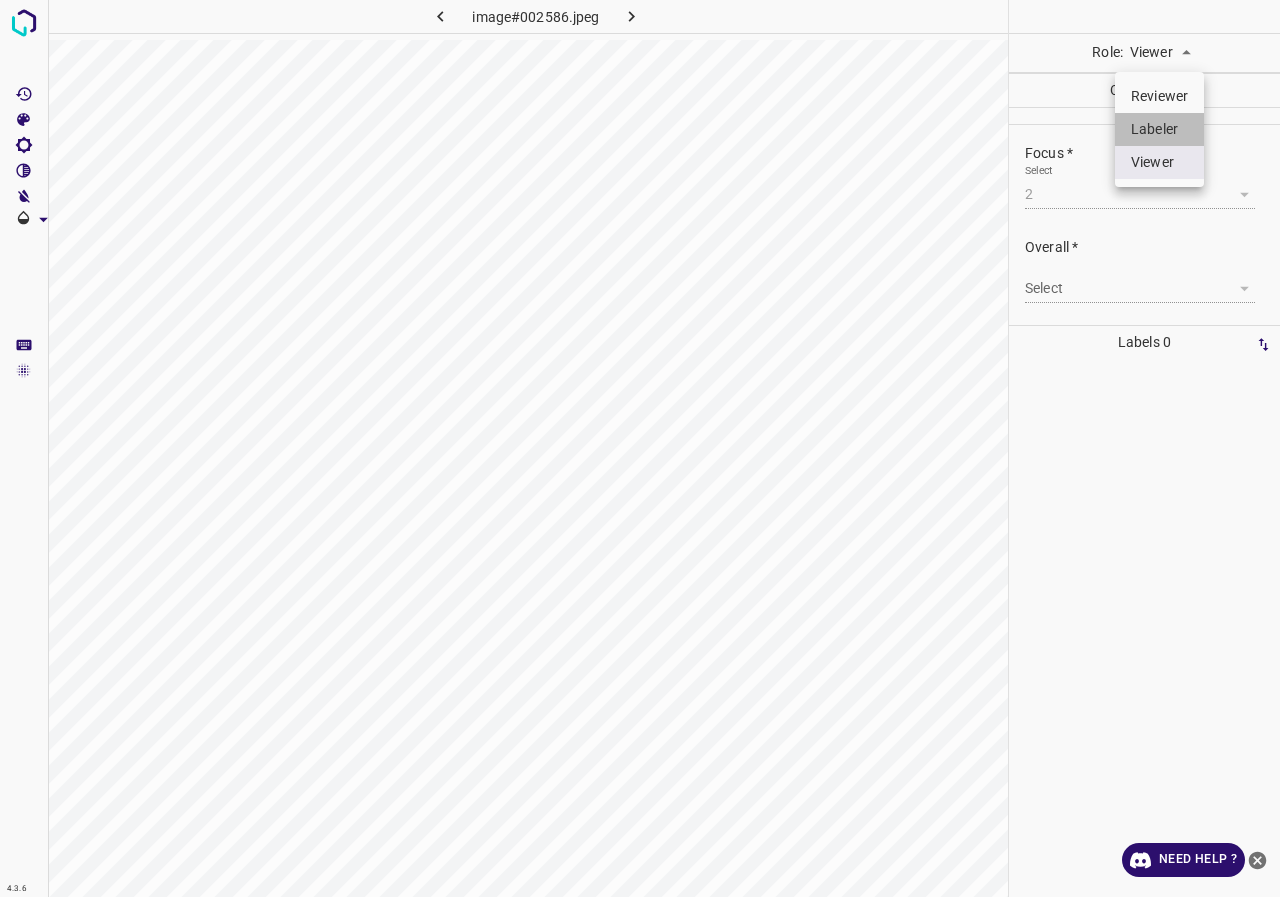 click on "Labeler" at bounding box center [1159, 129] 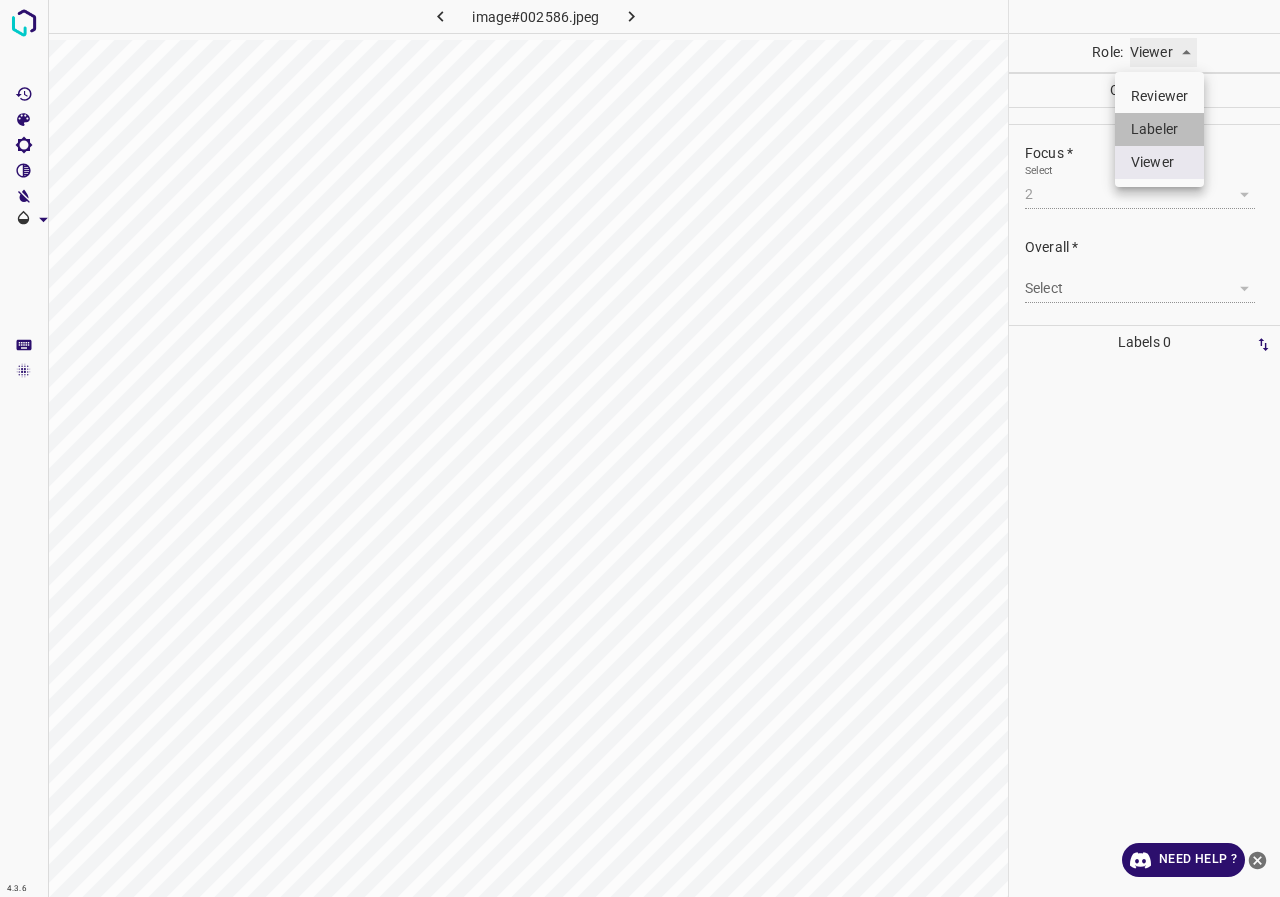 type on "labeler" 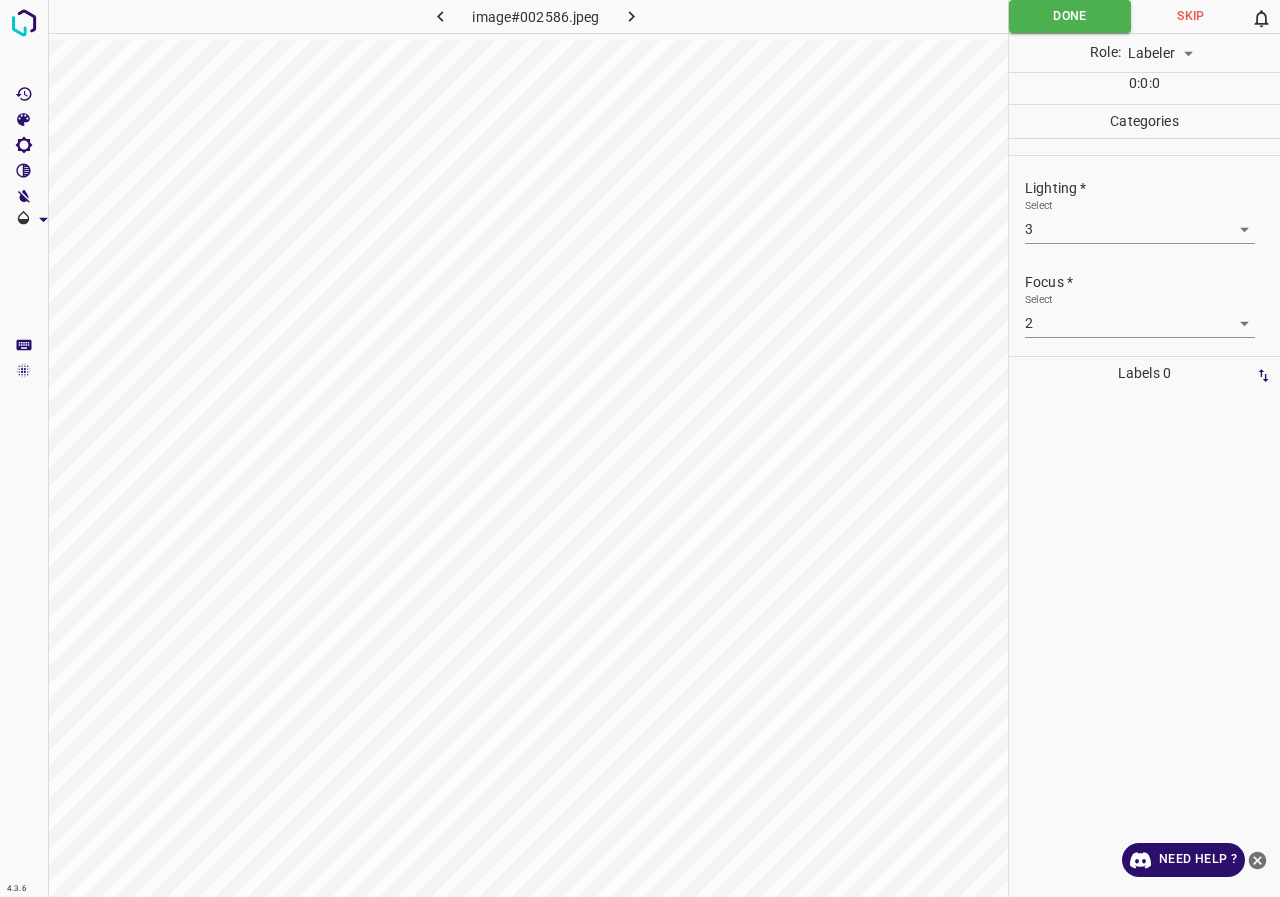 click on "4.3.6  image#002586.jpeg Done Skip 0 Role: Labeler labeler 0   : 0   : 0   Categories Lighting *  Select 3 3 Focus *  Select 2 2 Overall *  Select ​ Labels   0 Categories 1 Lighting 2 Focus 3 Overall Tools Space Change between modes (Draw & Edit) I Auto labeling R Restore zoom M Zoom in N Zoom out Delete Delete selecte label Filters Z Restore filters X Saturation filter C Brightness filter V Contrast filter B Gray scale filter General O Download Need Help ? - Text - Hide - Delete" at bounding box center (640, 448) 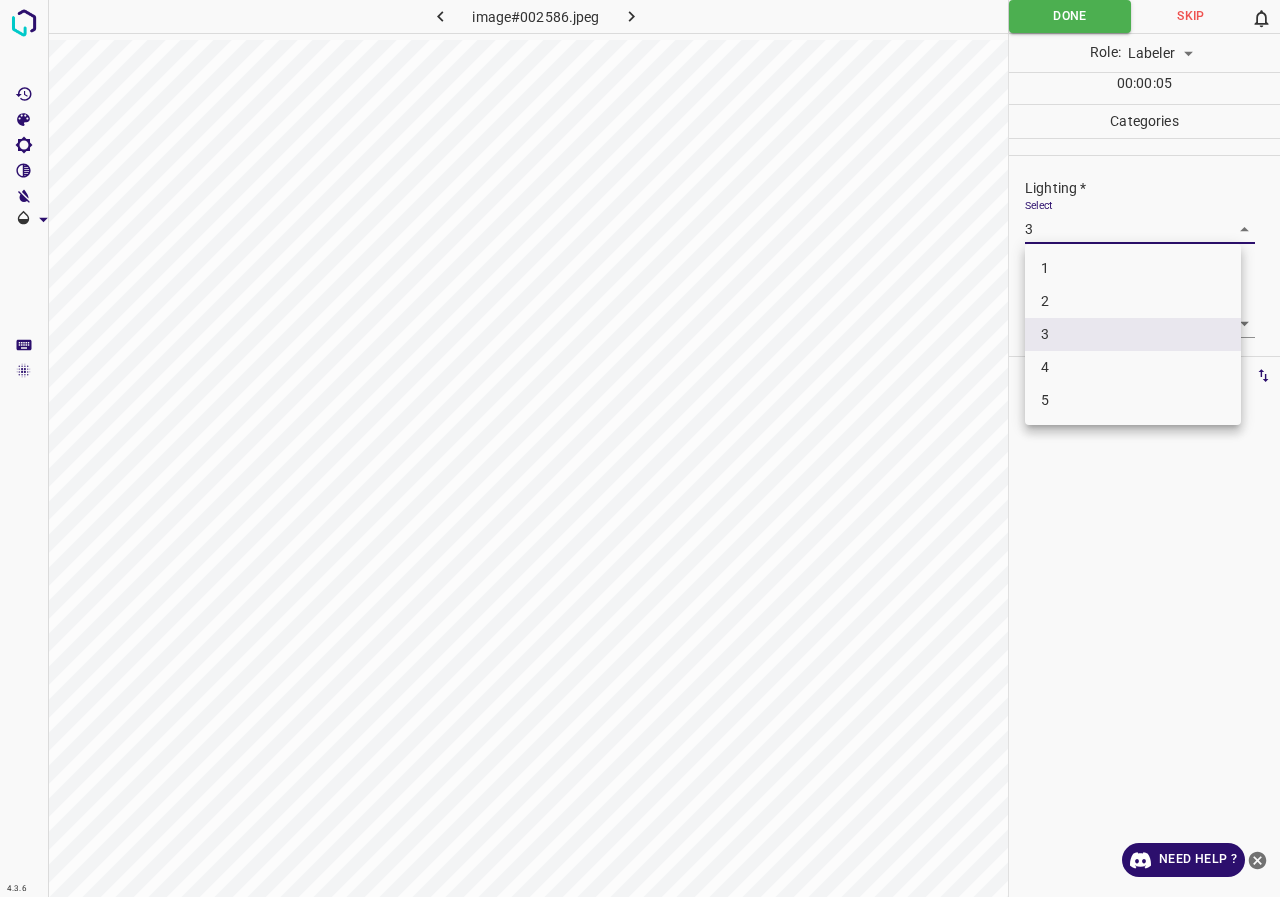 click on "4" at bounding box center (1133, 367) 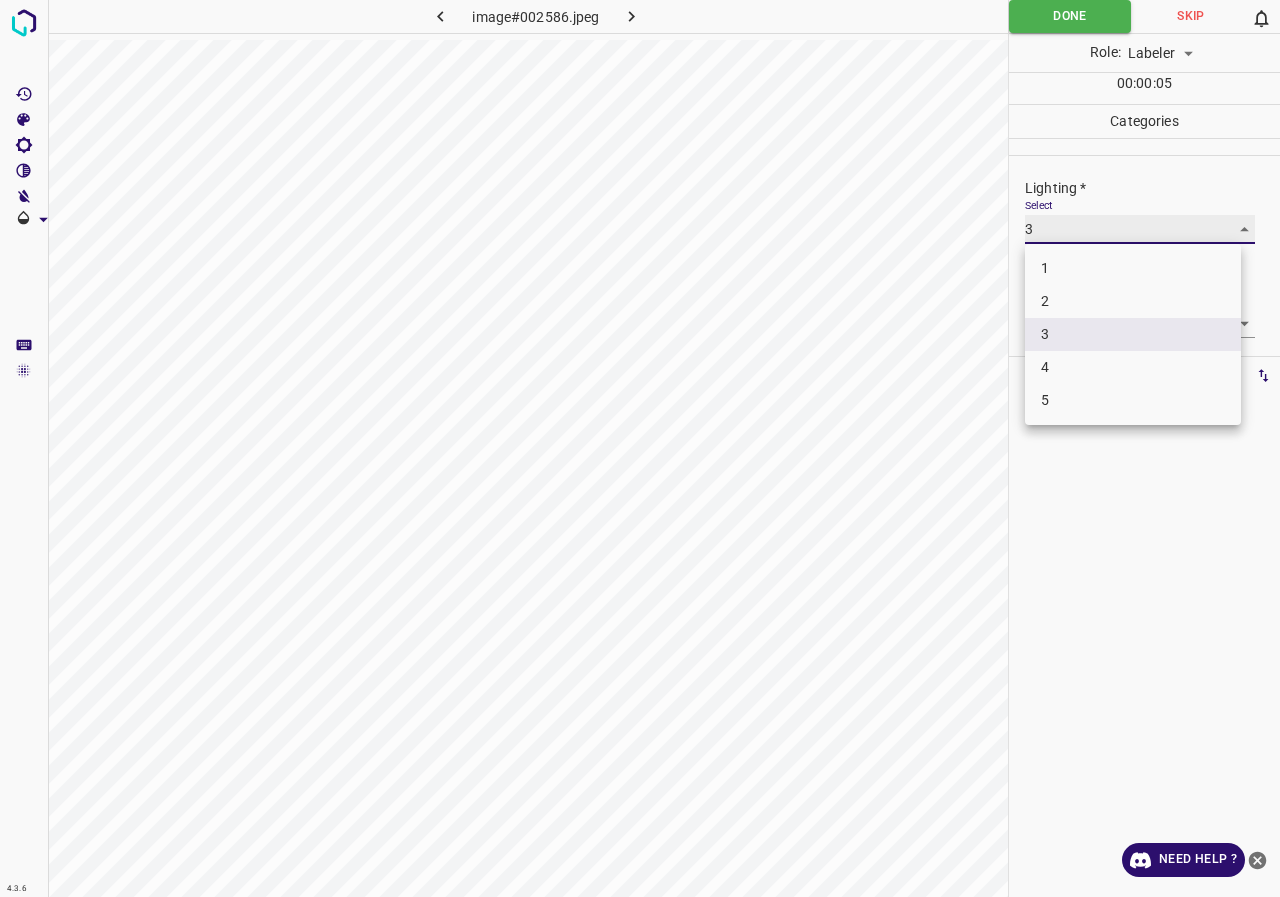 type on "4" 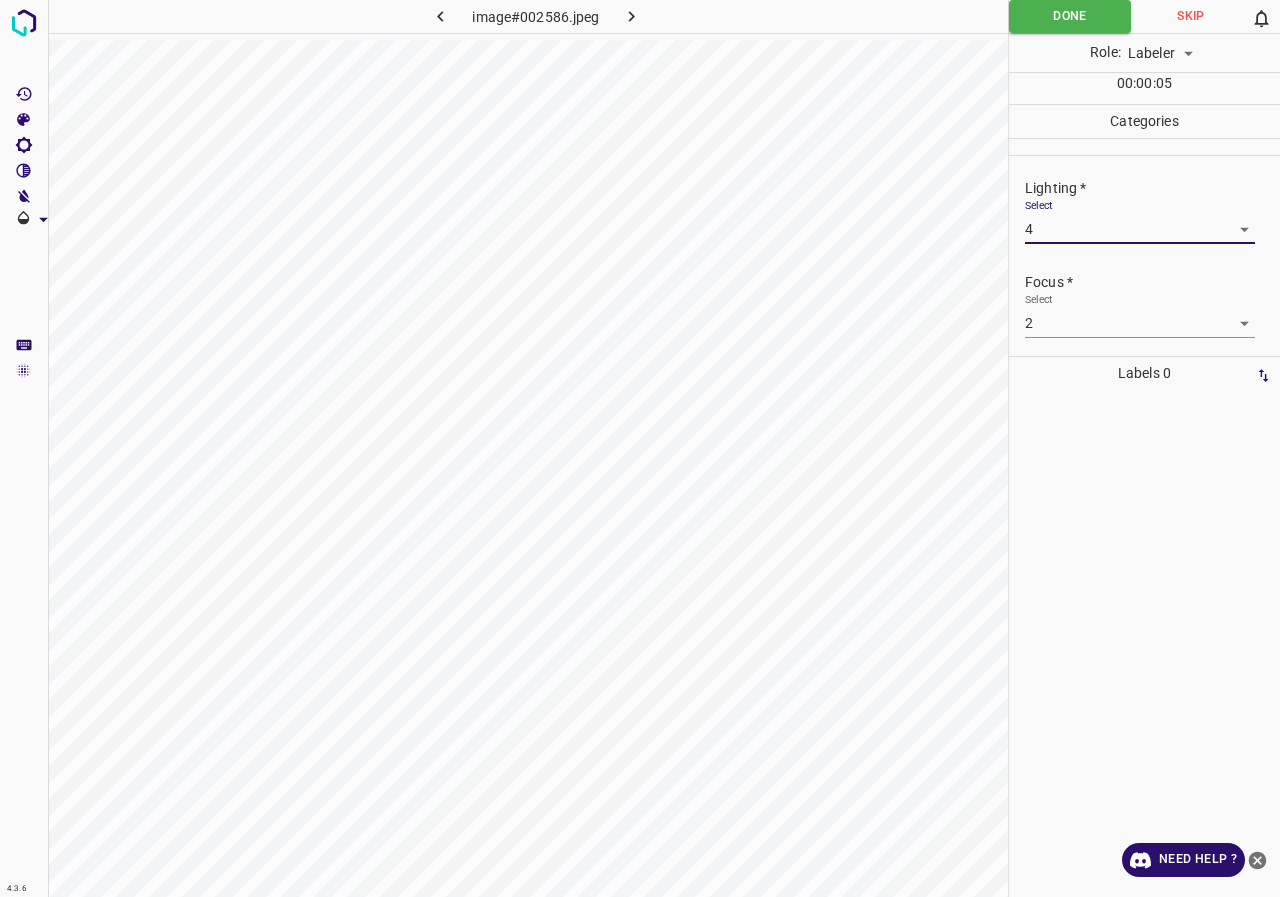 click on "4.3.6  image#002586.jpeg Done Skip 0 Role: Labeler labeler 00   : 00   : 05   Categories Lighting *  Select 4 4 Focus *  Select 2 2 Overall *  Select ​ Labels   0 Categories 1 Lighting 2 Focus 3 Overall Tools Space Change between modes (Draw & Edit) I Auto labeling R Restore zoom M Zoom in N Zoom out Delete Delete selecte label Filters Z Restore filters X Saturation filter C Brightness filter V Contrast filter B Gray scale filter General O Download Need Help ? - Text - Hide - Delete" at bounding box center (640, 448) 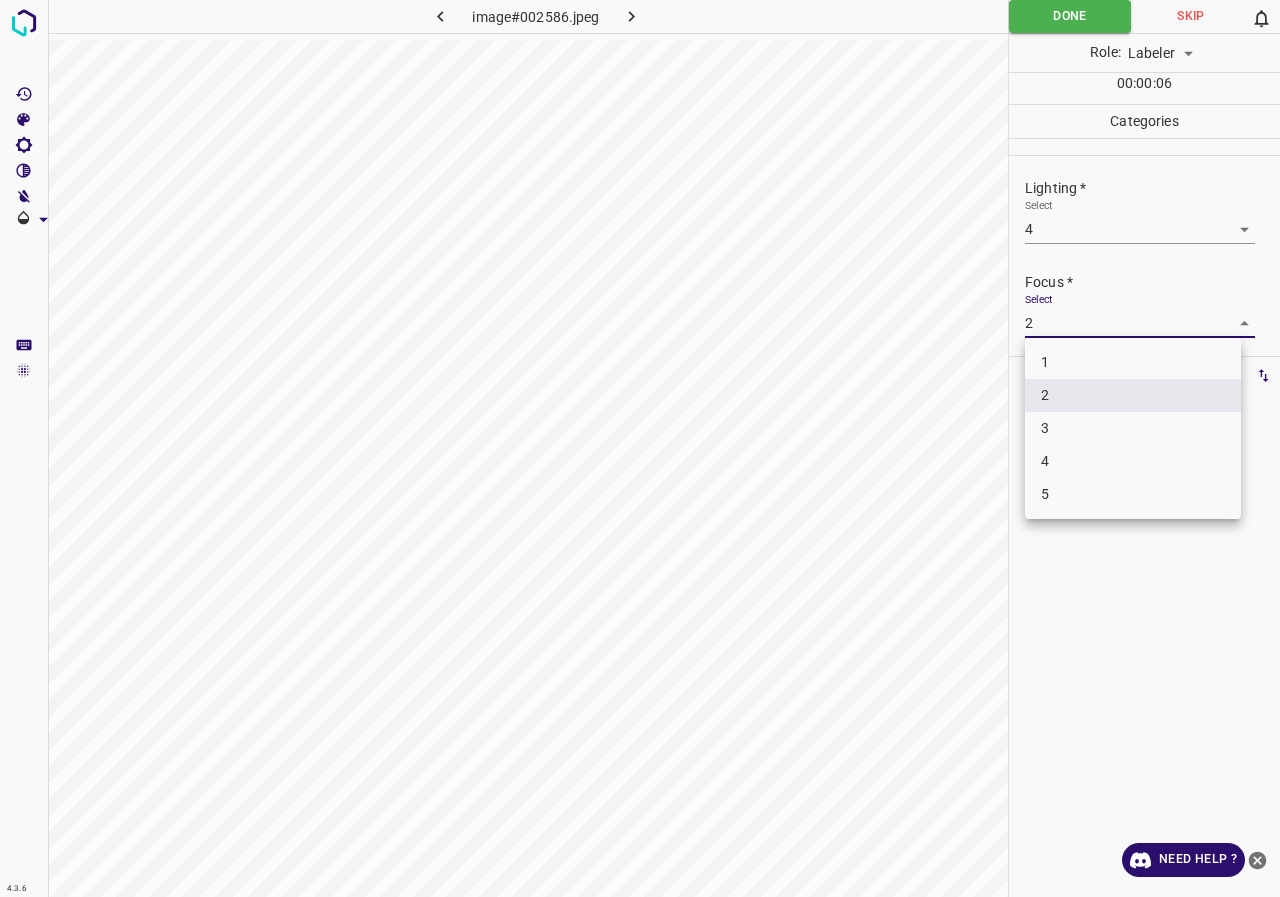 click on "4" at bounding box center [1133, 461] 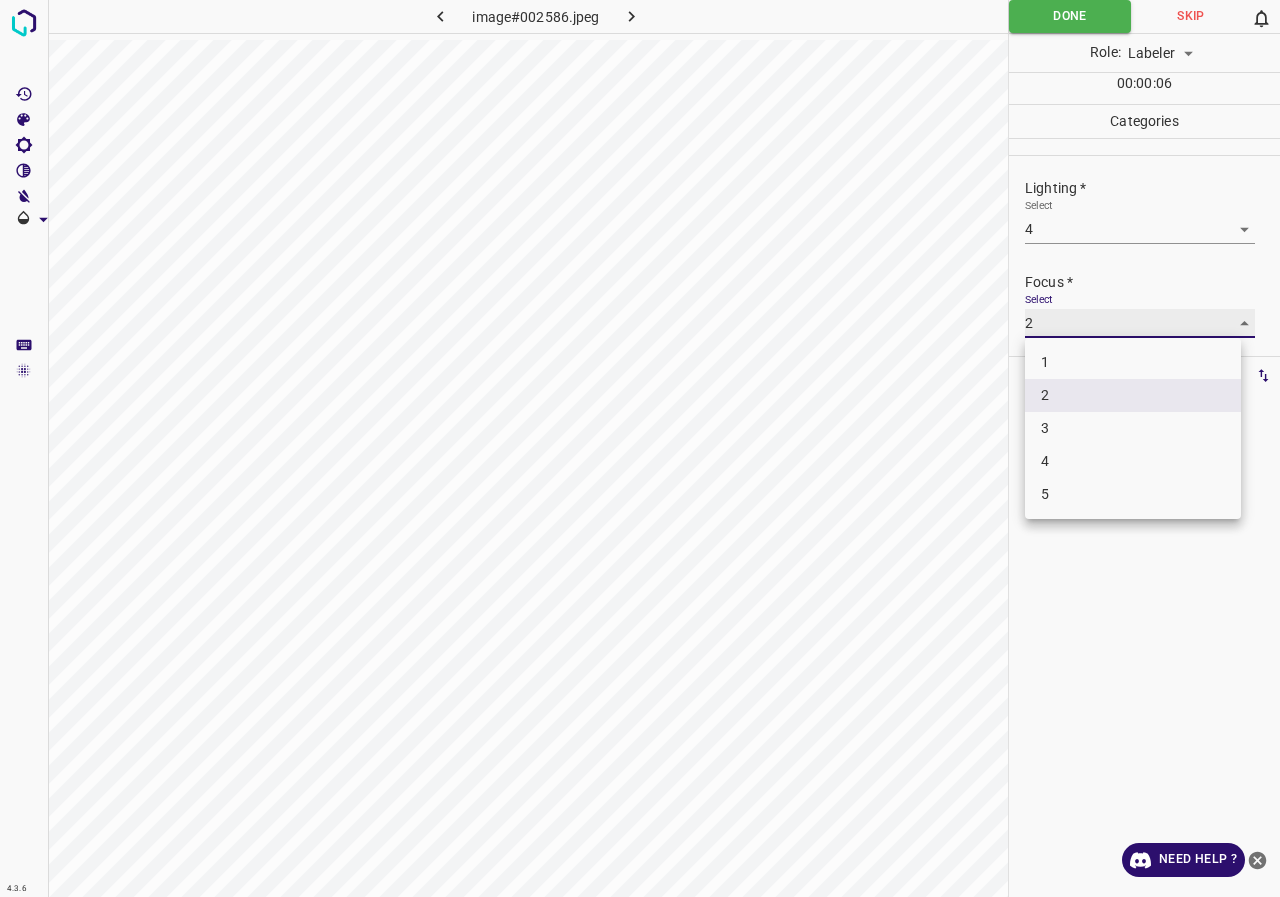 type on "4" 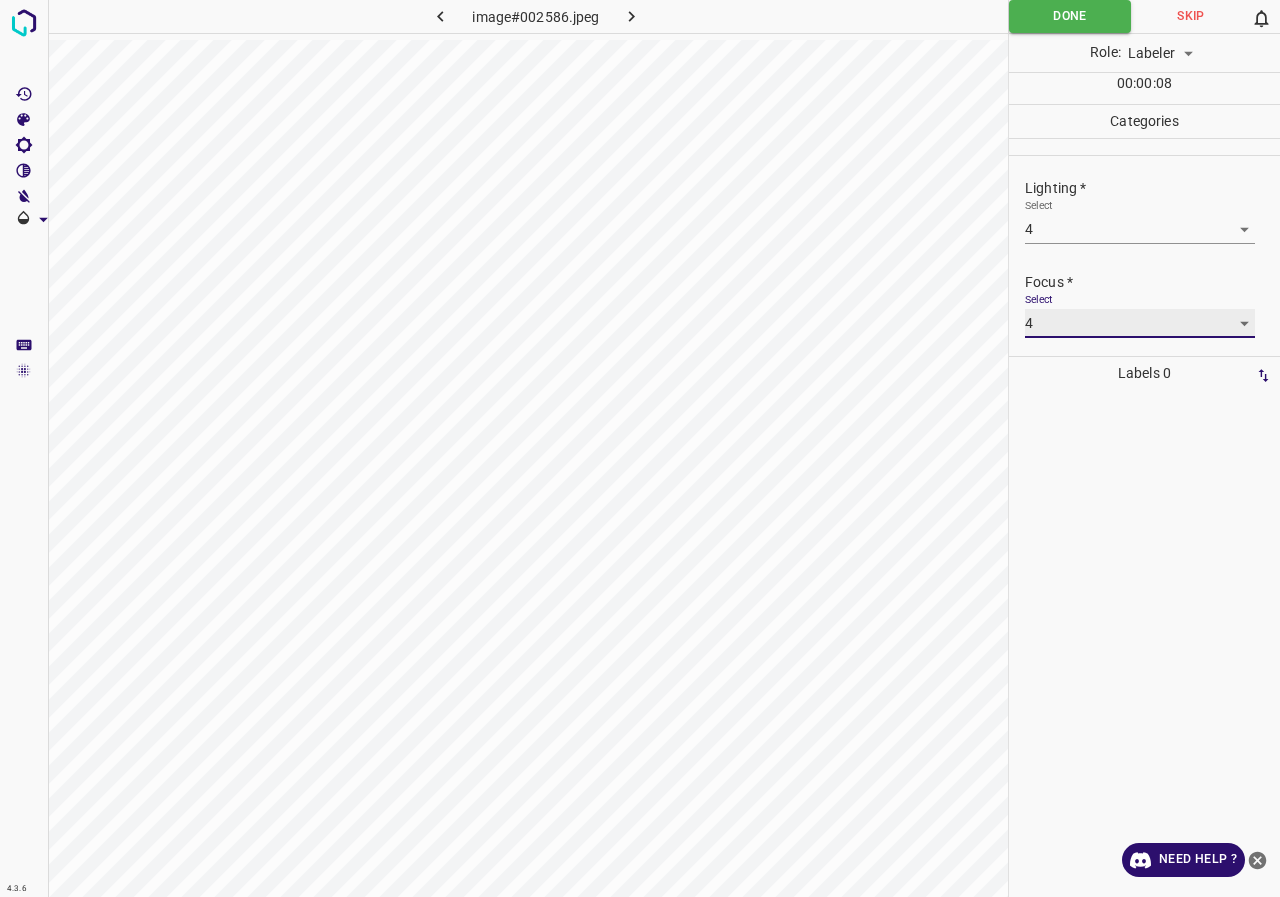 scroll, scrollTop: 98, scrollLeft: 0, axis: vertical 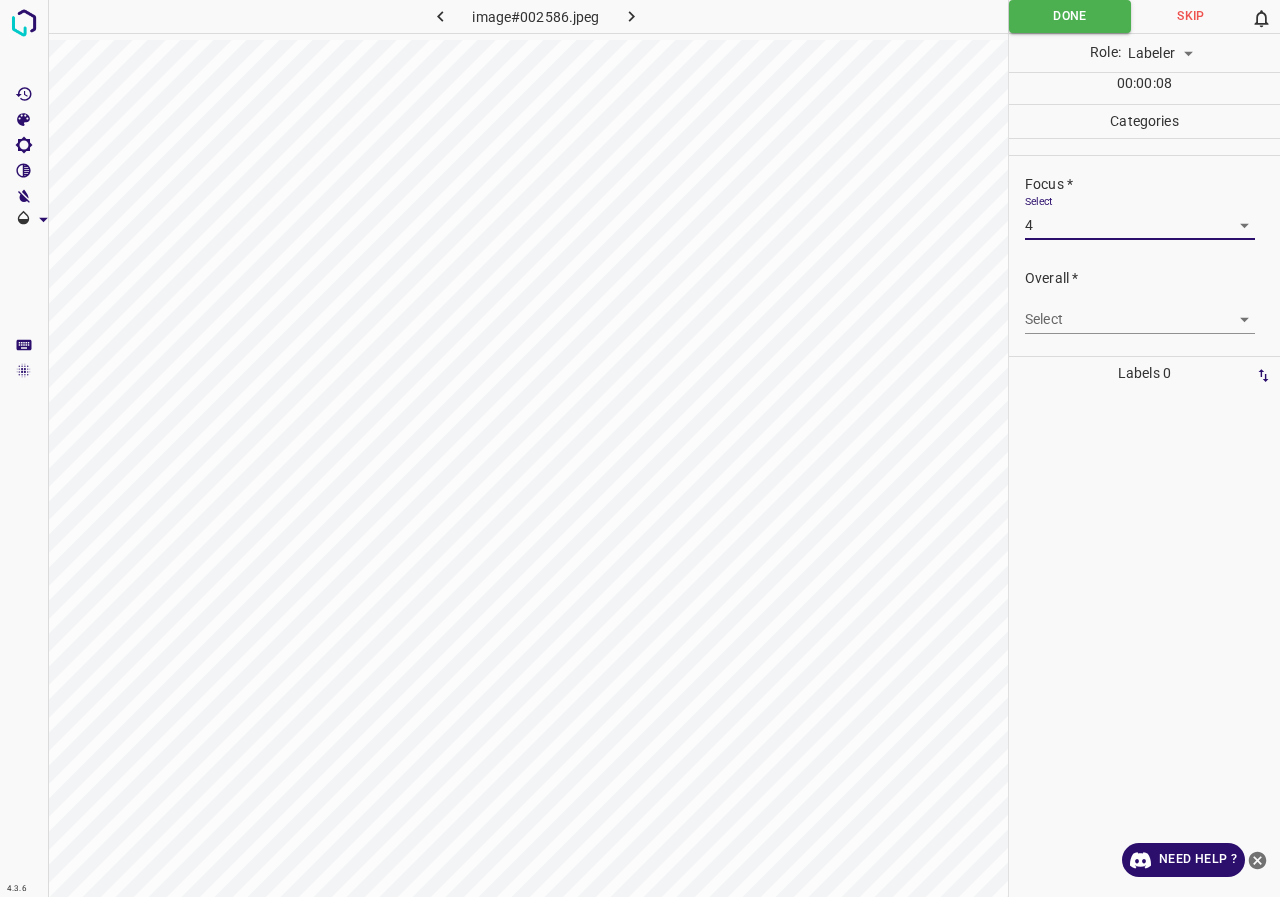 click on "4.3.6  image#002586.jpeg Done Skip 0 Role: Labeler labeler 00   : 00   : 08   Categories Lighting *  Select 4 4 Focus *  Select 4 4 Overall *  Select ​ Labels   0 Categories 1 Lighting 2 Focus 3 Overall Tools Space Change between modes (Draw & Edit) I Auto labeling R Restore zoom M Zoom in N Zoom out Delete Delete selecte label Filters Z Restore filters X Saturation filter C Brightness filter V Contrast filter B Gray scale filter General O Download Need Help ? - Text - Hide - Delete" at bounding box center [640, 448] 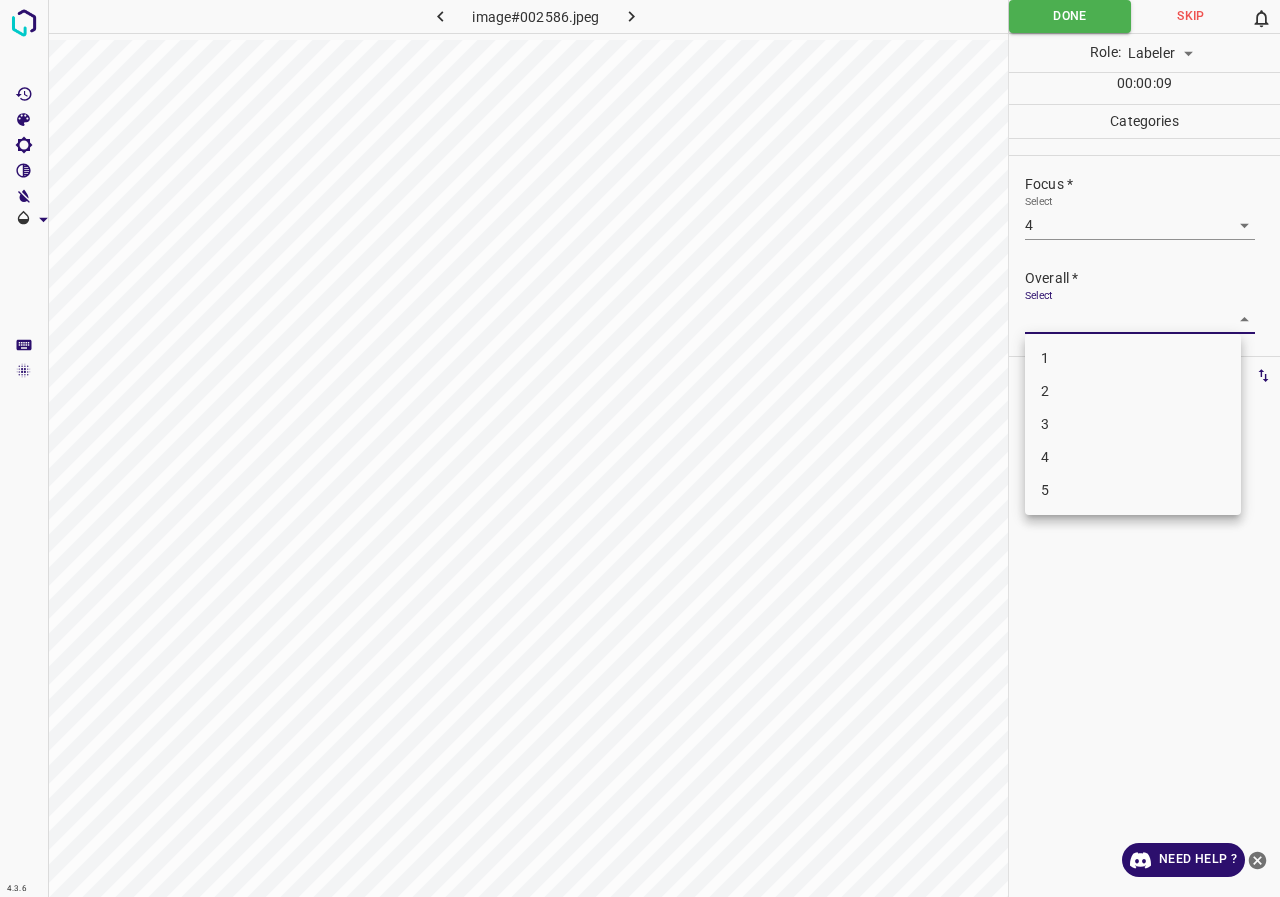 click on "4" at bounding box center (1133, 457) 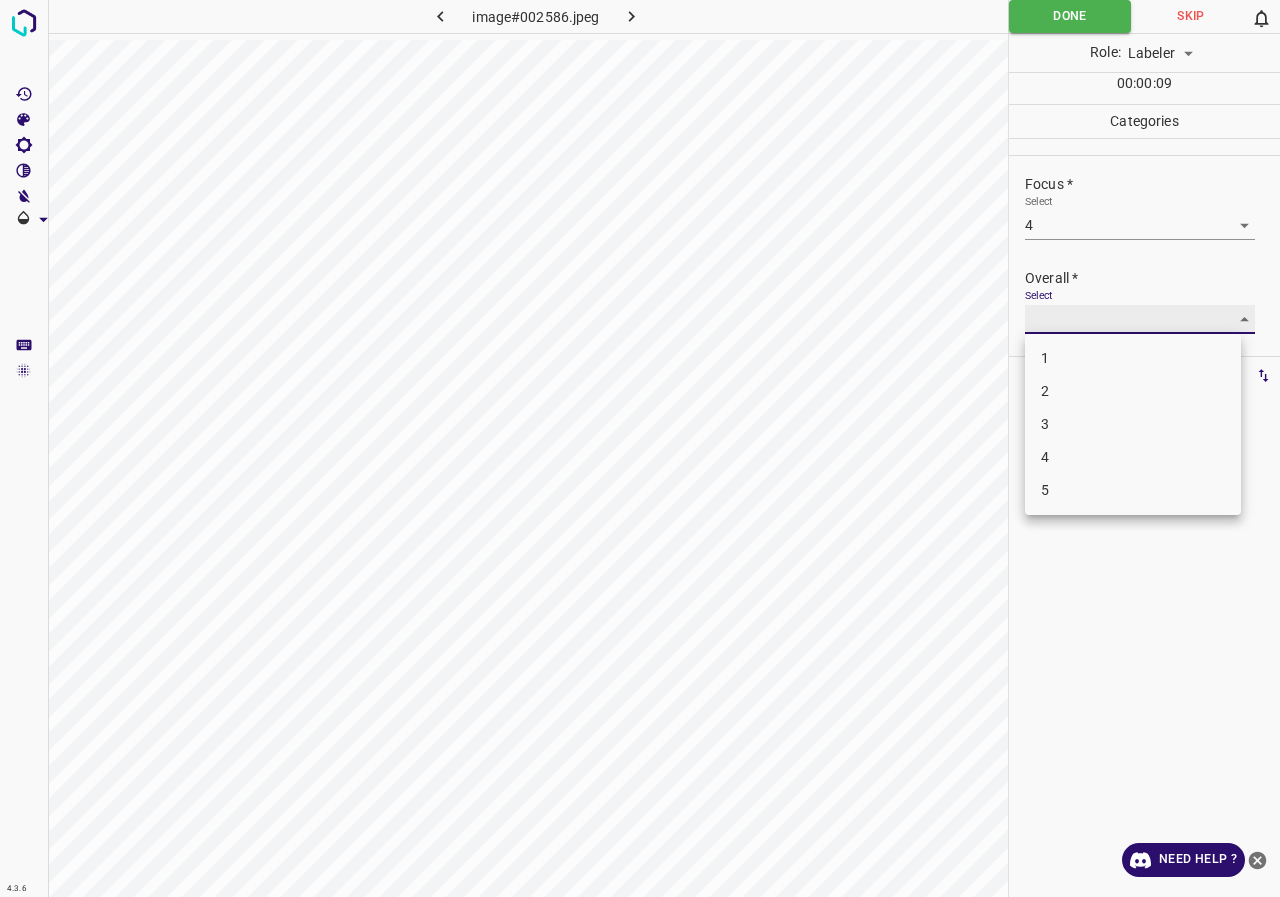 type on "4" 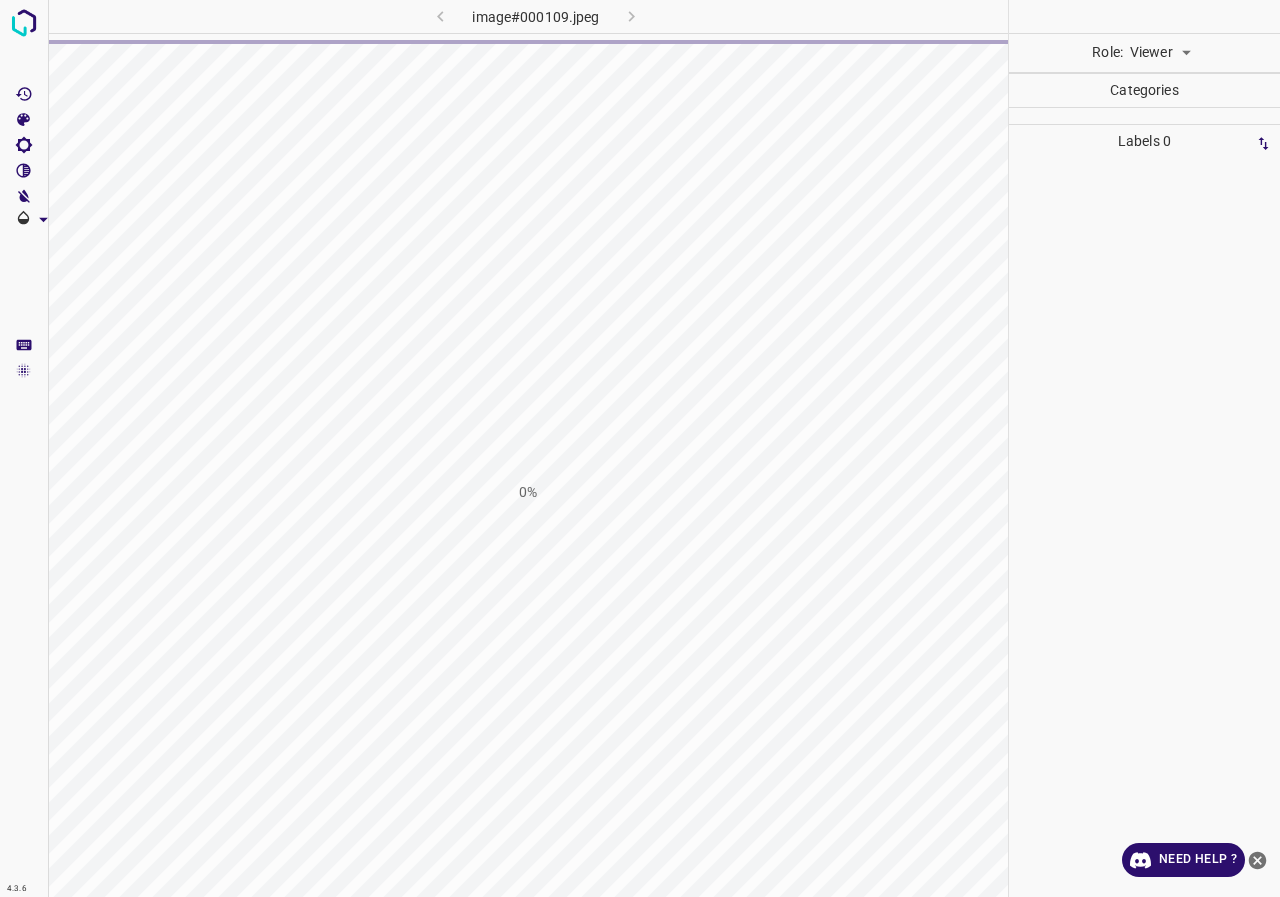 scroll, scrollTop: 0, scrollLeft: 0, axis: both 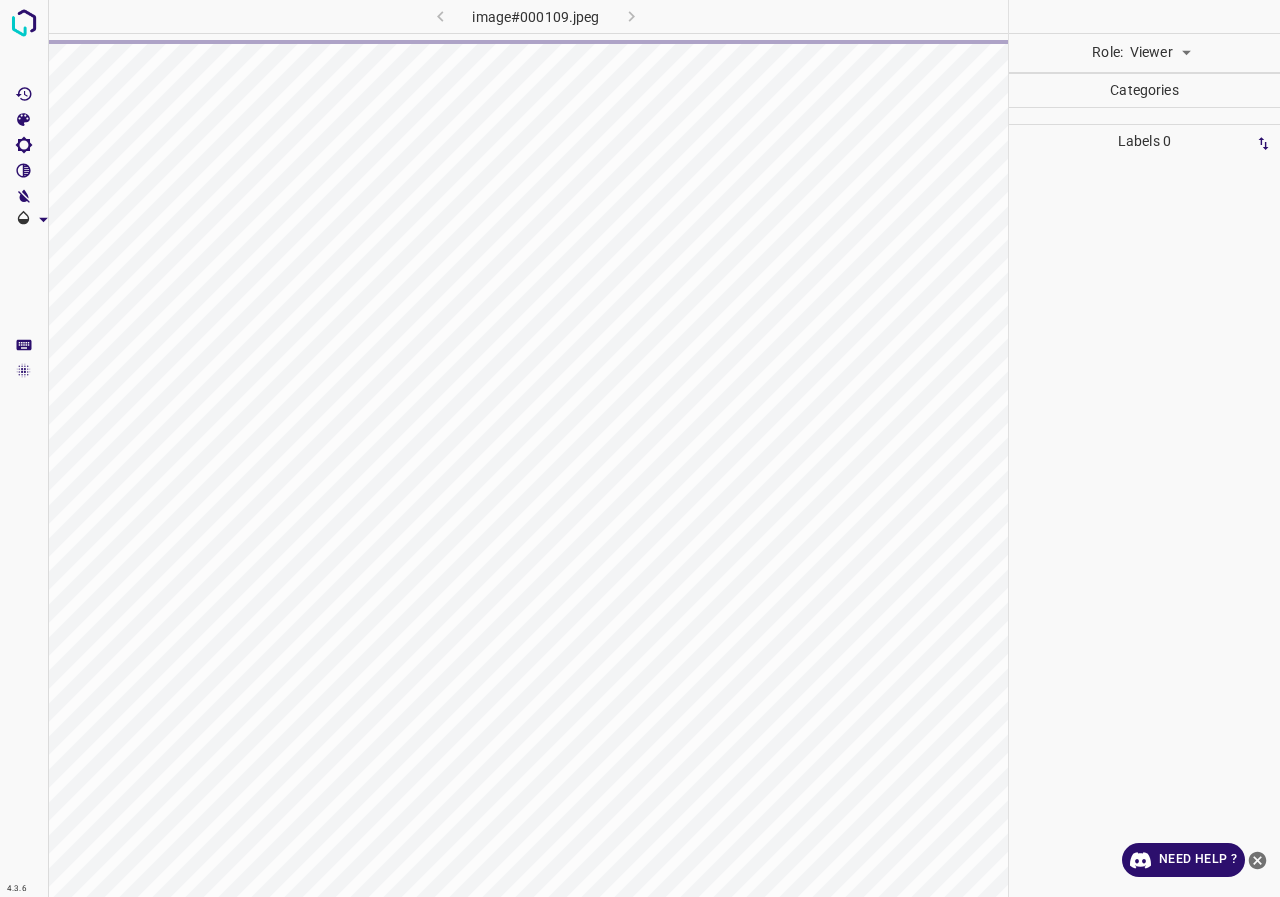 click on "4.3.6  image#000109.jpeg Role: Viewer viewer Categories Labels   0 Categories 1 Lighting 2 Focus 3 Overall Tools Space Change between modes (Draw & Edit) I Auto labeling R Restore zoom M Zoom in N Zoom out Delete Delete selecte label Filters Z Restore filters X Saturation filter C Brightness filter V Contrast filter B Gray scale filter General O Download Need Help ? - Text - Hide - Delete" at bounding box center [640, 448] 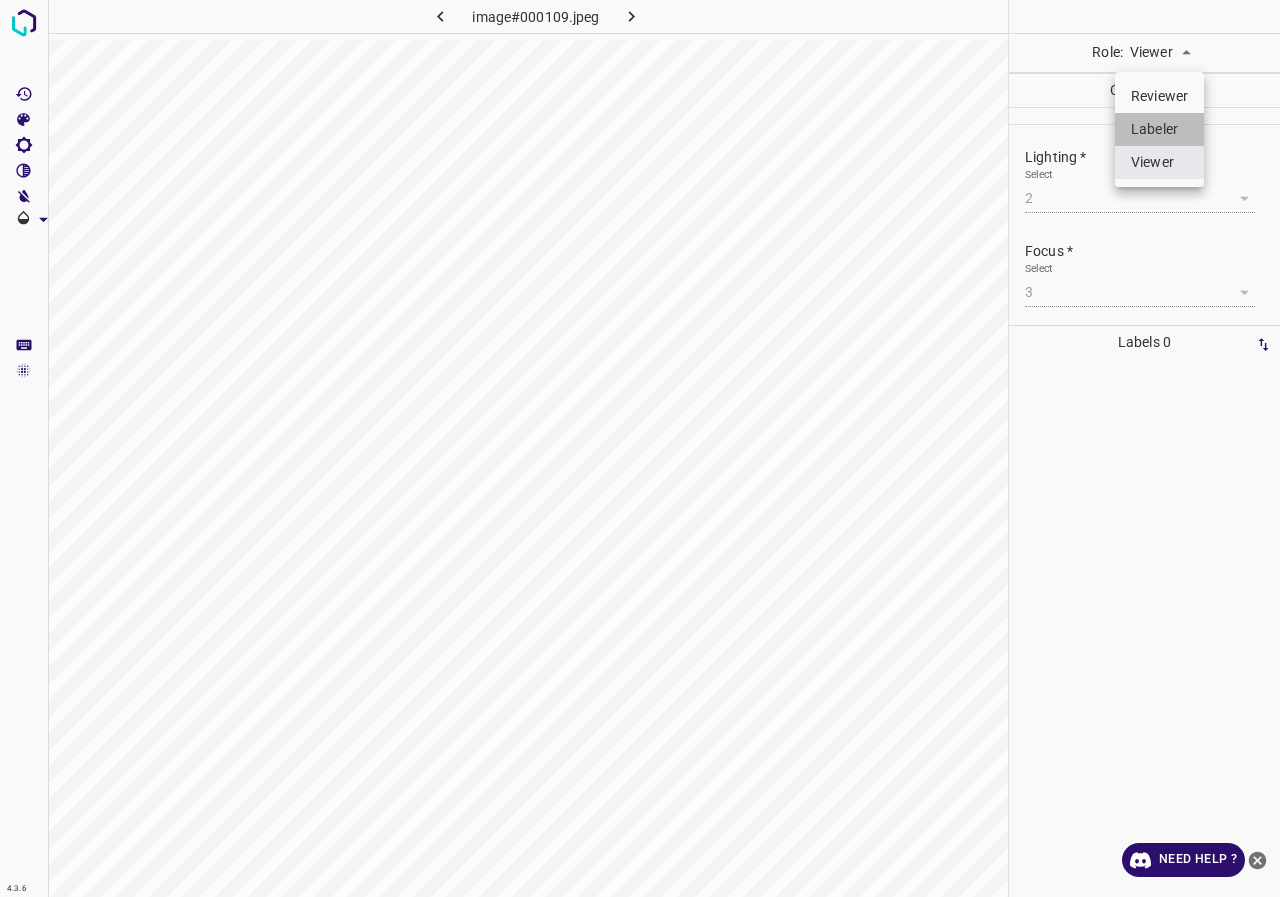 click on "Labeler" at bounding box center [1159, 129] 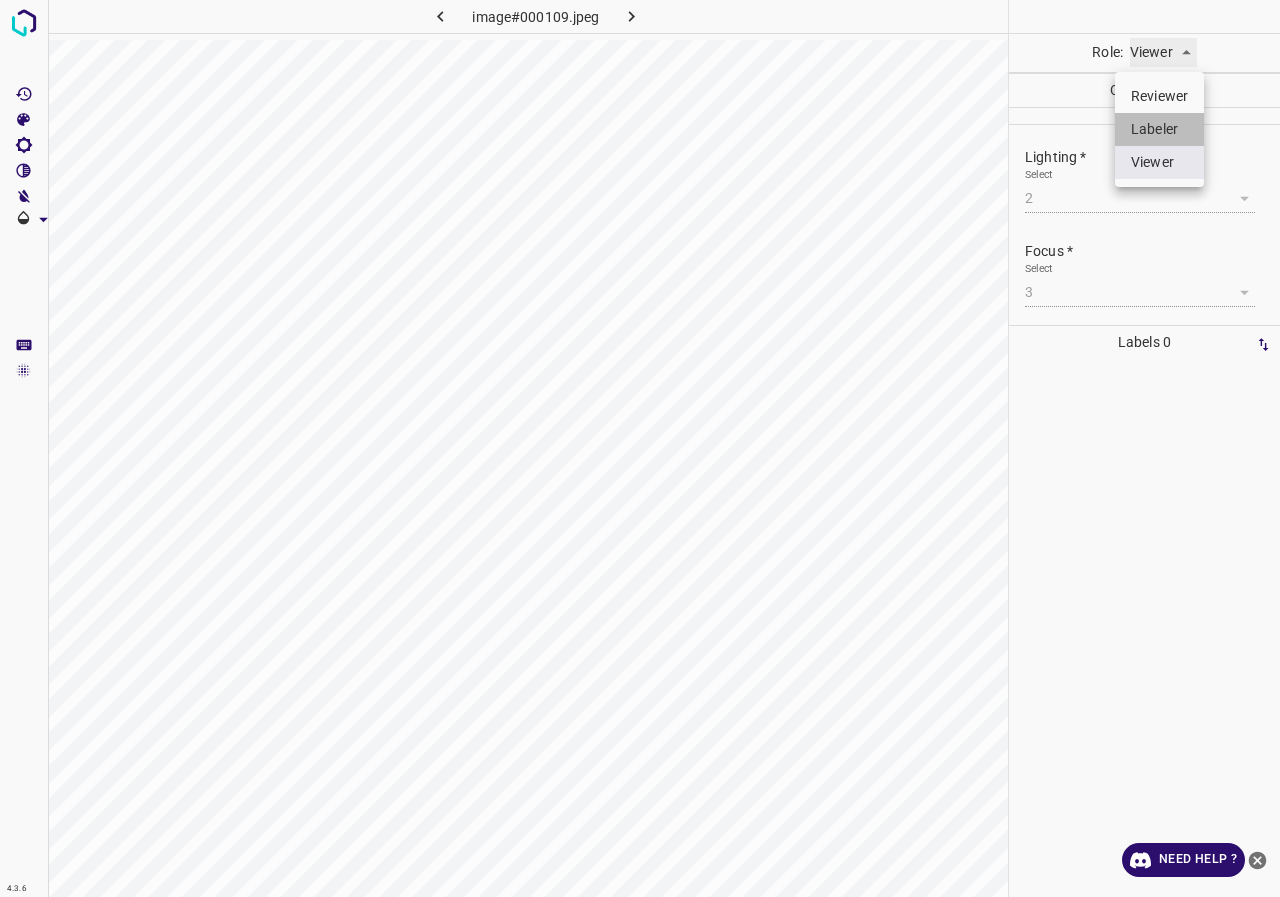 type on "labeler" 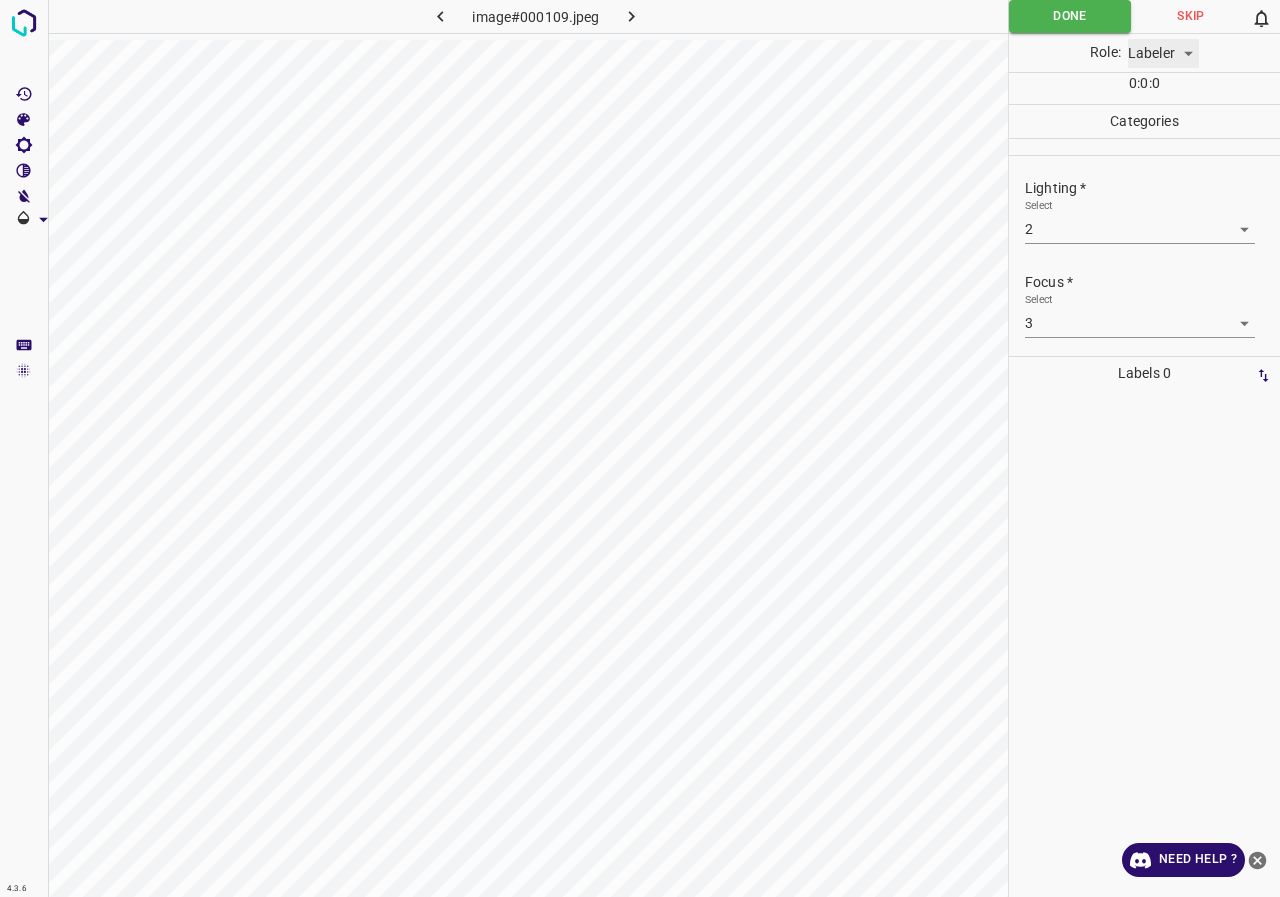 scroll, scrollTop: 98, scrollLeft: 0, axis: vertical 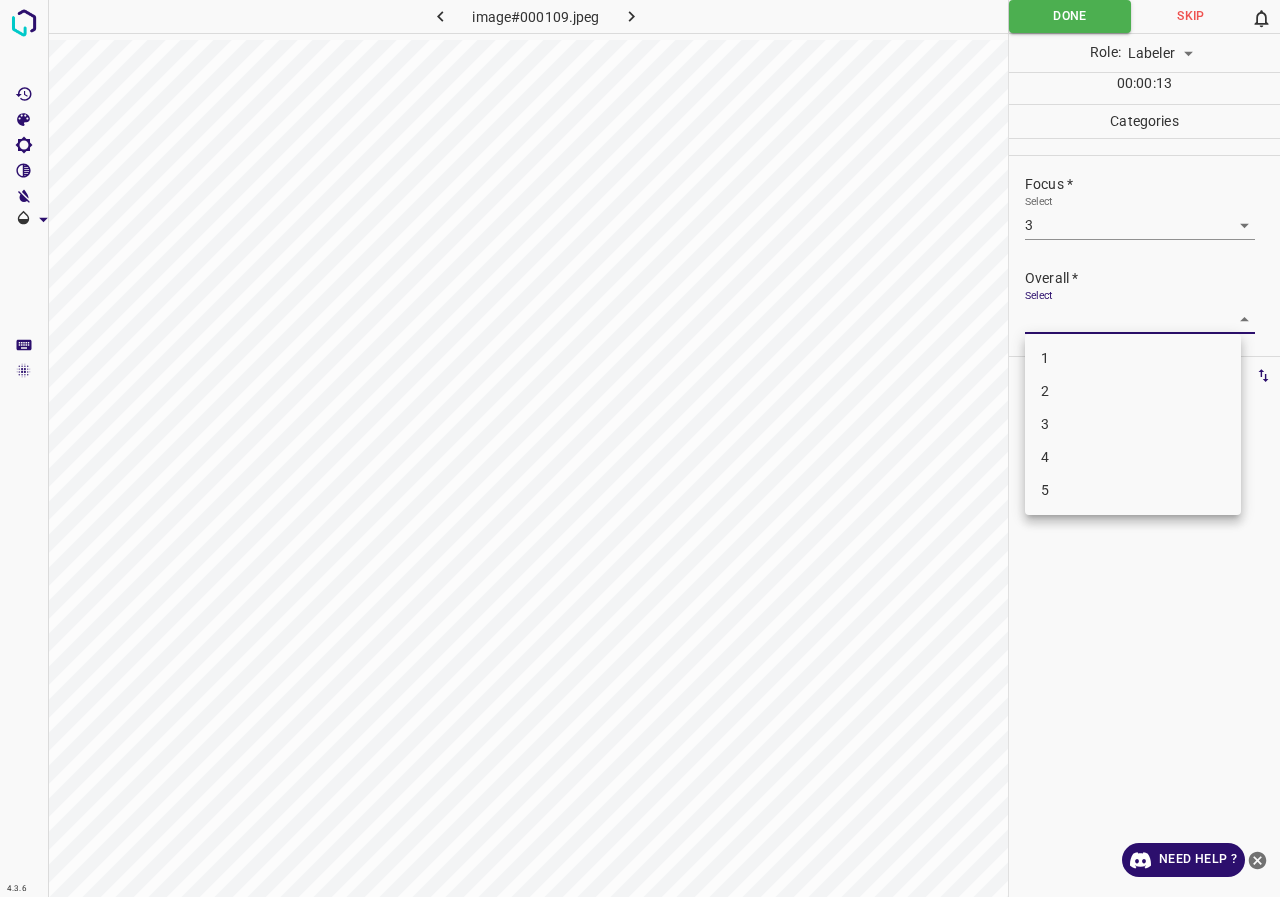click on "4.3.6  image#000109.jpeg Done Skip 0 Role: Labeler labeler 00   : 00   : 13   Categories Lighting *  Select 2 2 Focus *  Select 3 3 Overall *  Select ​ Labels   0 Categories 1 Lighting 2 Focus 3 Overall Tools Space Change between modes (Draw & Edit) I Auto labeling R Restore zoom M Zoom in N Zoom out Delete Delete selecte label Filters Z Restore filters X Saturation filter C Brightness filter V Contrast filter B Gray scale filter General O Download Need Help ? - Text - Hide - Delete 1 2 3 4 5" at bounding box center (640, 448) 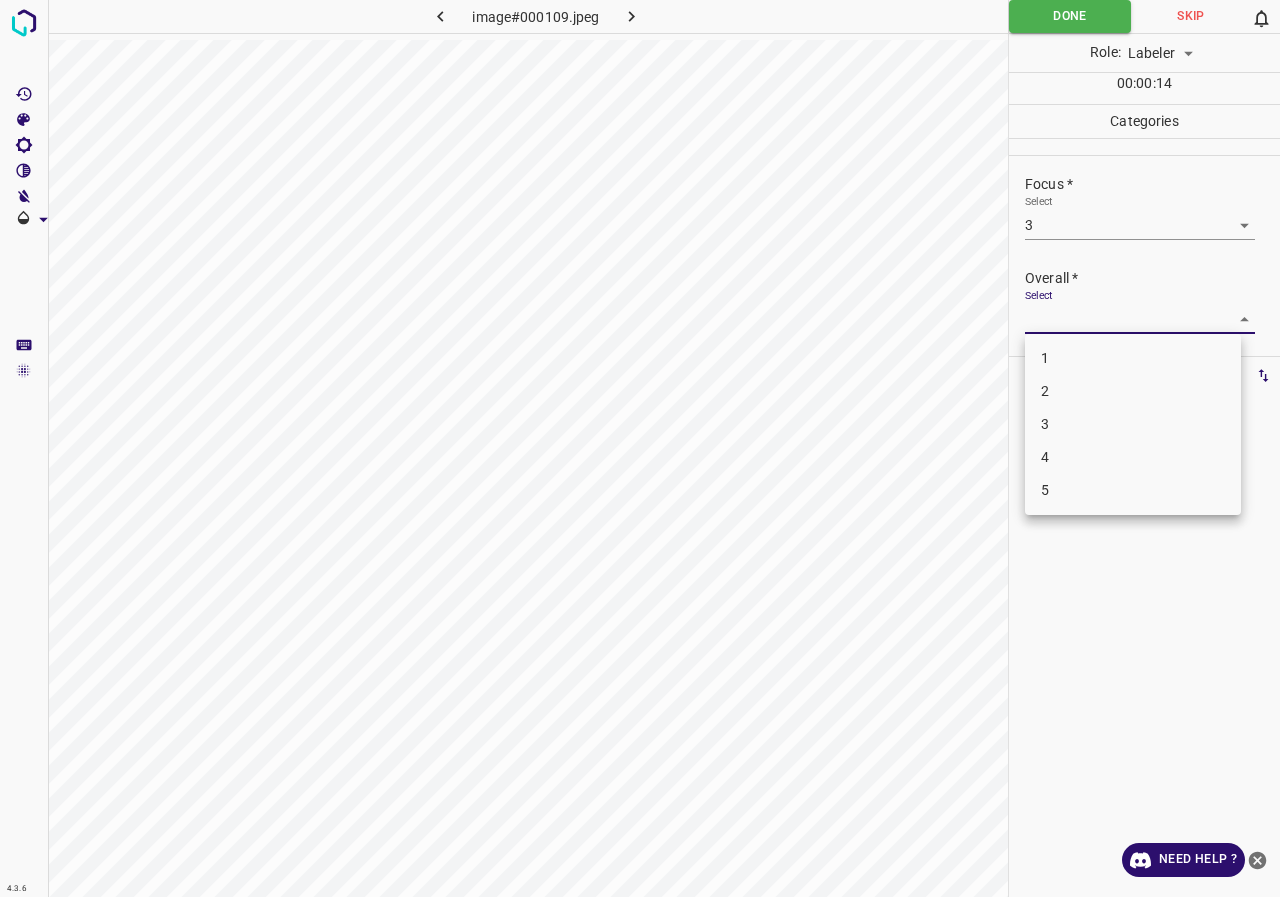 click on "3" at bounding box center [1133, 424] 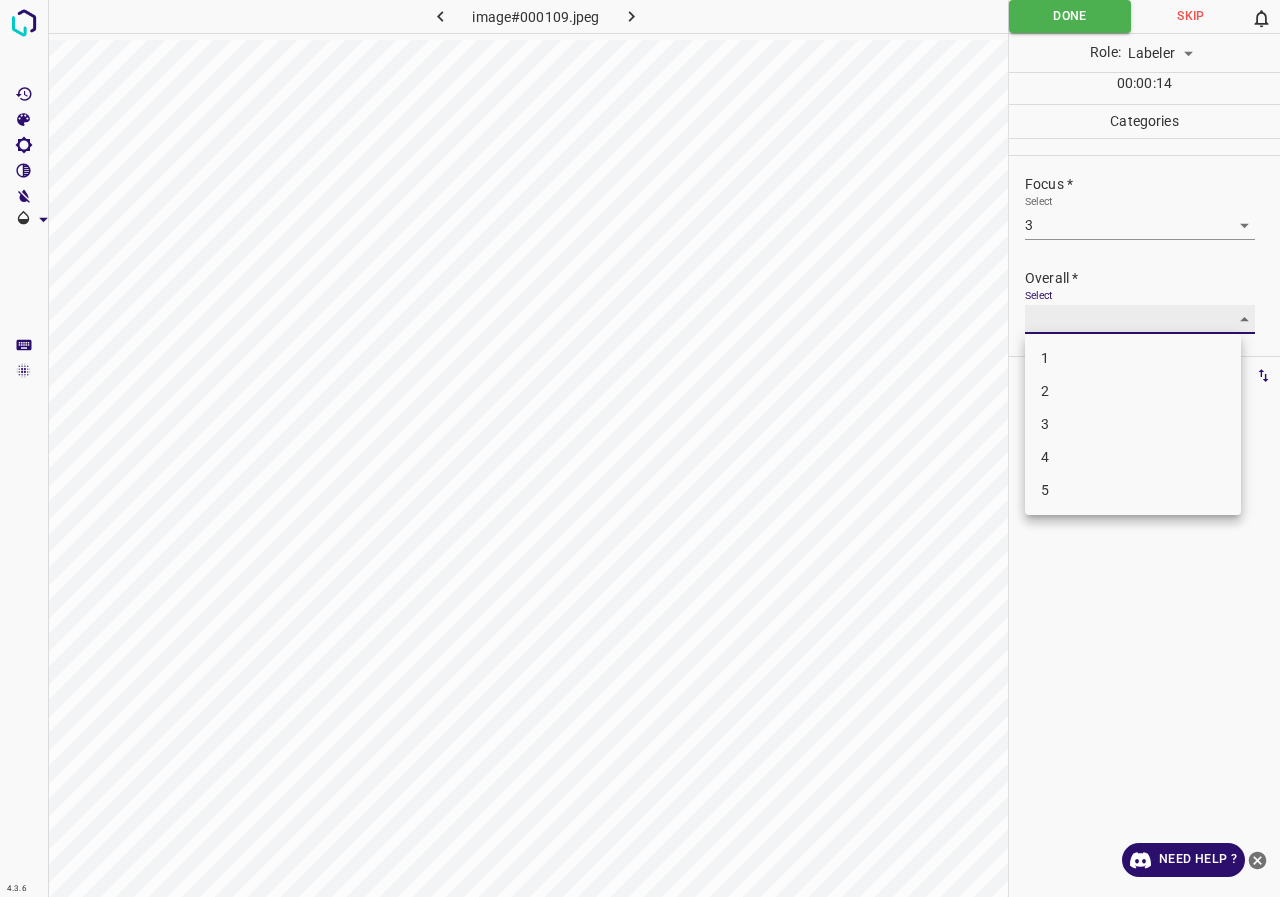 type on "3" 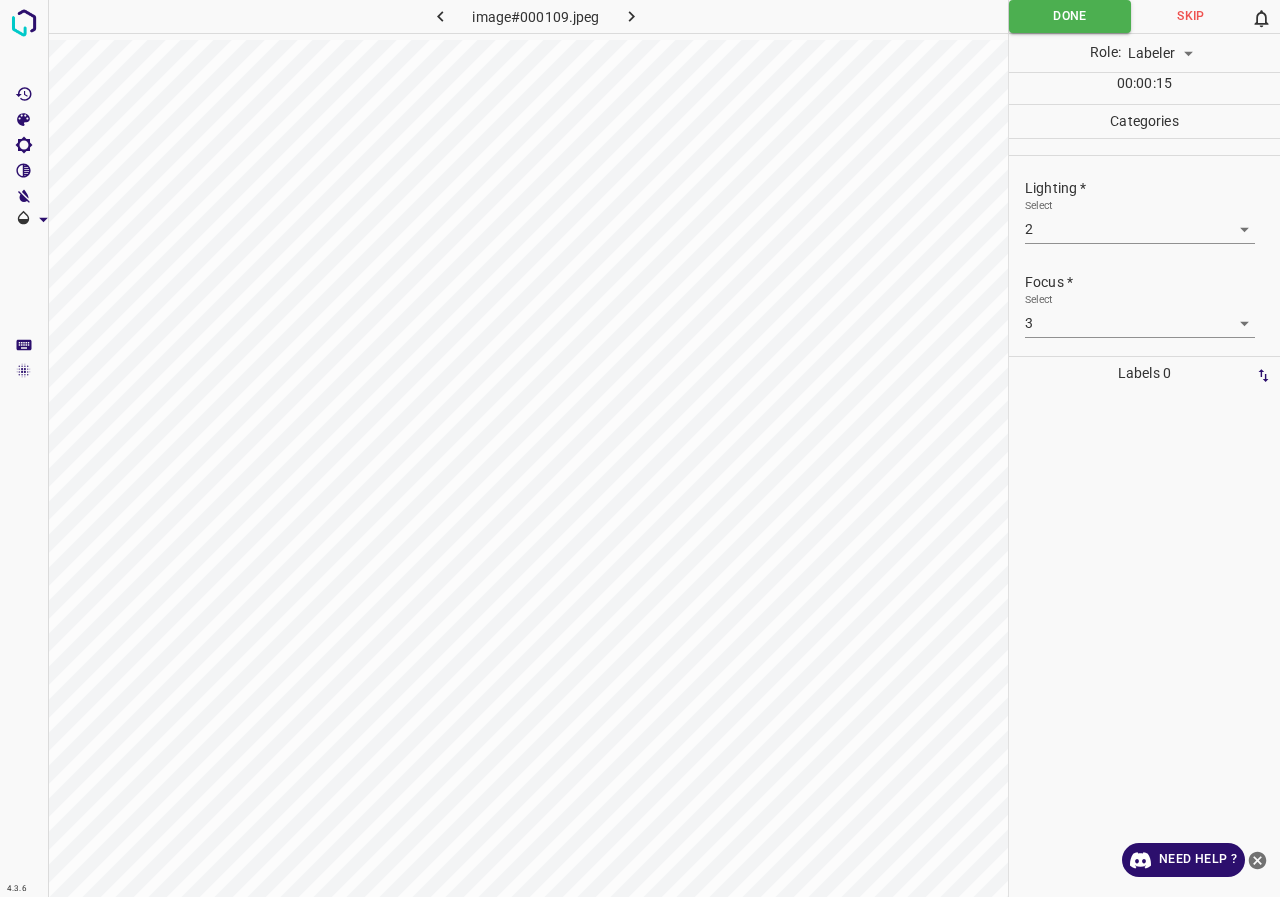 scroll, scrollTop: 0, scrollLeft: 0, axis: both 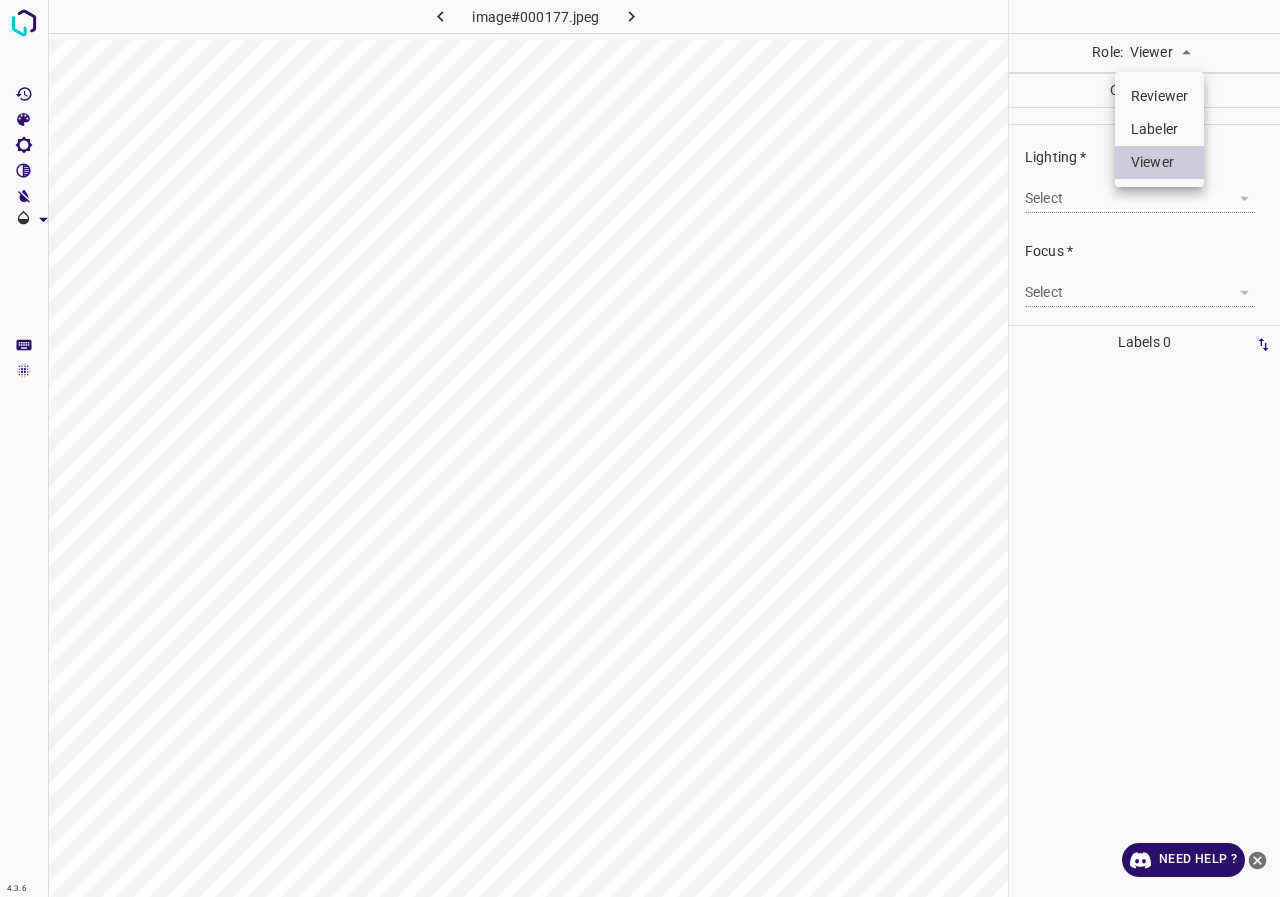 click on "4.3.6  image#000177.jpeg Role: Viewer viewer Categories Lighting *  Select ​ Focus *  Select ​ Overall *  Select ​ Labels   0 Categories 1 Lighting 2 Focus 3 Overall Tools Space Change between modes (Draw & Edit) I Auto labeling R Restore zoom M Zoom in N Zoom out Delete Delete selecte label Filters Z Restore filters X Saturation filter C Brightness filter V Contrast filter B Gray scale filter General O Download Need Help ? - Text - Hide - Delete Reviewer Labeler Viewer" at bounding box center [640, 448] 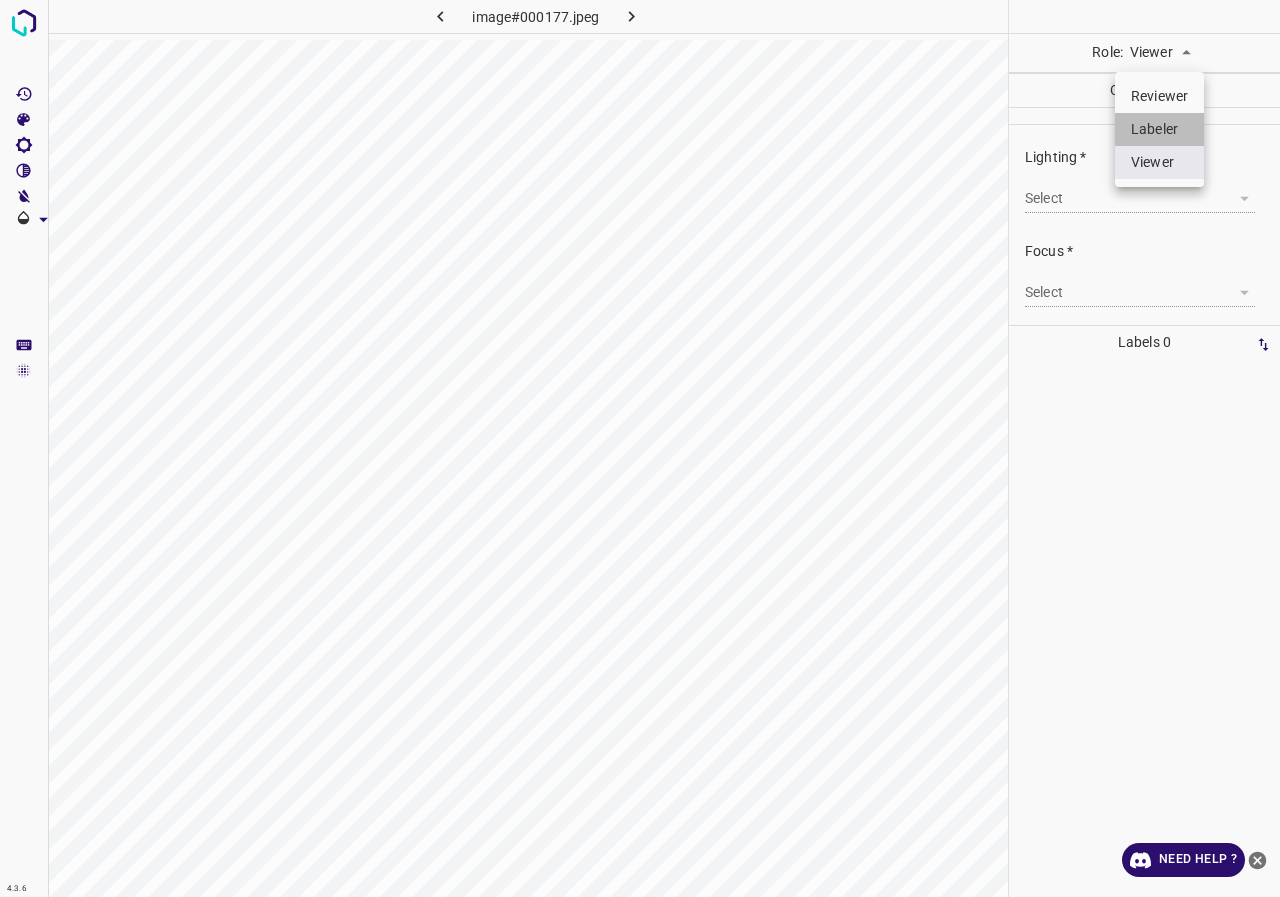 click on "Labeler" at bounding box center [1159, 129] 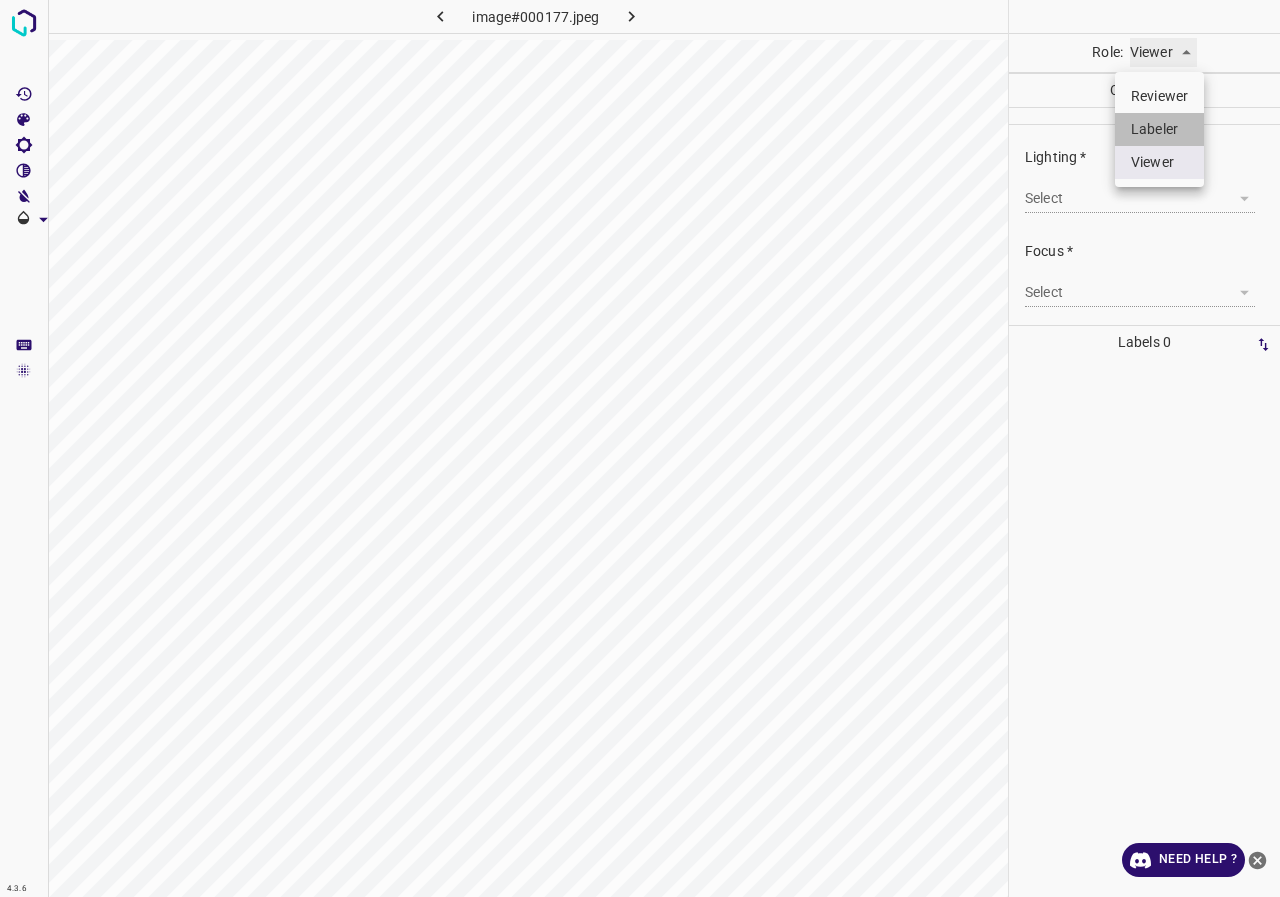 type on "labeler" 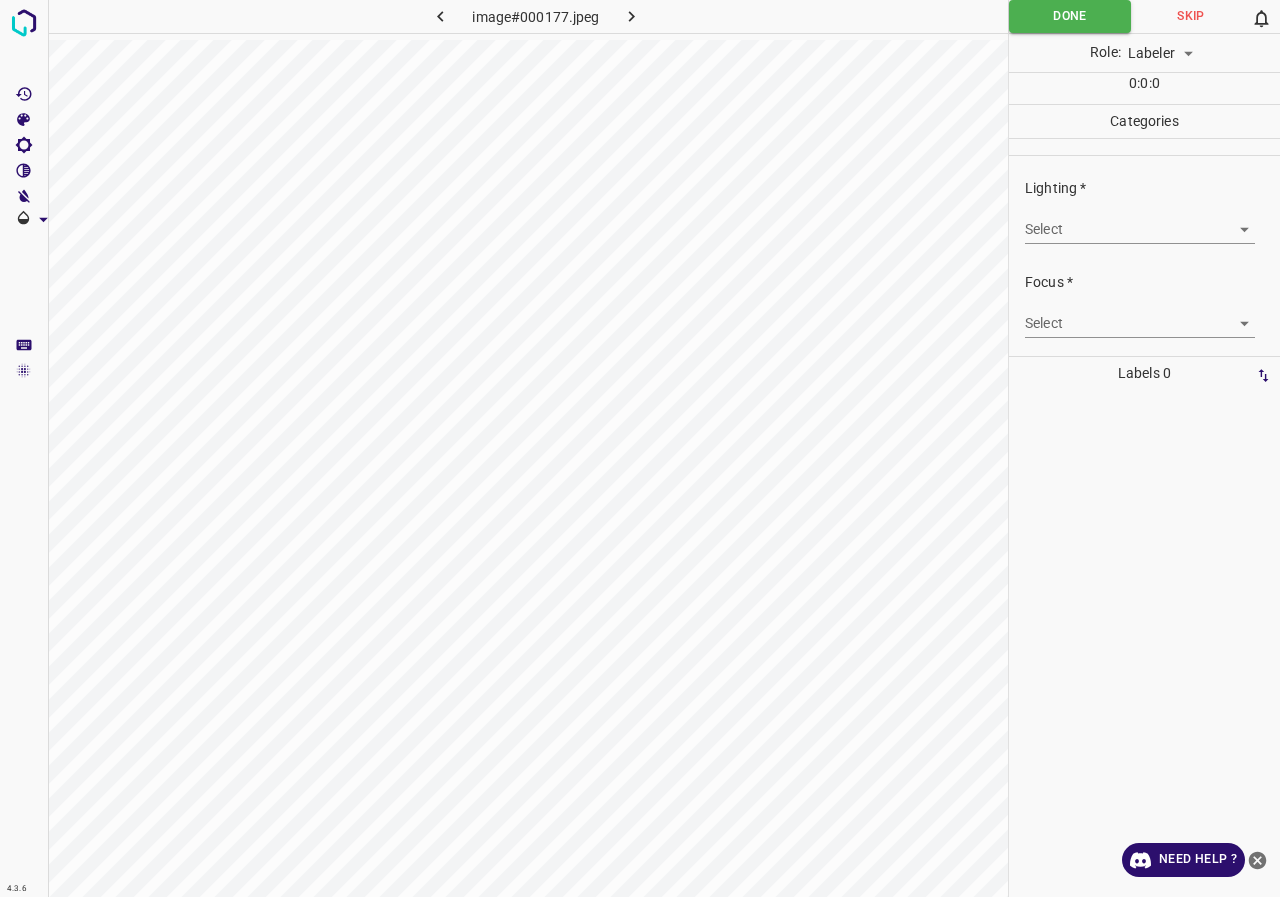 click on "4.3.6  image#000177.jpeg Done Skip 0 Role: Labeler labeler 0   : 0   : 0   Categories Lighting *  Select ​ Focus *  Select ​ Overall *  Select ​ Labels   0 Categories 1 Lighting 2 Focus 3 Overall Tools Space Change between modes (Draw & Edit) I Auto labeling R Restore zoom M Zoom in N Zoom out Delete Delete selecte label Filters Z Restore filters X Saturation filter C Brightness filter V Contrast filter B Gray scale filter General O Download Need Help ? - Text - Hide - Delete" at bounding box center [640, 448] 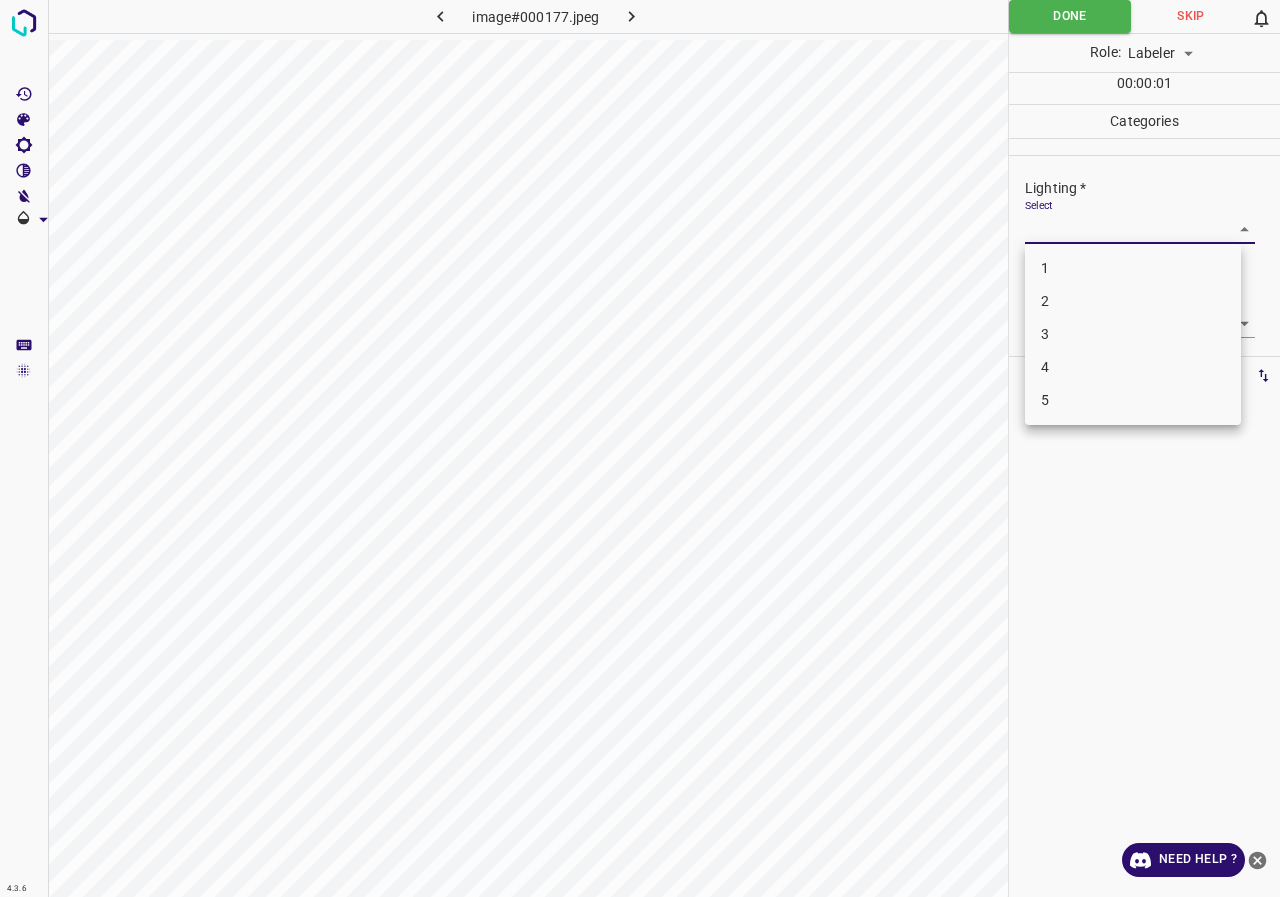 click on "4" at bounding box center (1133, 367) 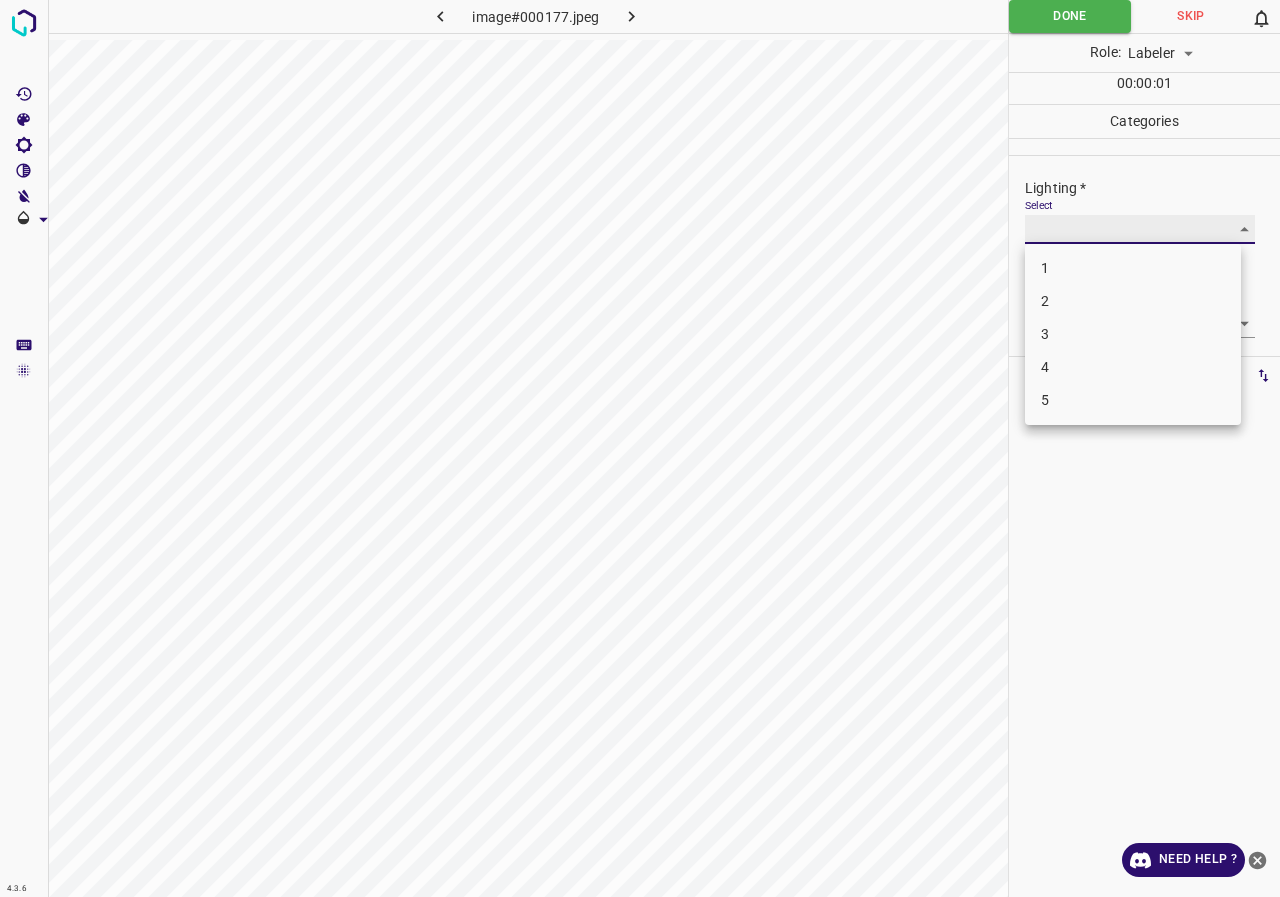 type on "4" 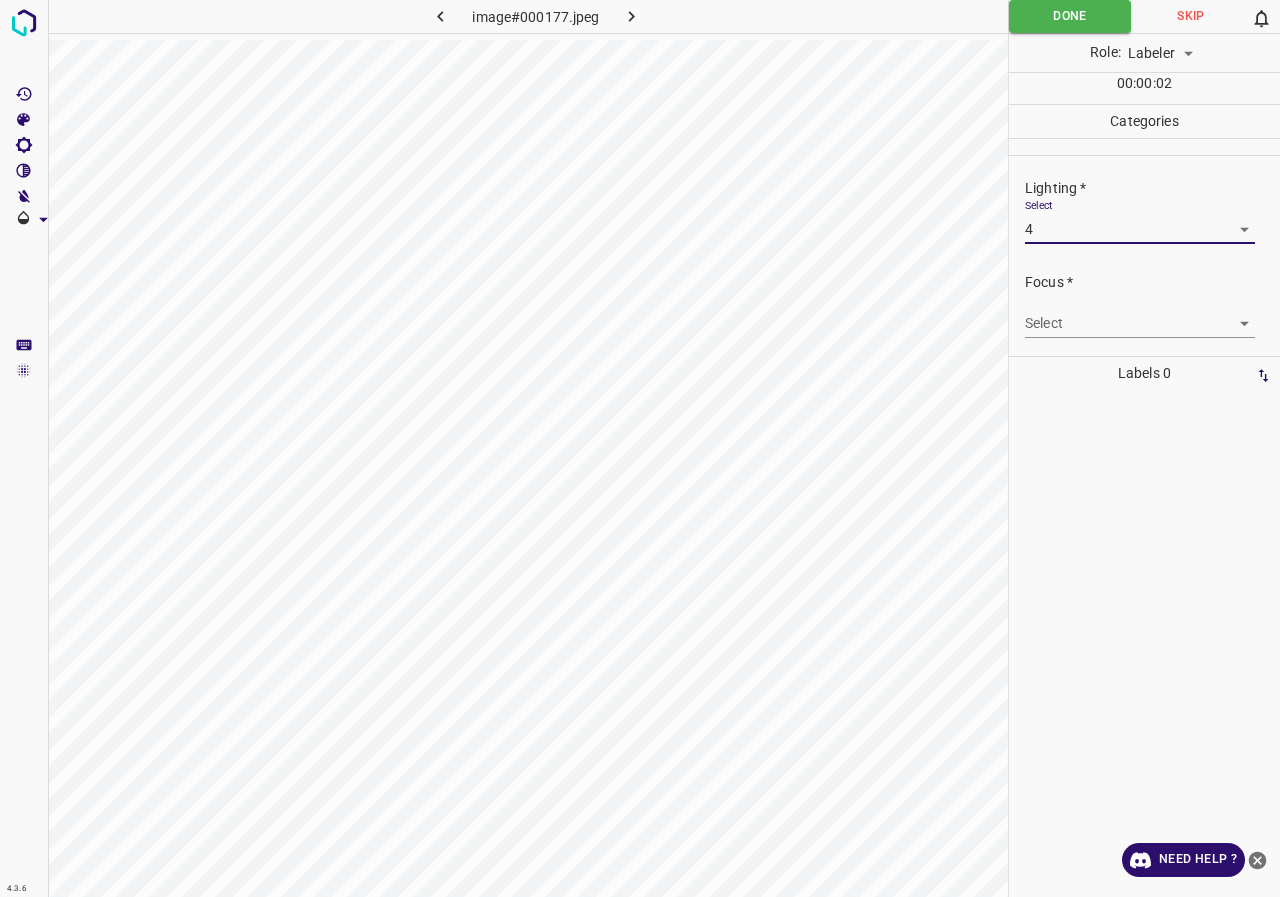 click on "4.3.6  image#000177.jpeg Done Skip 0 Role: Labeler labeler 00   : 00   : 02   Categories Lighting *  Select 4 4 Focus *  Select ​ Overall *  Select ​ Labels   0 Categories 1 Lighting 2 Focus 3 Overall Tools Space Change between modes (Draw & Edit) I Auto labeling R Restore zoom M Zoom in N Zoom out Delete Delete selecte label Filters Z Restore filters X Saturation filter C Brightness filter V Contrast filter B Gray scale filter General O Download Need Help ? - Text - Hide - Delete" at bounding box center (640, 448) 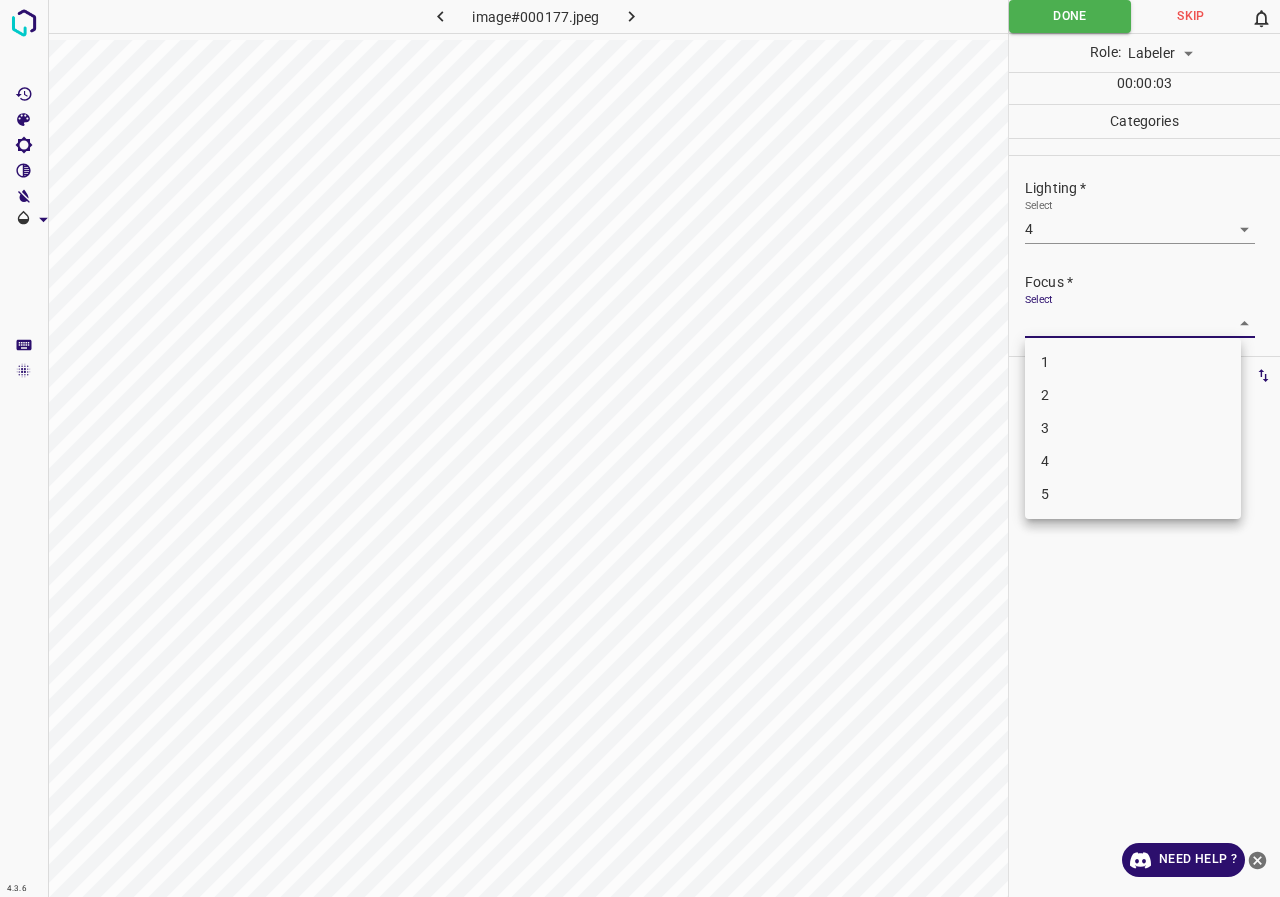 drag, startPoint x: 1057, startPoint y: 422, endPoint x: 1079, endPoint y: 319, distance: 105.32331 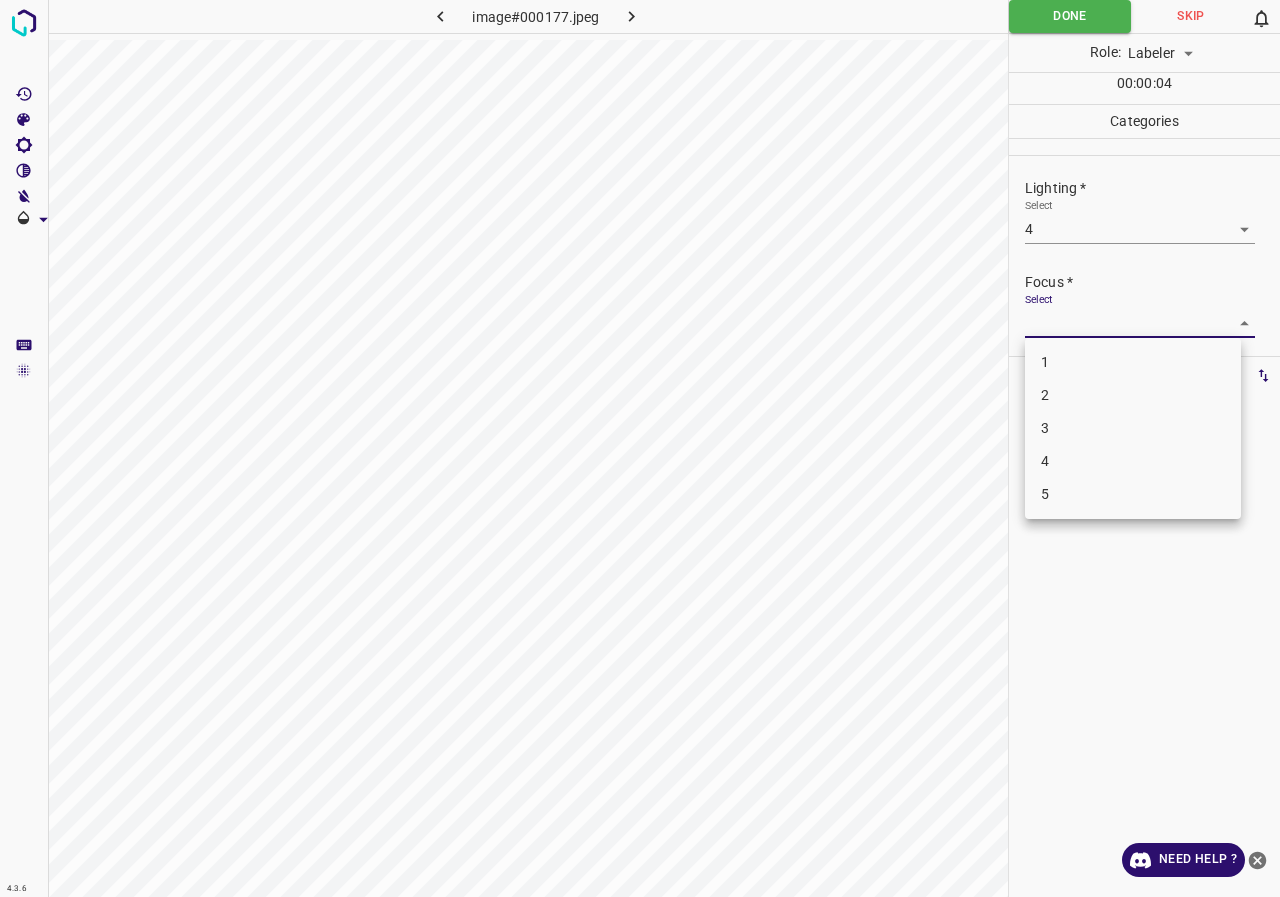 click at bounding box center (640, 448) 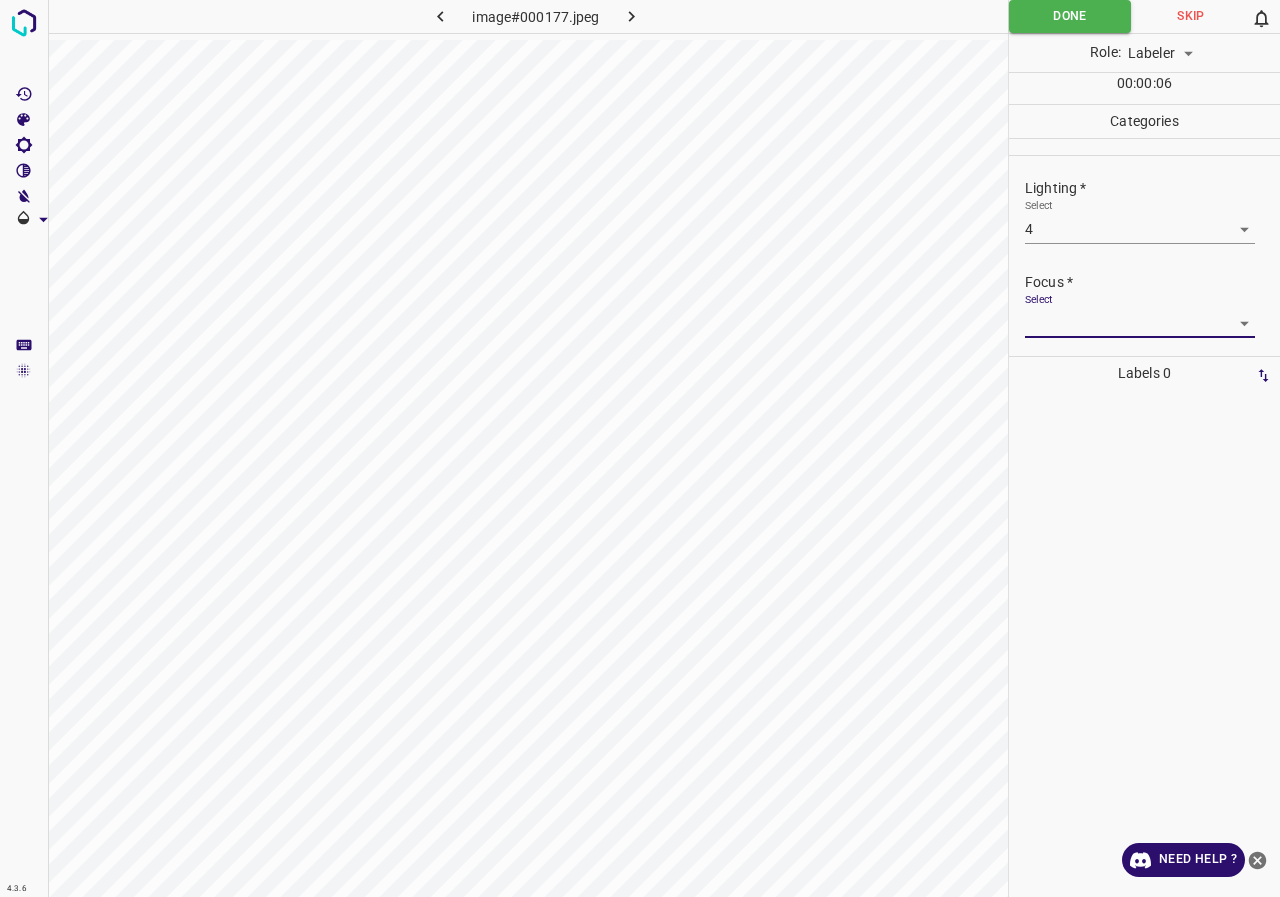 click on "4.3.6  image#000177.jpeg Done Skip 0 Role: Labeler labeler 00   : 00   : 06   Categories Lighting *  Select 4 4 Focus *  Select ​ Overall *  Select ​ Labels   0 Categories 1 Lighting 2 Focus 3 Overall Tools Space Change between modes (Draw & Edit) I Auto labeling R Restore zoom M Zoom in N Zoom out Delete Delete selecte label Filters Z Restore filters X Saturation filter C Brightness filter V Contrast filter B Gray scale filter General O Download Need Help ? - Text - Hide - Delete" at bounding box center [640, 448] 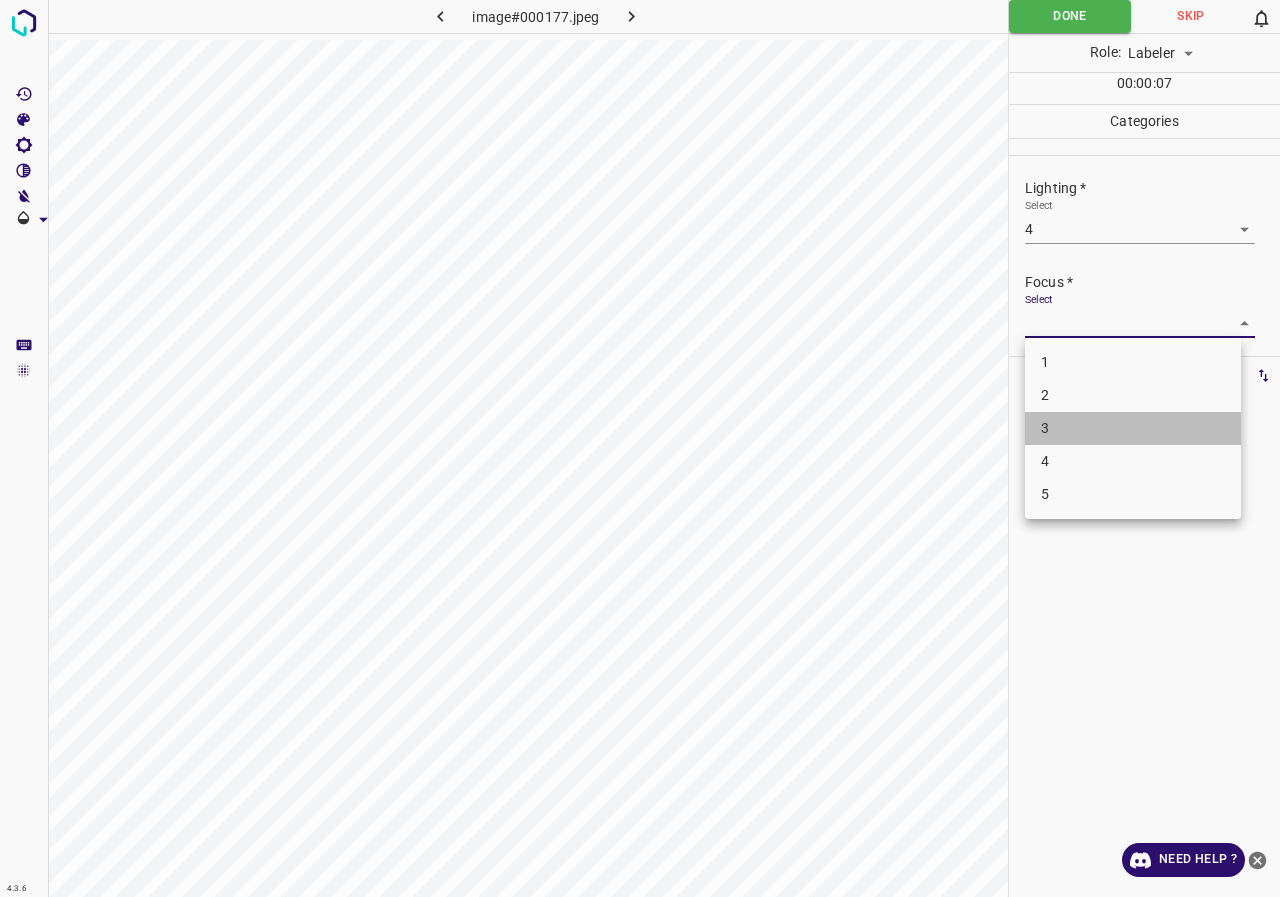 click on "3" at bounding box center [1133, 428] 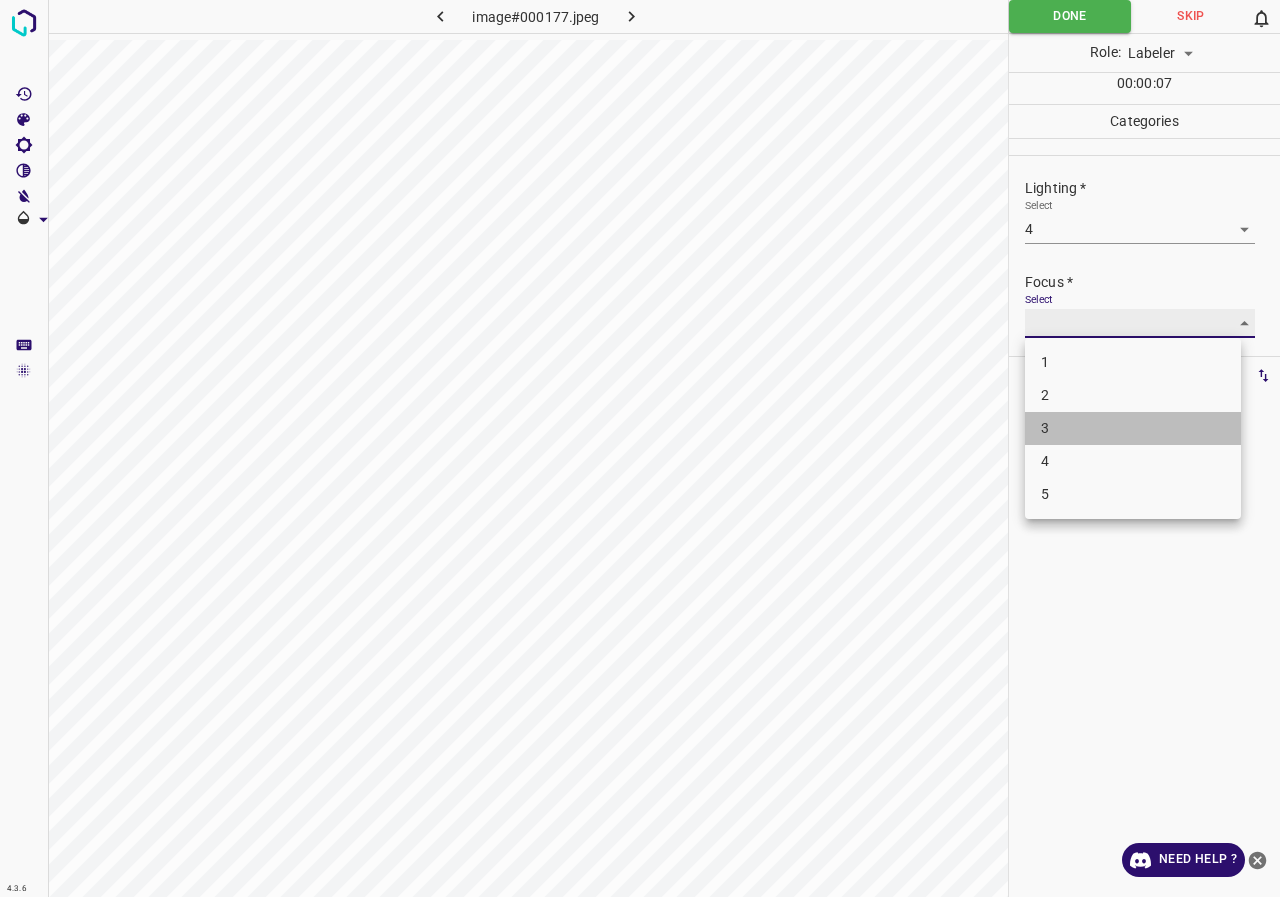 type on "3" 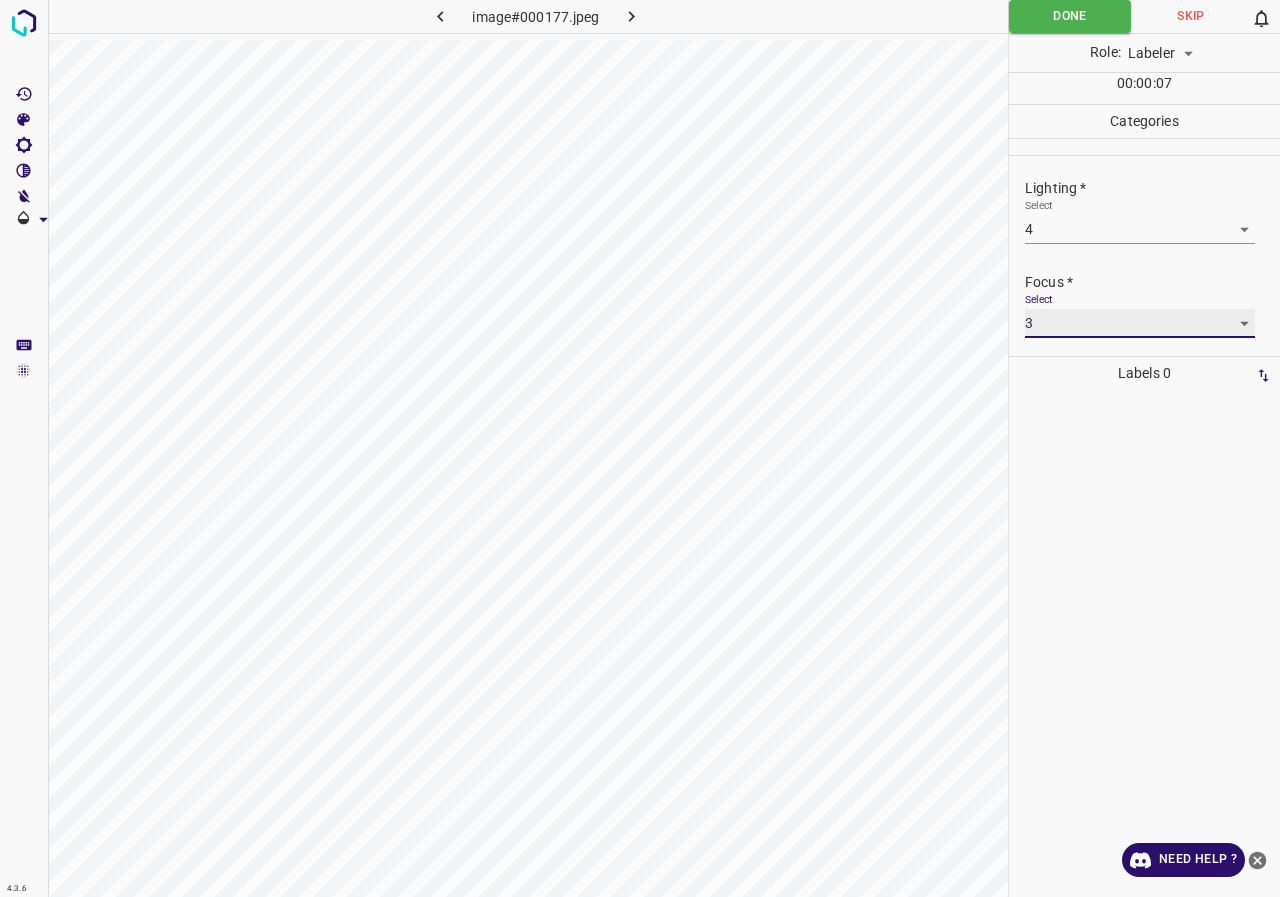 scroll, scrollTop: 98, scrollLeft: 0, axis: vertical 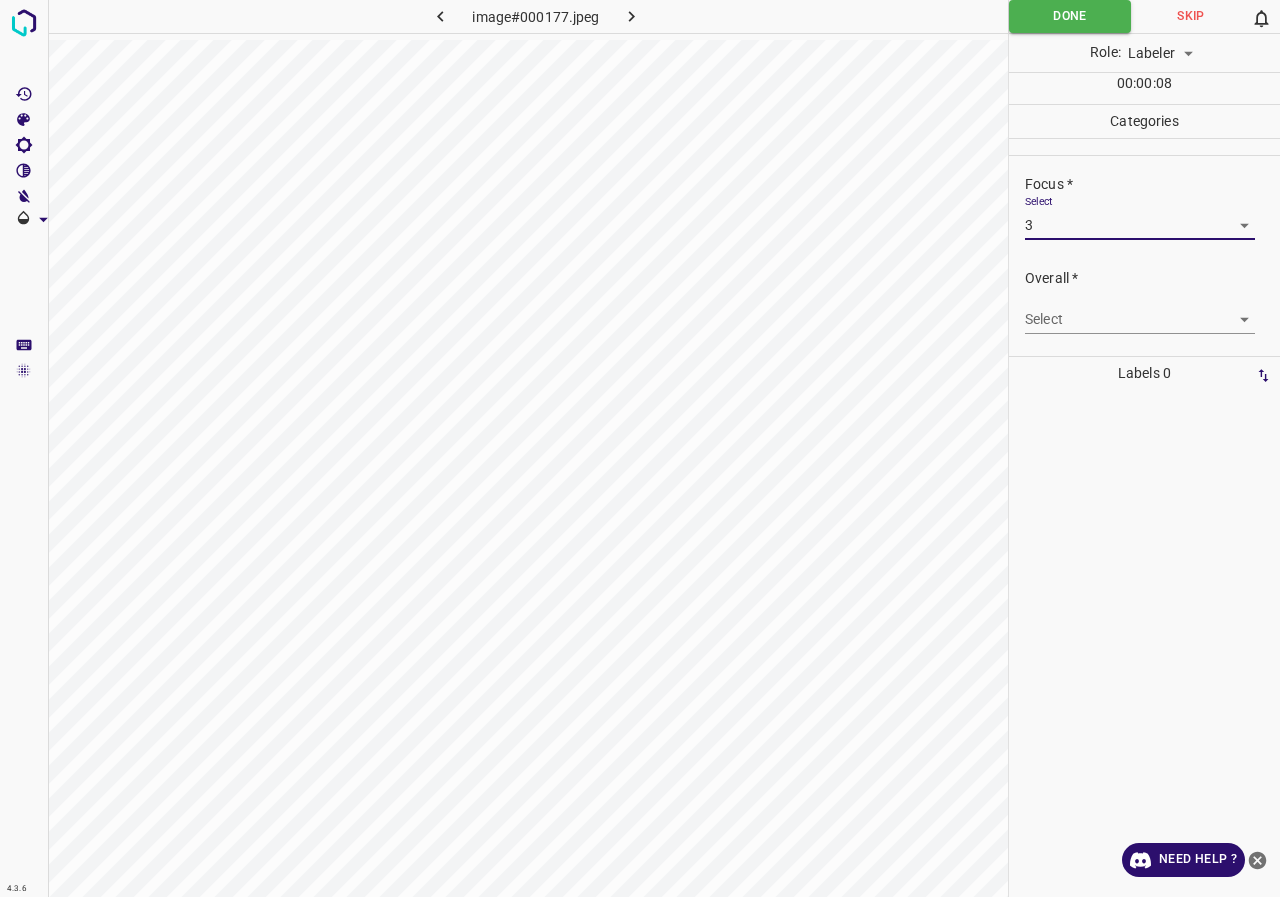 click on "4.3.6  image#000177.jpeg Done Skip 0 Role: Labeler labeler 00   : 00   : 08   Categories Lighting *  Select 4 4 Focus *  Select 3 3 Overall *  Select ​ Labels   0 Categories 1 Lighting 2 Focus 3 Overall Tools Space Change between modes (Draw & Edit) I Auto labeling R Restore zoom M Zoom in N Zoom out Delete Delete selecte label Filters Z Restore filters X Saturation filter C Brightness filter V Contrast filter B Gray scale filter General O Download Need Help ? - Text - Hide - Delete" at bounding box center (640, 448) 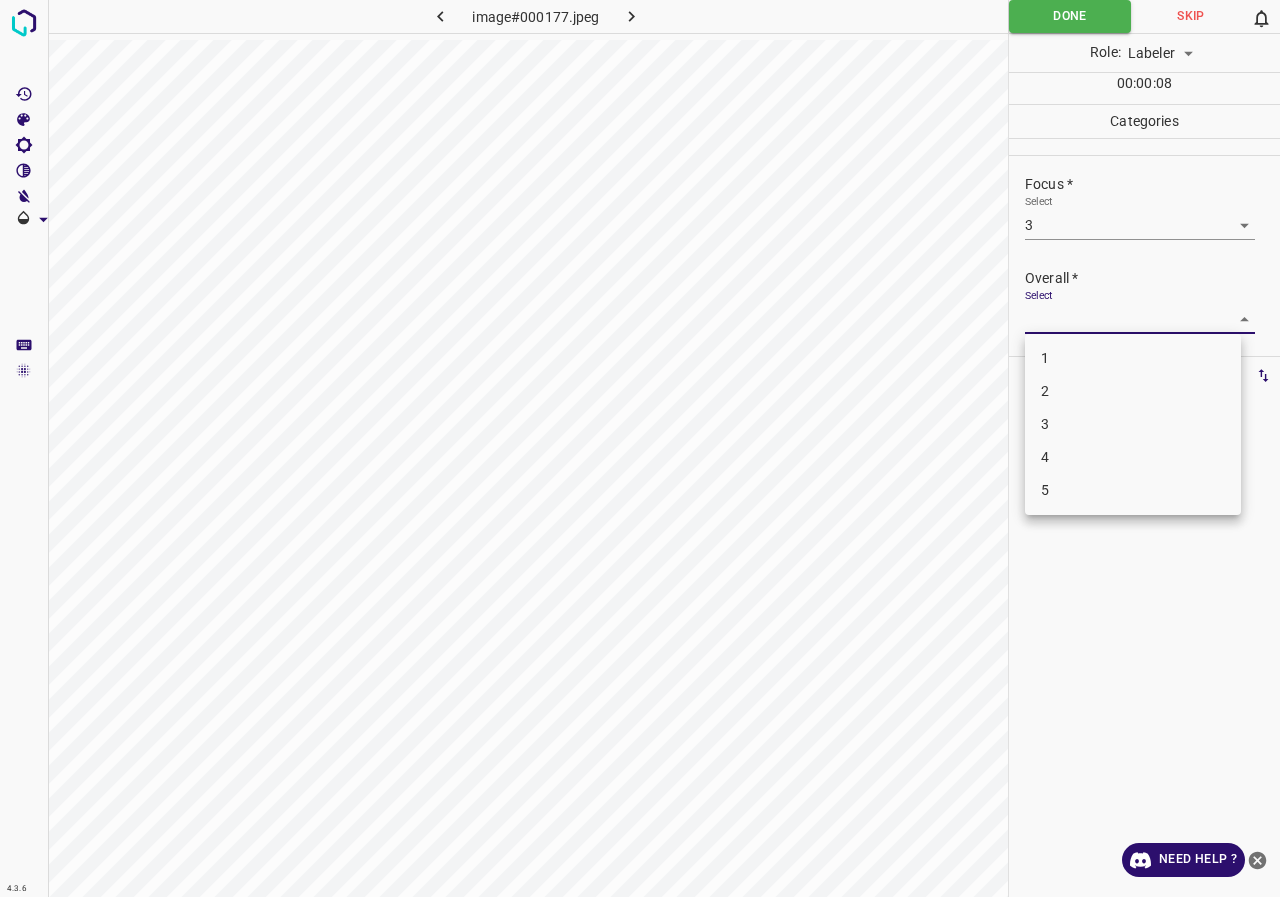 click at bounding box center [640, 448] 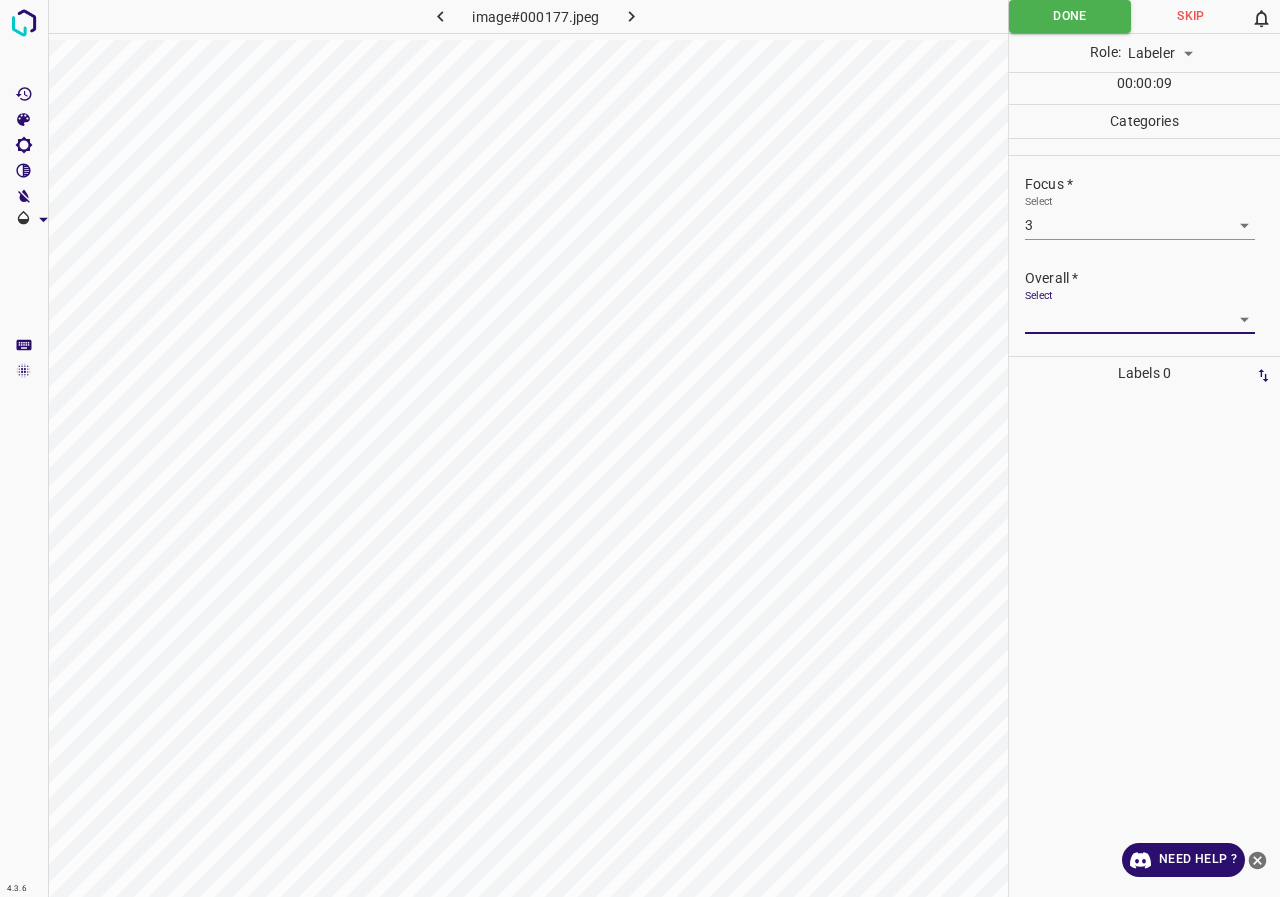 click on "4.3.6  image#000177.jpeg Done Skip 0 Role: Labeler labeler 00   : 00   : 09   Categories Lighting *  Select 4 4 Focus *  Select 3 3 Overall *  Select ​ Labels   0 Categories 1 Lighting 2 Focus 3 Overall Tools Space Change between modes (Draw & Edit) I Auto labeling R Restore zoom M Zoom in N Zoom out Delete Delete selecte label Filters Z Restore filters X Saturation filter C Brightness filter V Contrast filter B Gray scale filter General O Download Need Help ? - Text - Hide - Delete" at bounding box center [640, 448] 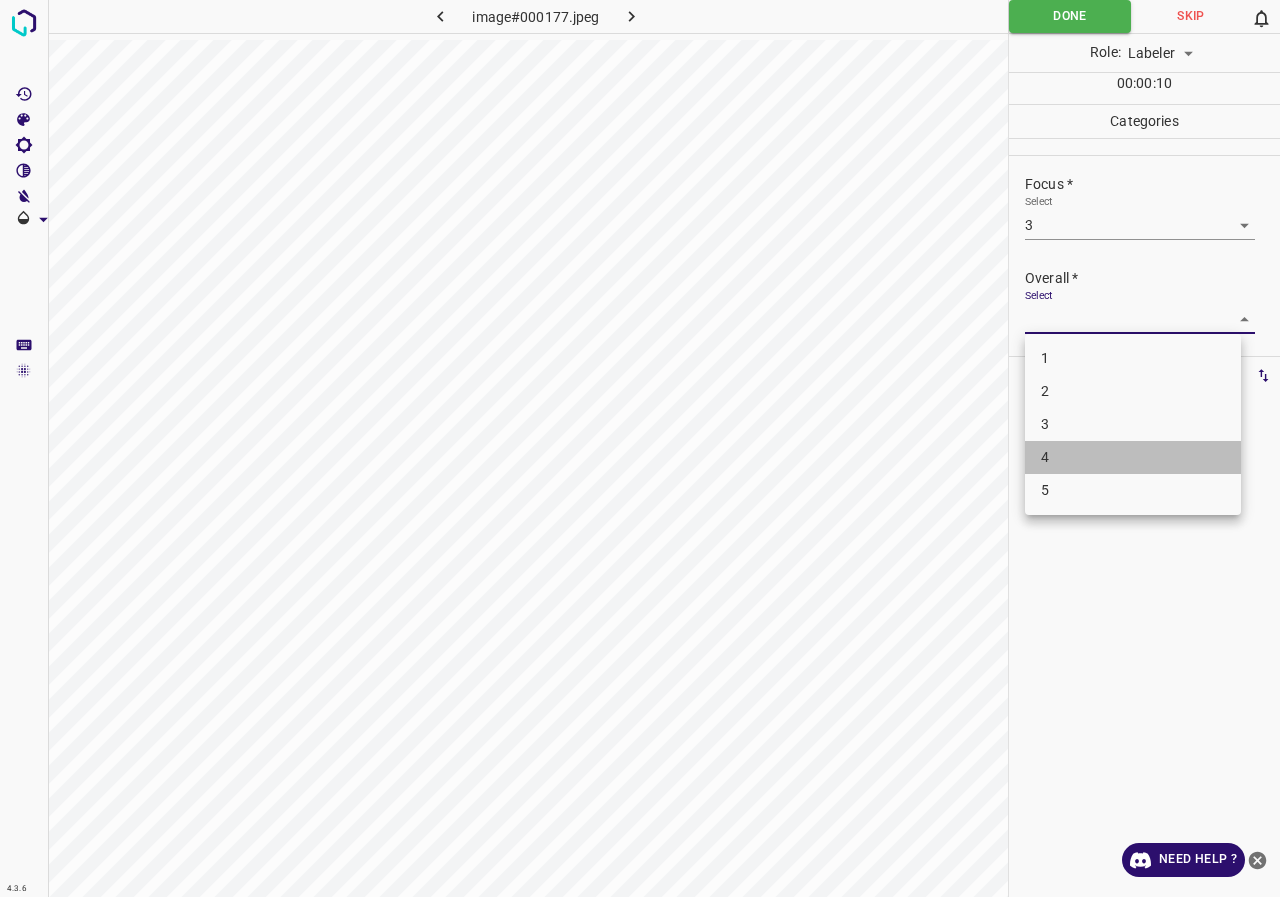 click on "4" at bounding box center [1133, 457] 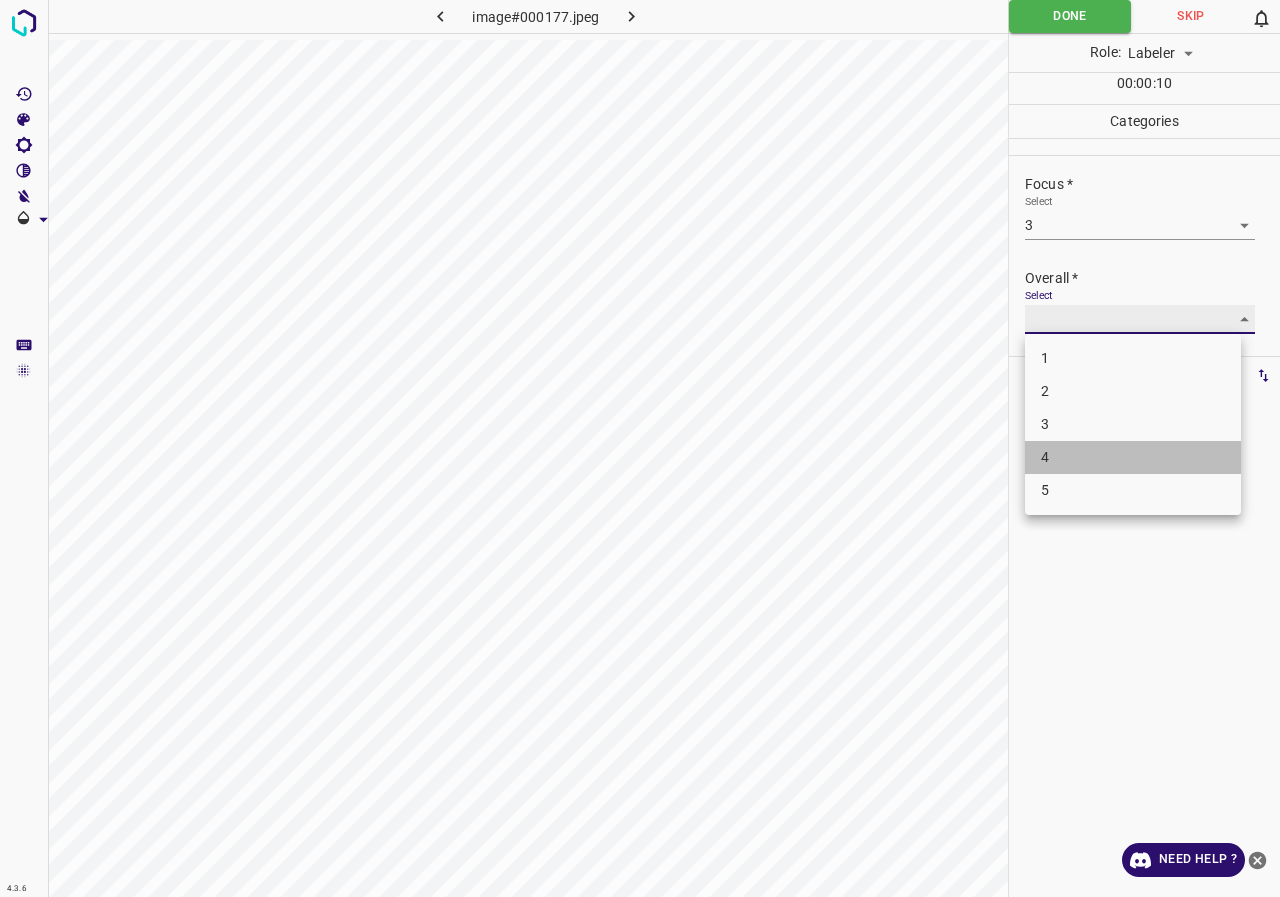 type on "4" 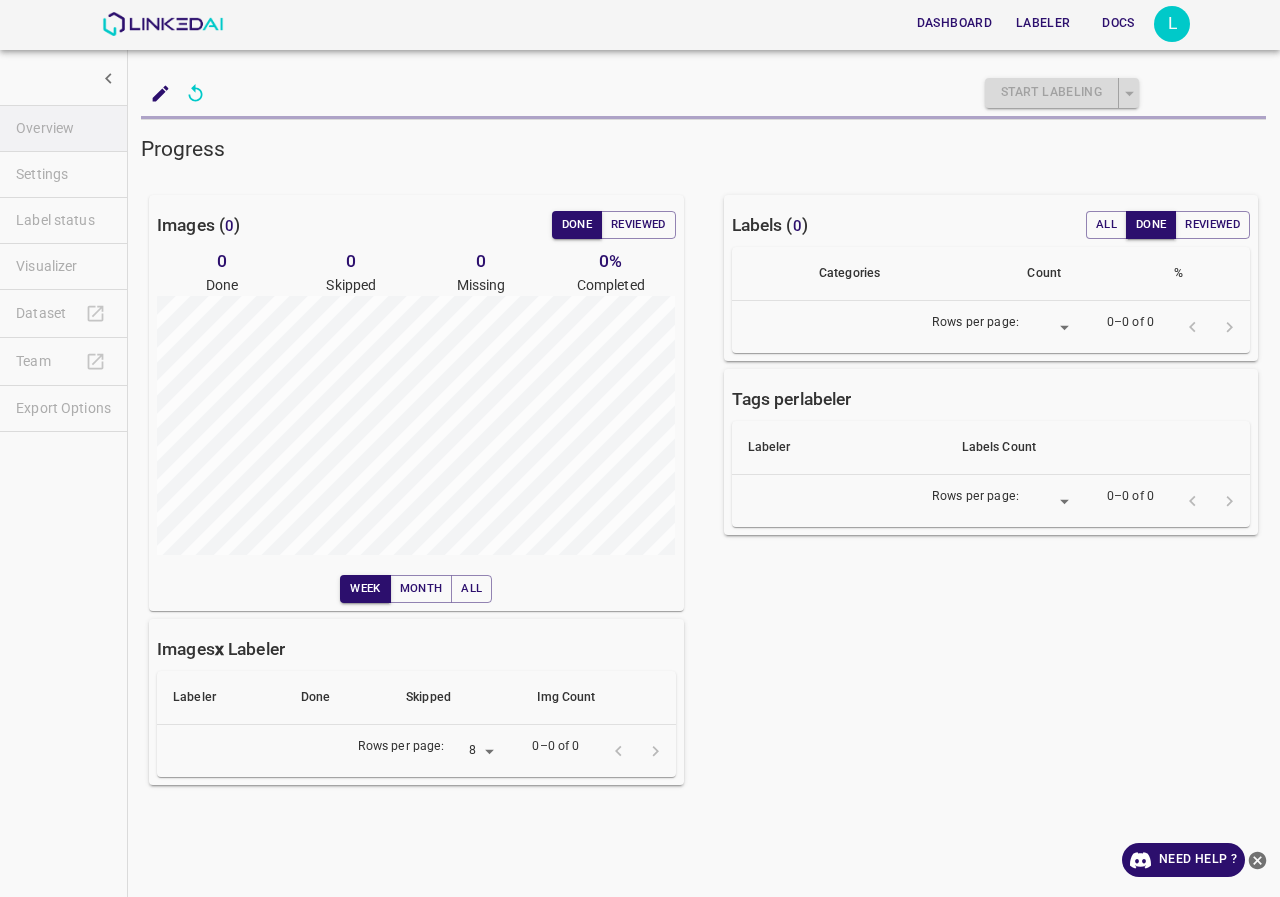 scroll, scrollTop: 0, scrollLeft: 0, axis: both 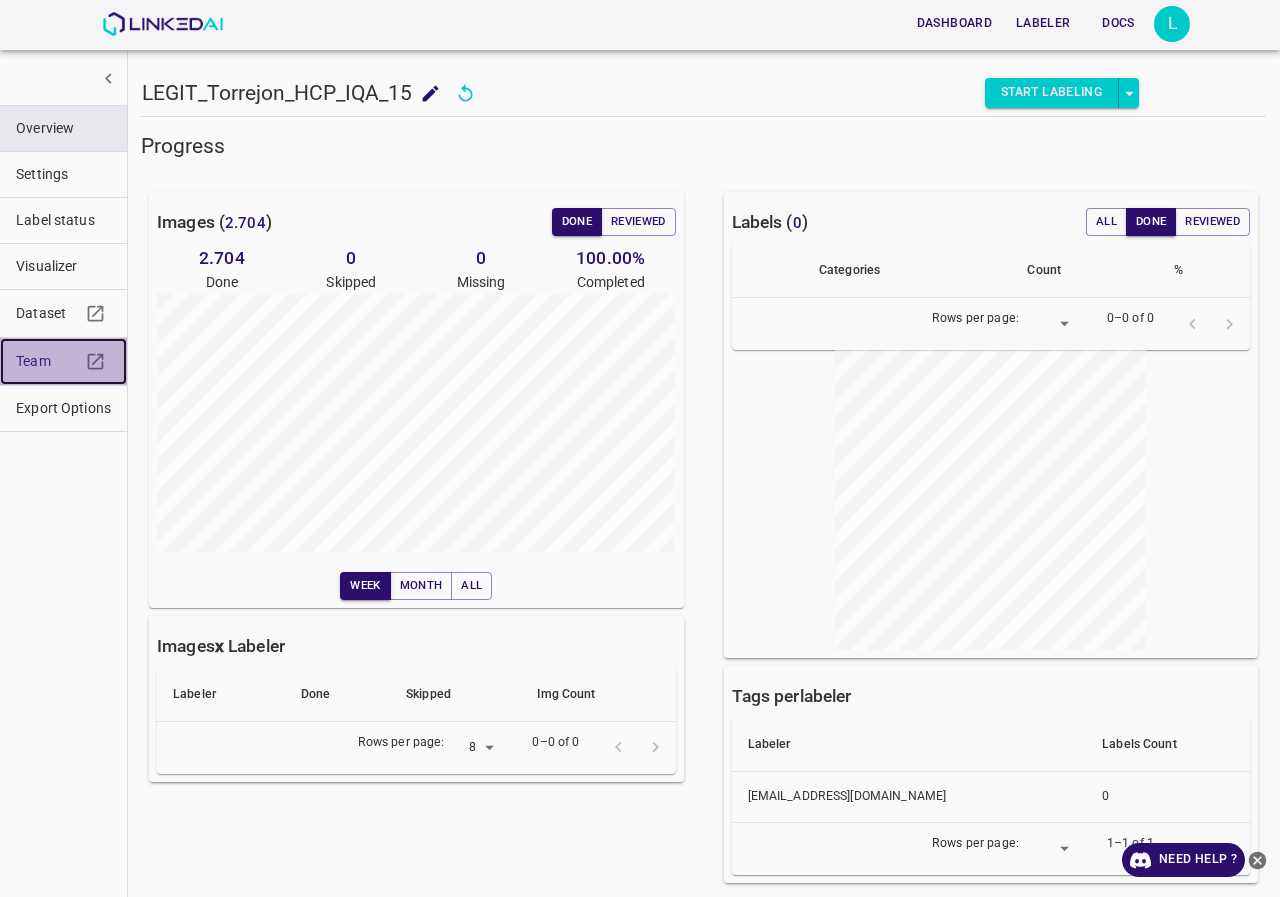 click on "Team" at bounding box center (48, 361) 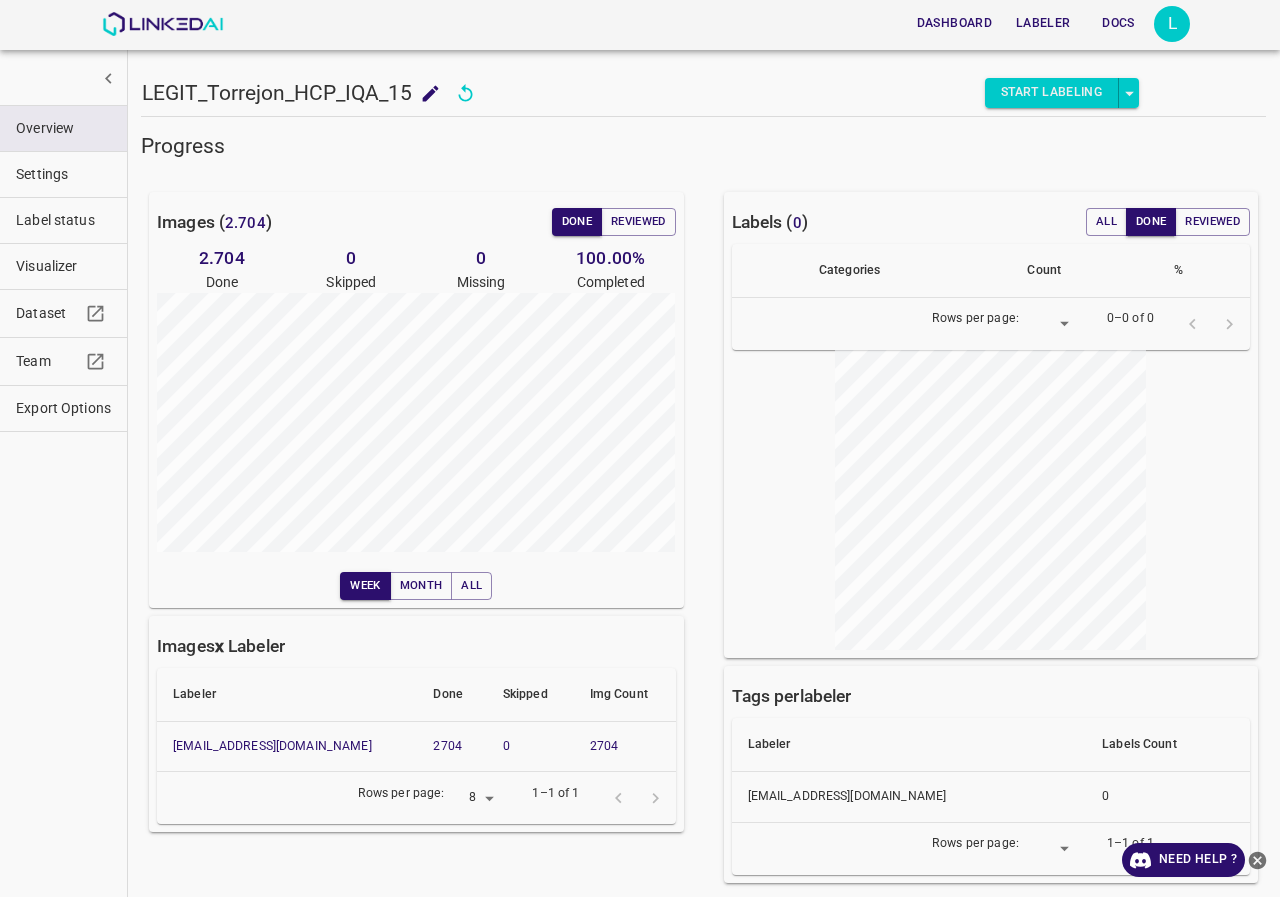 click on "Label status" at bounding box center (63, 220) 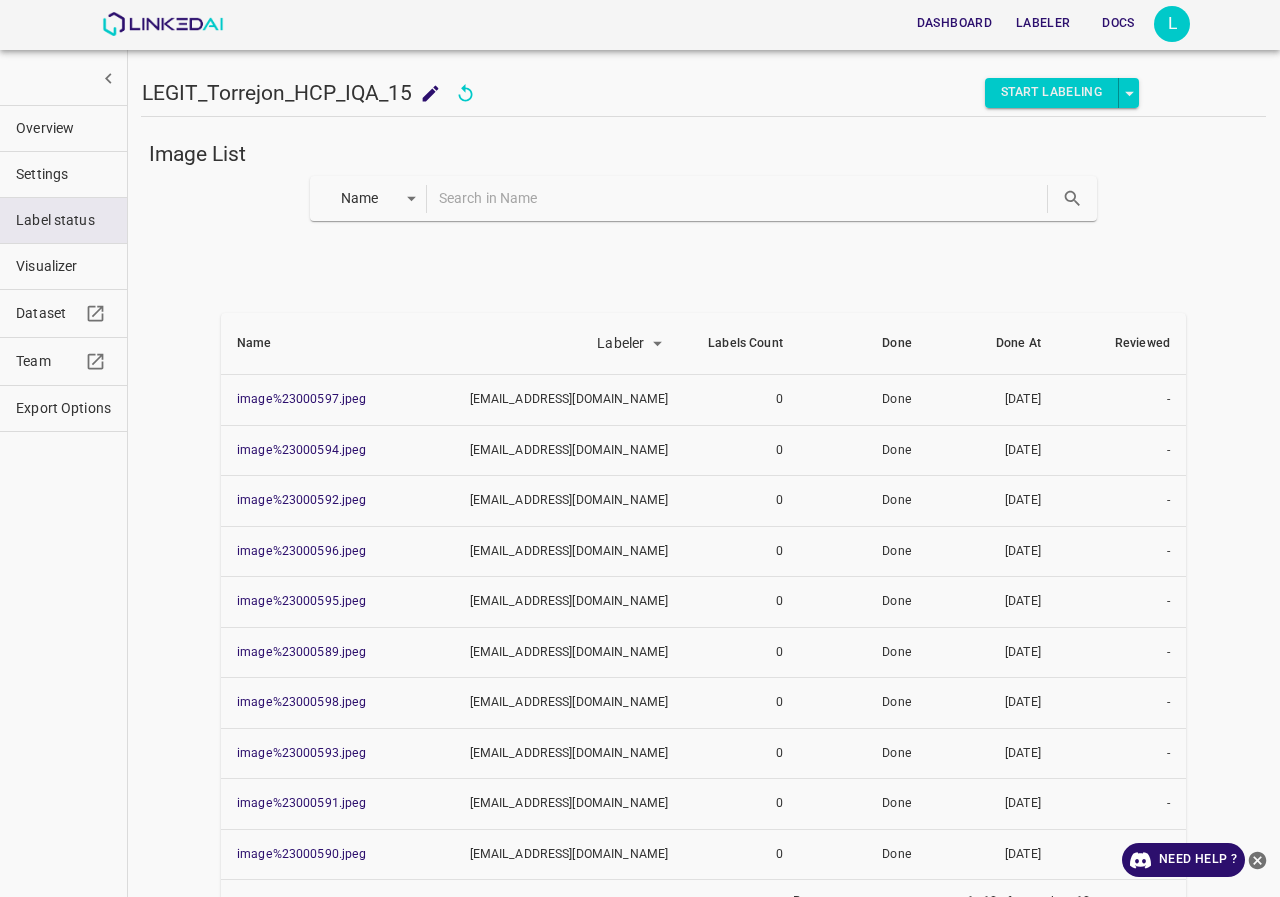 click at bounding box center (741, 198) 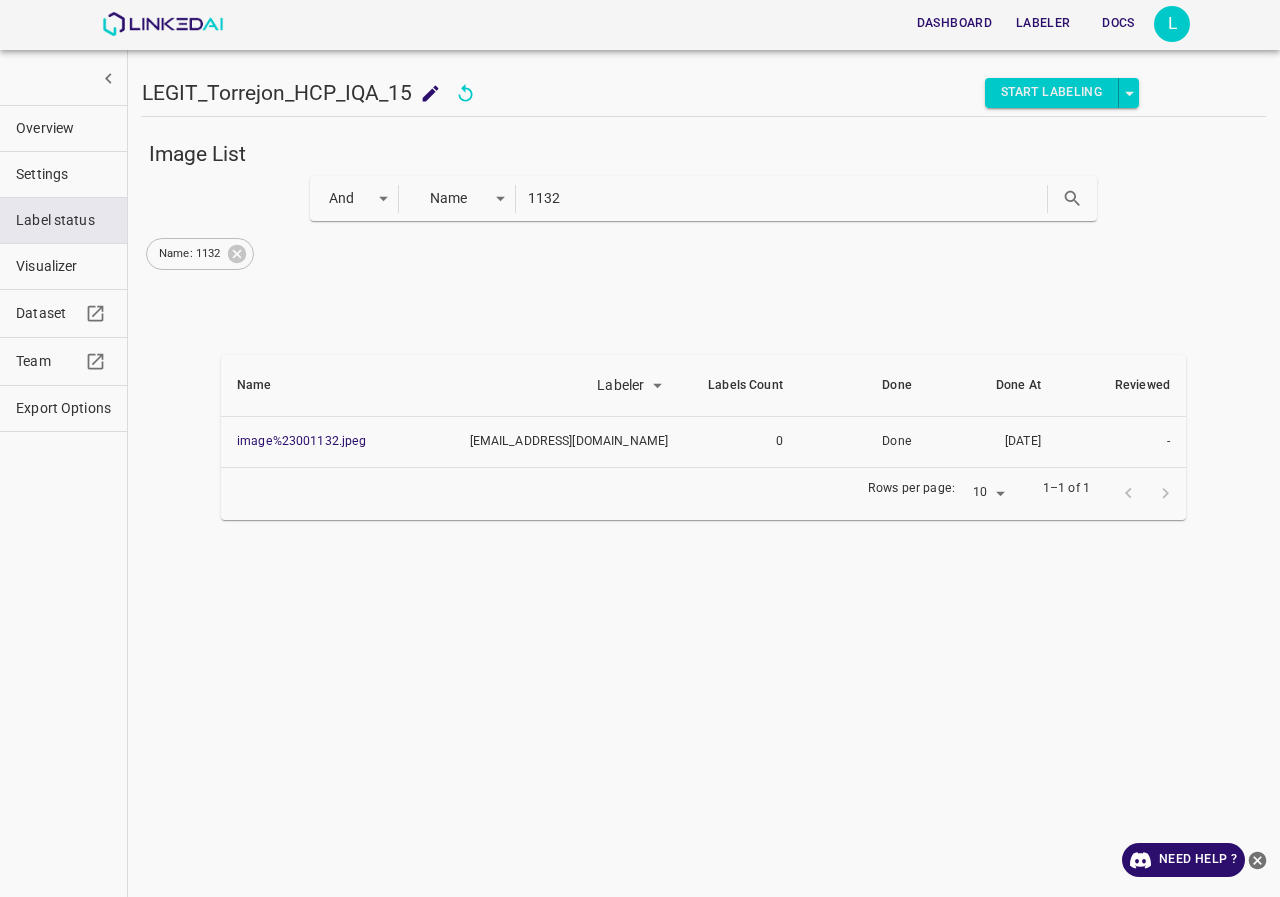 drag, startPoint x: 238, startPoint y: 251, endPoint x: 320, endPoint y: 221, distance: 87.31552 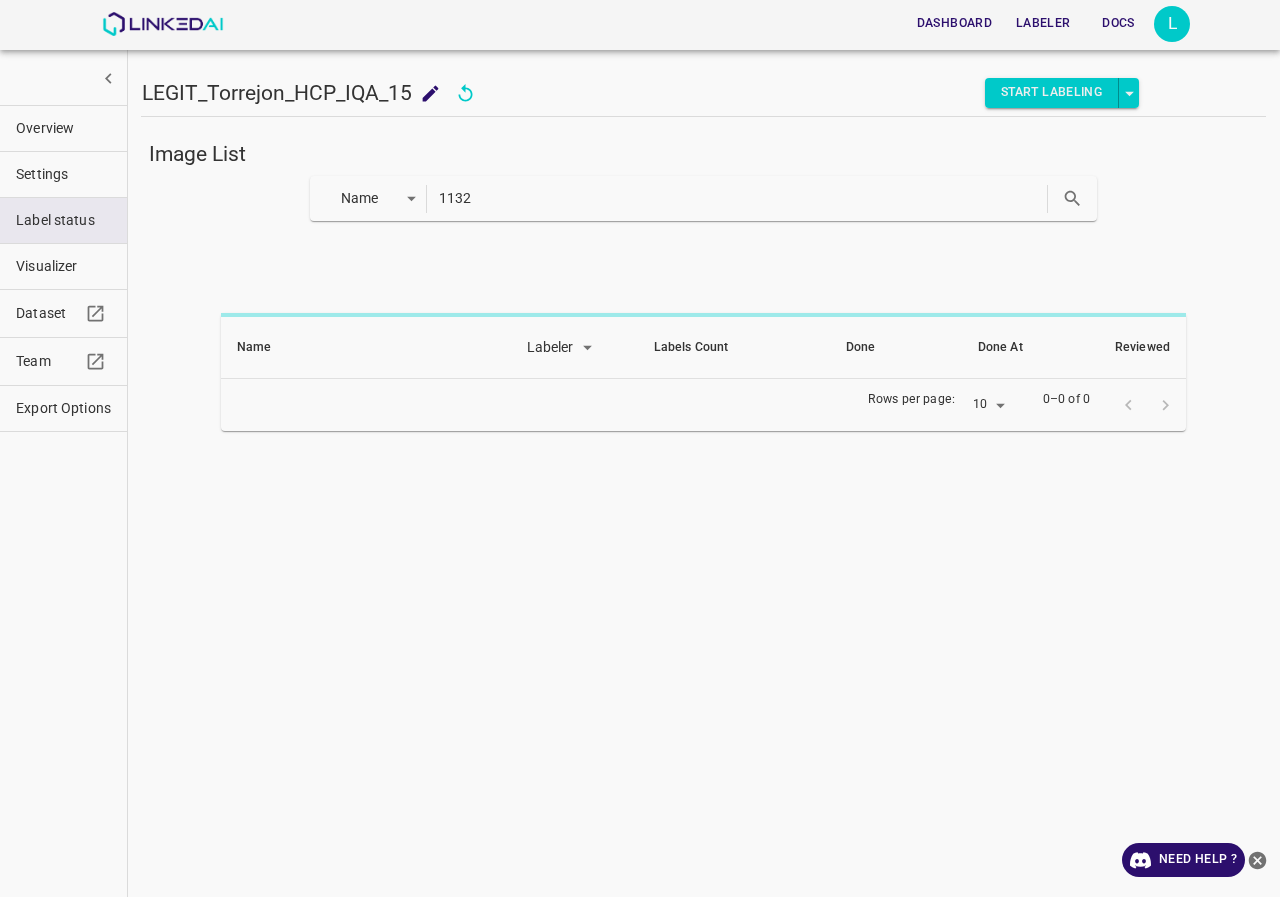 drag, startPoint x: 602, startPoint y: 191, endPoint x: 240, endPoint y: 193, distance: 362.00552 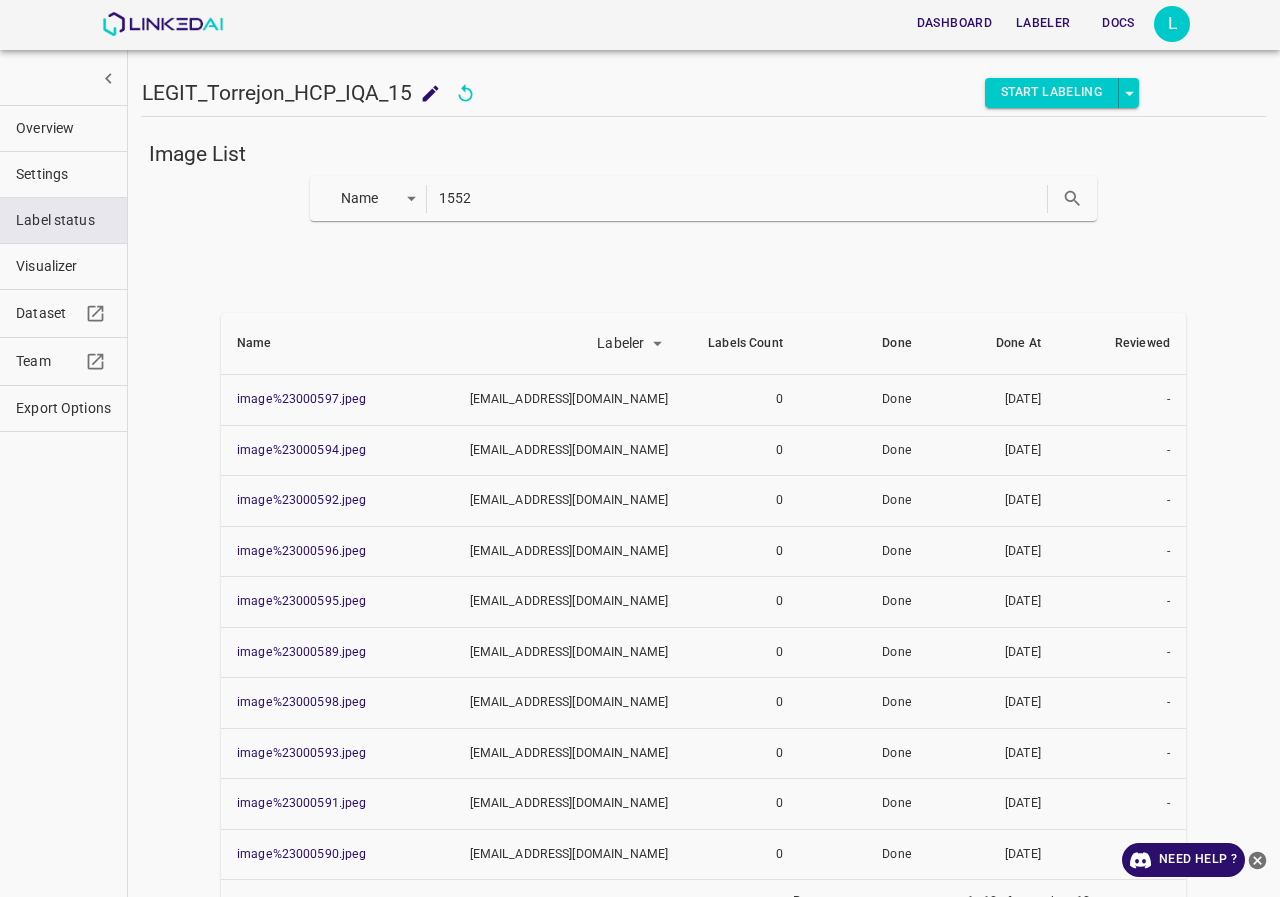 type on "1552" 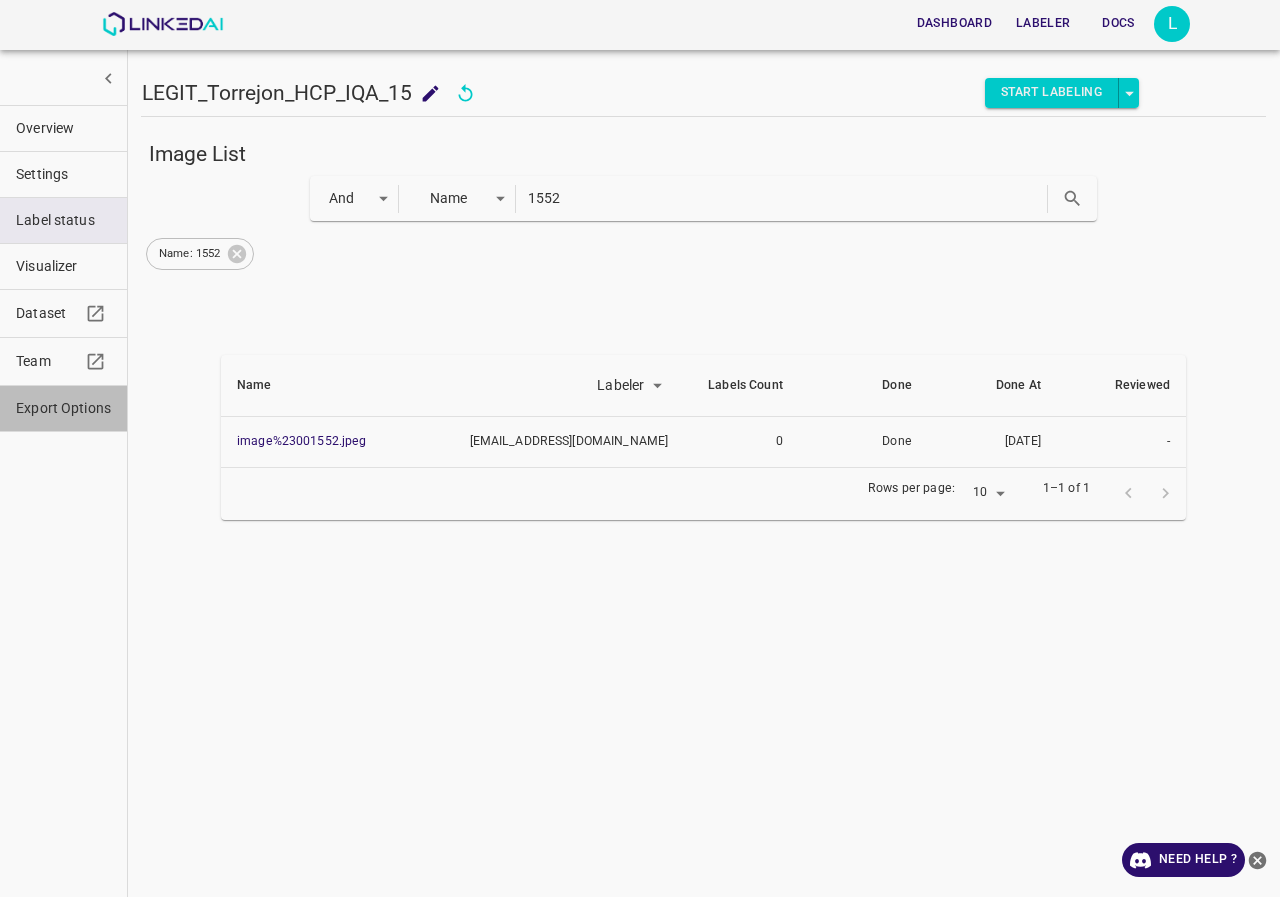 click on "Export Options" at bounding box center [63, 408] 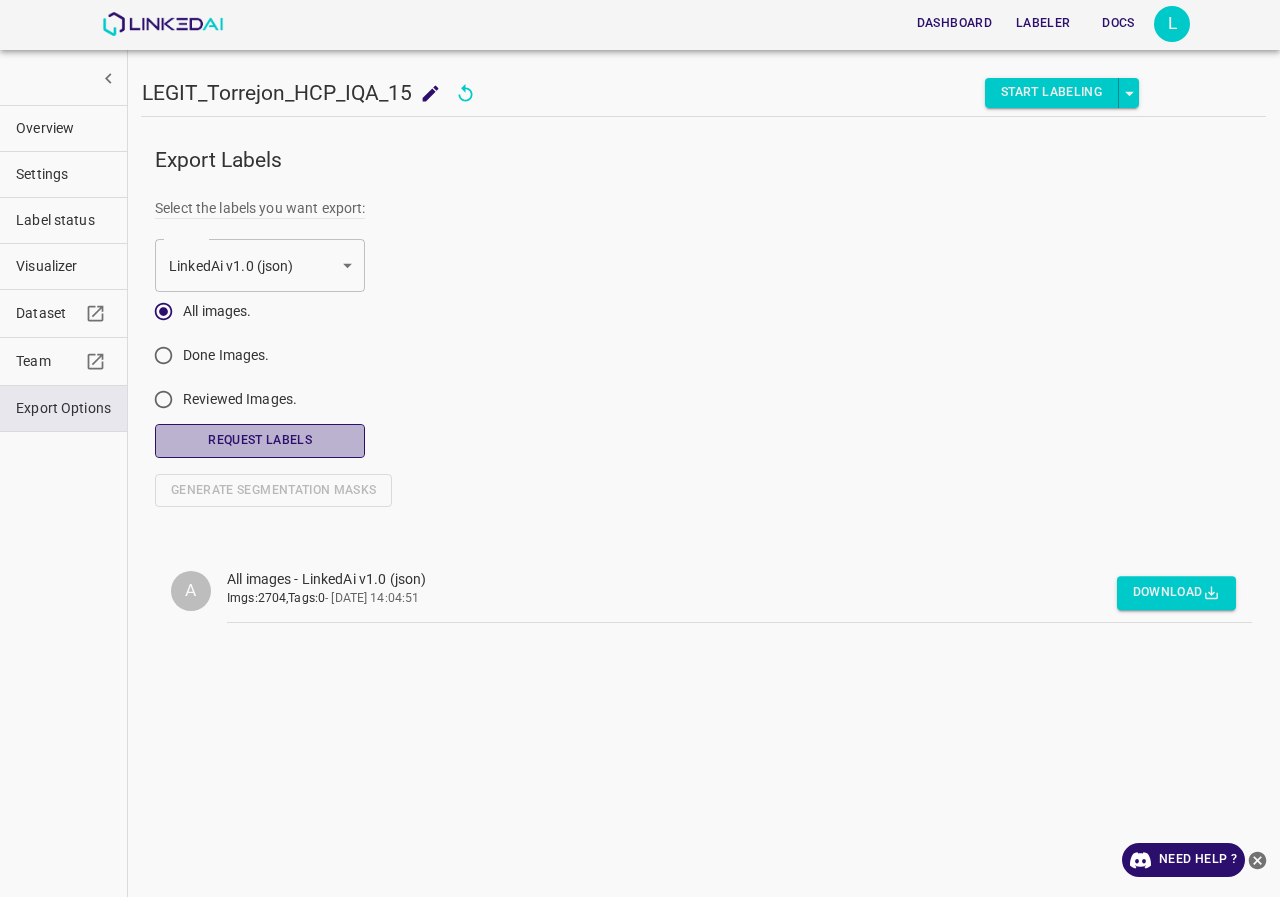 click on "Request Labels" at bounding box center [260, 440] 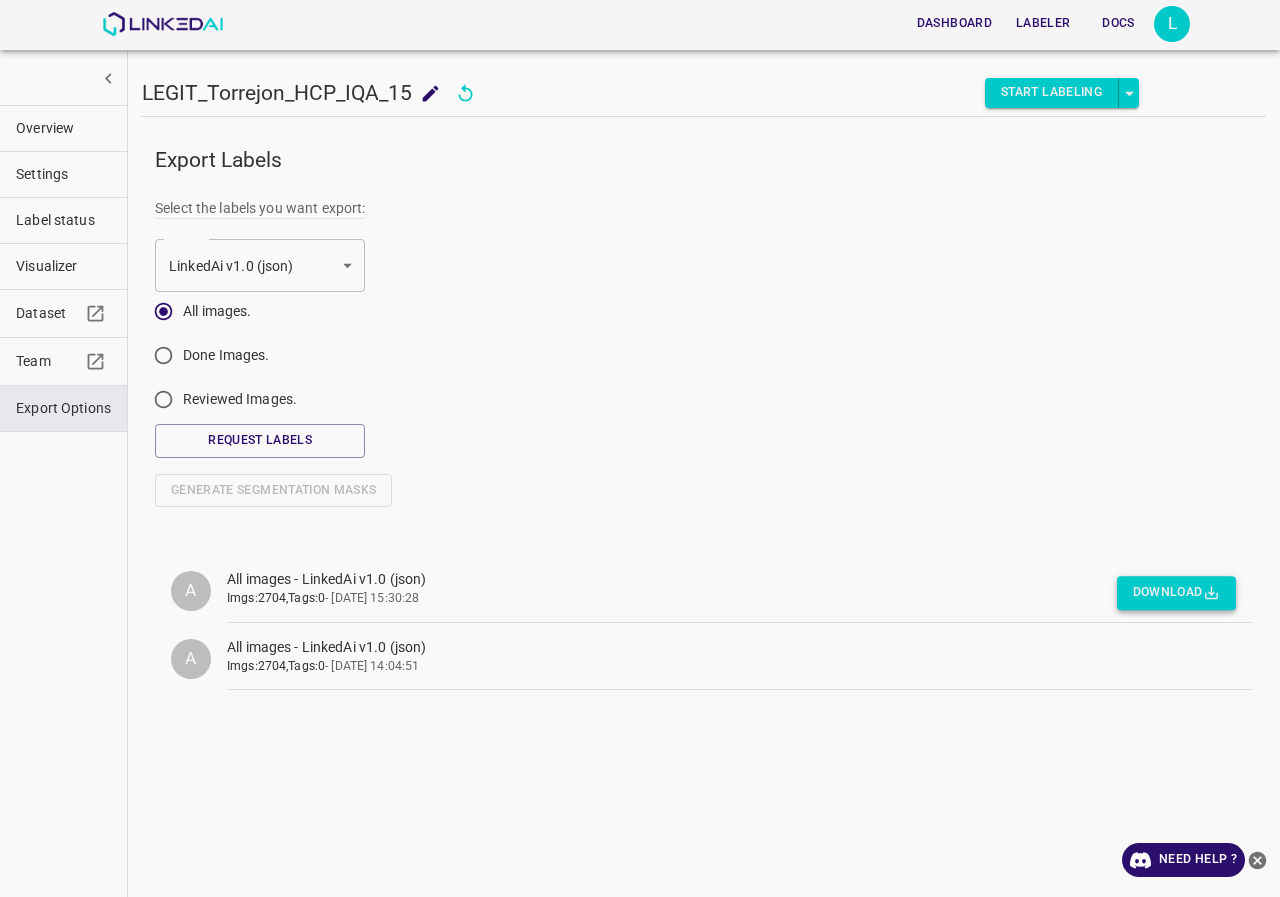 click on "Download" at bounding box center [1176, 593] 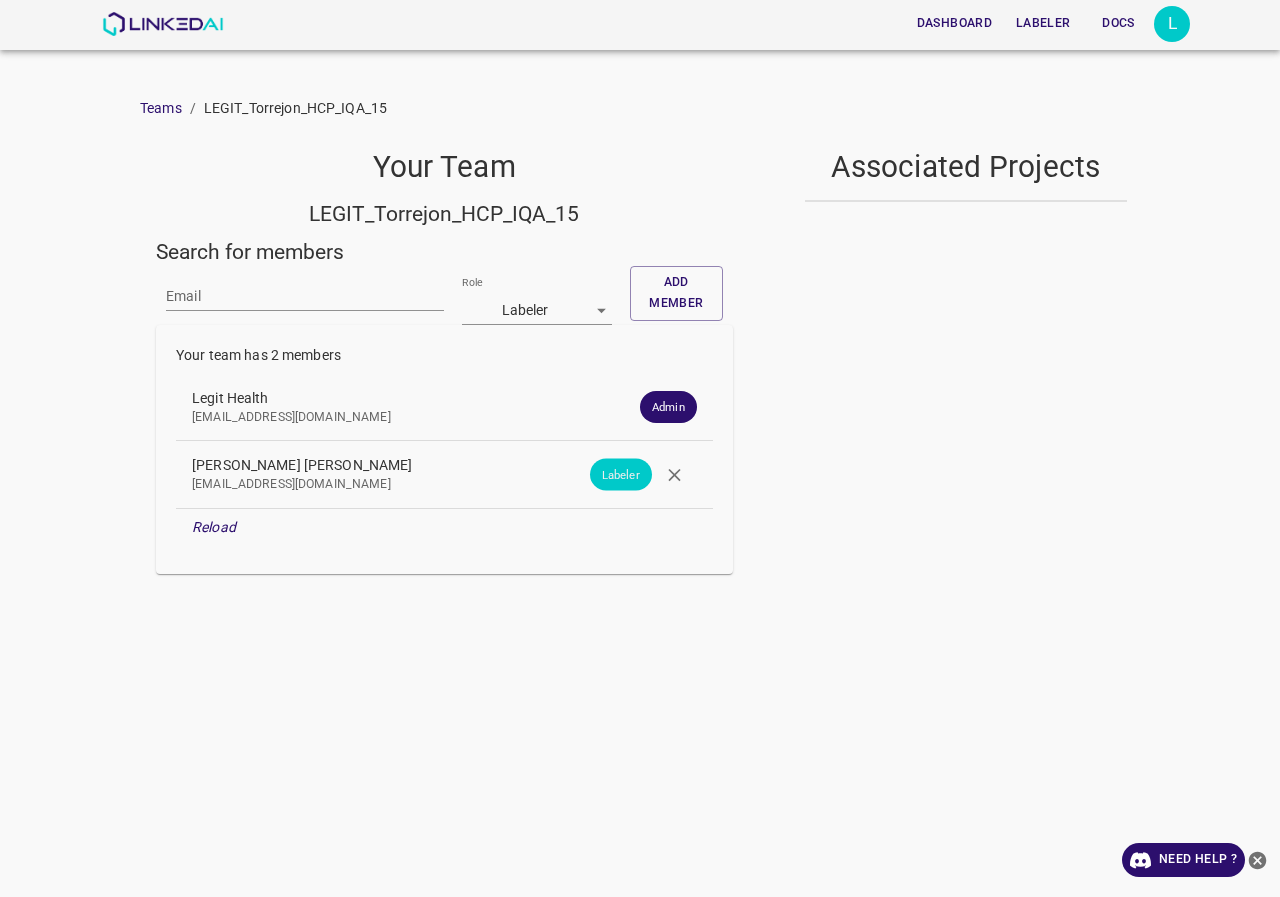 scroll, scrollTop: 0, scrollLeft: 0, axis: both 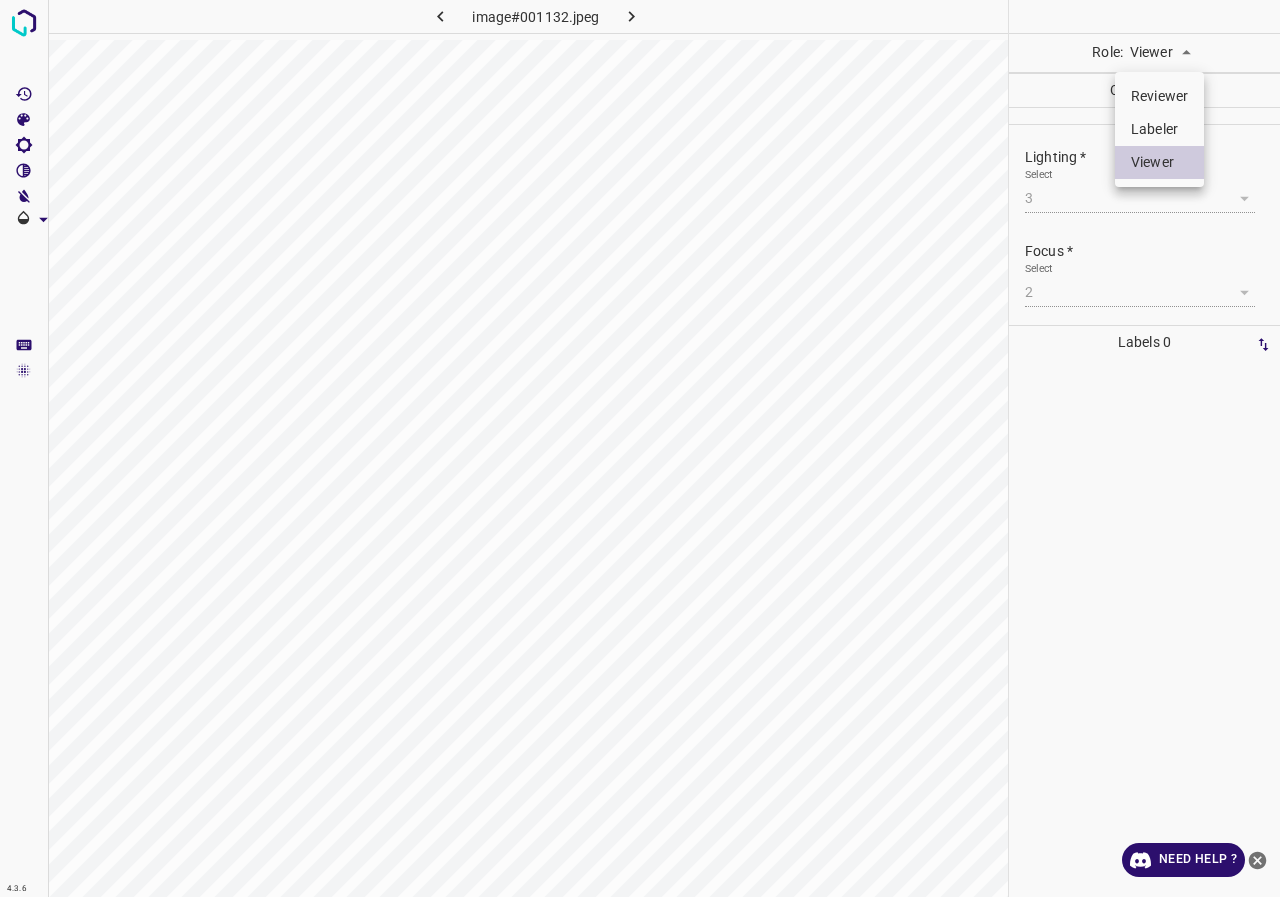 click on "4.3.6  image#001132.jpeg Role: Viewer viewer Categories Lighting *  Select 3 3 Focus *  Select 2 2 Overall *  Select ​ Labels   0 Categories 1 Lighting 2 Focus 3 Overall Tools Space Change between modes (Draw & Edit) I Auto labeling R Restore zoom M Zoom in N Zoom out Delete Delete selecte label Filters Z Restore filters X Saturation filter C Brightness filter V Contrast filter B Gray scale filter General O Download Need Help ? - Text - Hide - Delete Reviewer Labeler Viewer" at bounding box center [640, 448] 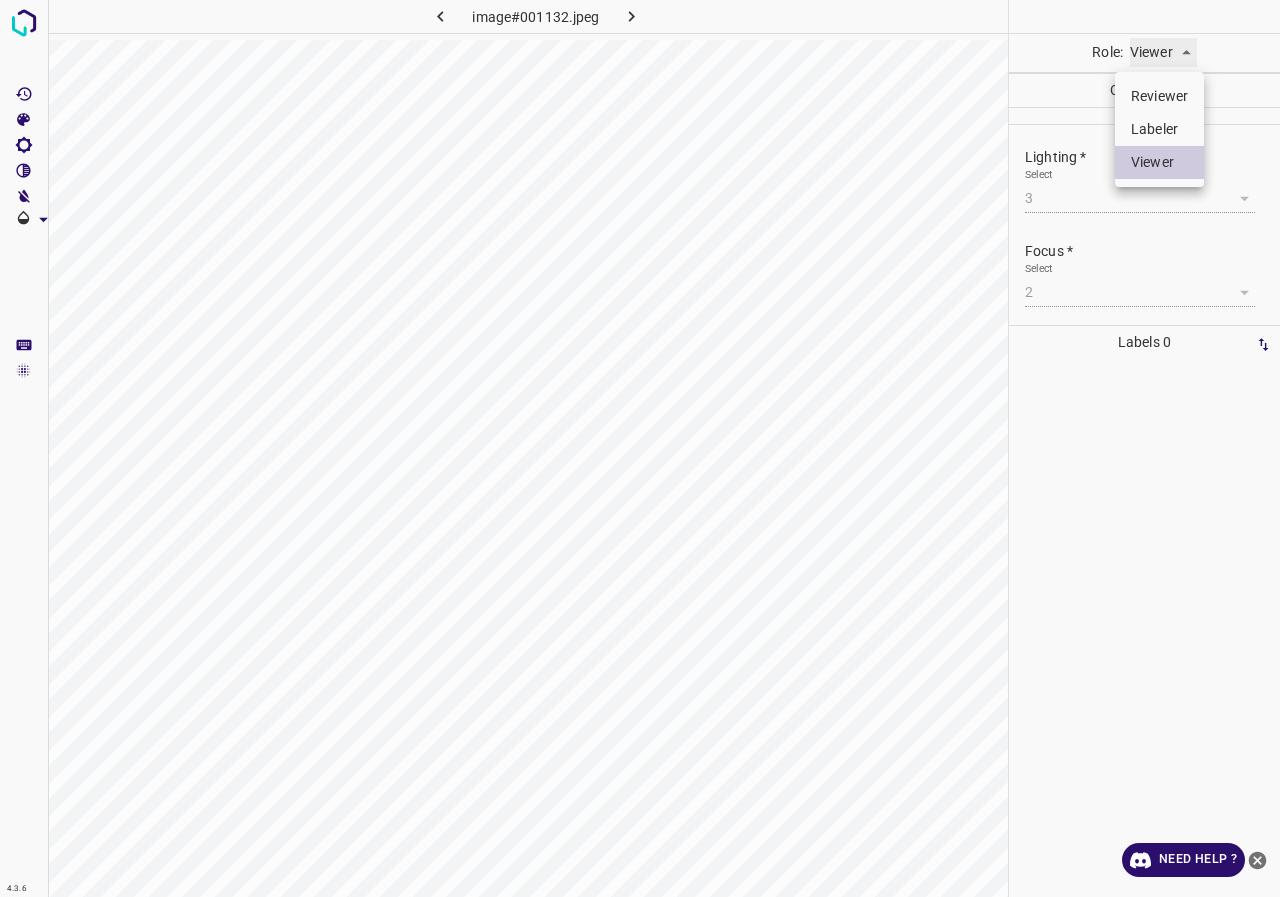 type on "labeler" 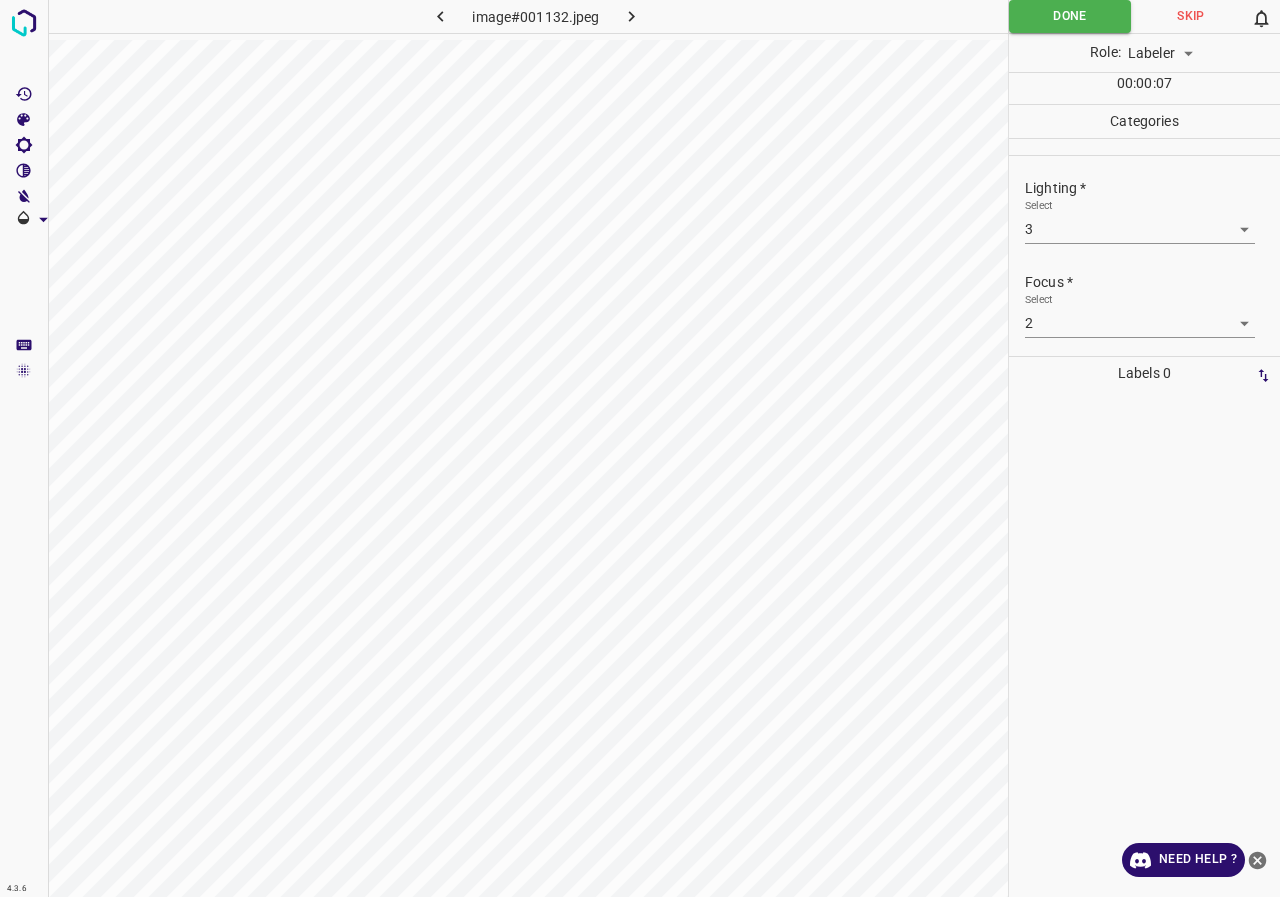 click on "4.3.6  image#001132.jpeg Done Skip 0 Role: Labeler labeler 00   : 00   : 07   Categories Lighting *  Select 3 3 Focus *  Select 2 2 Overall *  Select ​ Labels   0 Categories 1 Lighting 2 Focus 3 Overall Tools Space Change between modes (Draw & Edit) I Auto labeling R Restore zoom M Zoom in N Zoom out Delete Delete selecte label Filters Z Restore filters X Saturation filter C Brightness filter V Contrast filter B Gray scale filter General O Download Need Help ? - Text - Hide - Delete" at bounding box center (640, 448) 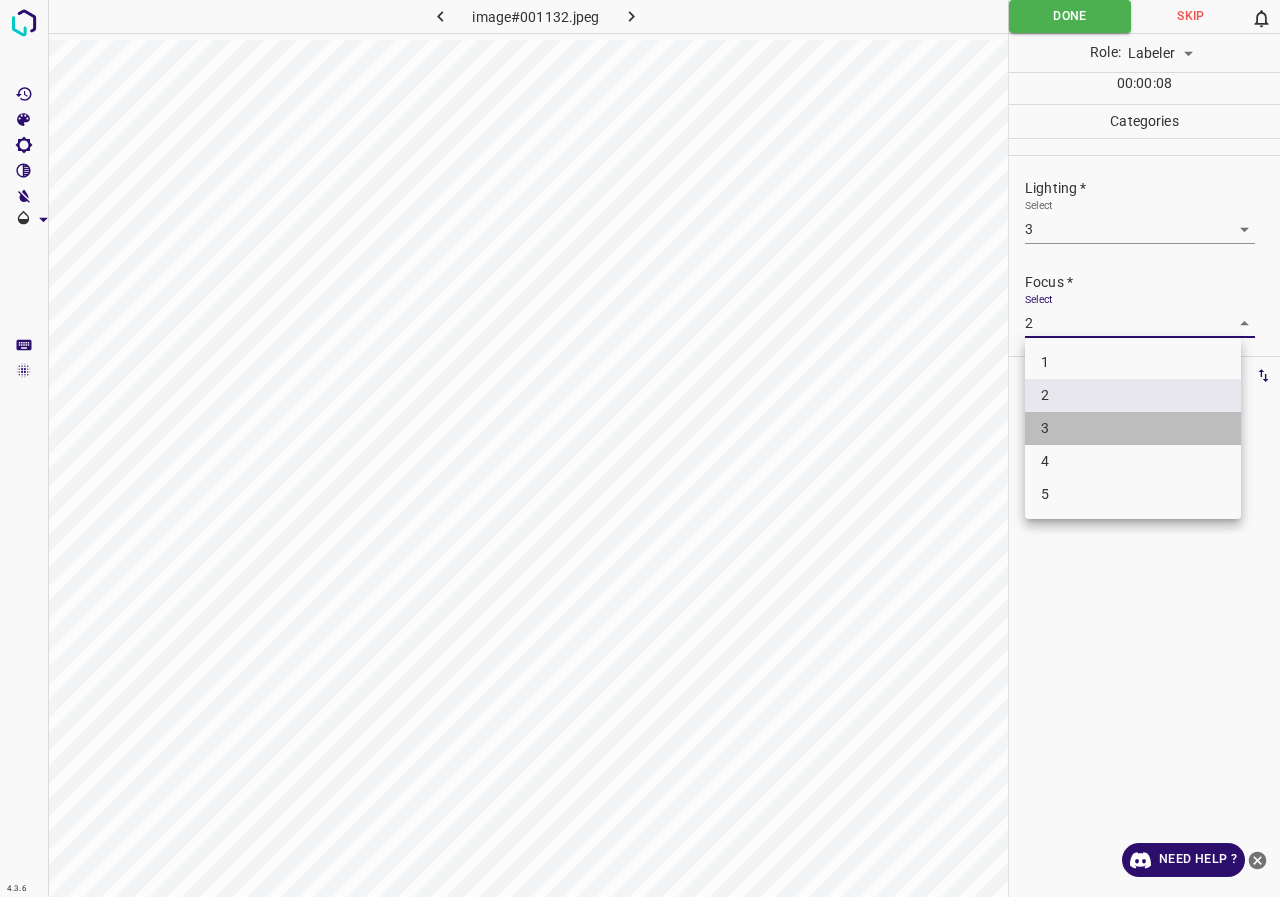 drag, startPoint x: 1075, startPoint y: 433, endPoint x: 1091, endPoint y: 297, distance: 136.93794 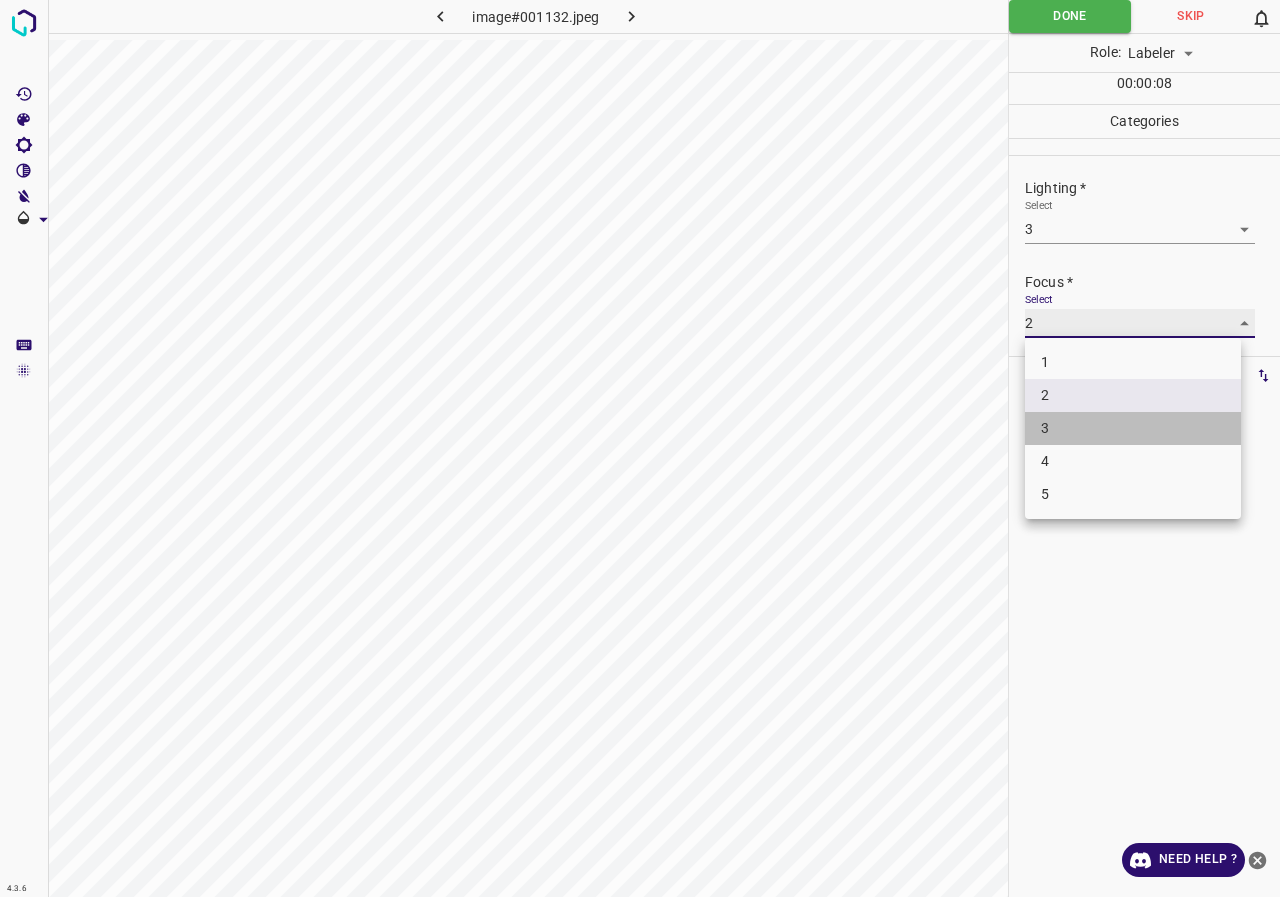 type on "3" 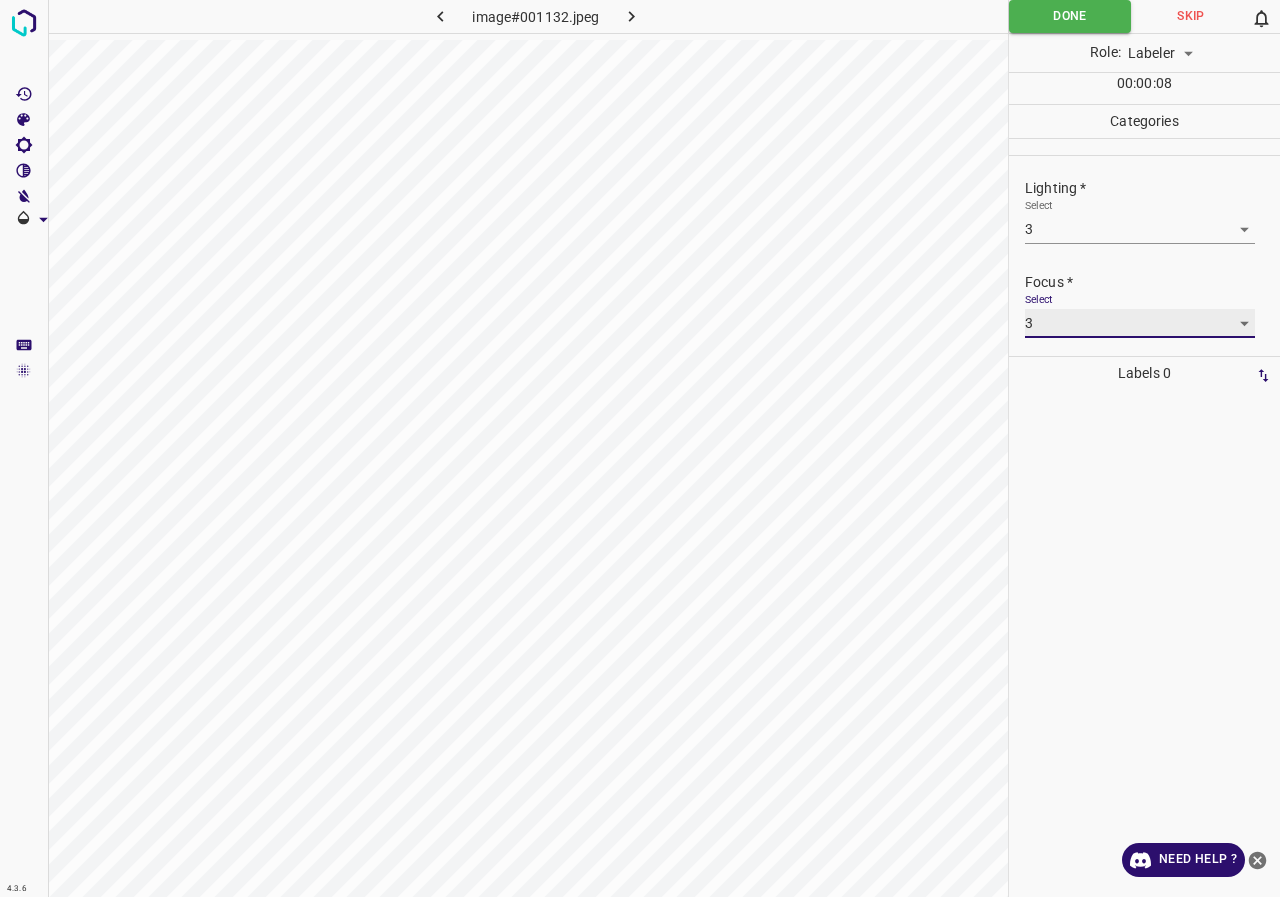 scroll, scrollTop: 98, scrollLeft: 0, axis: vertical 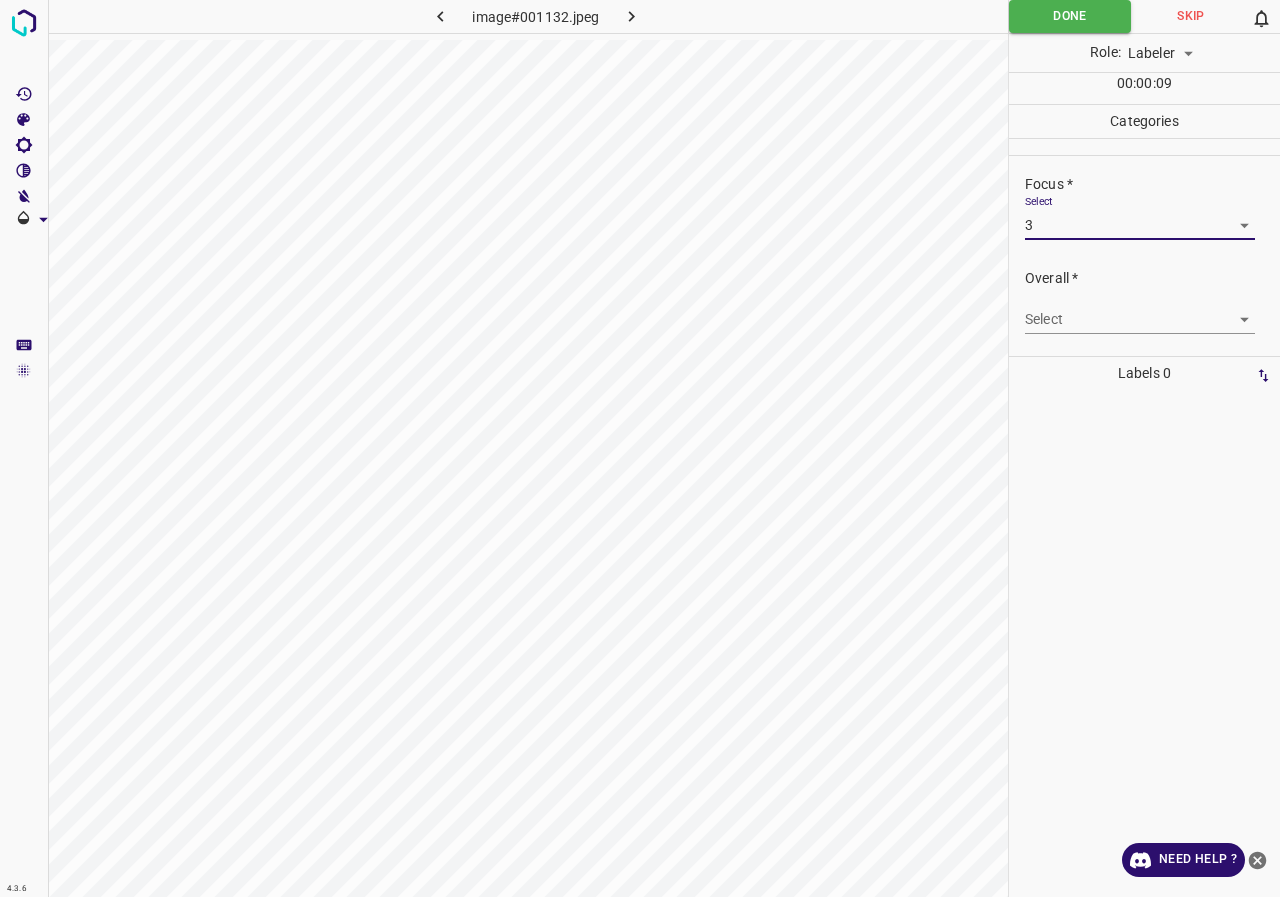 click on "4.3.6  image#001132.jpeg Done Skip 0 Role: Labeler labeler 00   : 00   : 09   Categories Lighting *  Select 3 3 Focus *  Select 3 3 Overall *  Select ​ Labels   0 Categories 1 Lighting 2 Focus 3 Overall Tools Space Change between modes (Draw & Edit) I Auto labeling R Restore zoom M Zoom in N Zoom out Delete Delete selecte label Filters Z Restore filters X Saturation filter C Brightness filter V Contrast filter B Gray scale filter General O Download Need Help ? - Text - Hide - Delete" at bounding box center (640, 448) 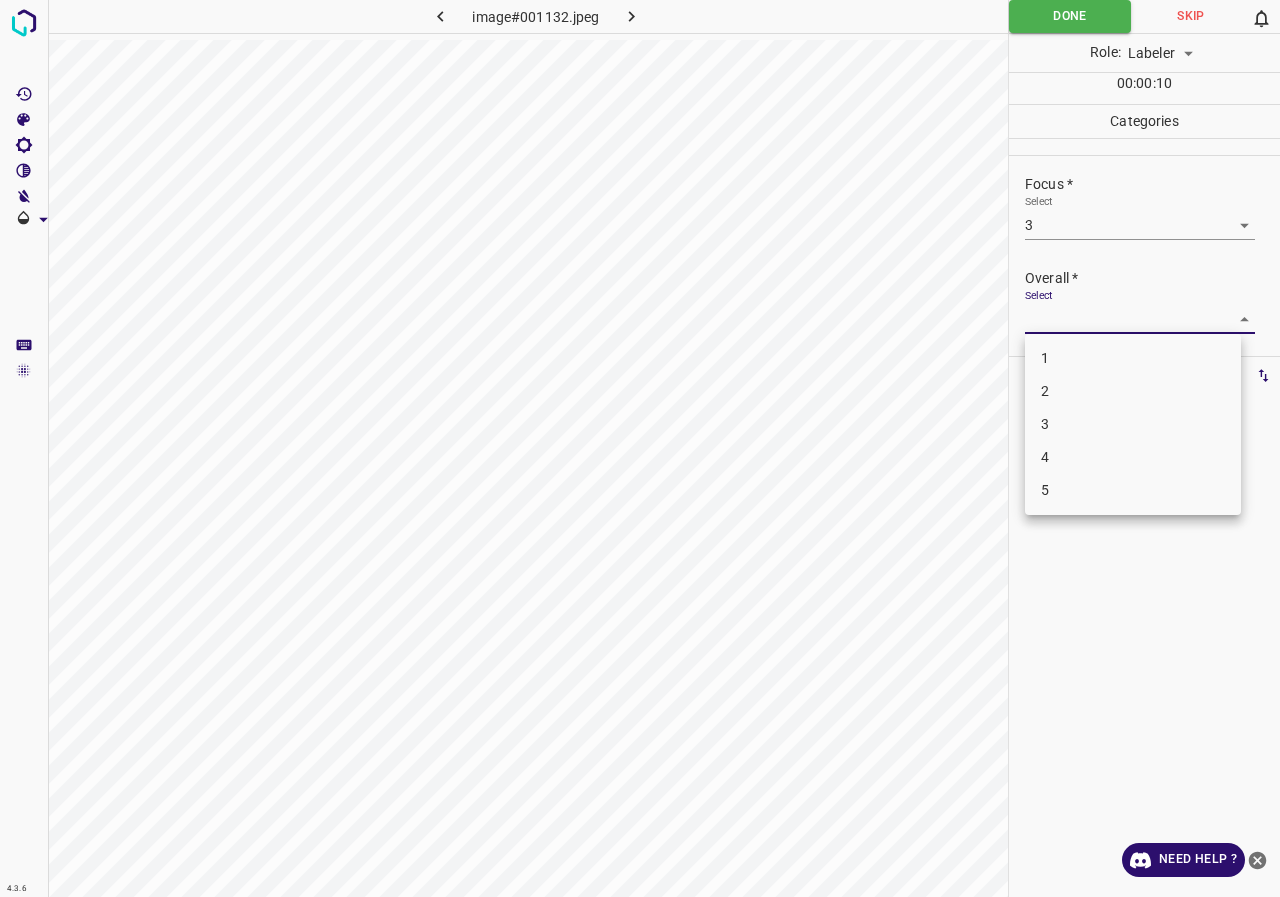 click on "3" at bounding box center (1133, 424) 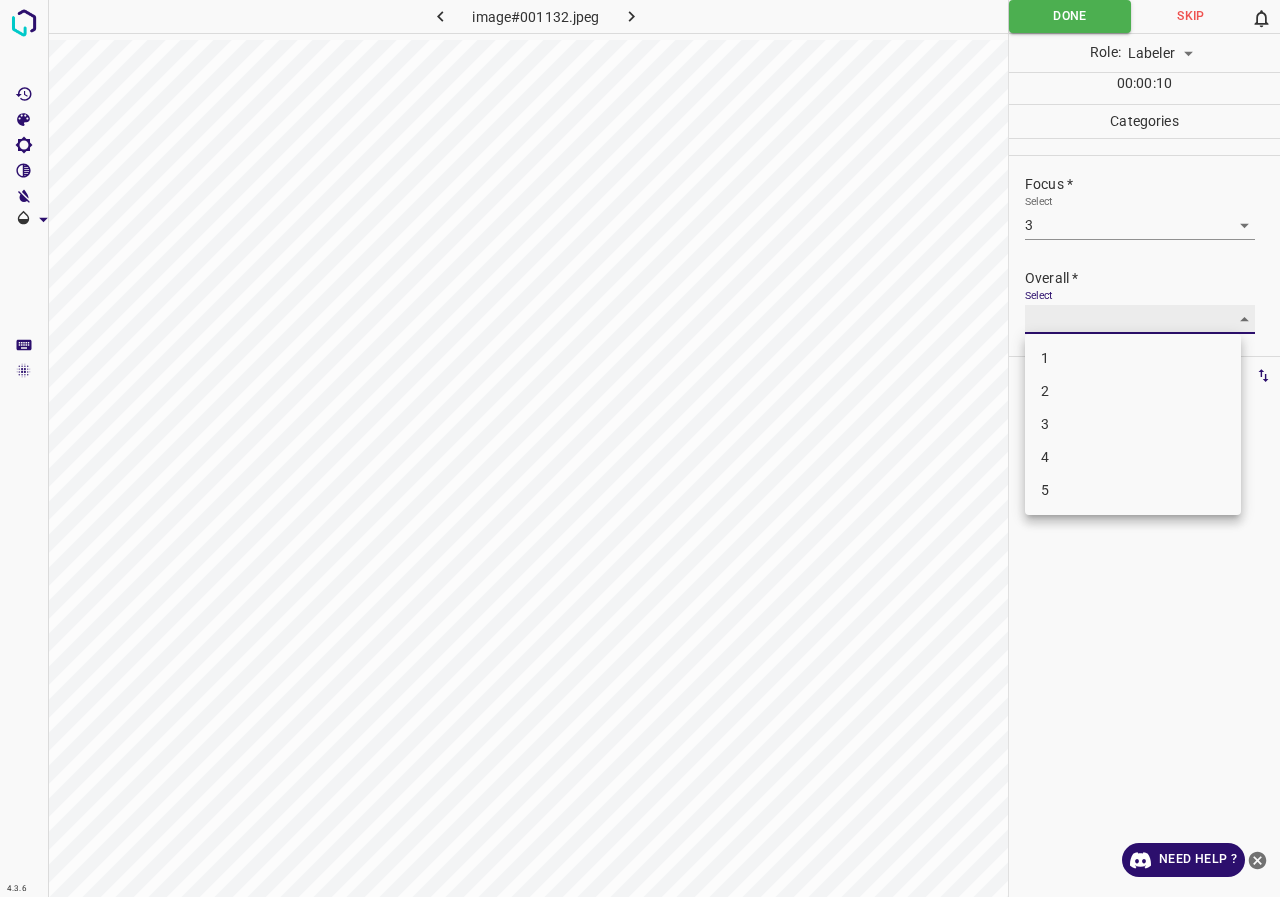 type on "3" 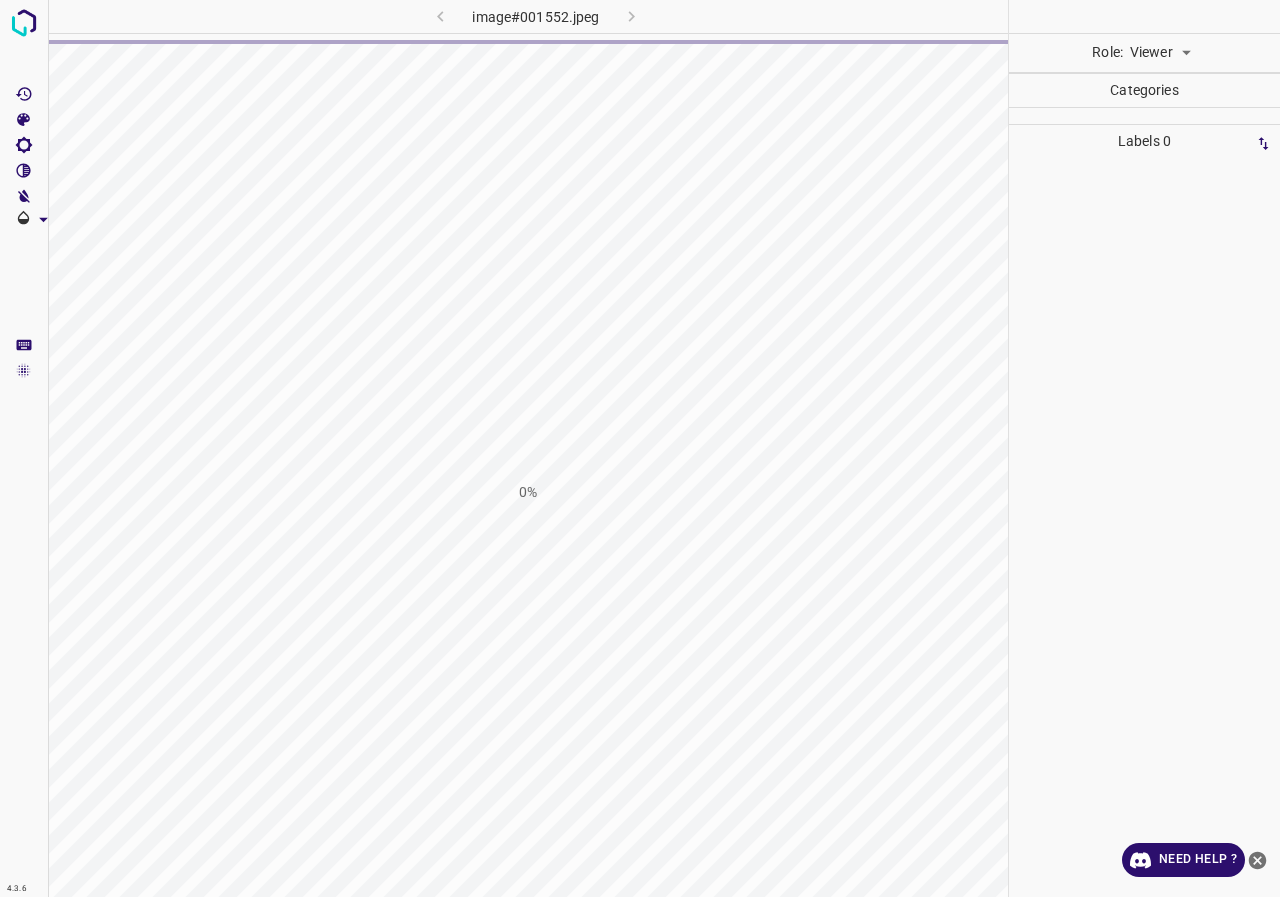 scroll, scrollTop: 0, scrollLeft: 0, axis: both 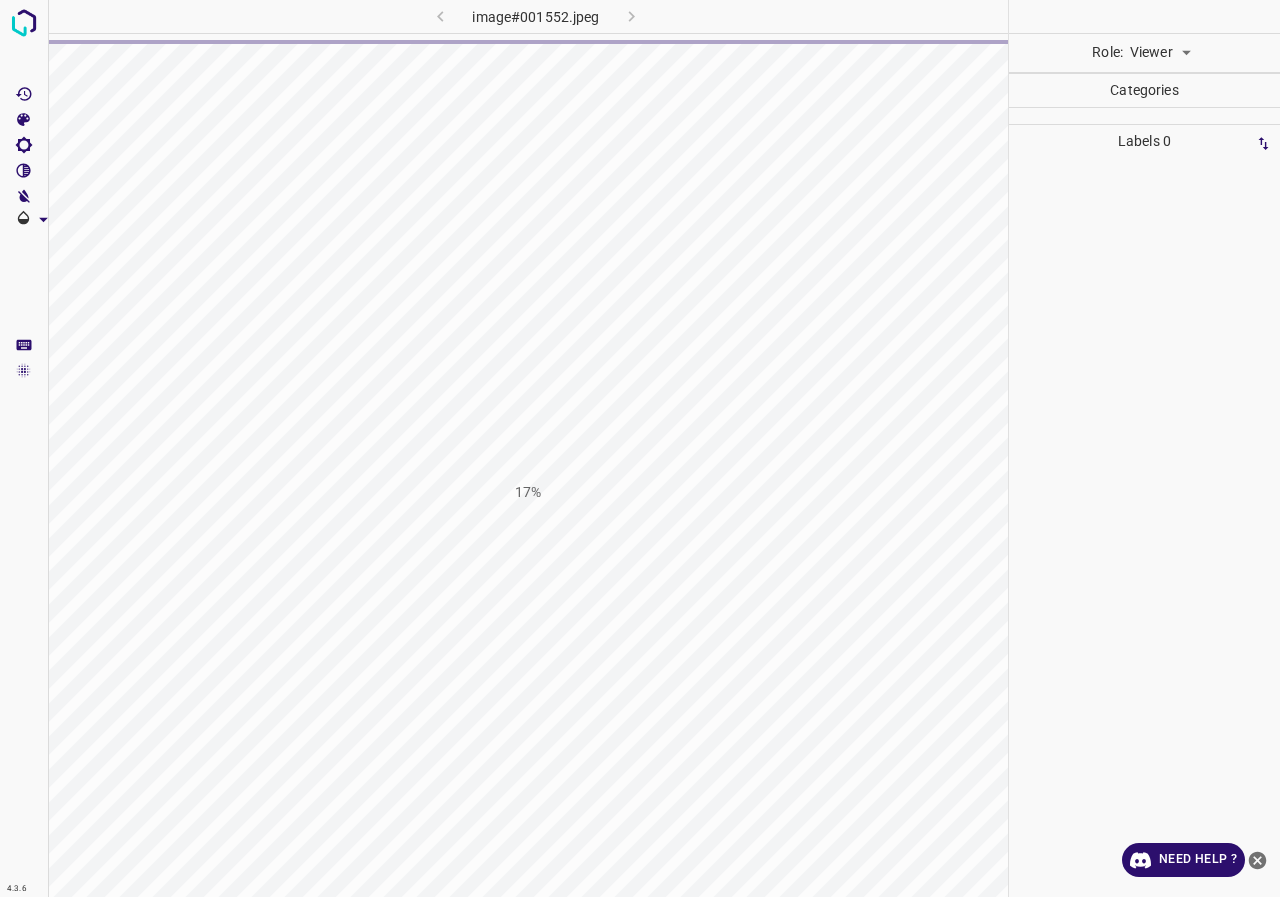 click on "4.3.6  image#001552.jpeg 17% Role: Viewer viewer Categories Labels   0 Categories 1 Lighting 2 Focus 3 Overall Tools Space Change between modes (Draw & Edit) I Auto labeling R Restore zoom M Zoom in N Zoom out Delete Delete selecte label Filters Z Restore filters X Saturation filter C Brightness filter V Contrast filter B Gray scale filter General O Download Need Help ? - Text - Hide - Delete" at bounding box center (640, 448) 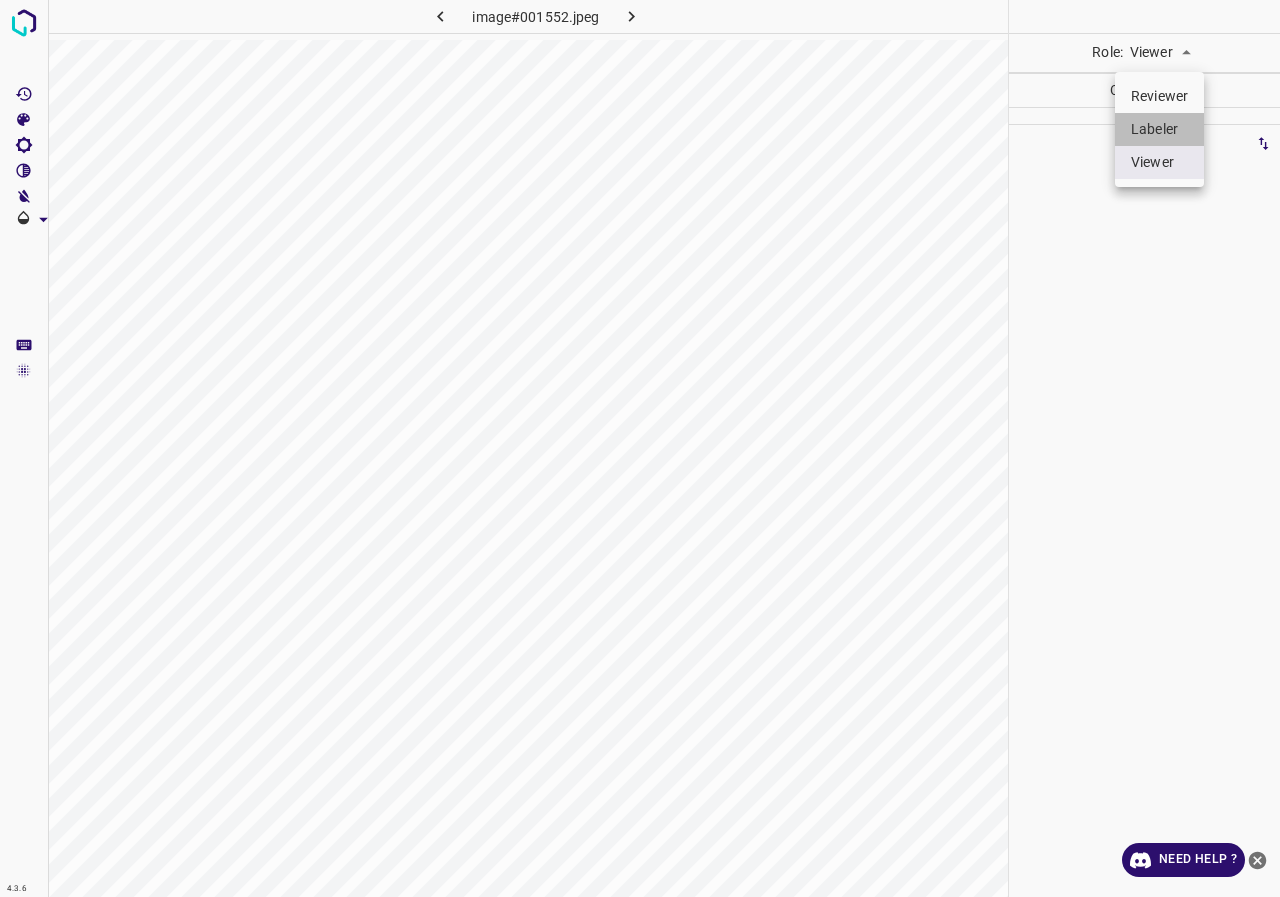 click on "Labeler" at bounding box center (1159, 129) 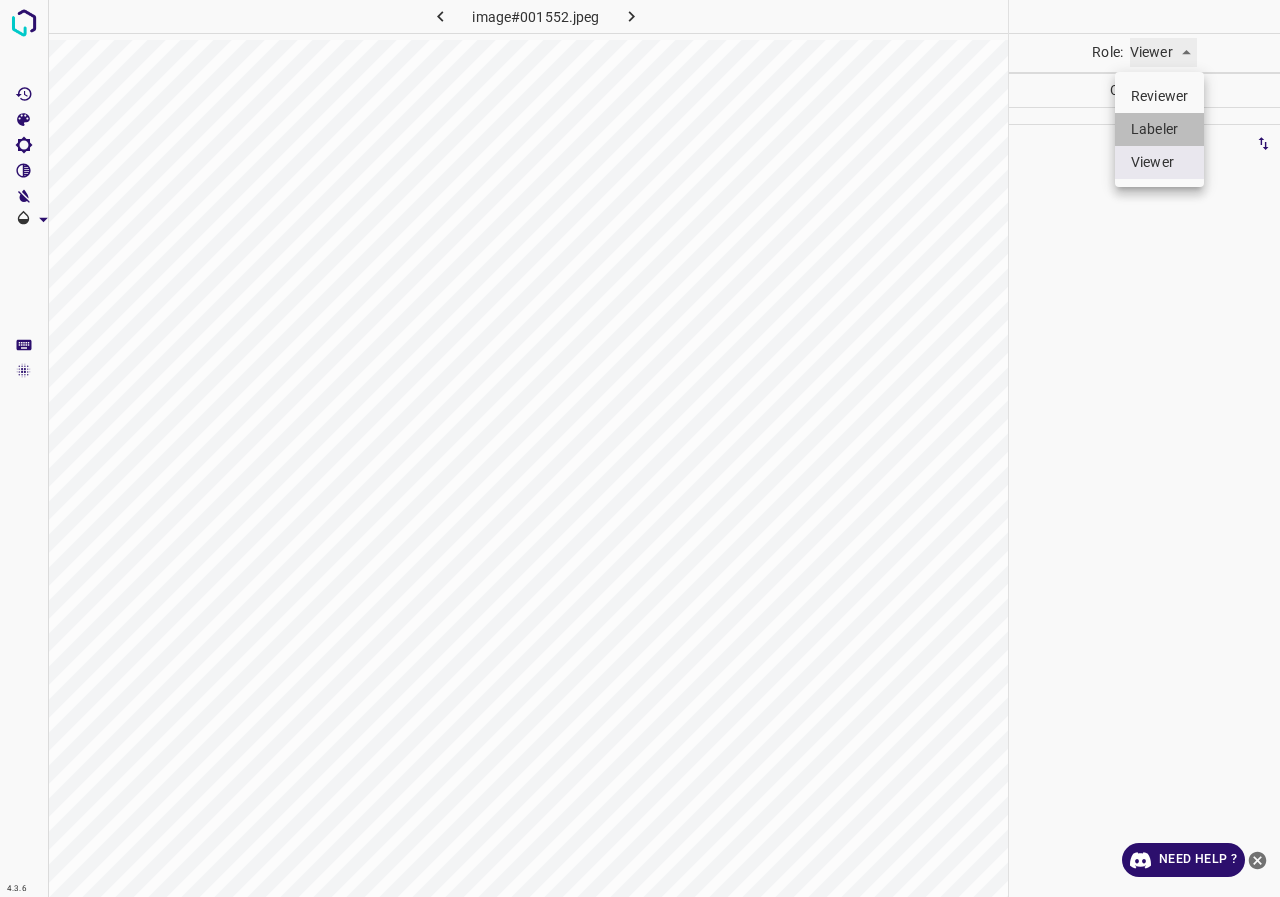 type on "labeler" 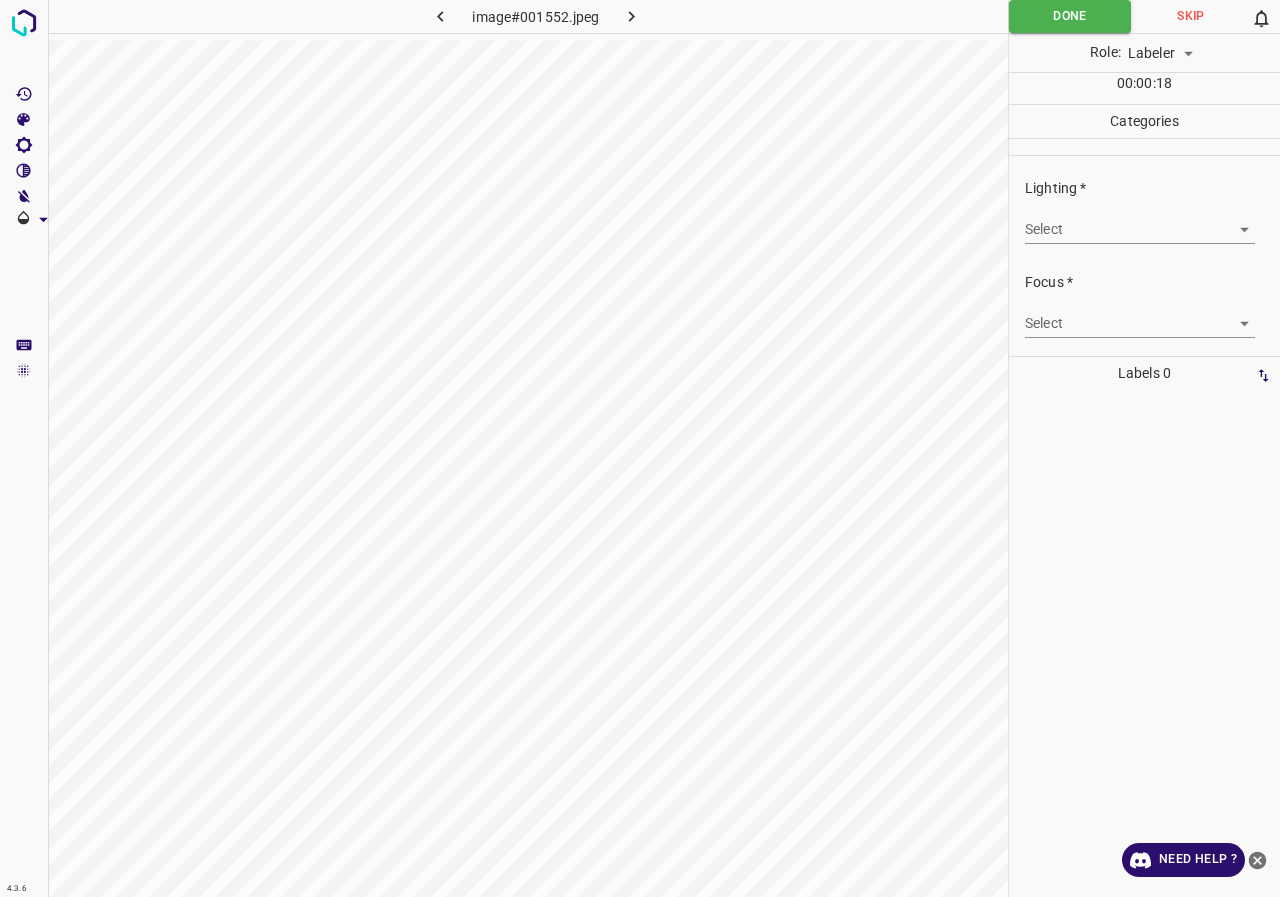 click on "Select ​" at bounding box center [1140, 221] 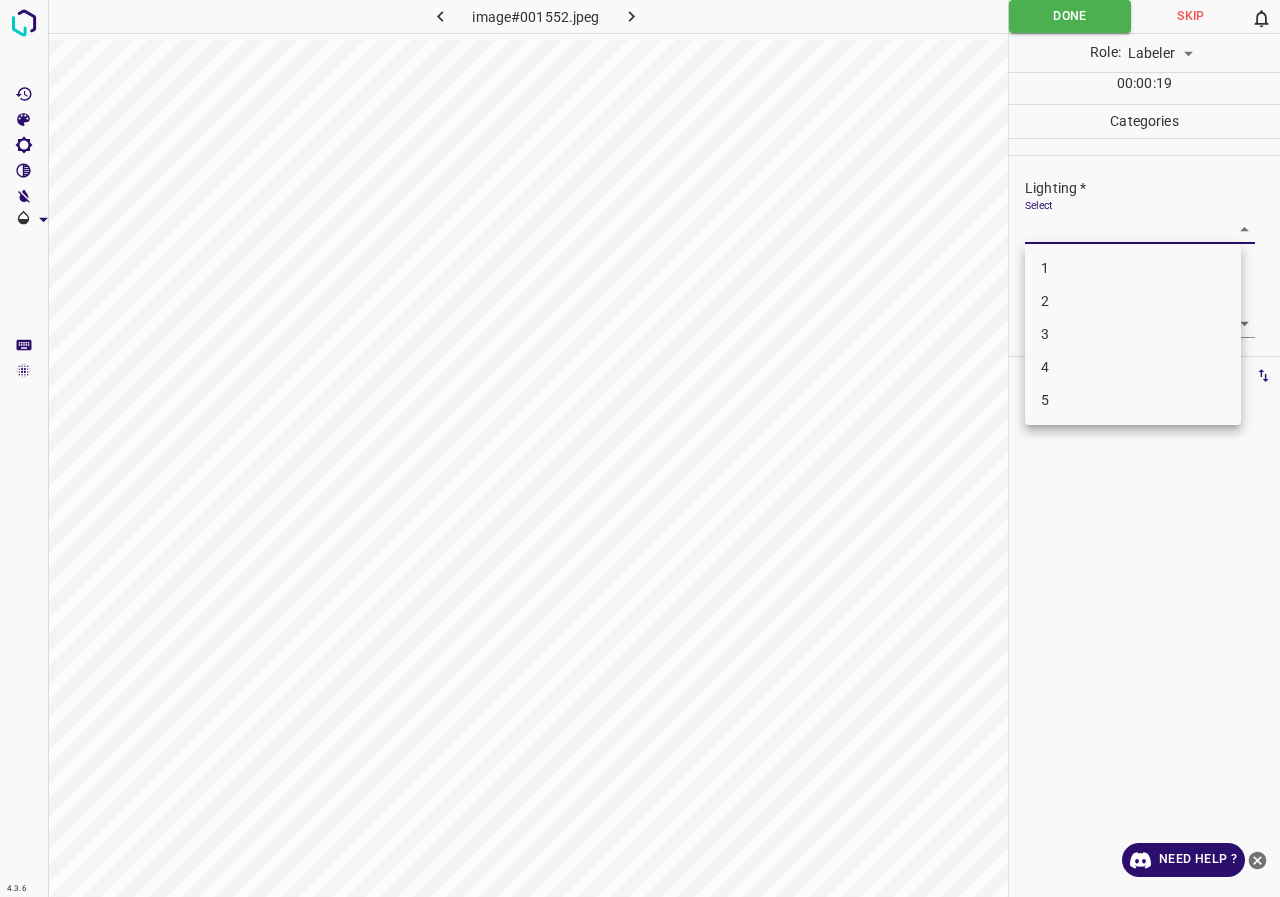 click on "3" at bounding box center [1133, 334] 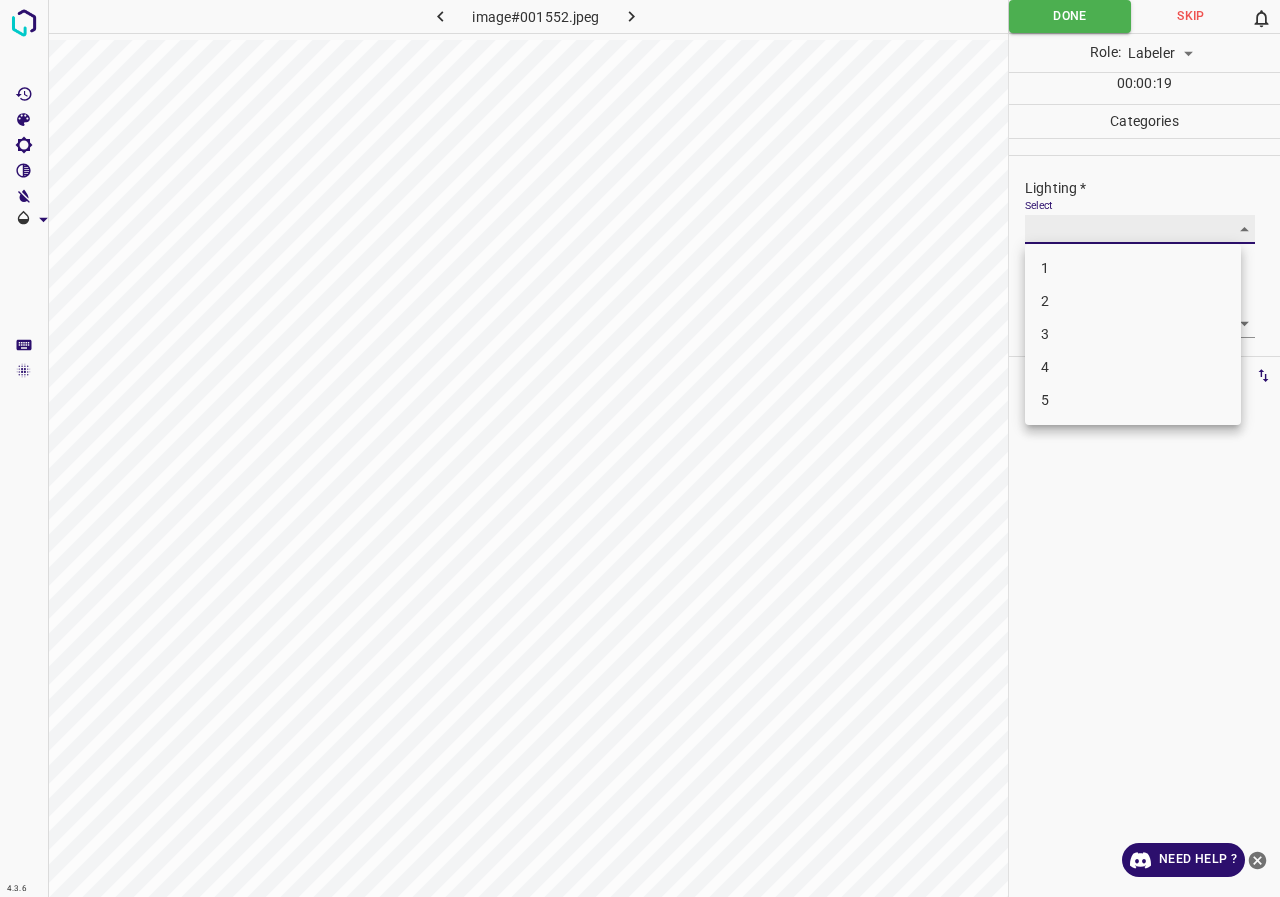 type on "3" 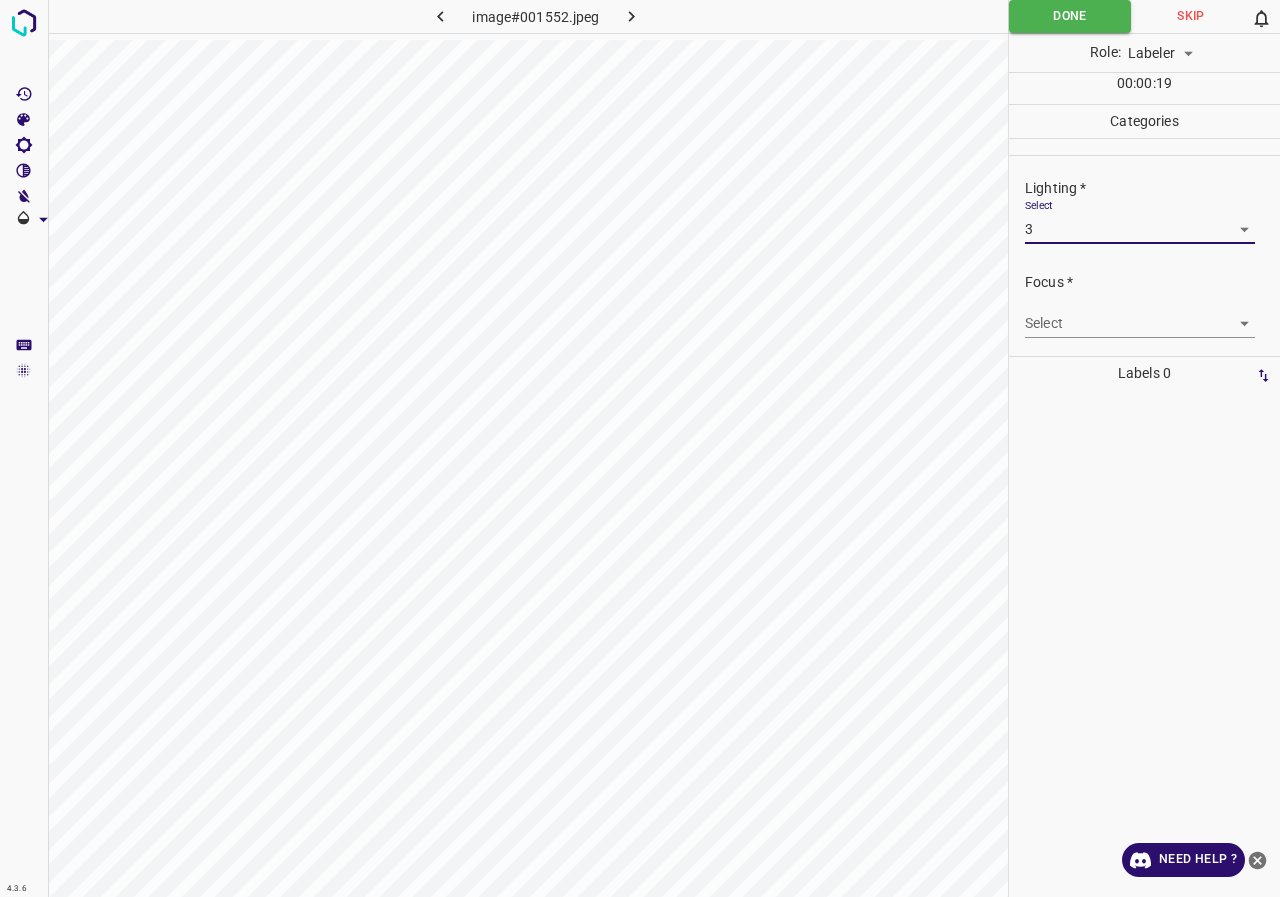 click on "4.3.6  image#001552.jpeg Done Skip 0 Role: Labeler labeler 00   : 00   : 19   Categories Lighting *  Select 3 3 Focus *  Select ​ Overall *  Select ​ Labels   0 Categories 1 Lighting 2 Focus 3 Overall Tools Space Change between modes (Draw & Edit) I Auto labeling R Restore zoom M Zoom in N Zoom out Delete Delete selecte label Filters Z Restore filters X Saturation filter C Brightness filter V Contrast filter B Gray scale filter General O Download Need Help ? - Text - Hide - Delete" at bounding box center (640, 448) 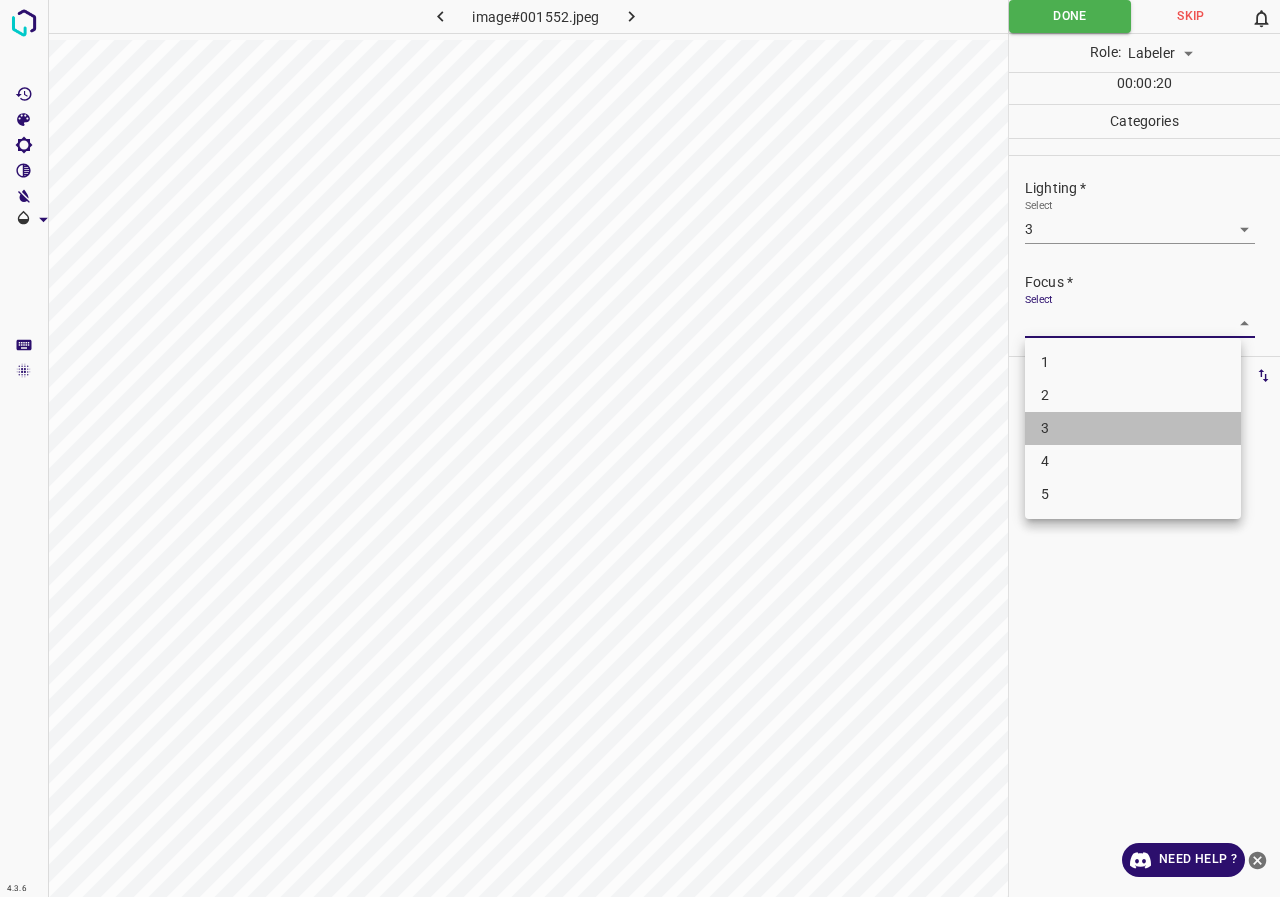 drag, startPoint x: 1078, startPoint y: 429, endPoint x: 1085, endPoint y: 321, distance: 108.226616 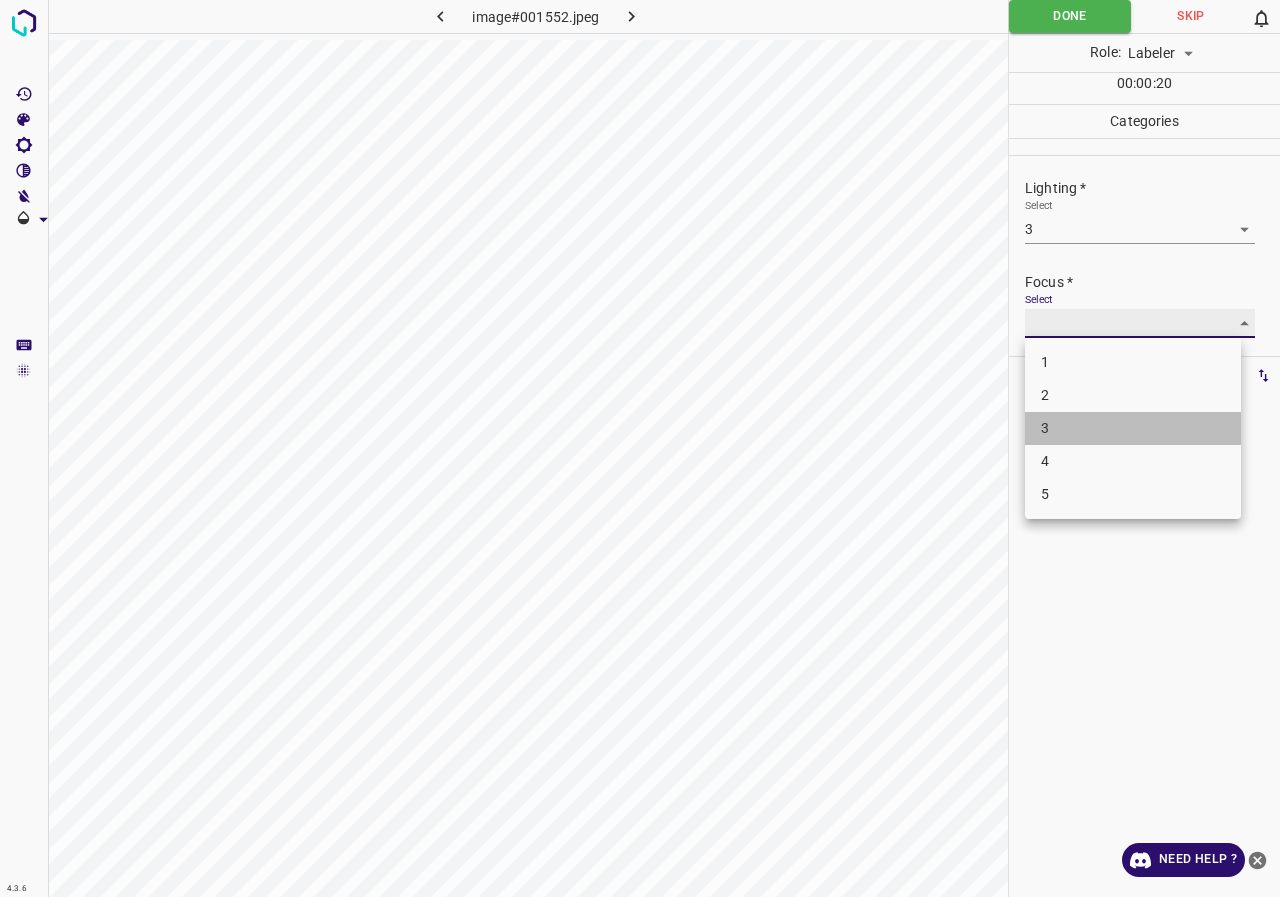 type on "3" 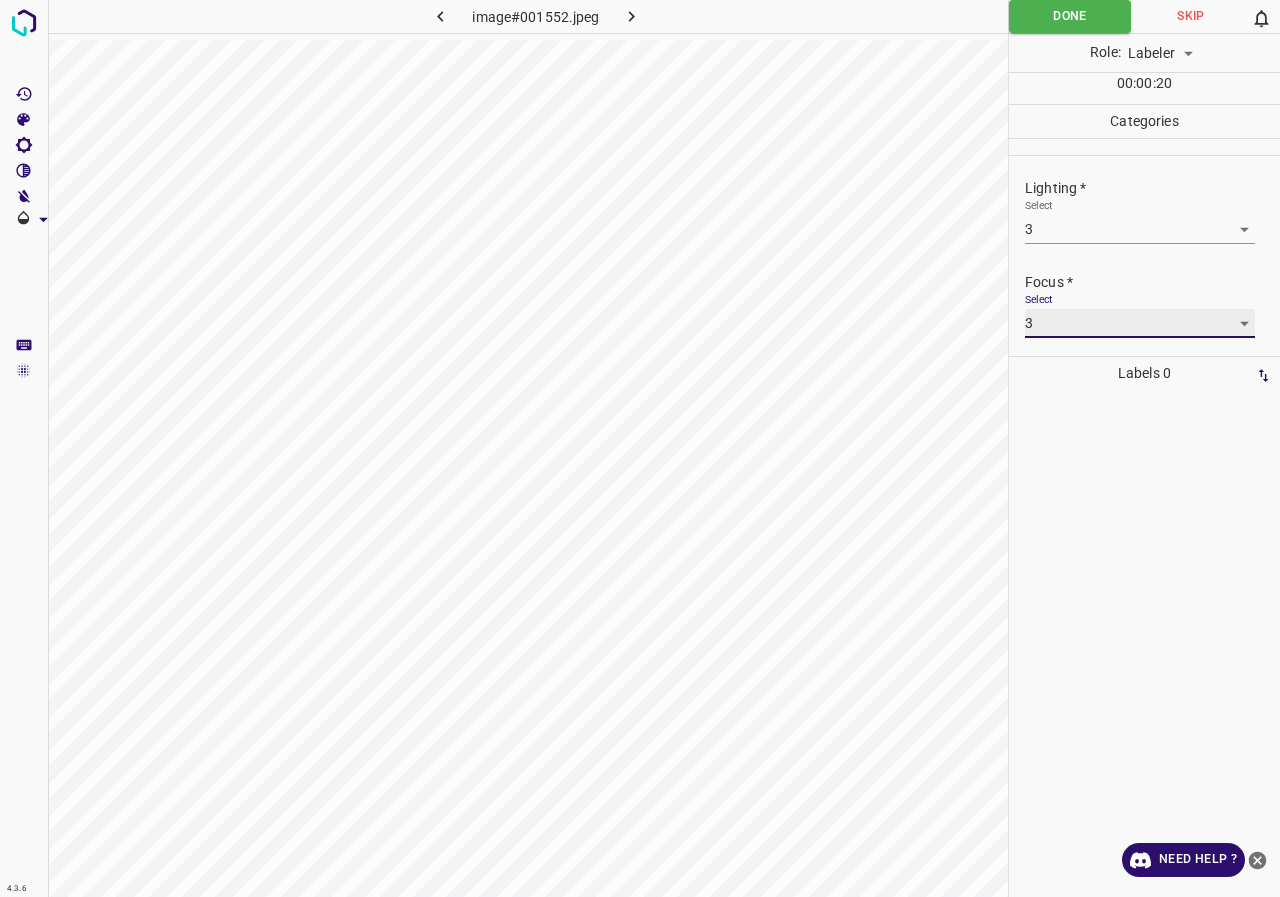 scroll, scrollTop: 98, scrollLeft: 0, axis: vertical 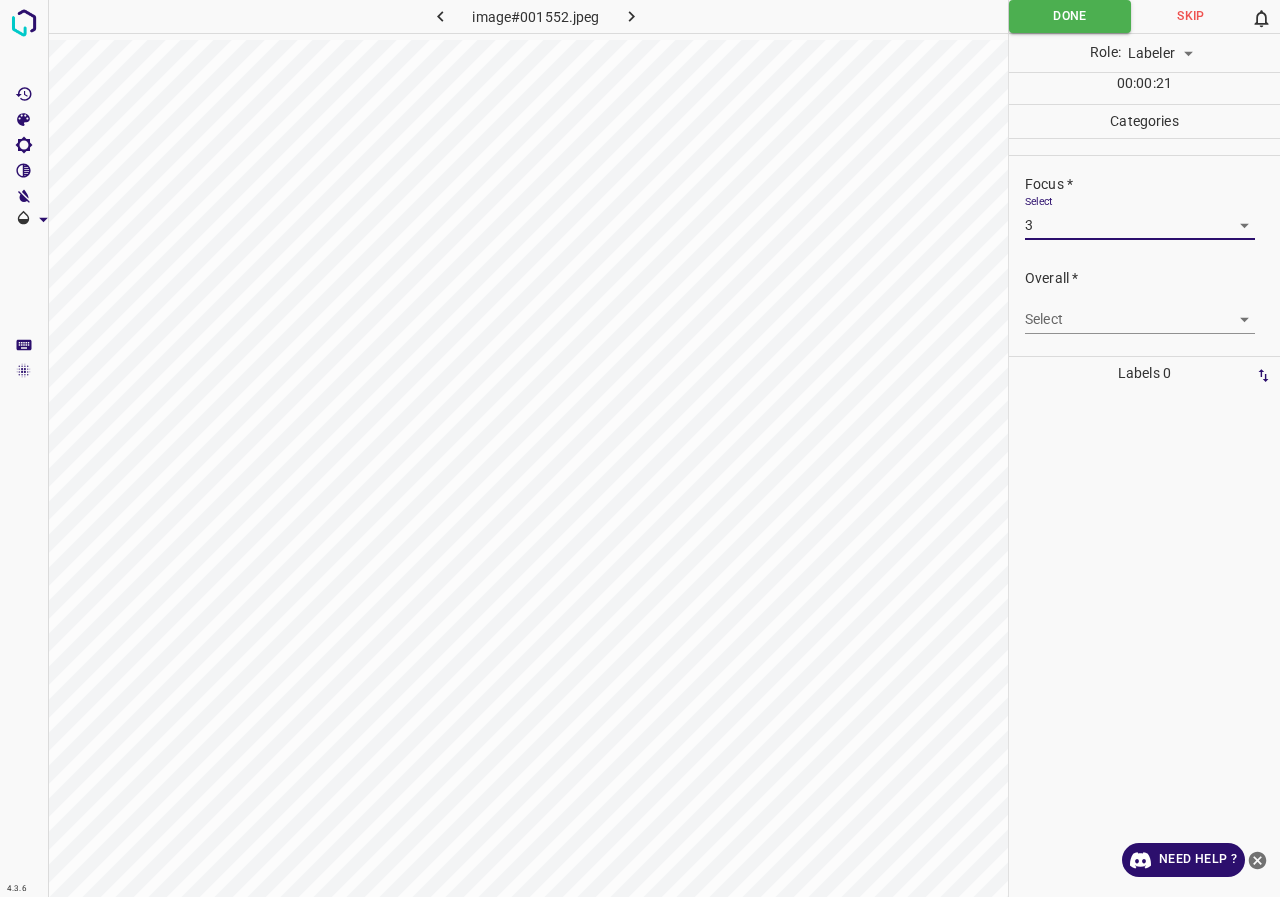 click on "4.3.6  image#001552.jpeg Done Skip 0 Role: Labeler labeler 00   : 00   : 21   Categories Lighting *  Select 3 3 Focus *  Select 3 3 Overall *  Select ​ Labels   0 Categories 1 Lighting 2 Focus 3 Overall Tools Space Change between modes (Draw & Edit) I Auto labeling R Restore zoom M Zoom in N Zoom out Delete Delete selecte label Filters Z Restore filters X Saturation filter C Brightness filter V Contrast filter B Gray scale filter General O Download Need Help ? - Text - Hide - Delete" at bounding box center (640, 448) 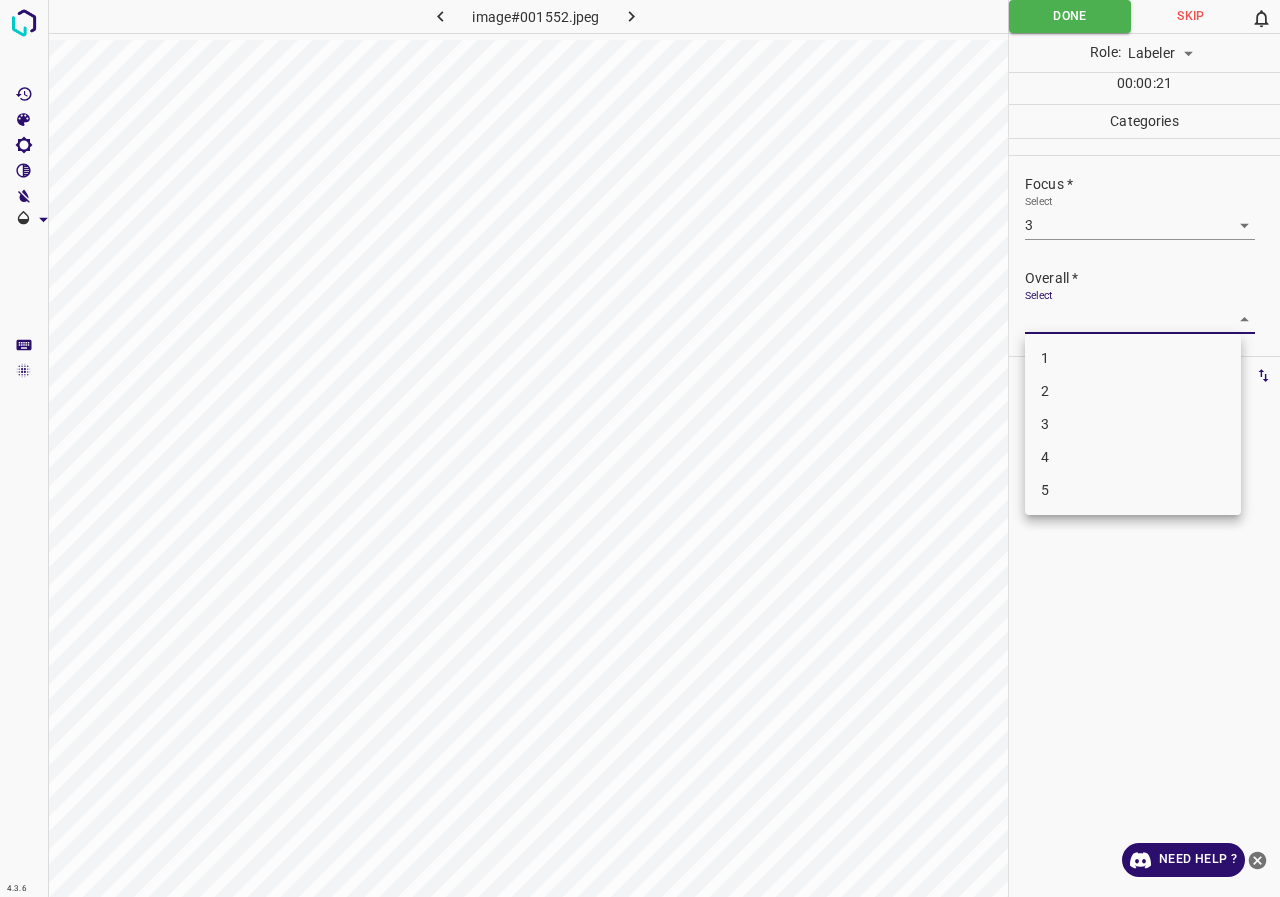 drag, startPoint x: 1081, startPoint y: 430, endPoint x: 1077, endPoint y: 376, distance: 54.147945 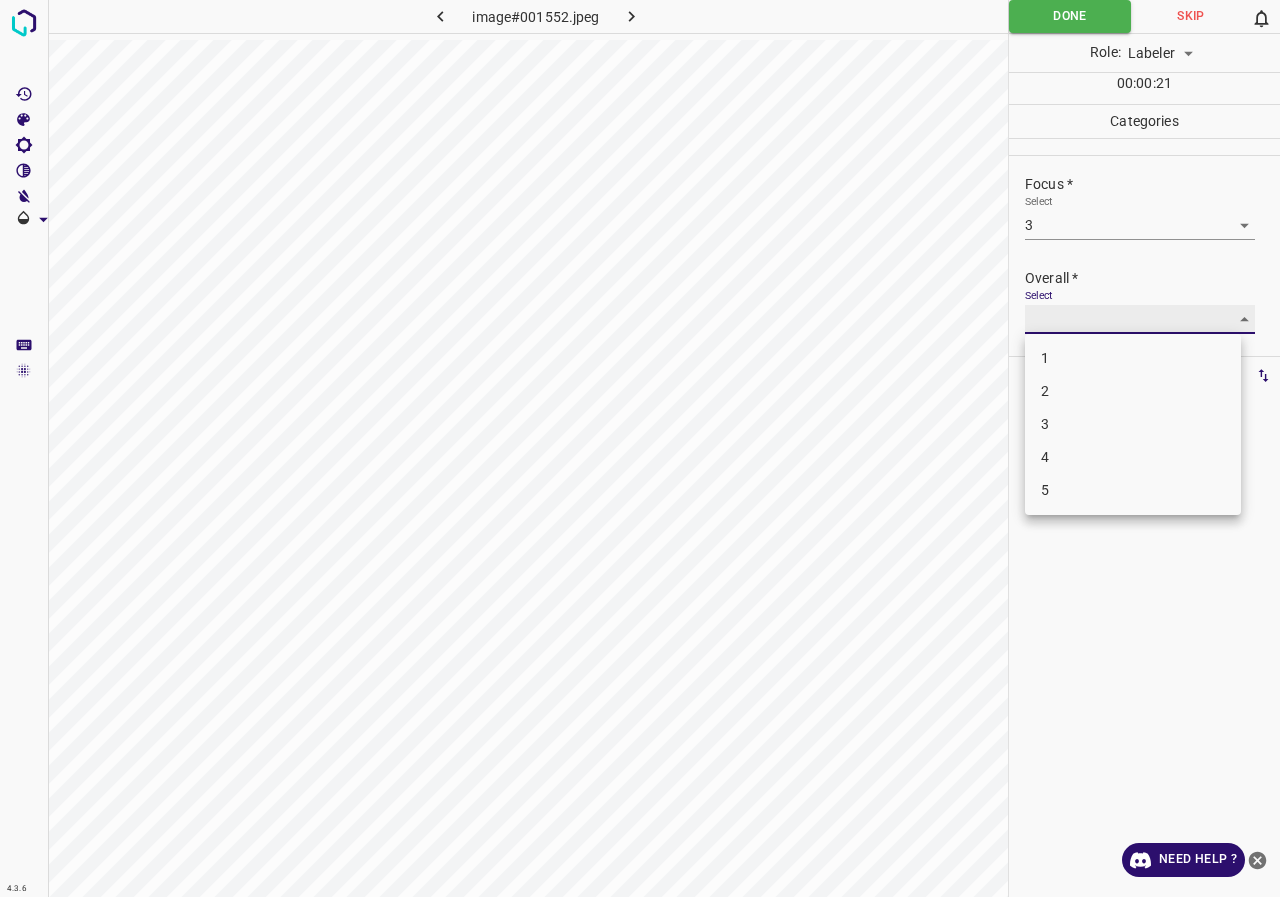 type on "3" 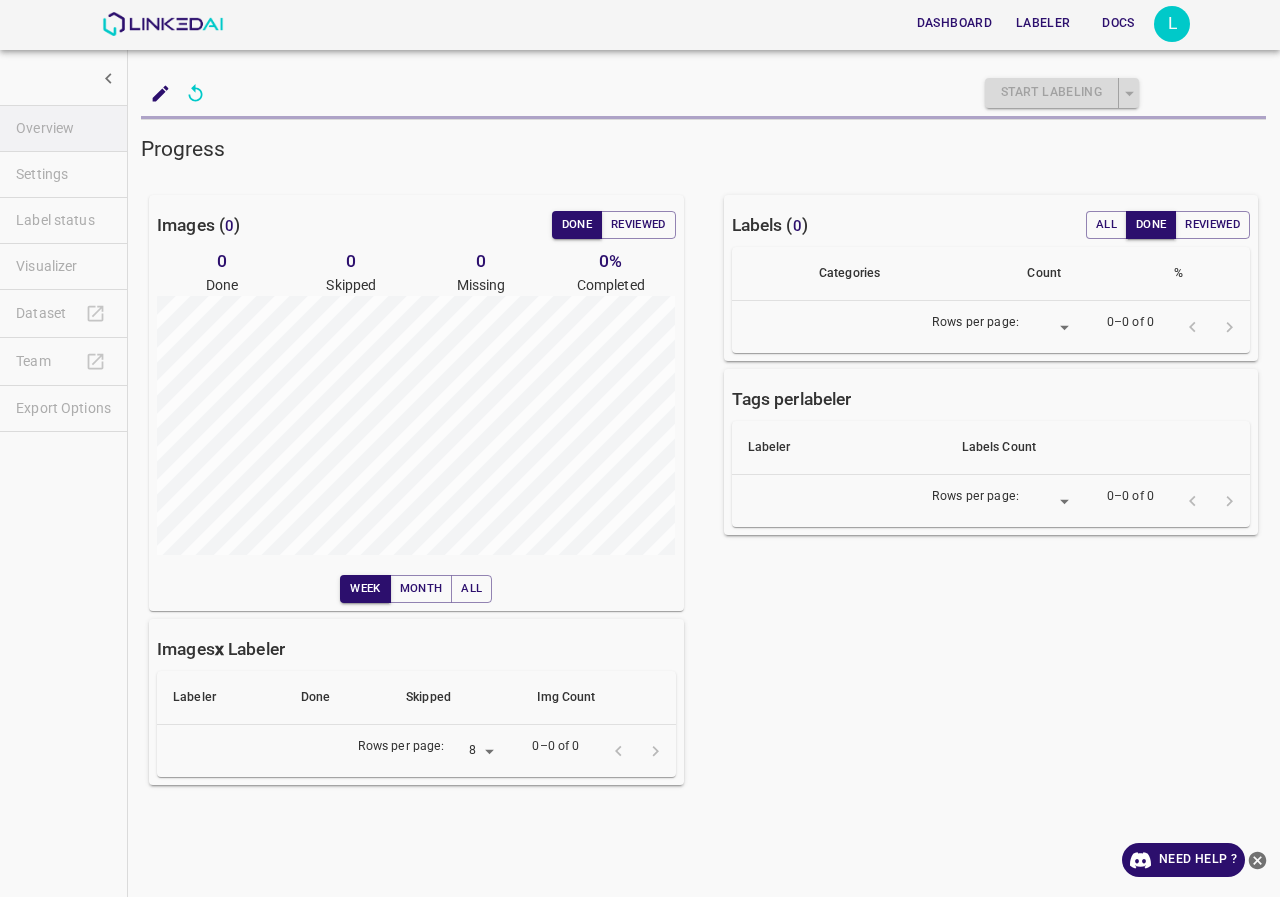 scroll, scrollTop: 0, scrollLeft: 0, axis: both 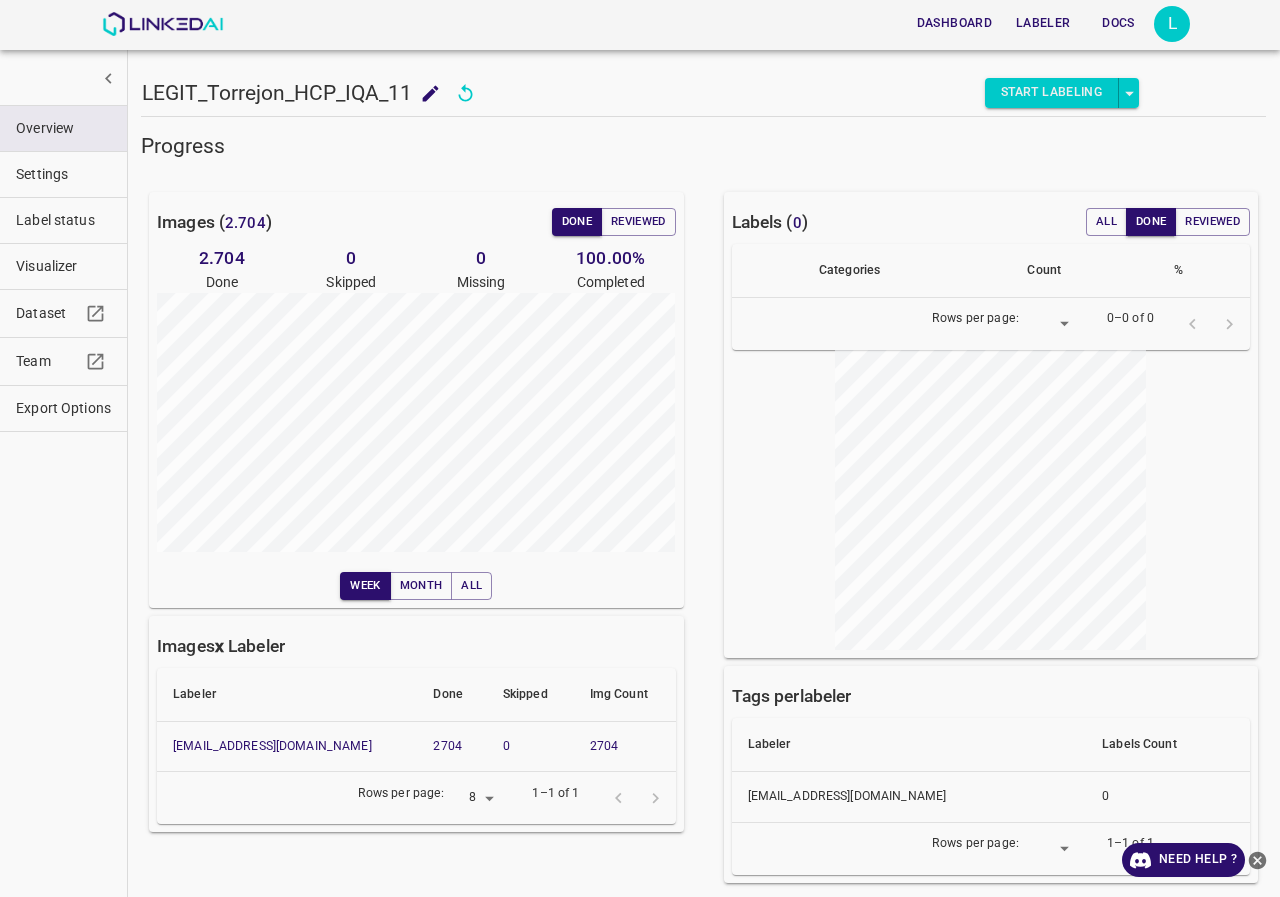 click on "Visualizer" at bounding box center (63, 266) 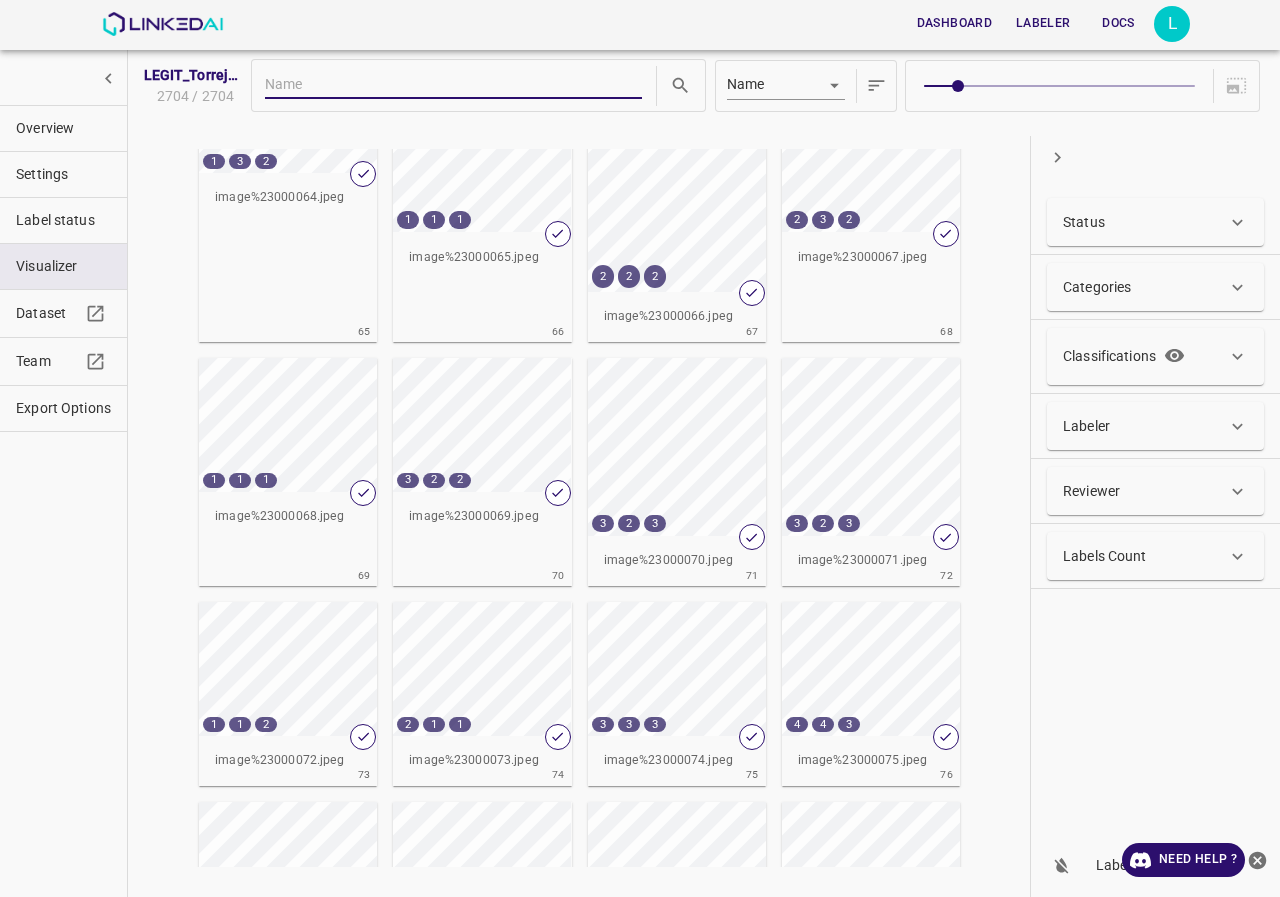 scroll, scrollTop: 4896, scrollLeft: 0, axis: vertical 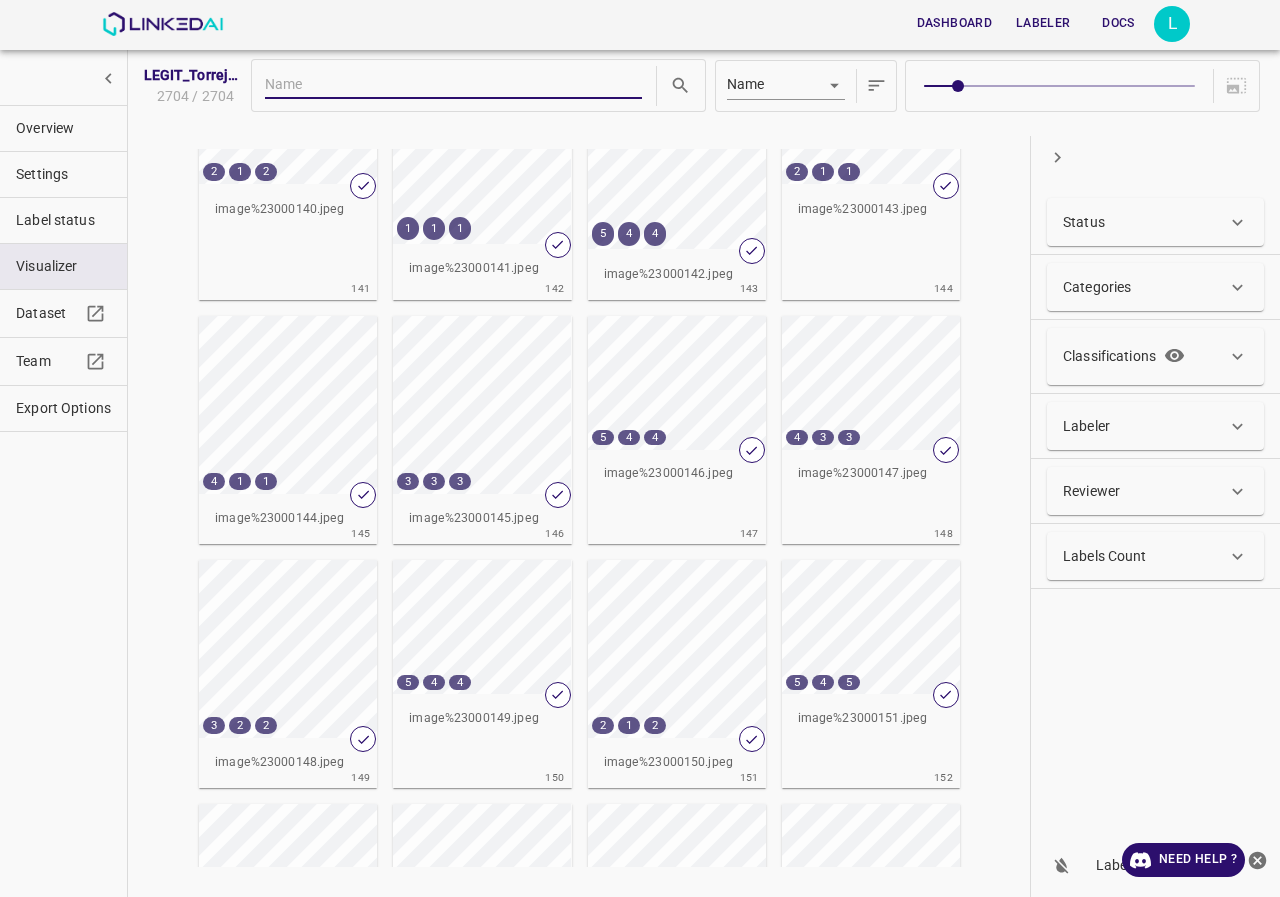 click on "Label status" at bounding box center (63, 220) 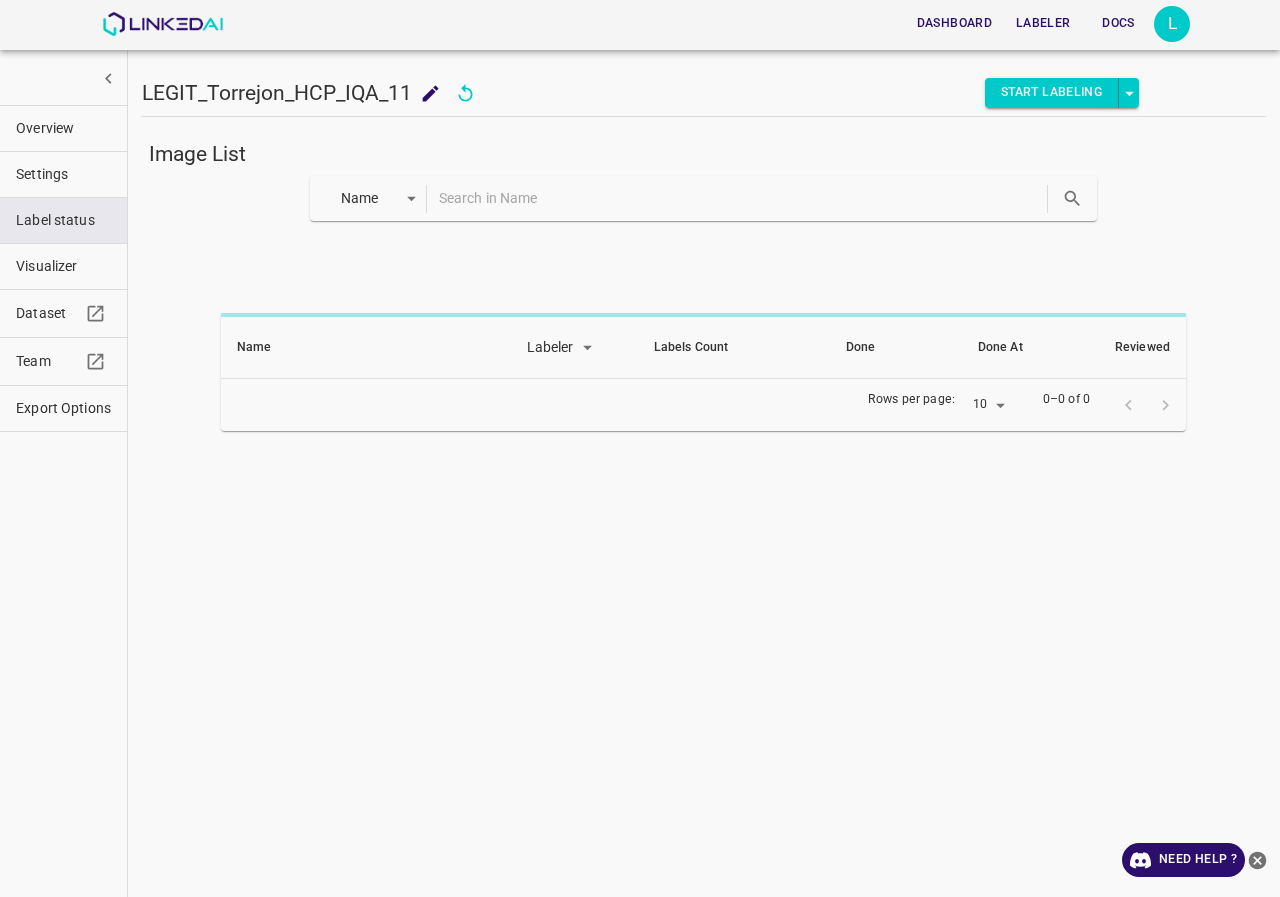 click at bounding box center (741, 198) 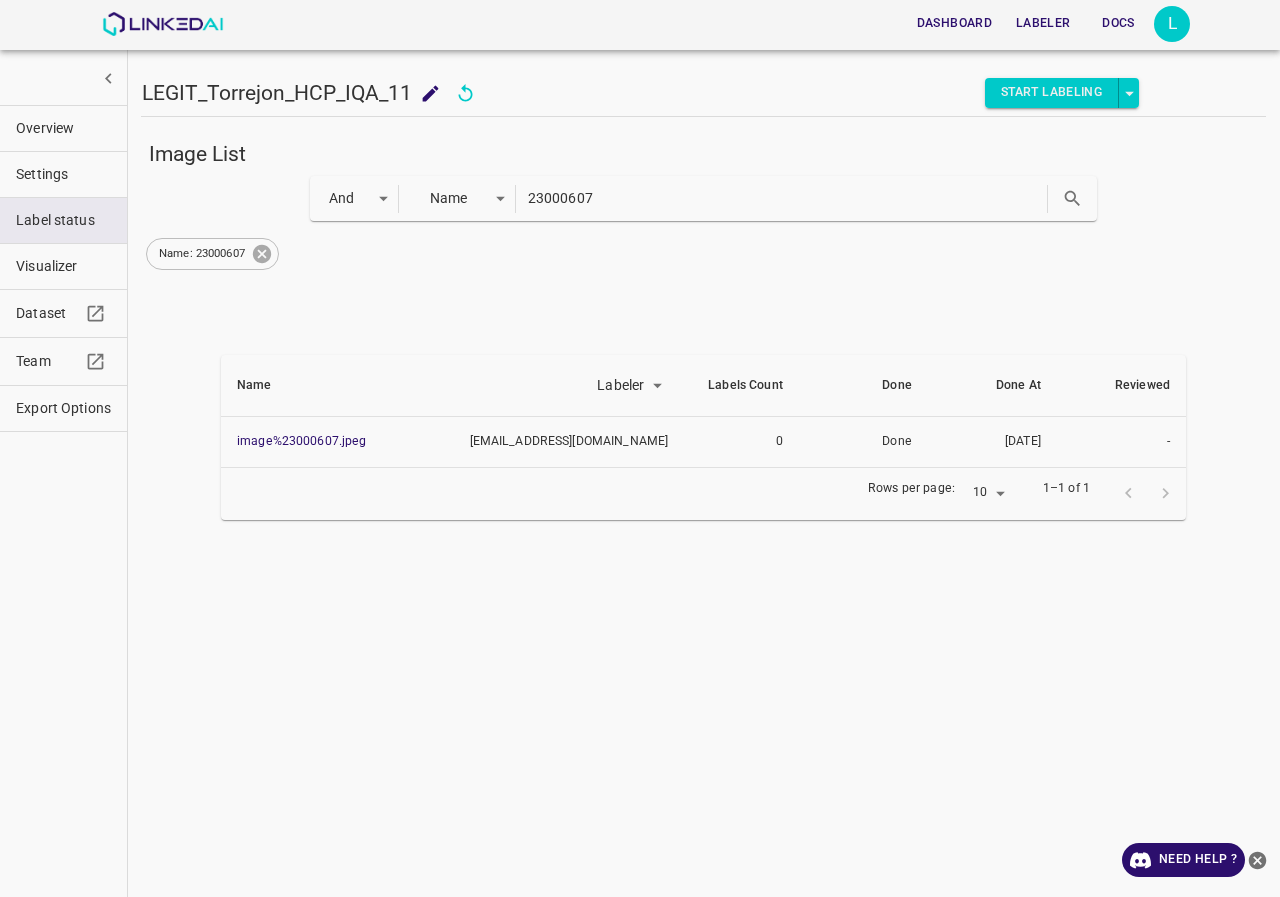 click 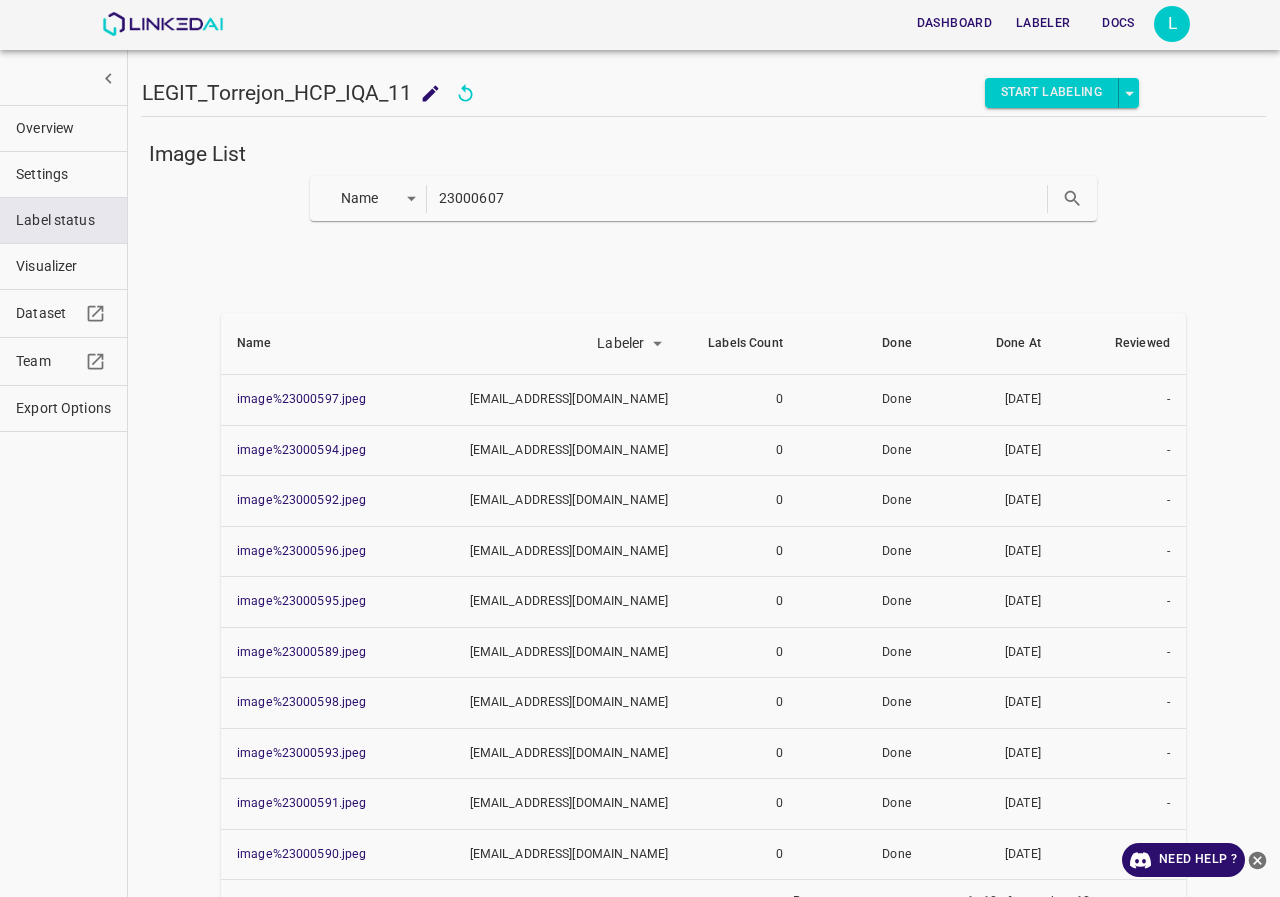 drag, startPoint x: 593, startPoint y: 197, endPoint x: 123, endPoint y: 211, distance: 470.20847 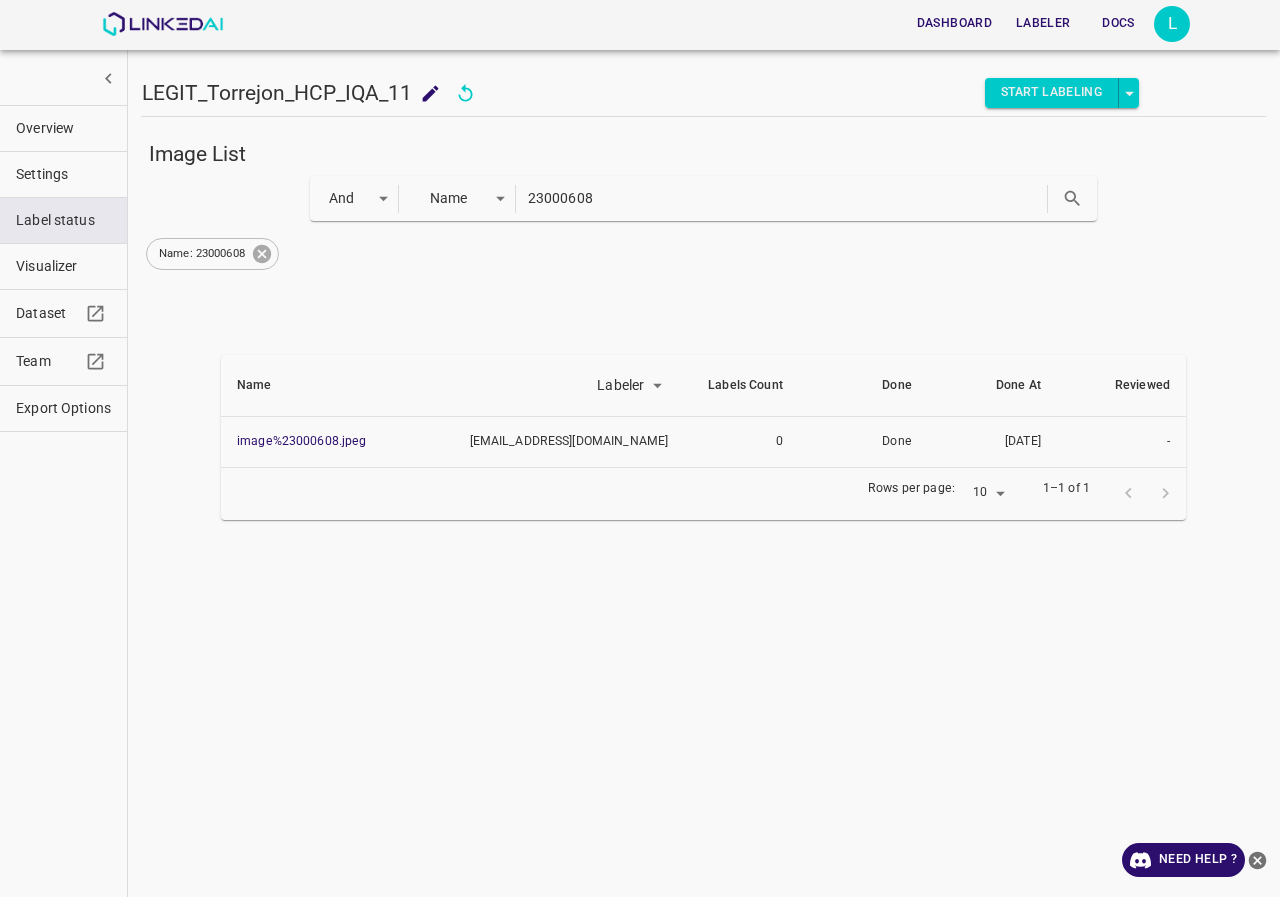 click 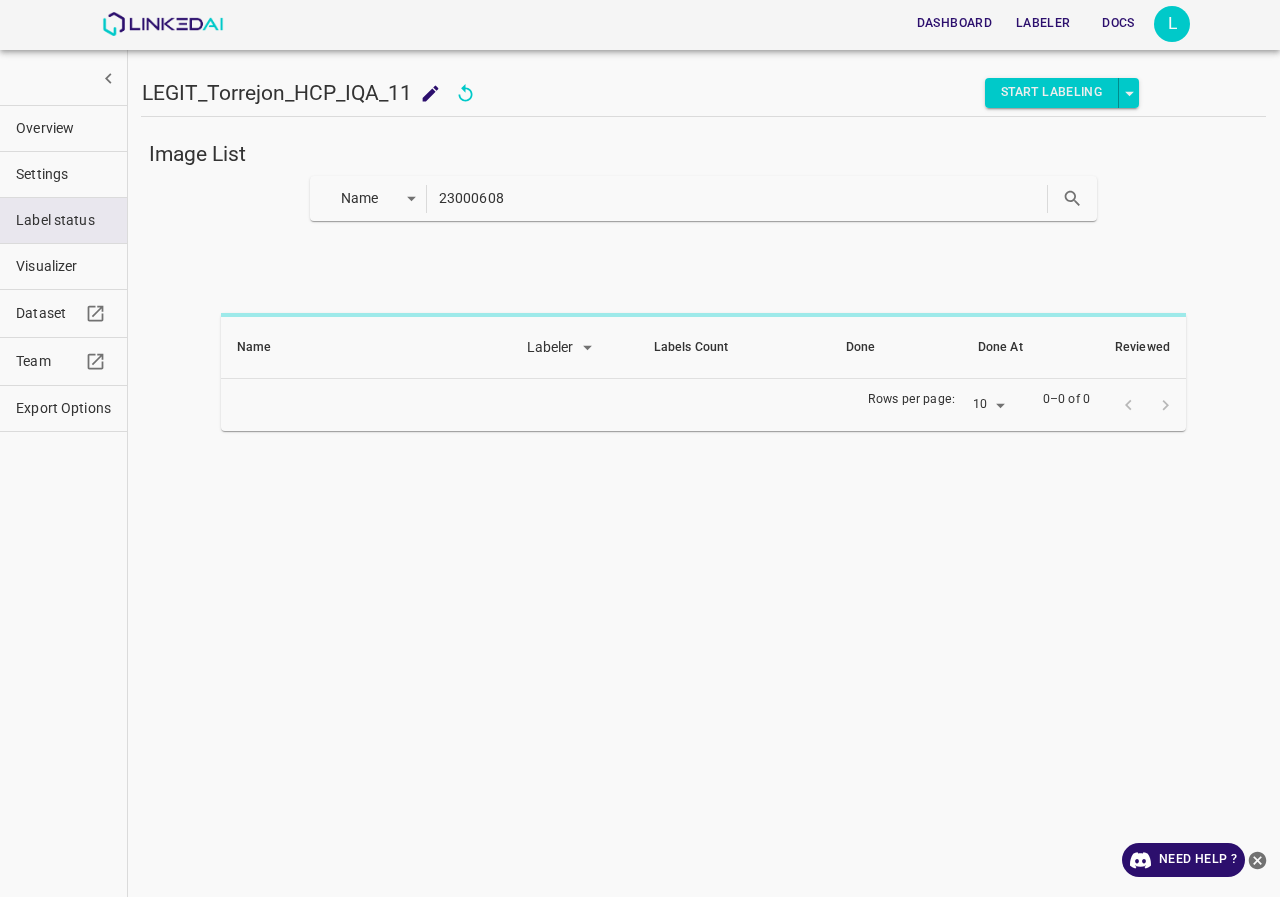 drag, startPoint x: 654, startPoint y: 200, endPoint x: 142, endPoint y: 211, distance: 512.11816 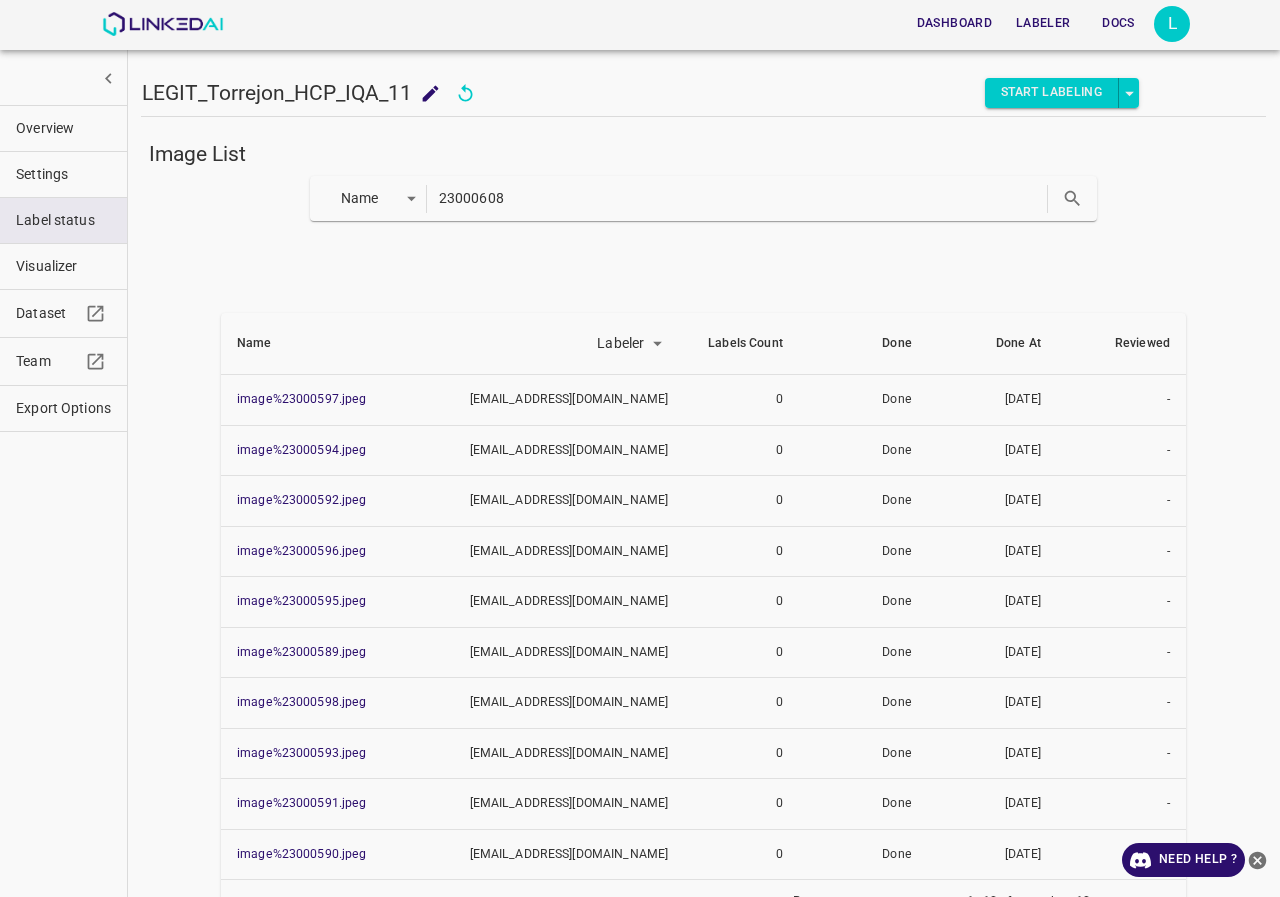 paste on "3000599" 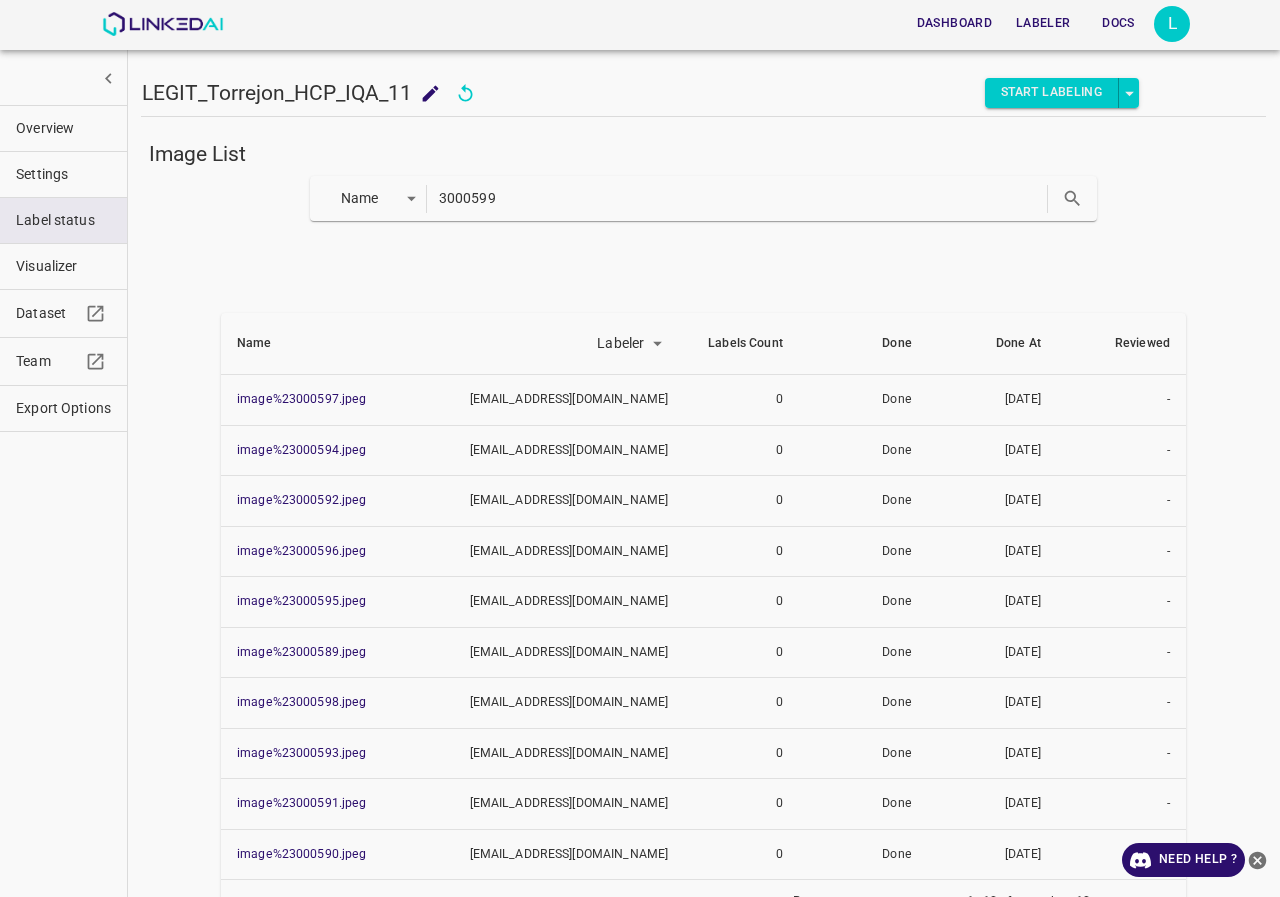 type on "3000599" 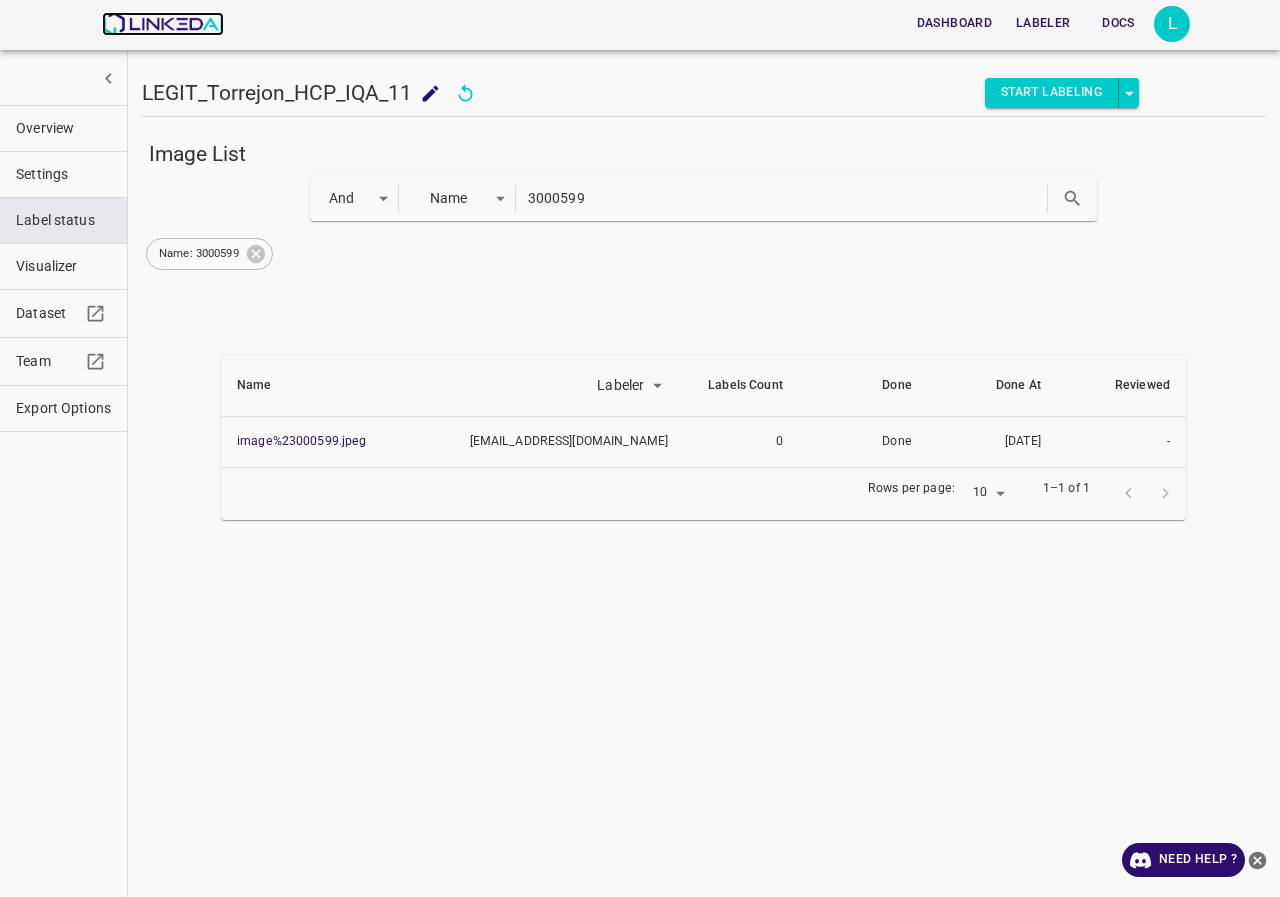 click at bounding box center [162, 24] 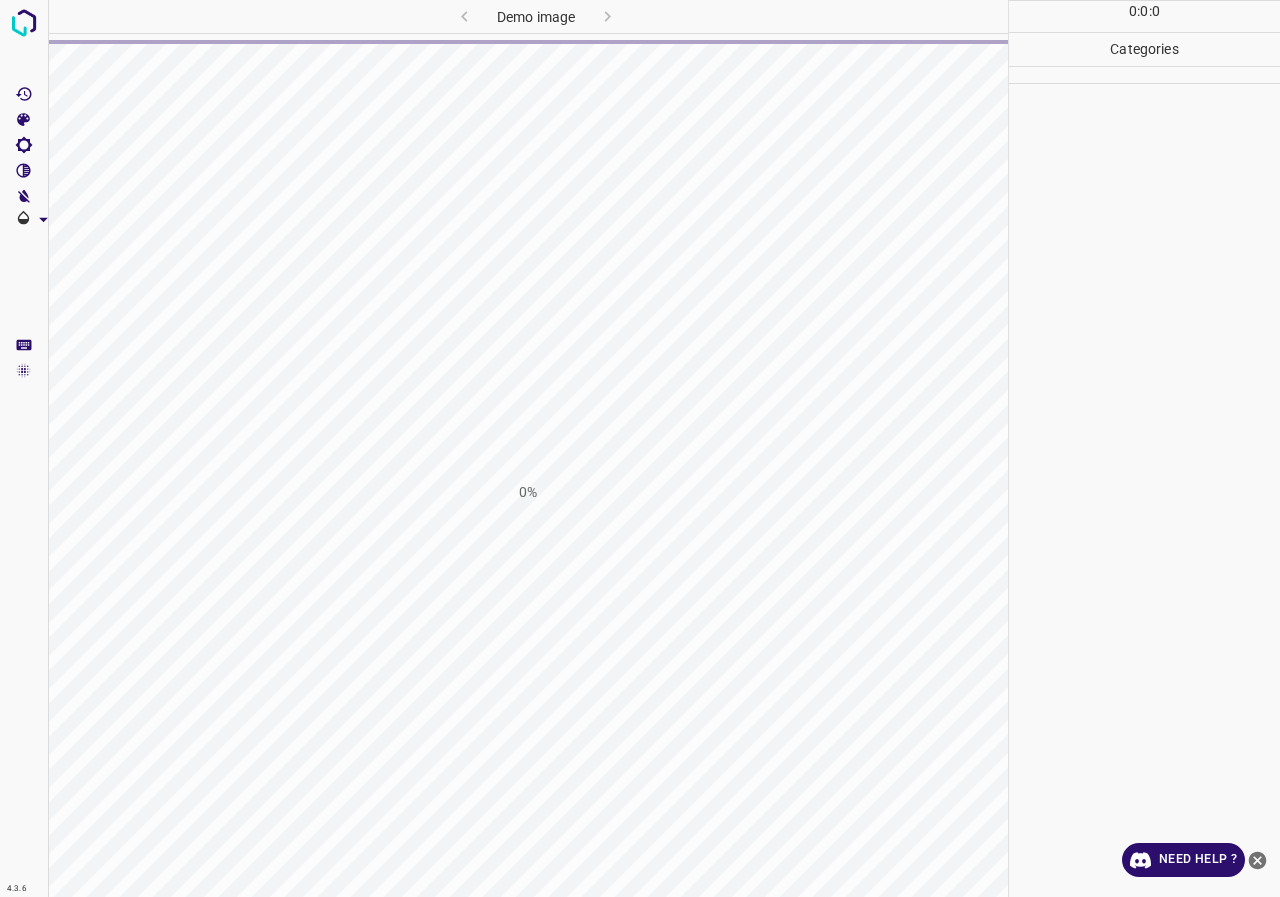 scroll, scrollTop: 0, scrollLeft: 0, axis: both 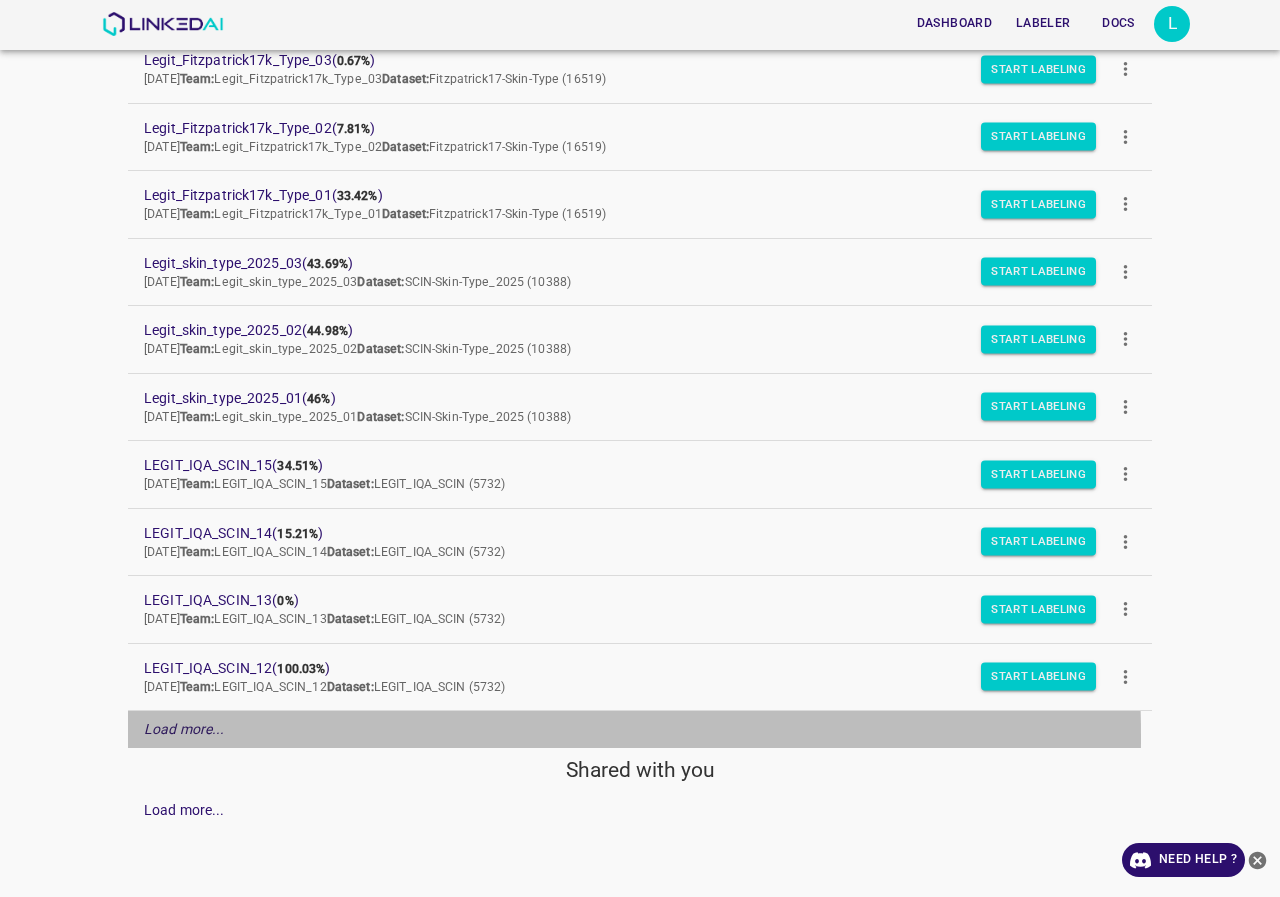drag, startPoint x: 189, startPoint y: 737, endPoint x: 169, endPoint y: 686, distance: 54.781384 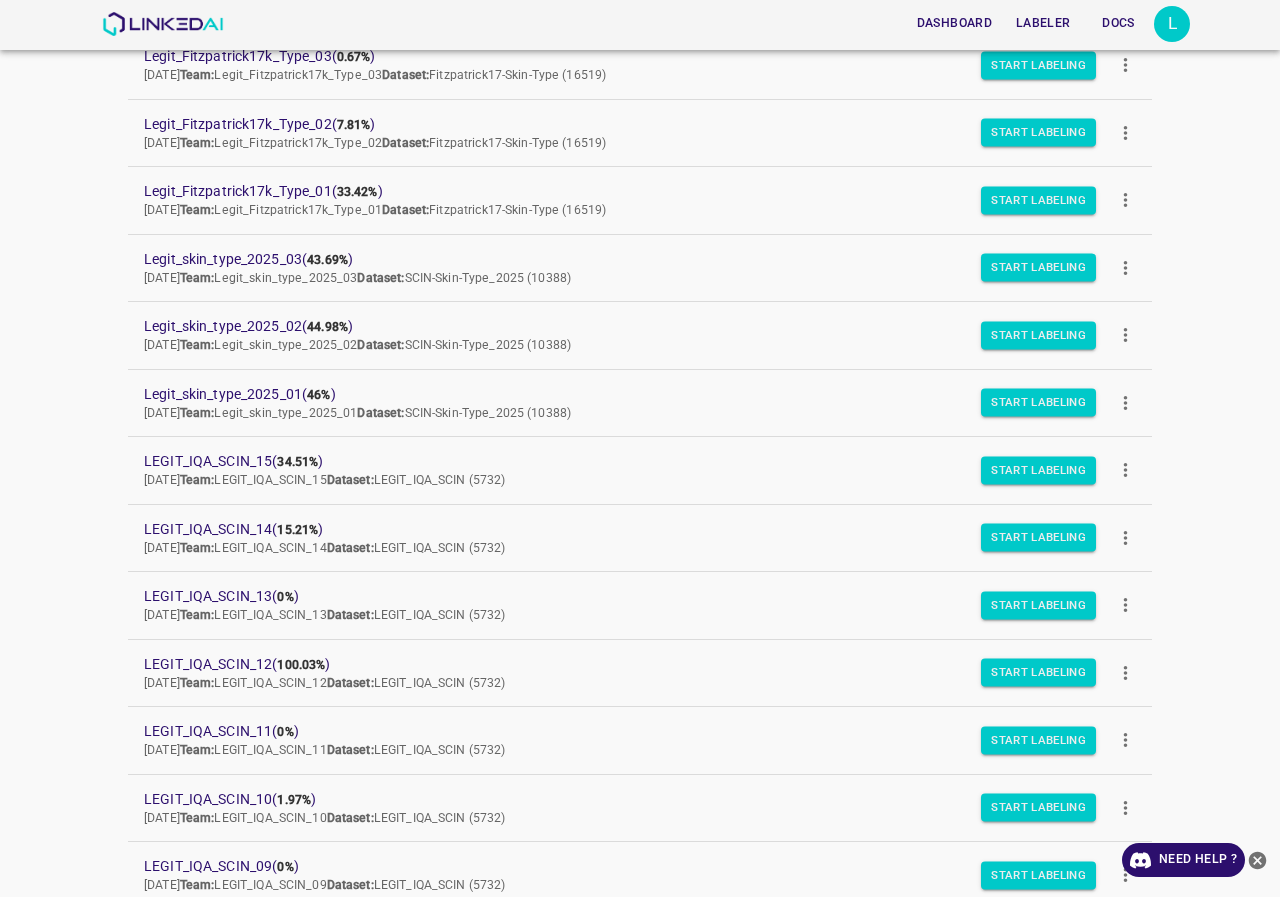 scroll, scrollTop: 844, scrollLeft: 0, axis: vertical 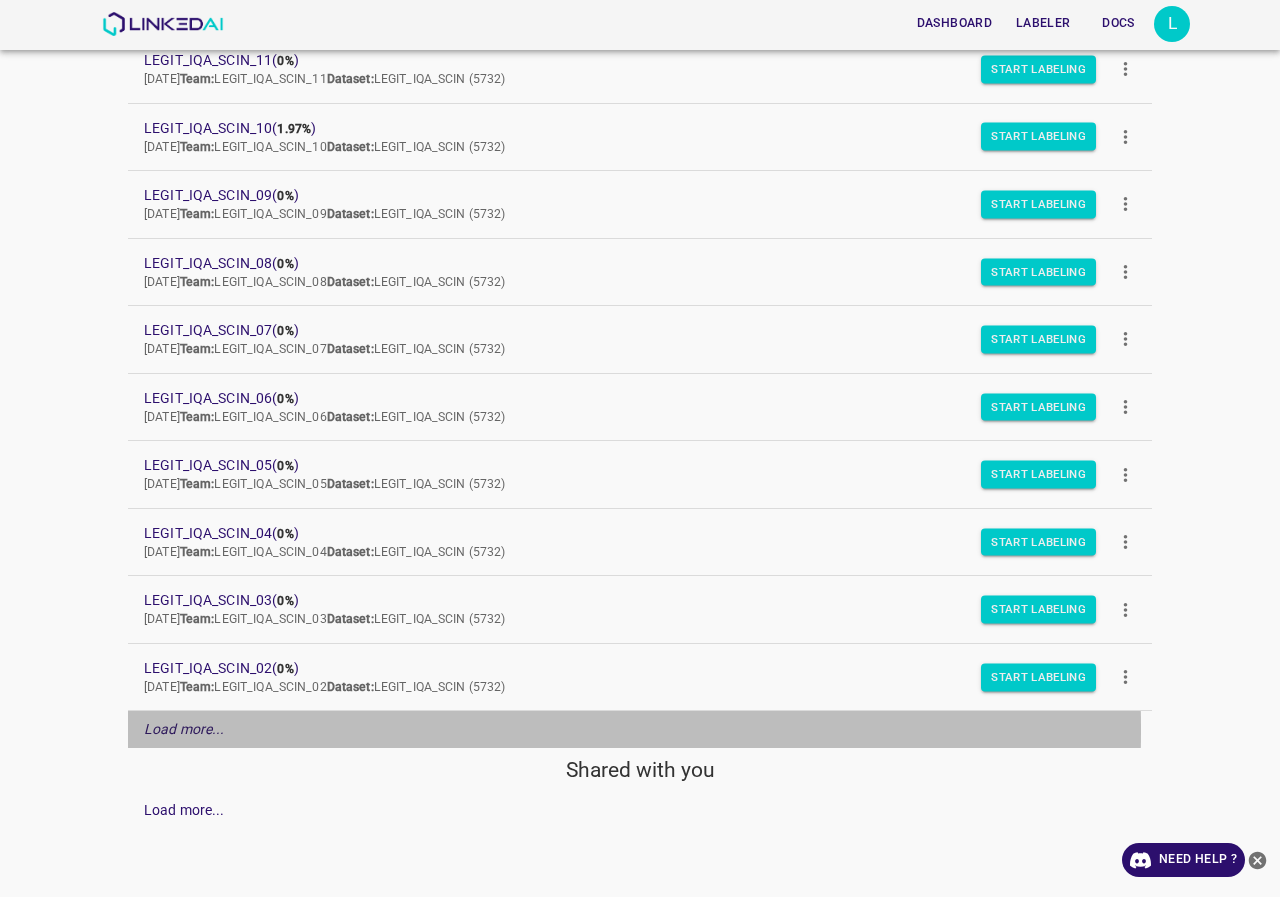 click on "Load more..." at bounding box center [184, 729] 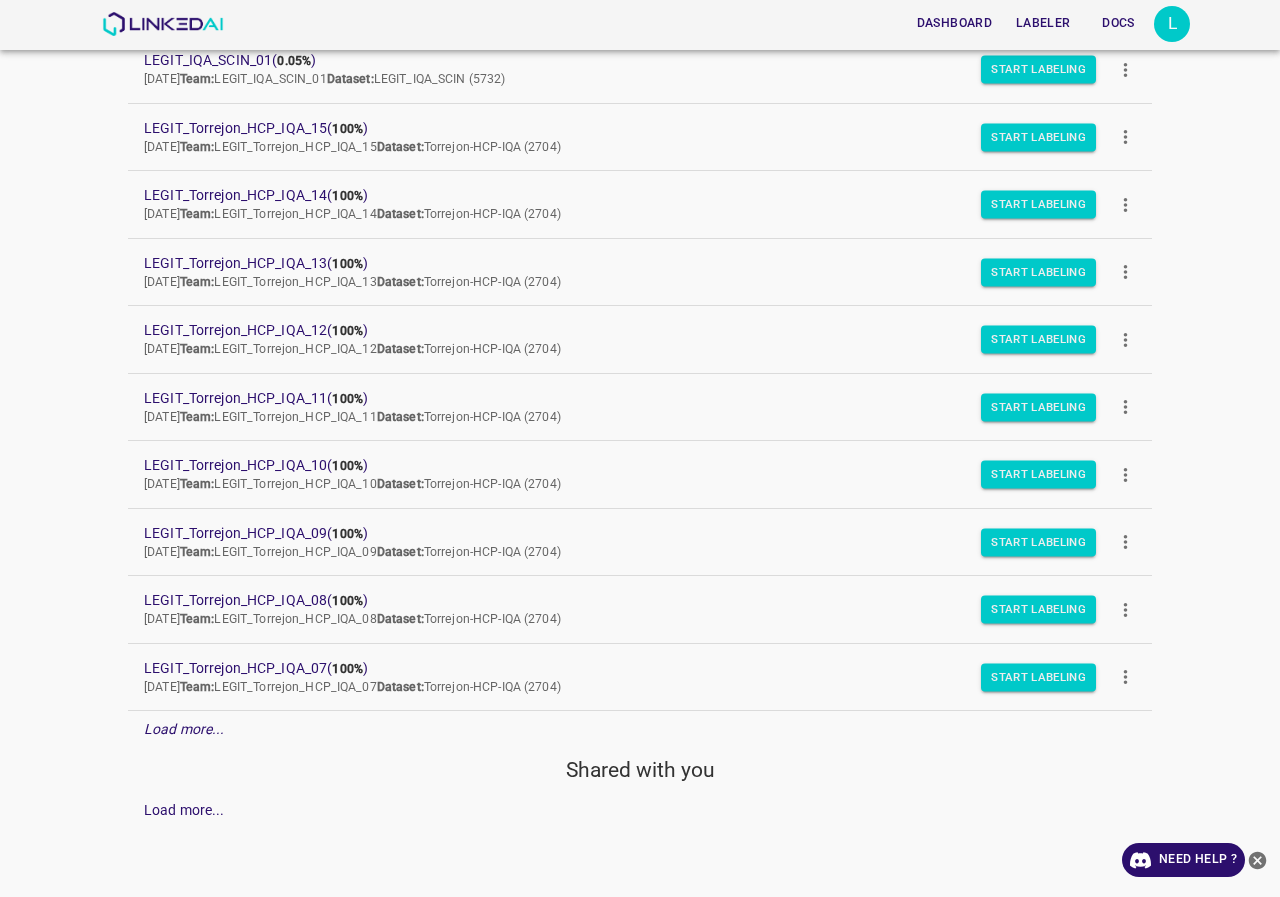 click on "Load more..." at bounding box center [184, 729] 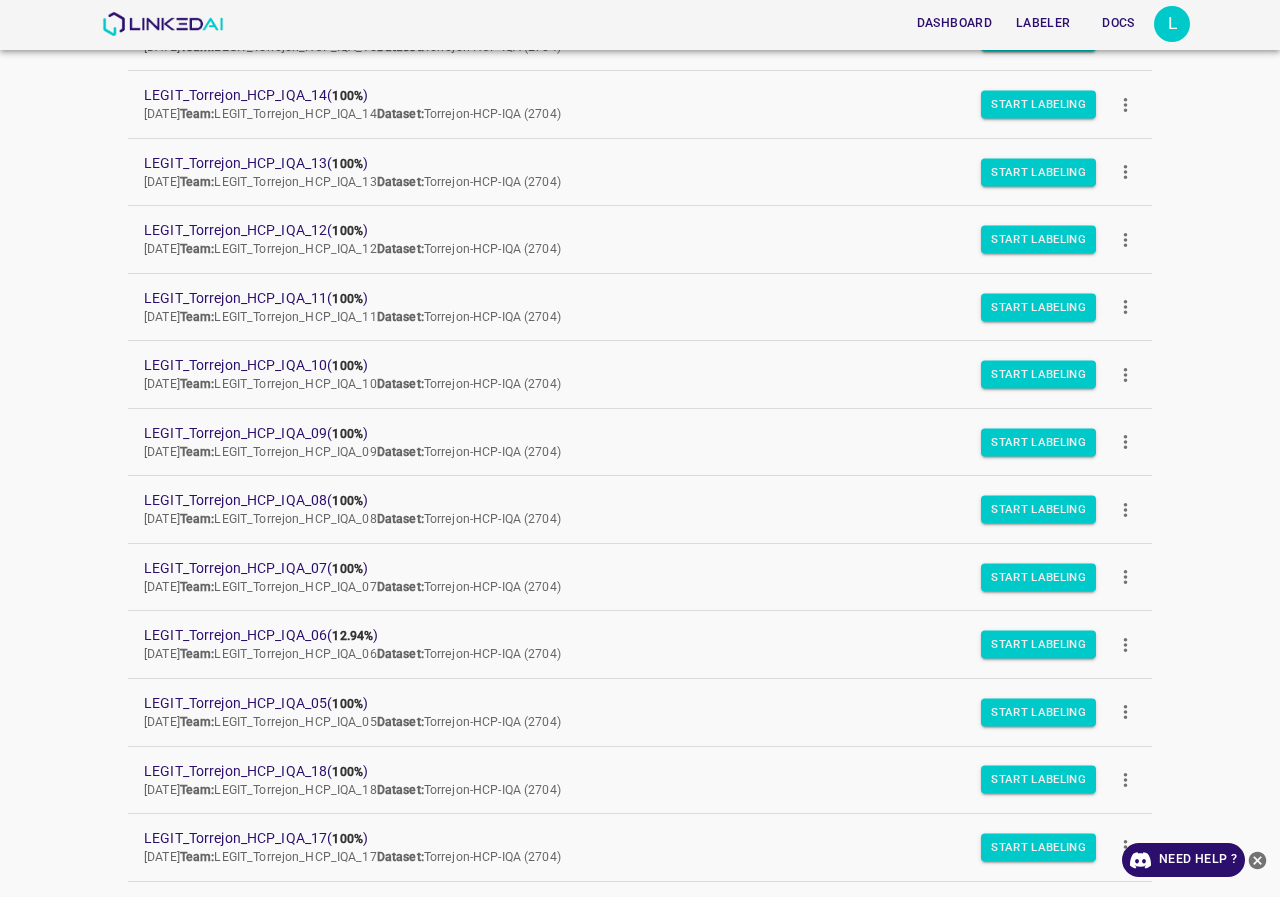 scroll, scrollTop: 1519, scrollLeft: 0, axis: vertical 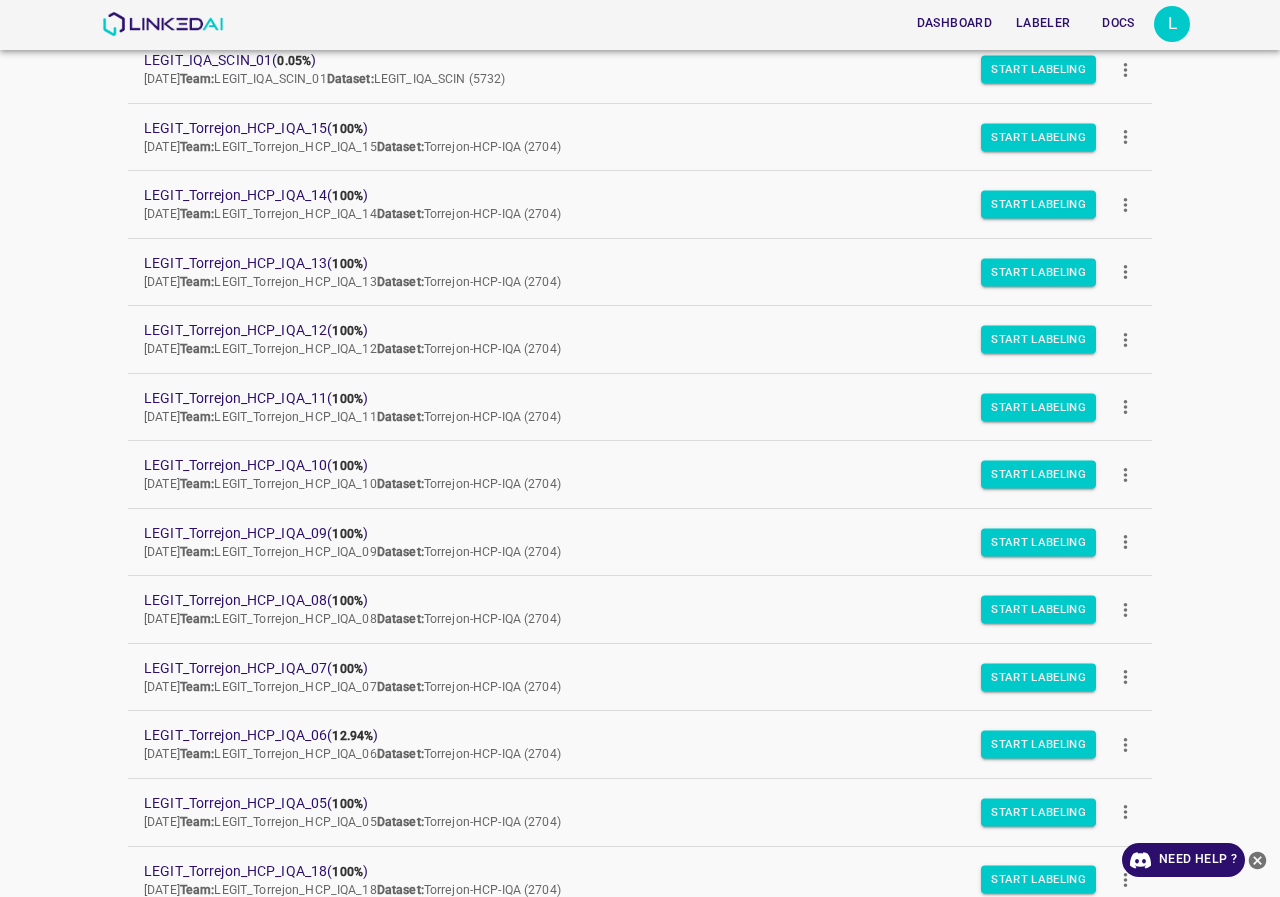 click on "L" at bounding box center [1172, 24] 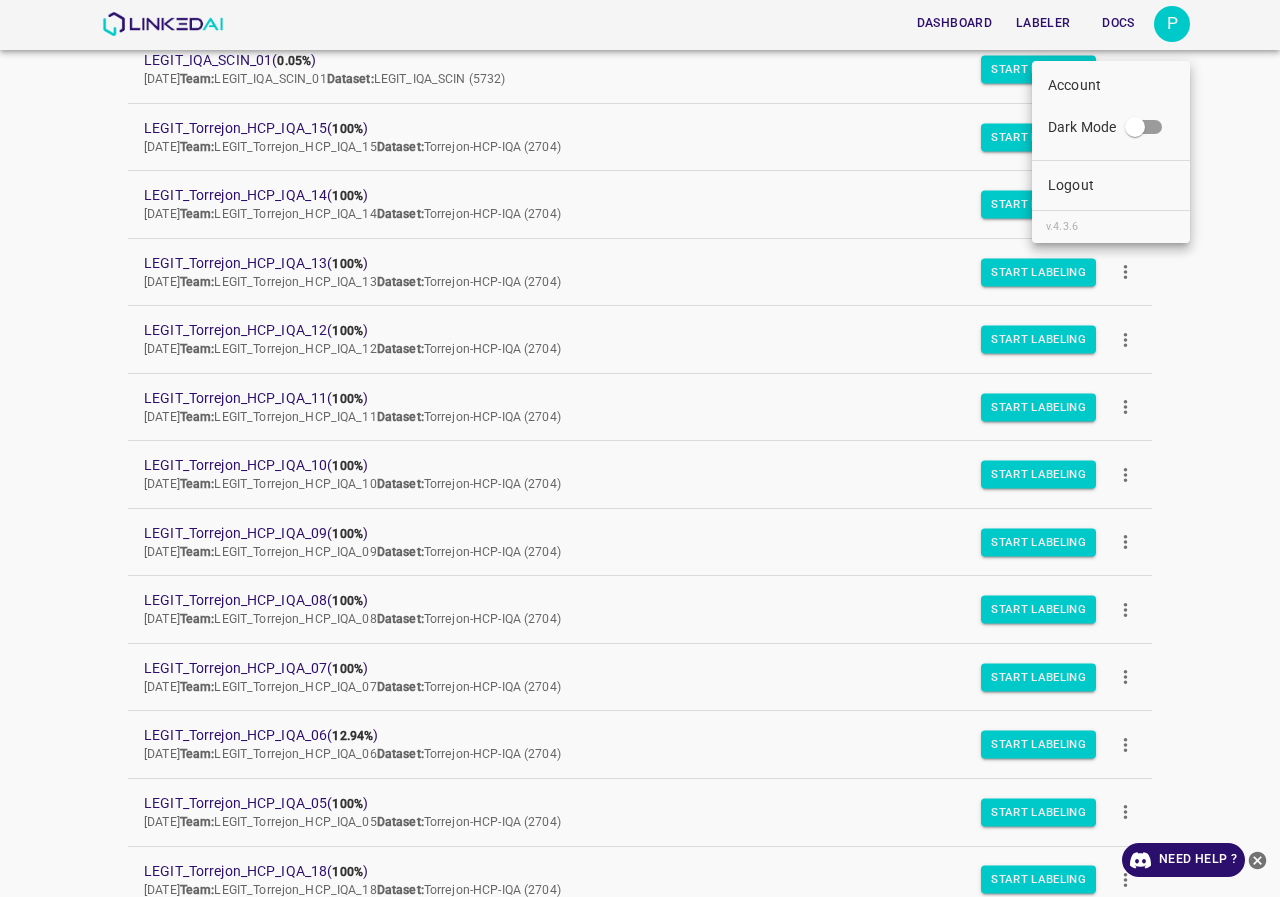 click on "Logout" at bounding box center (1111, 185) 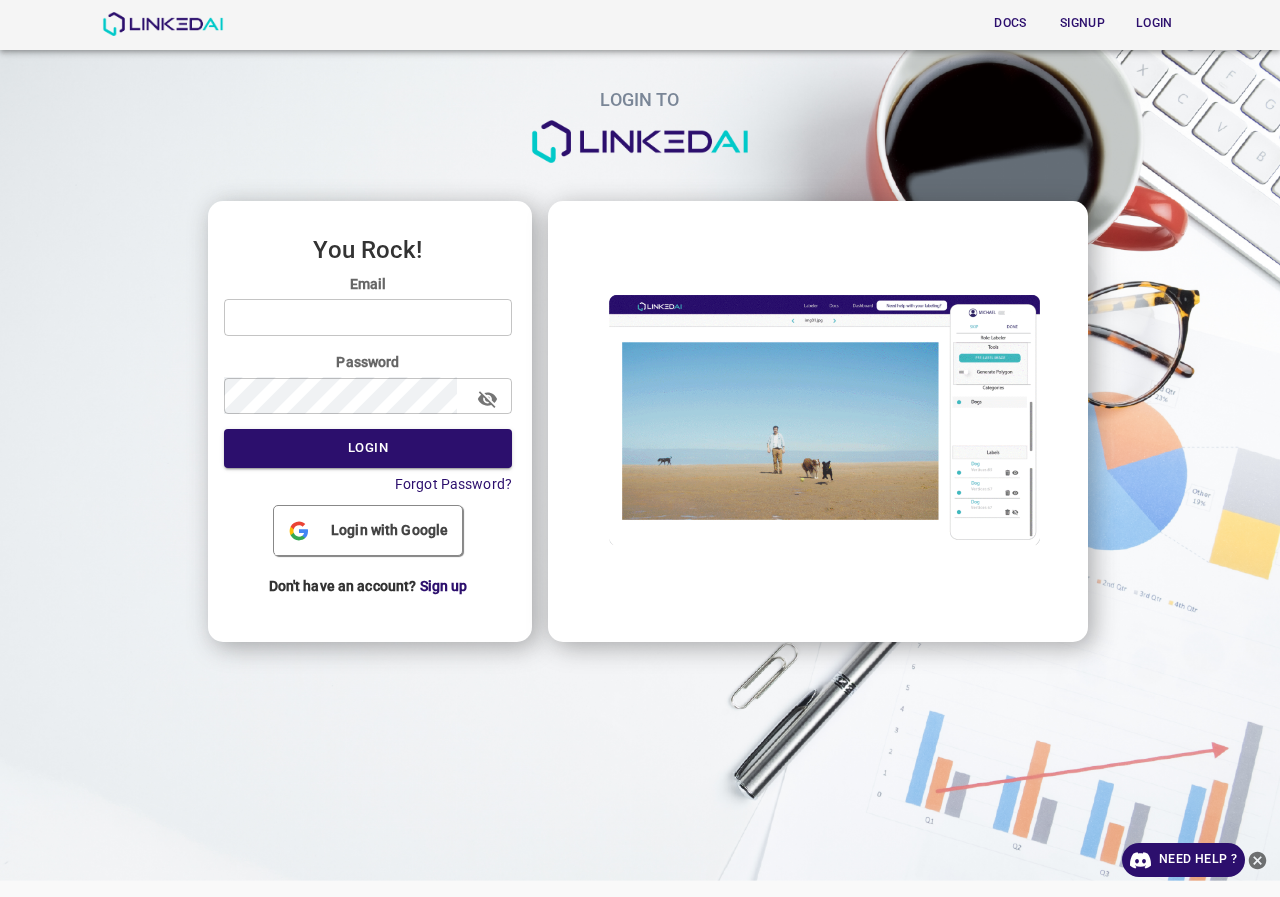 scroll, scrollTop: 0, scrollLeft: 0, axis: both 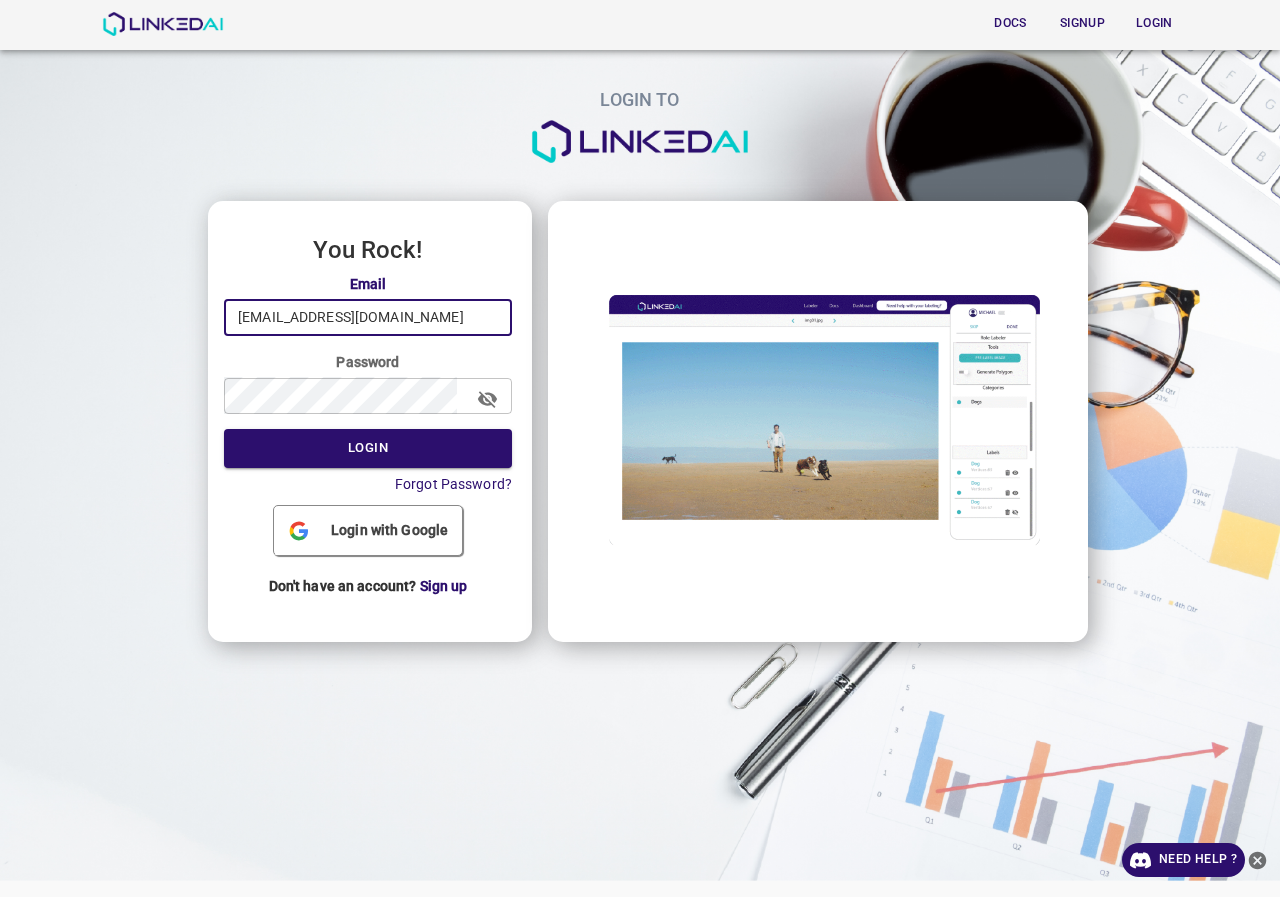 click on "[EMAIL_ADDRESS][DOMAIN_NAME]" at bounding box center [368, 317] 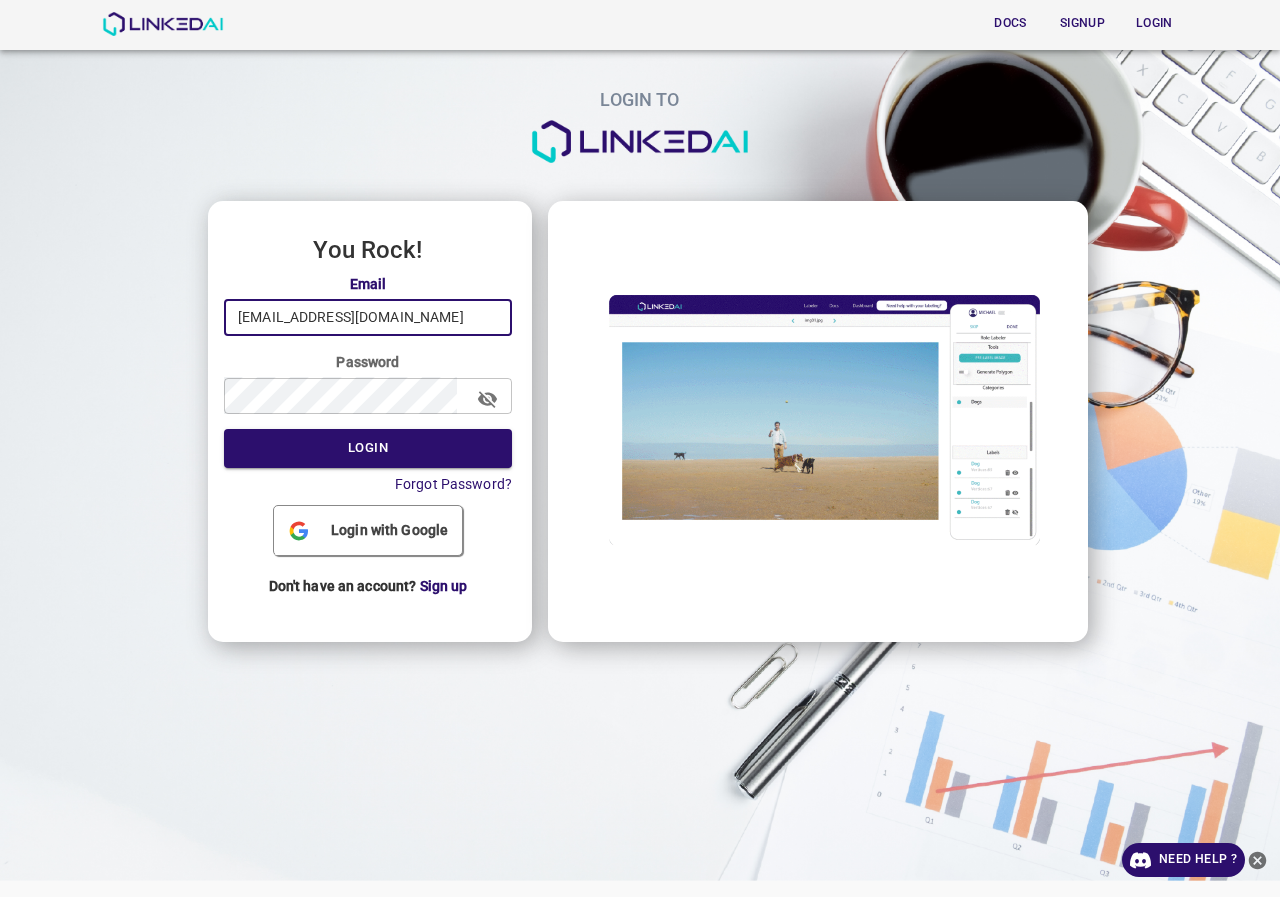 type on "admin@linkedai.co" 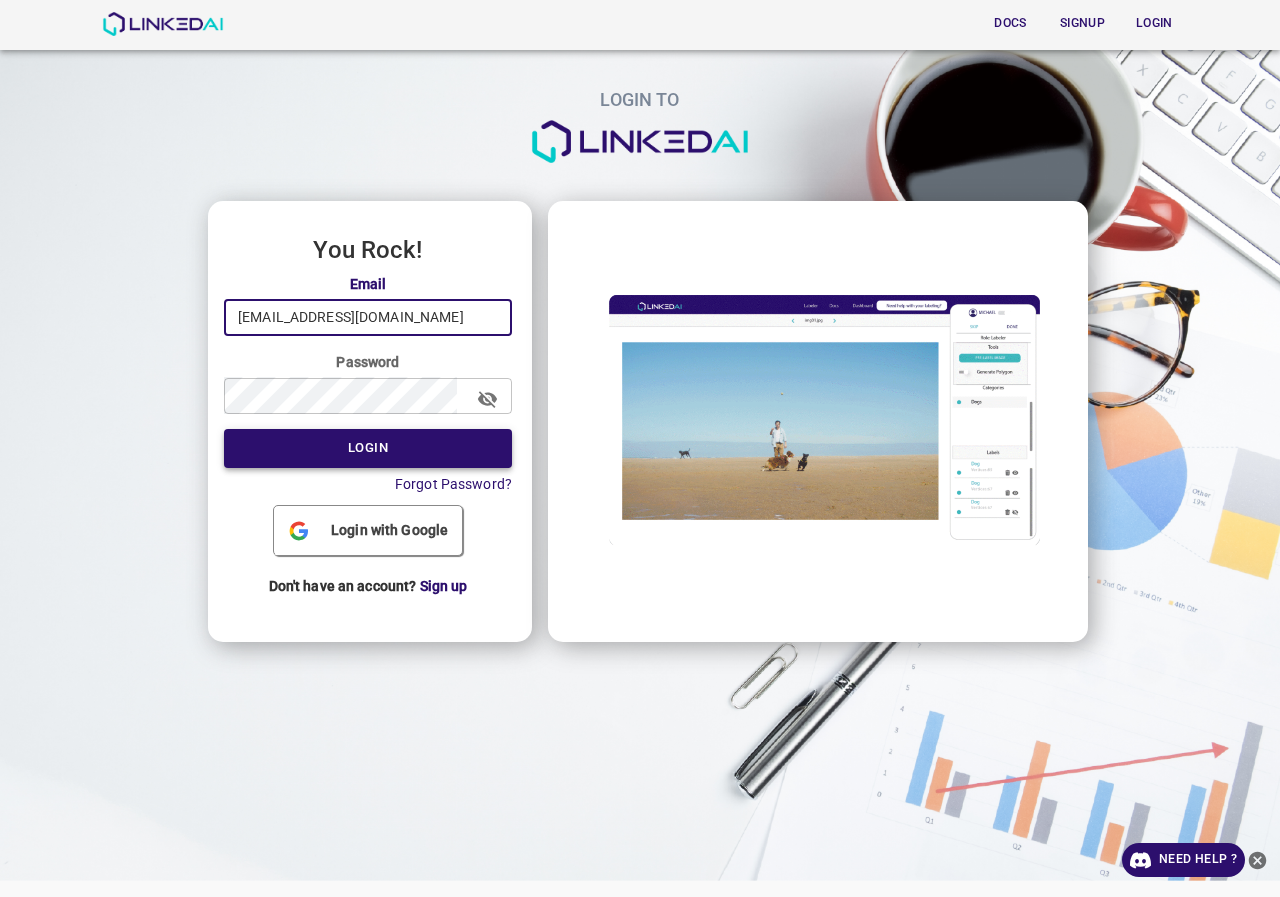 click on "Login" at bounding box center [368, 448] 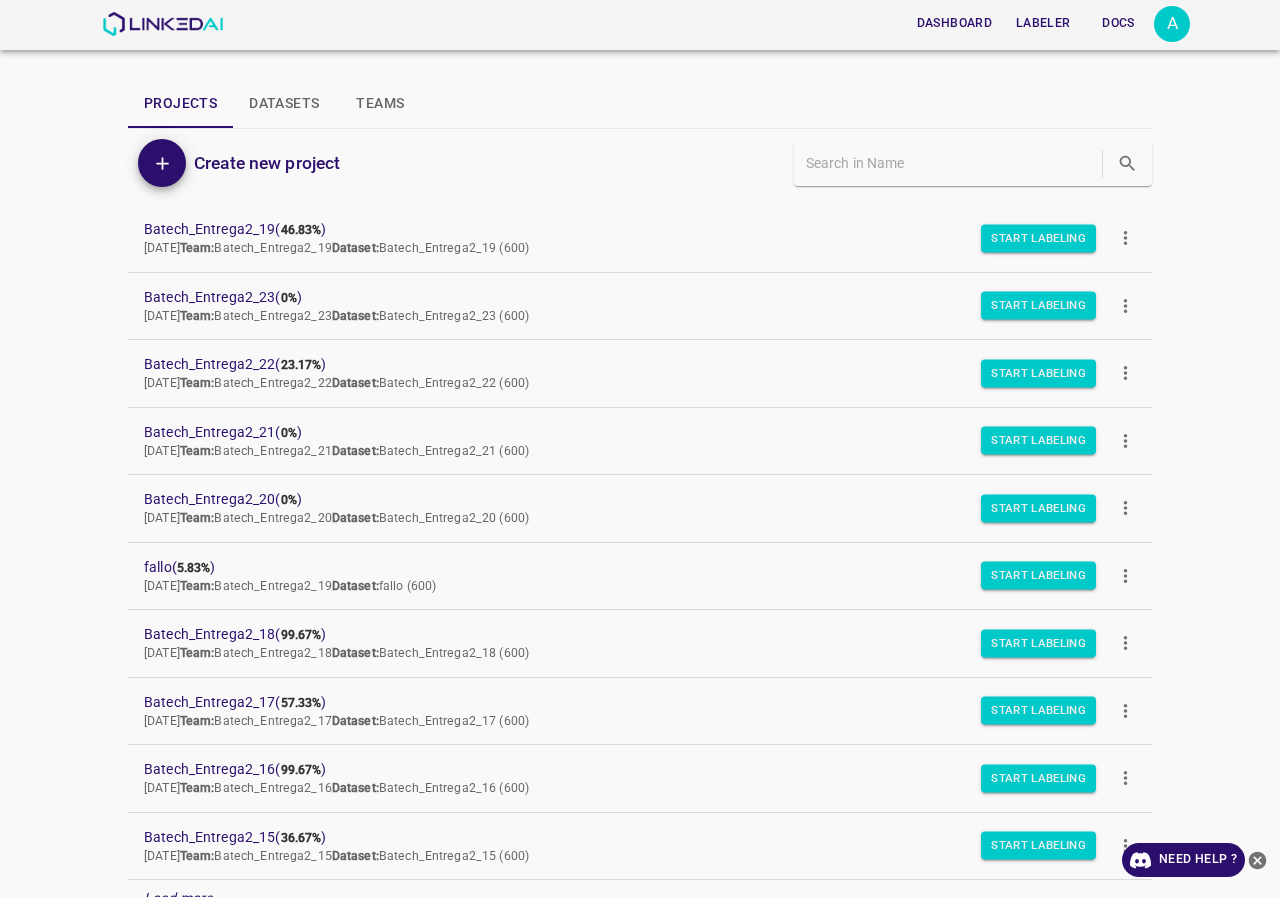 click on "A" at bounding box center (1172, 24) 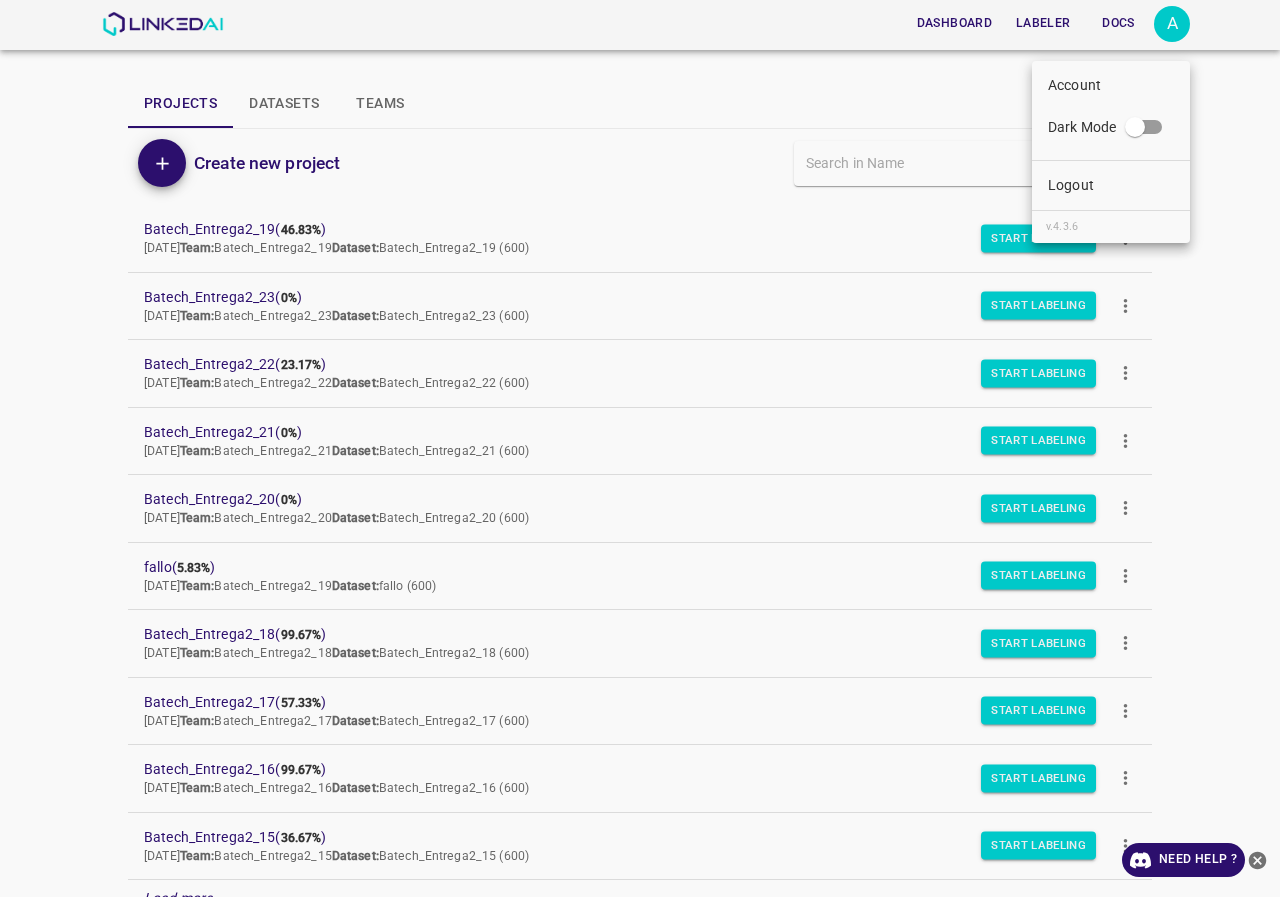 click at bounding box center (640, 448) 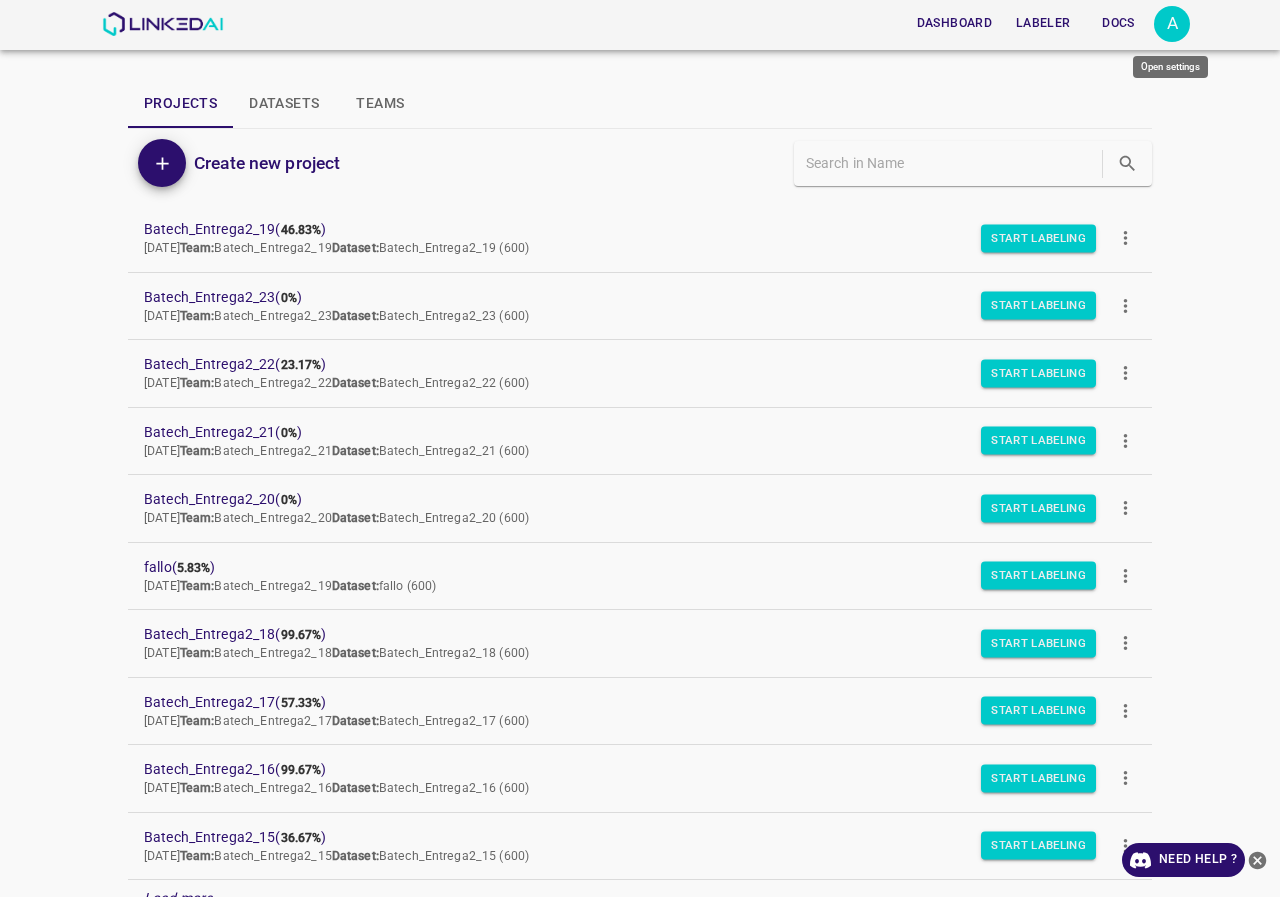 click on "A" at bounding box center [1172, 24] 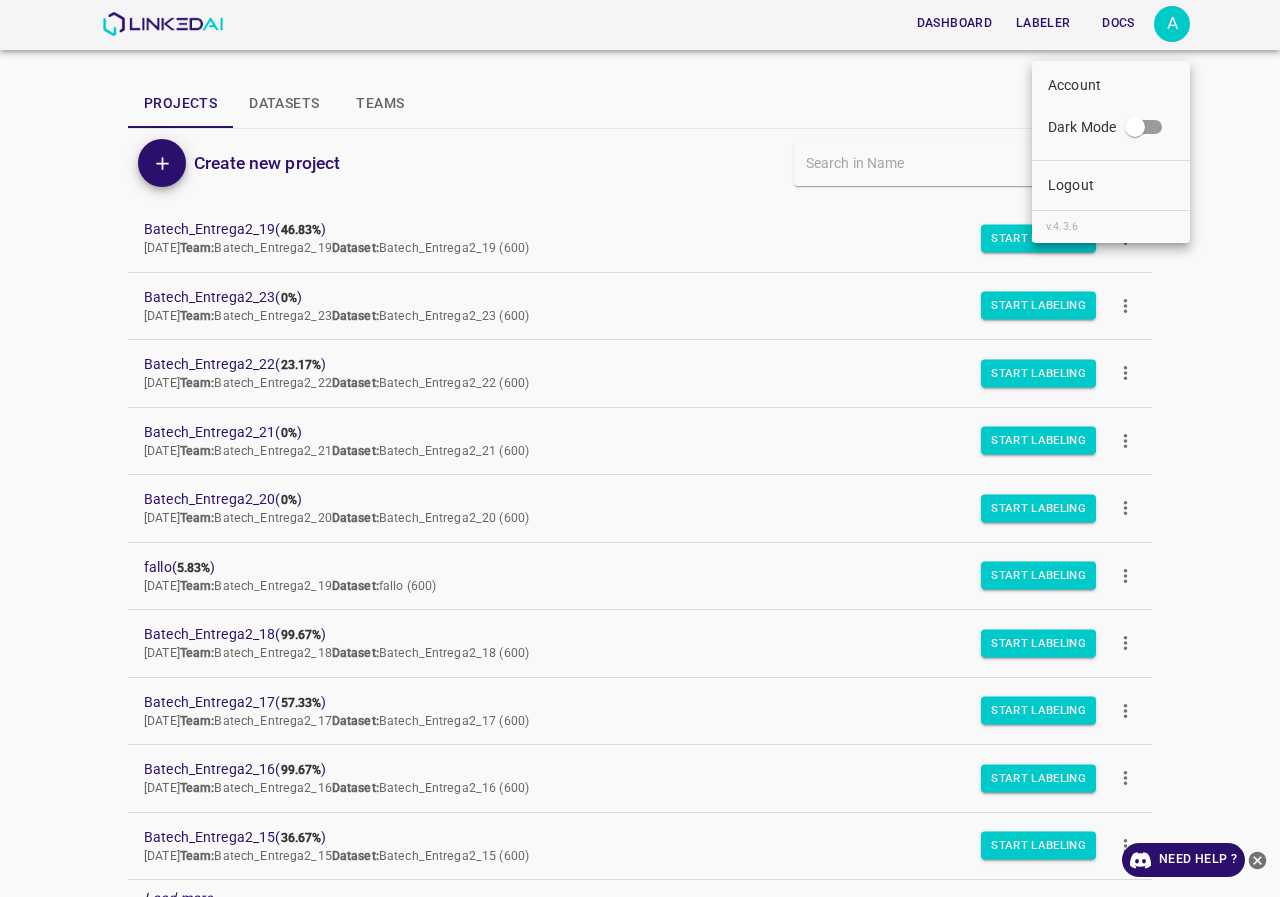 click at bounding box center (640, 448) 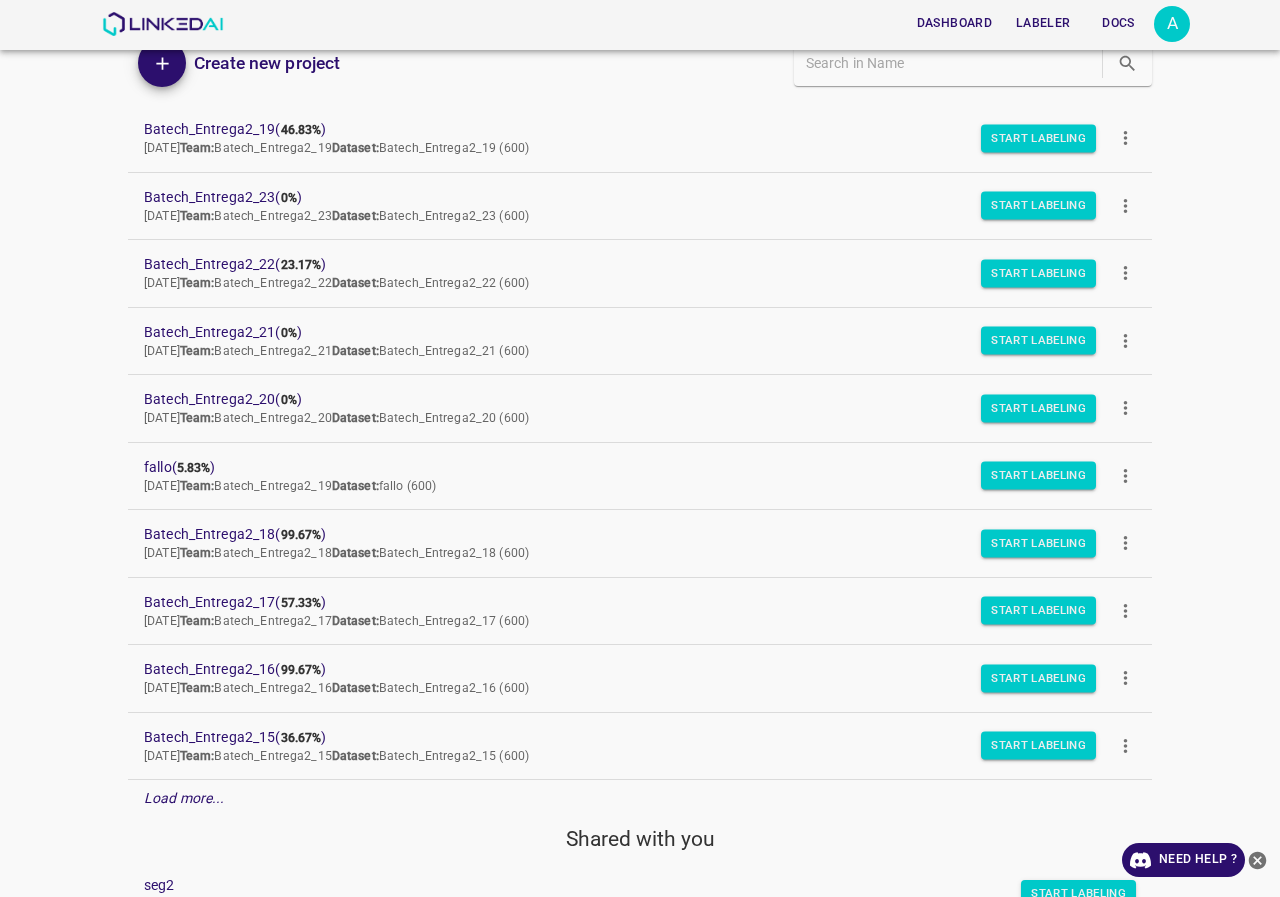 scroll, scrollTop: 300, scrollLeft: 0, axis: vertical 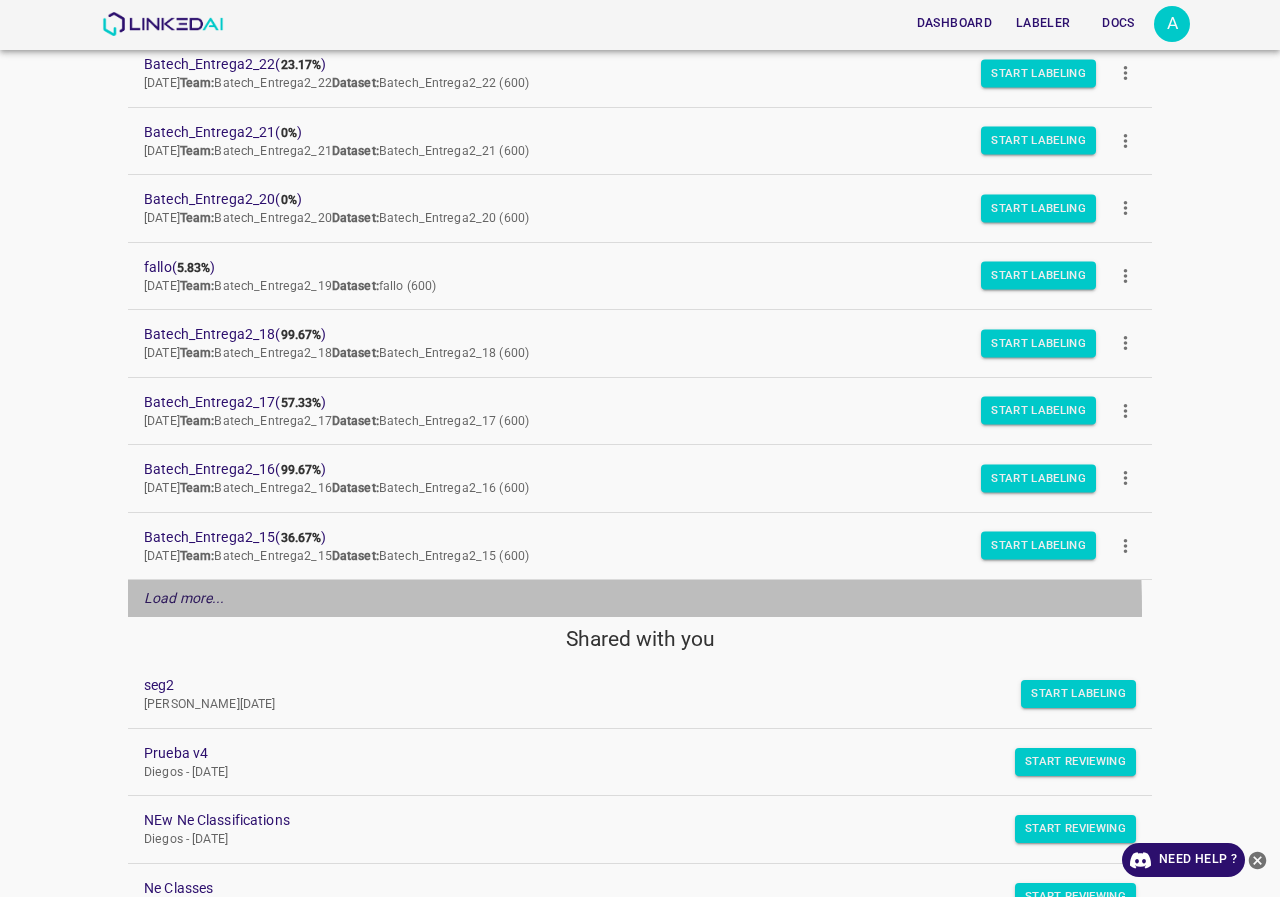 click on "Load more..." at bounding box center [640, 598] 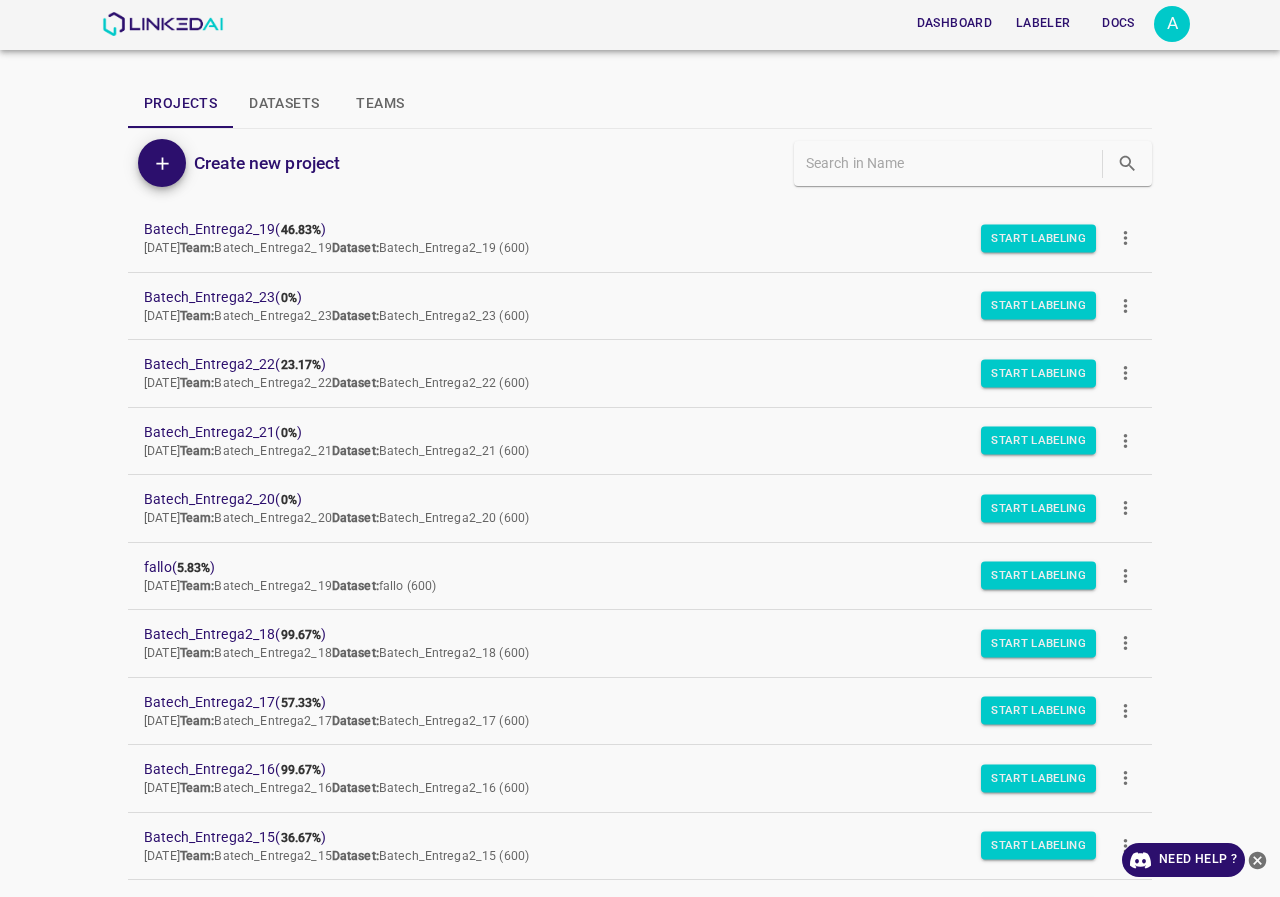 scroll, scrollTop: 0, scrollLeft: 0, axis: both 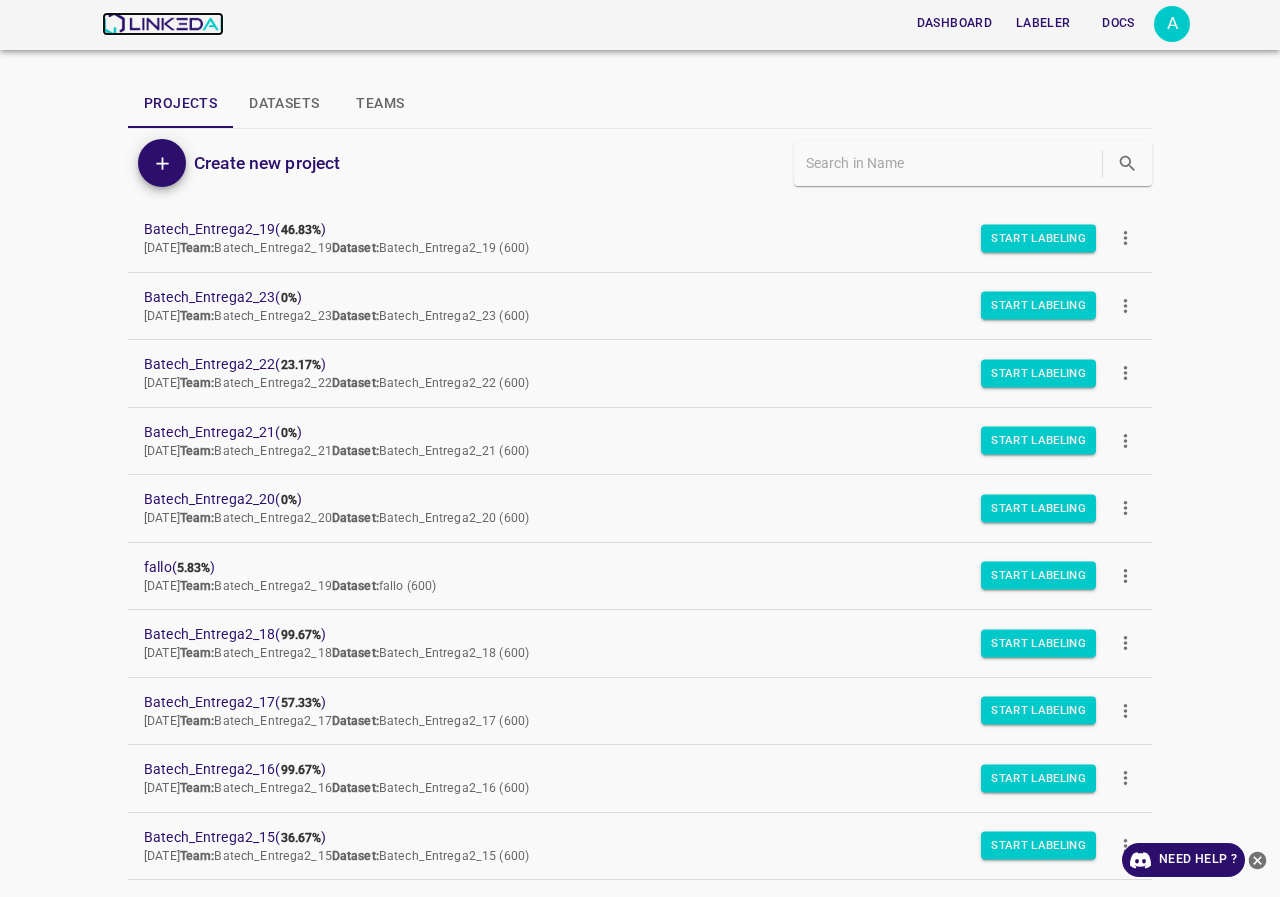 click at bounding box center [162, 24] 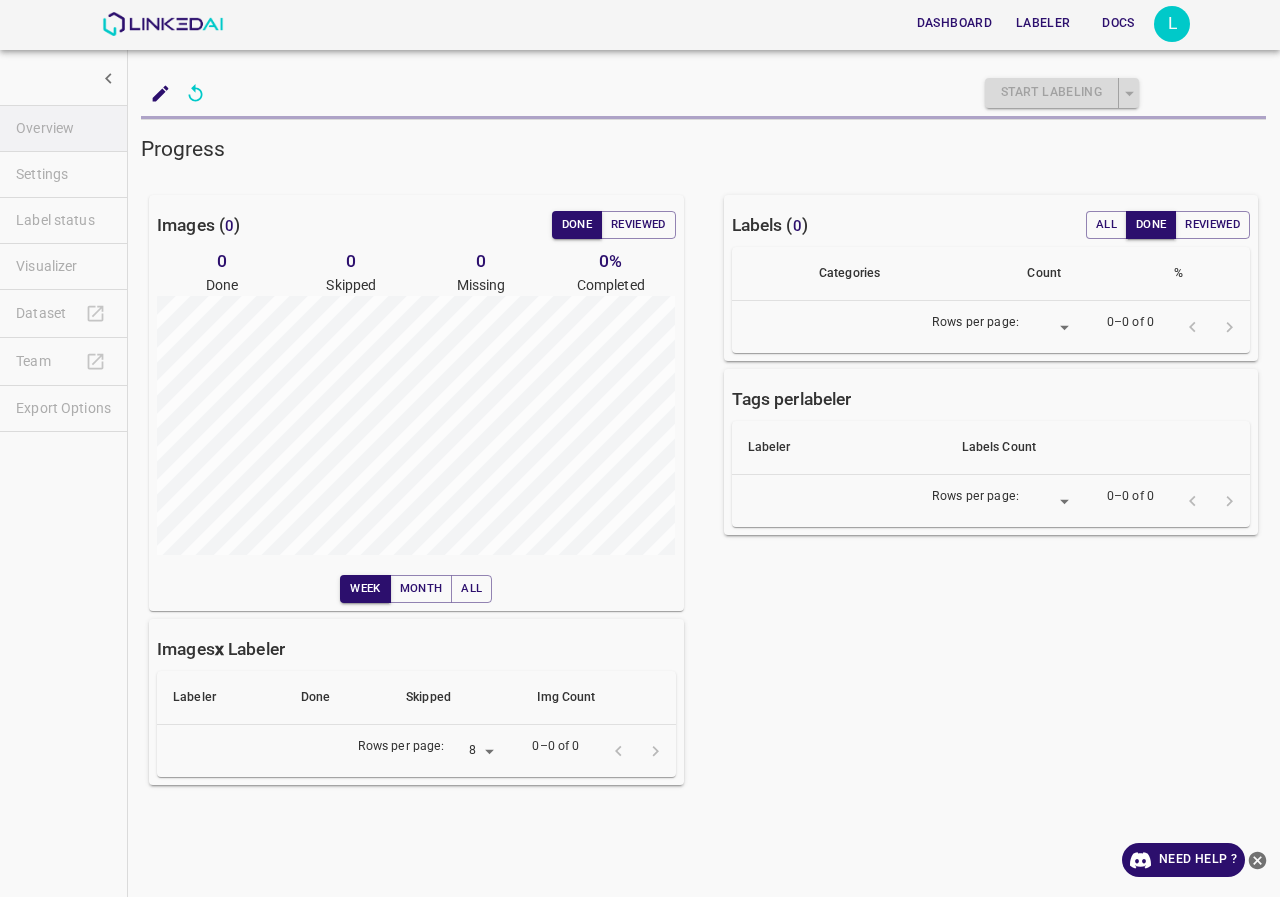 scroll, scrollTop: 0, scrollLeft: 0, axis: both 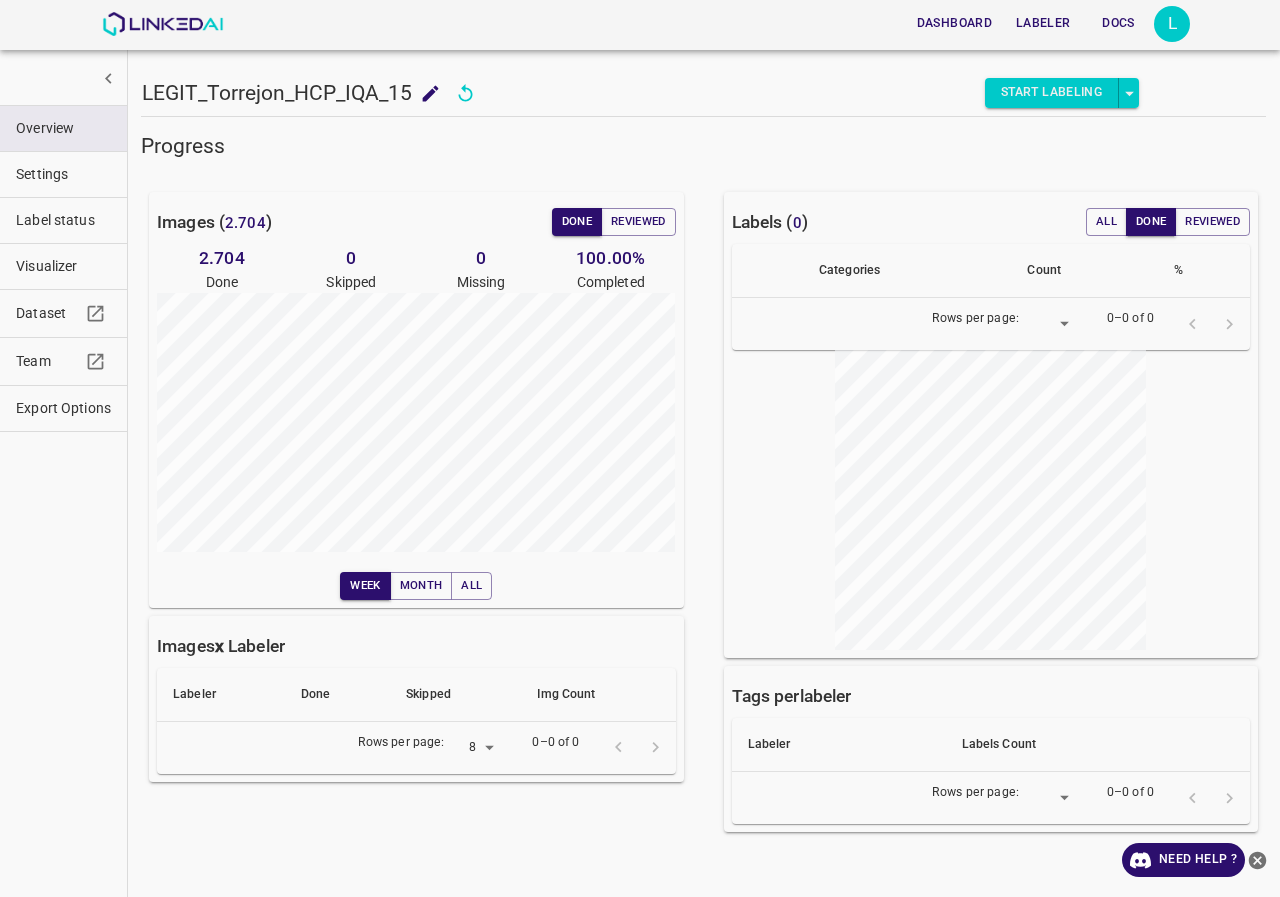 click on "Visualizer" at bounding box center [63, 266] 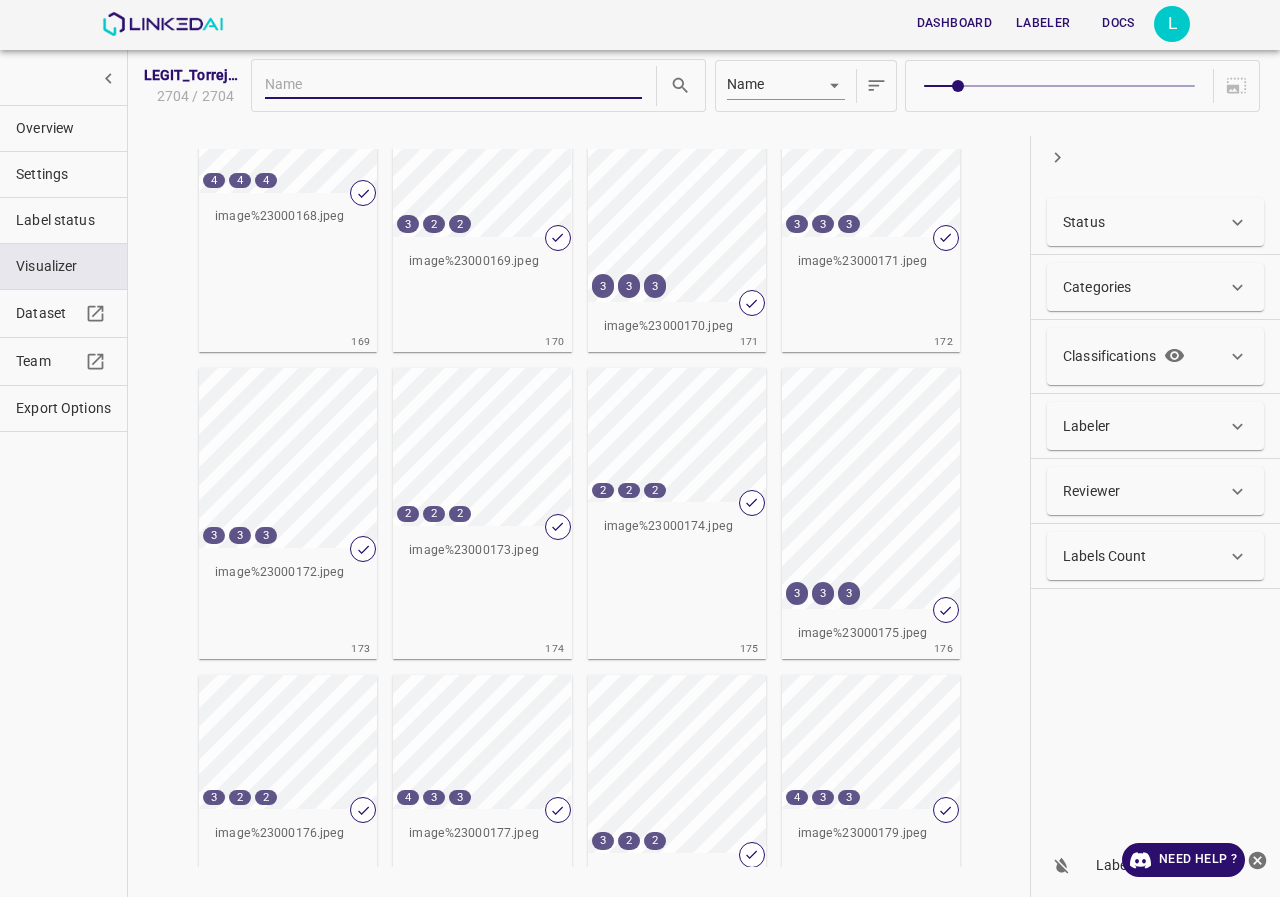 scroll, scrollTop: 12327, scrollLeft: 0, axis: vertical 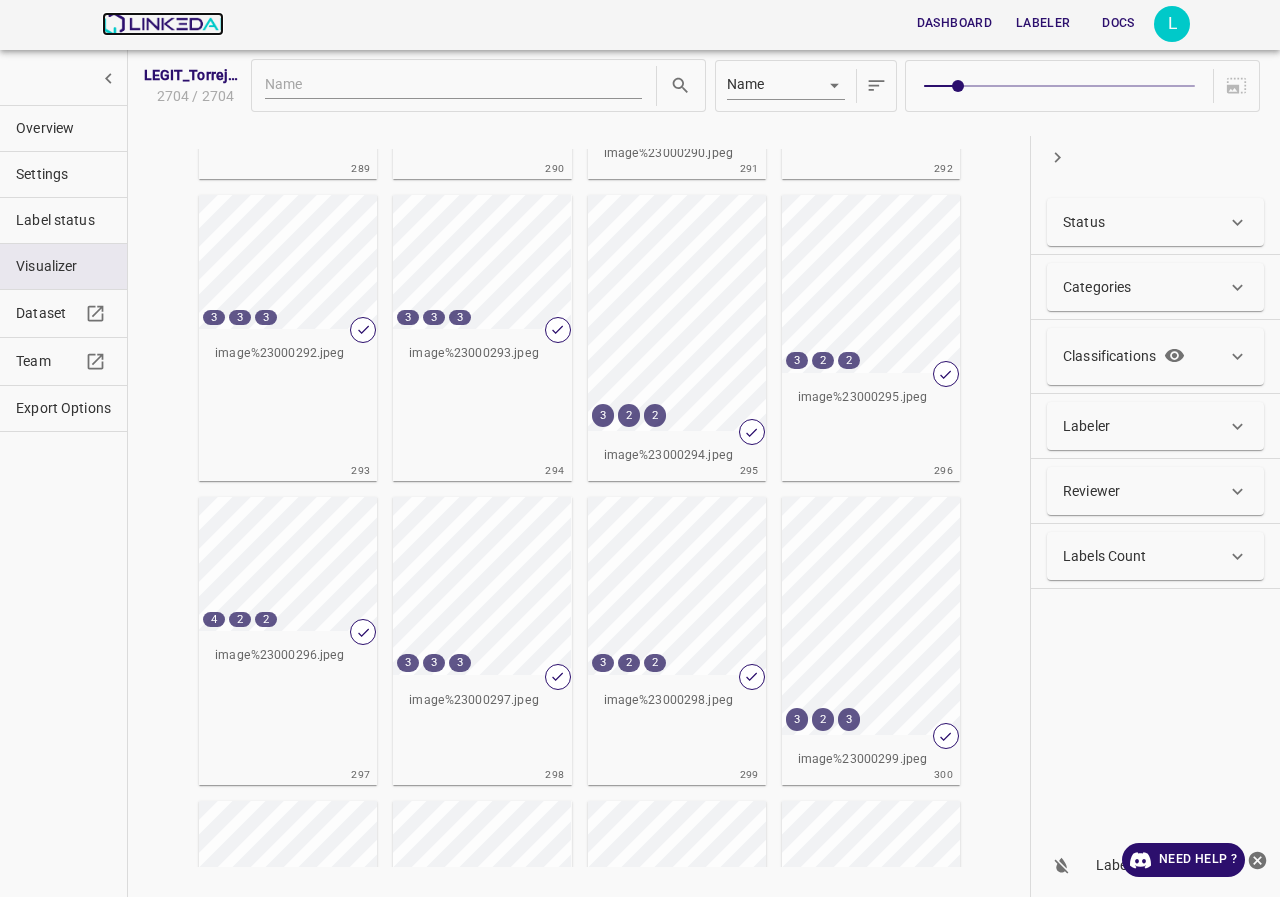 click at bounding box center (162, 24) 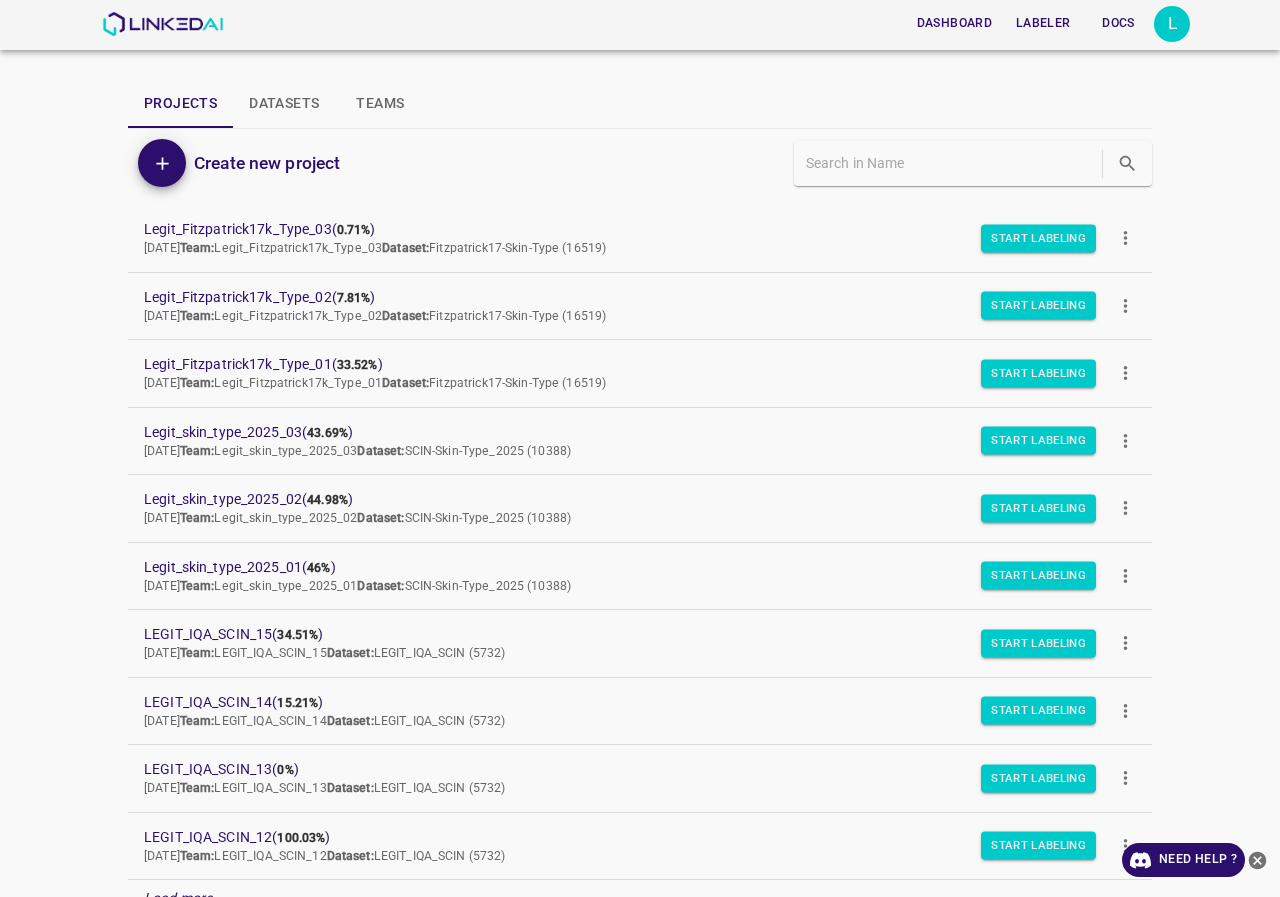 scroll, scrollTop: 0, scrollLeft: 0, axis: both 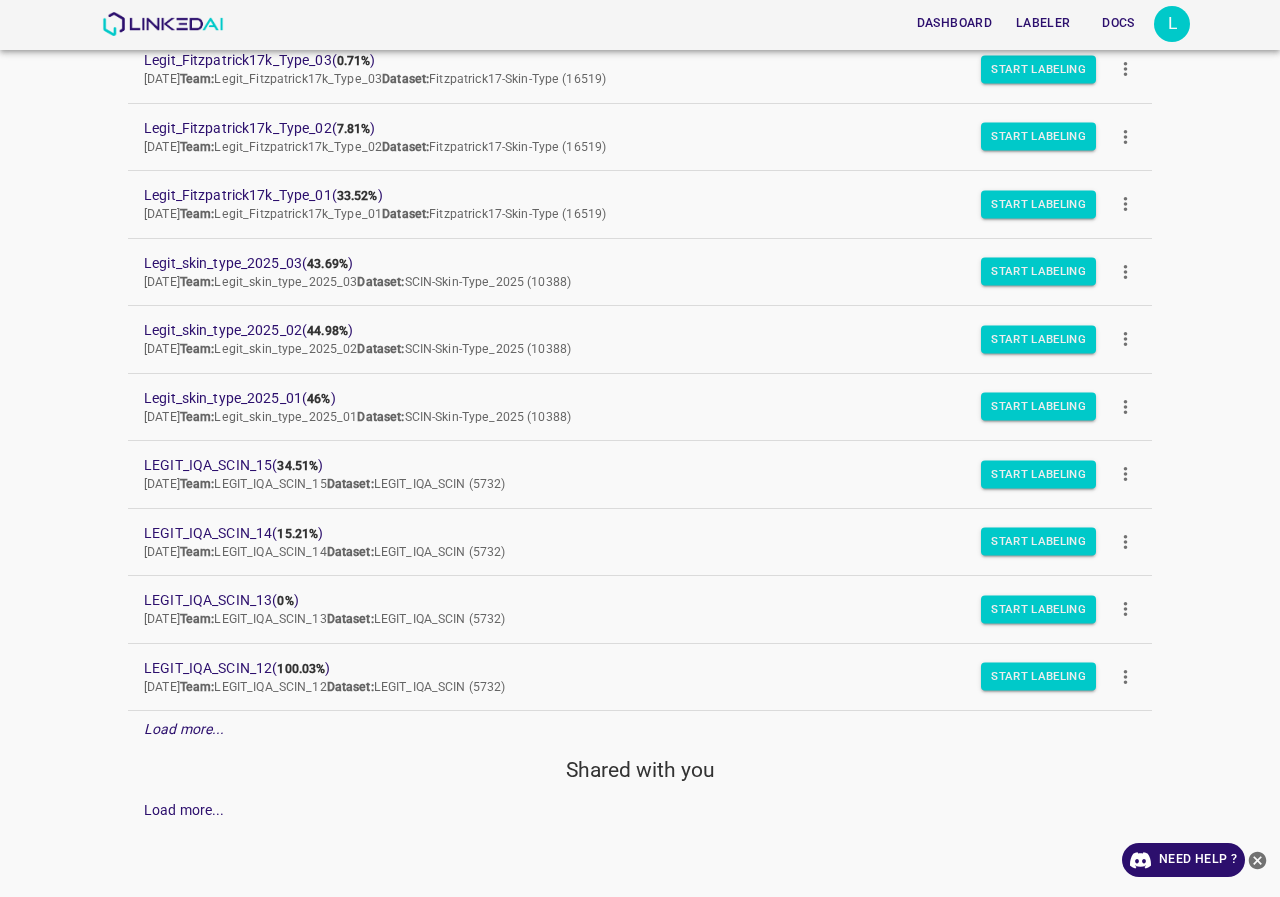 click on "Load more..." at bounding box center [184, 729] 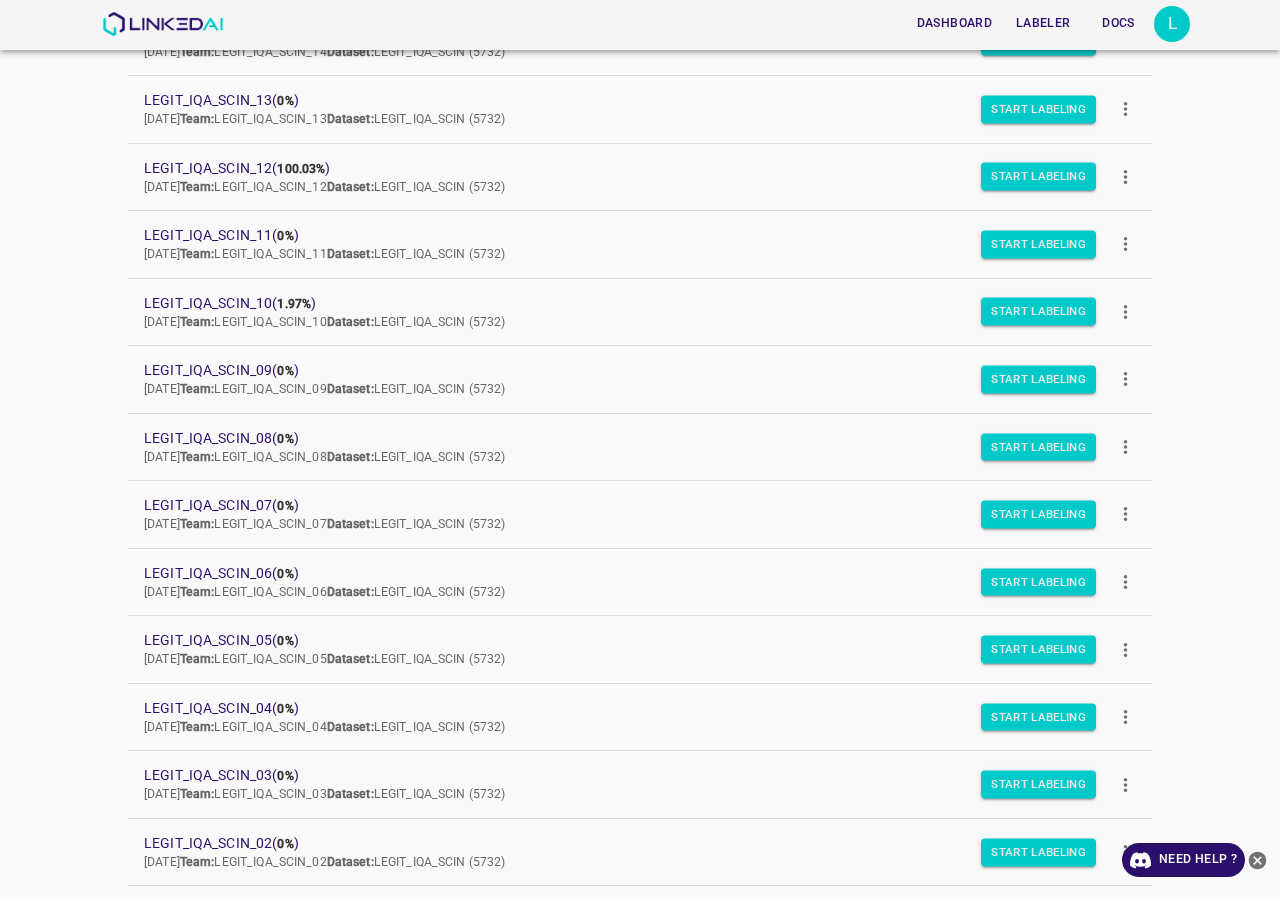 scroll, scrollTop: 844, scrollLeft: 0, axis: vertical 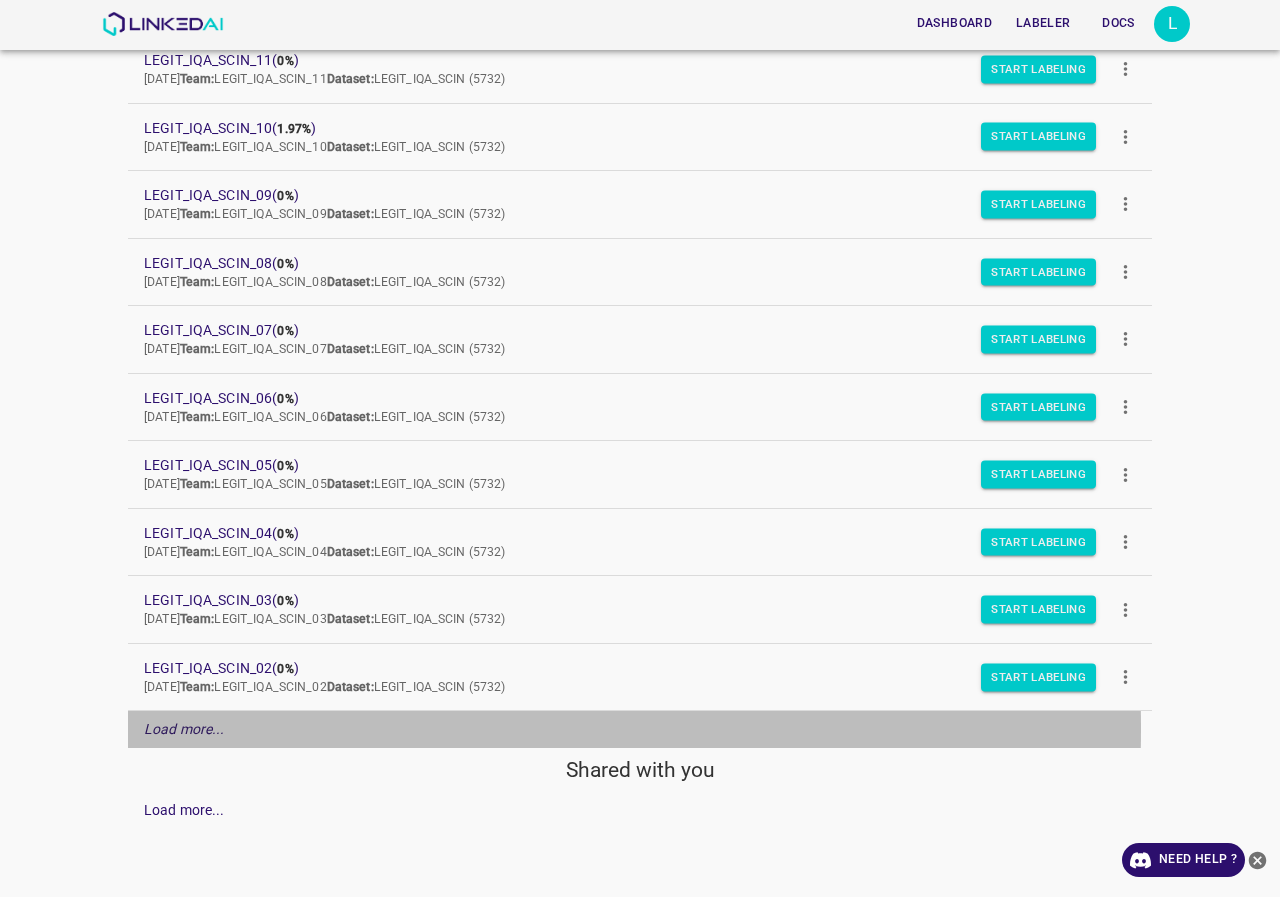 click on "Load more..." at bounding box center [184, 729] 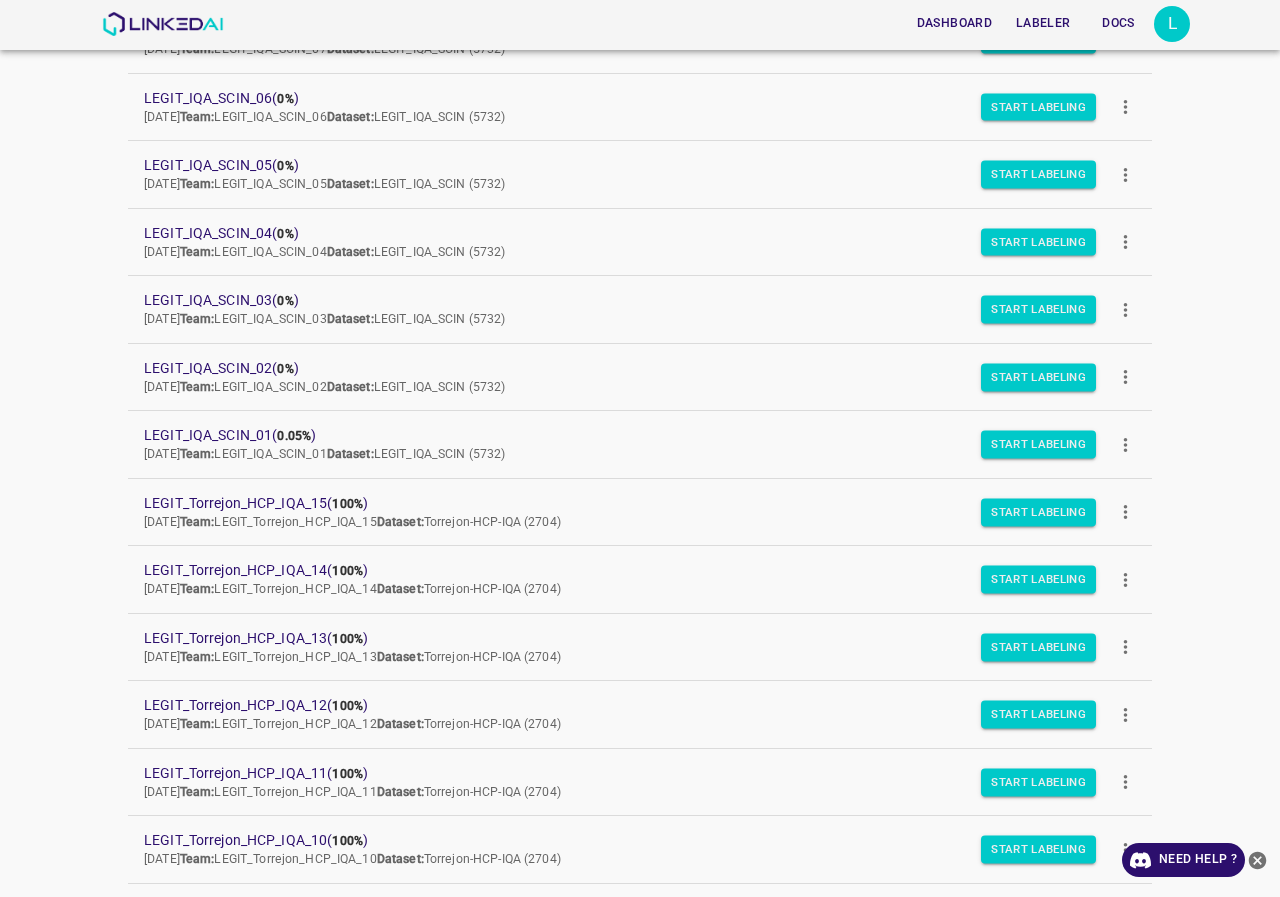 scroll, scrollTop: 1519, scrollLeft: 0, axis: vertical 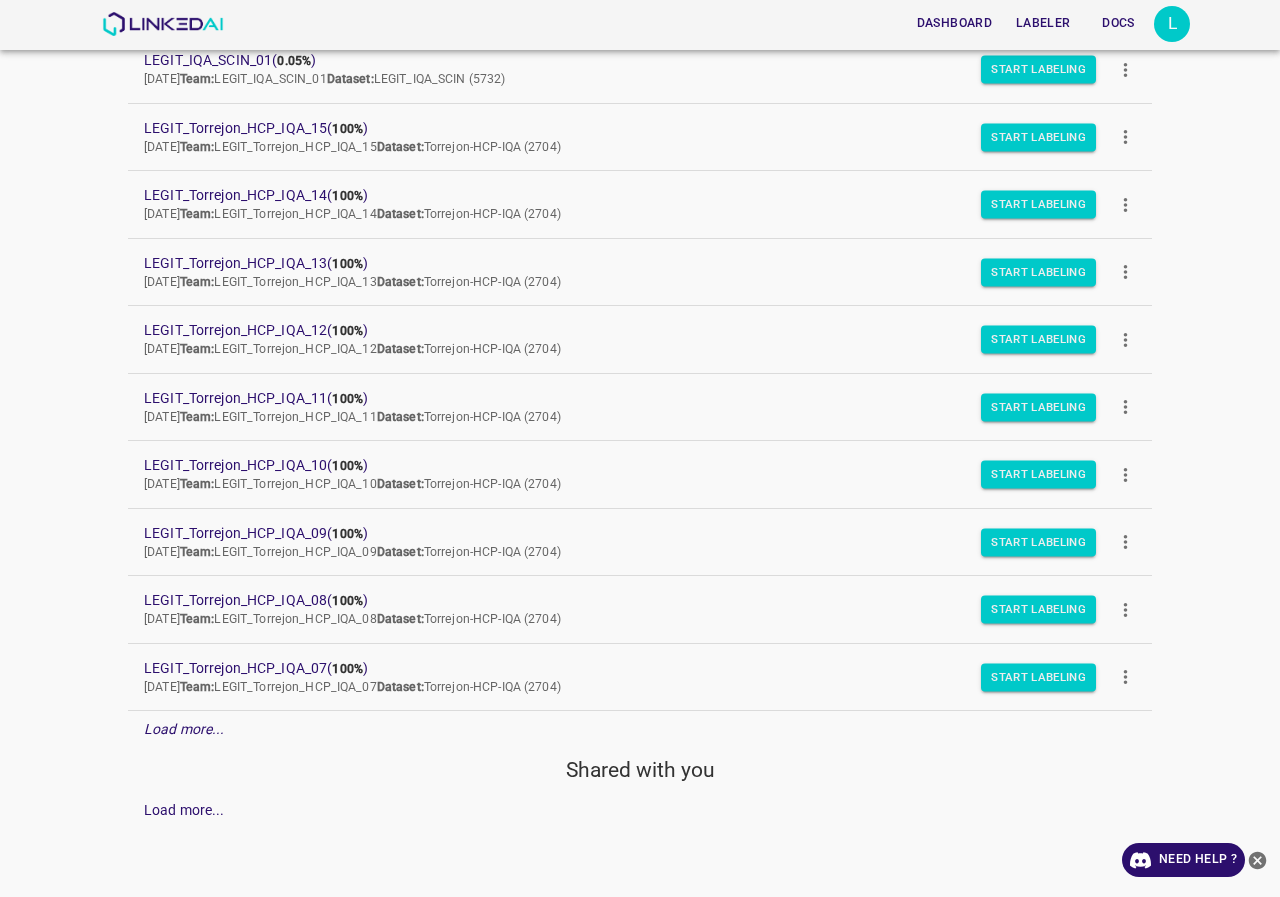 click on "Load more..." at bounding box center [184, 729] 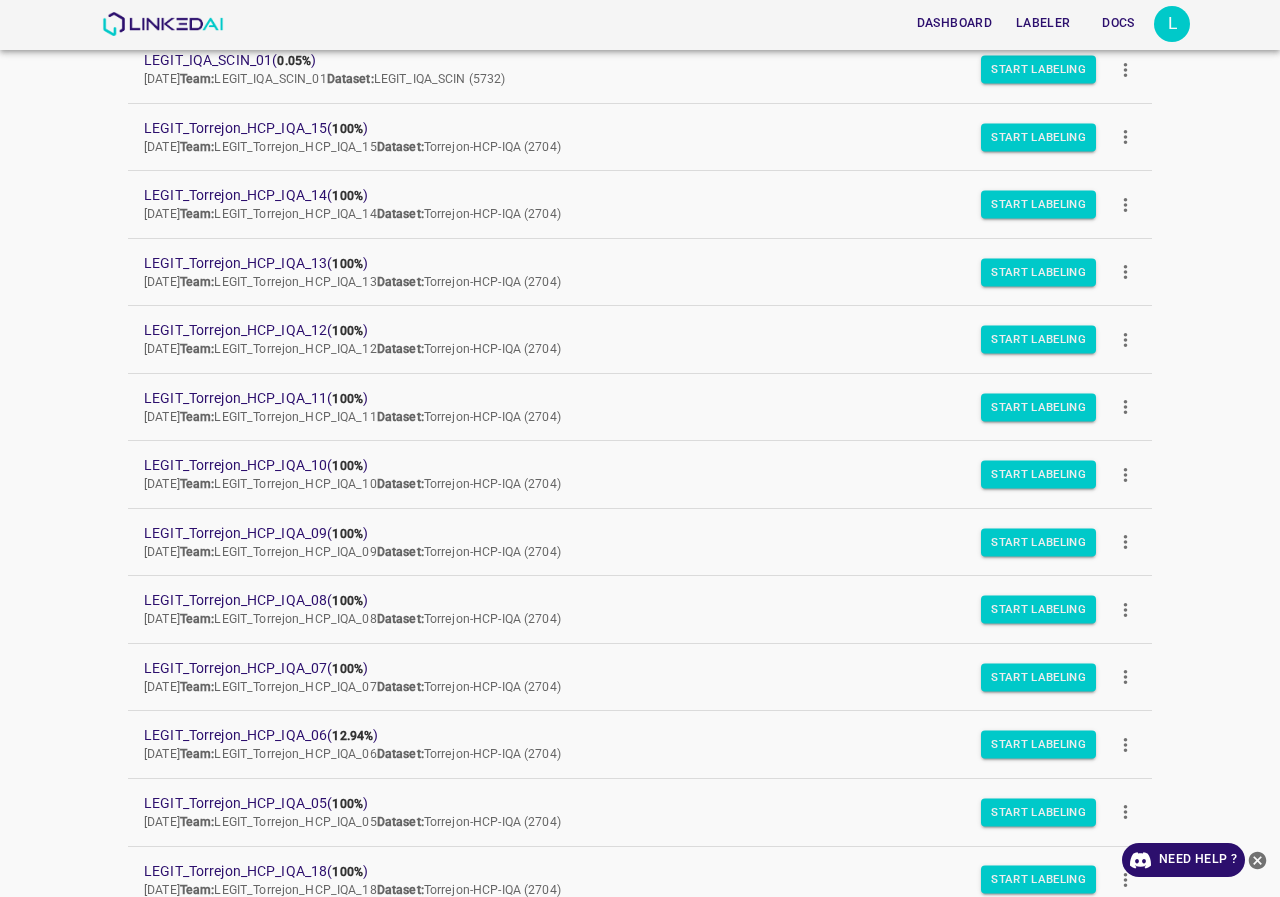 scroll, scrollTop: 1619, scrollLeft: 0, axis: vertical 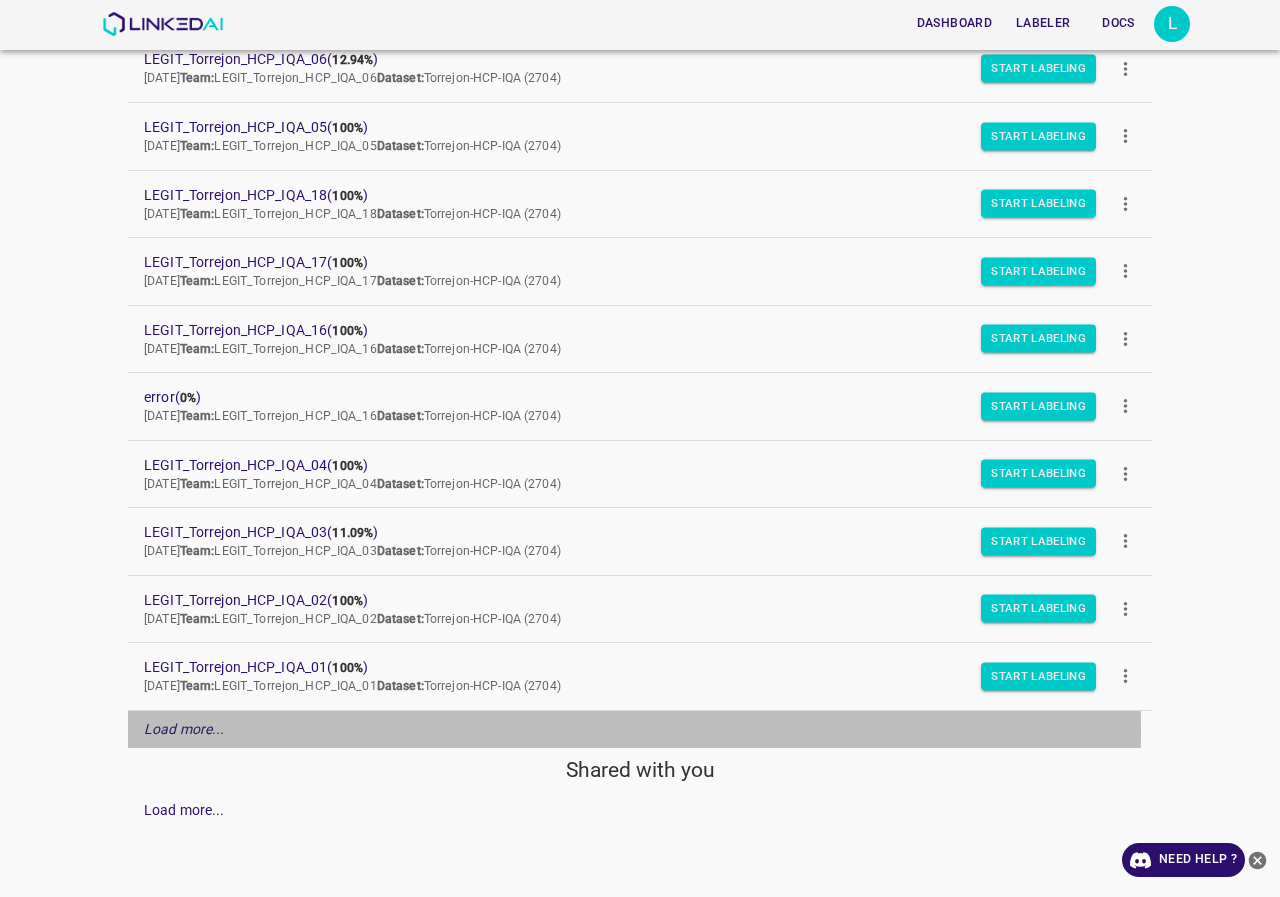 click on "Load more..." at bounding box center [184, 729] 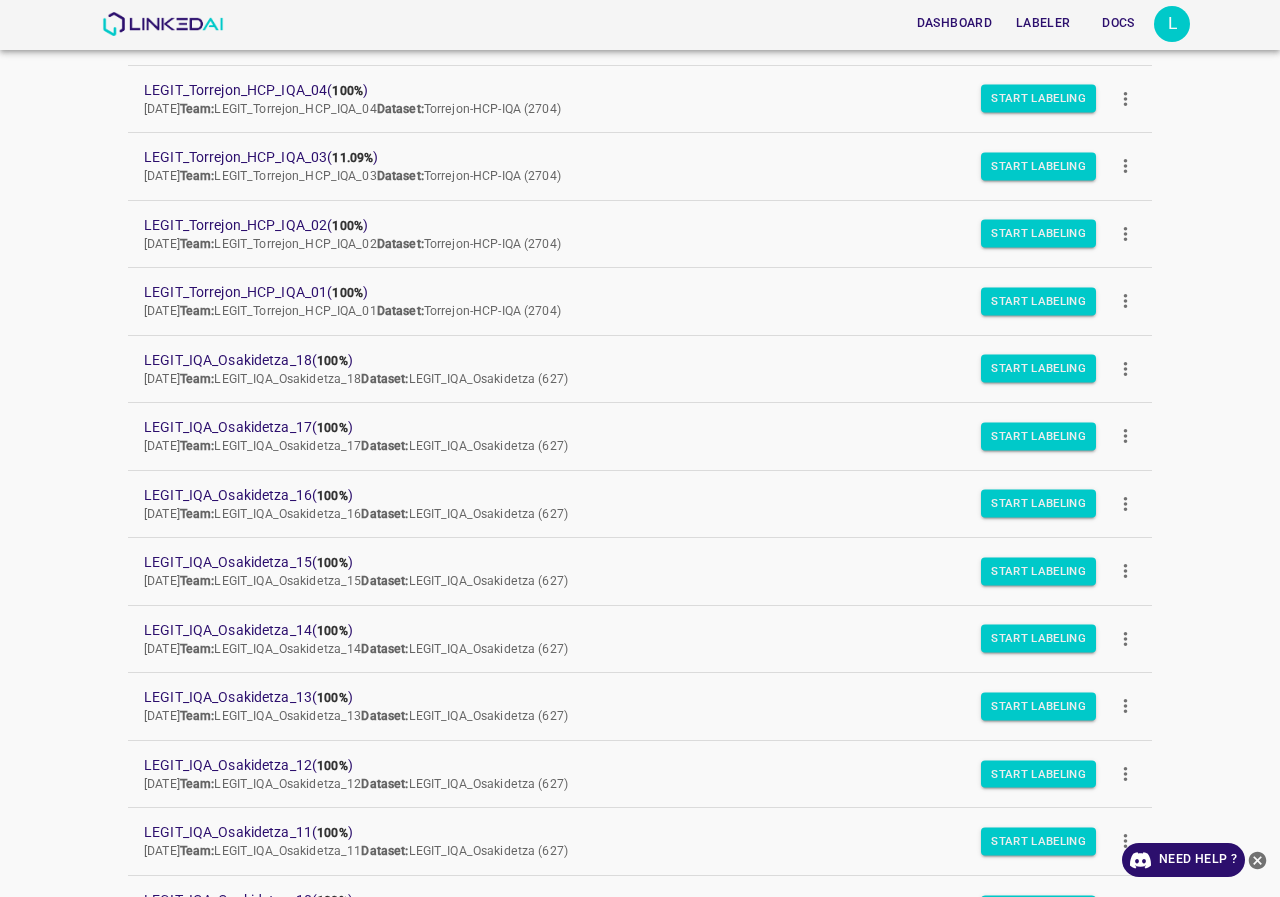 scroll, scrollTop: 2870, scrollLeft: 0, axis: vertical 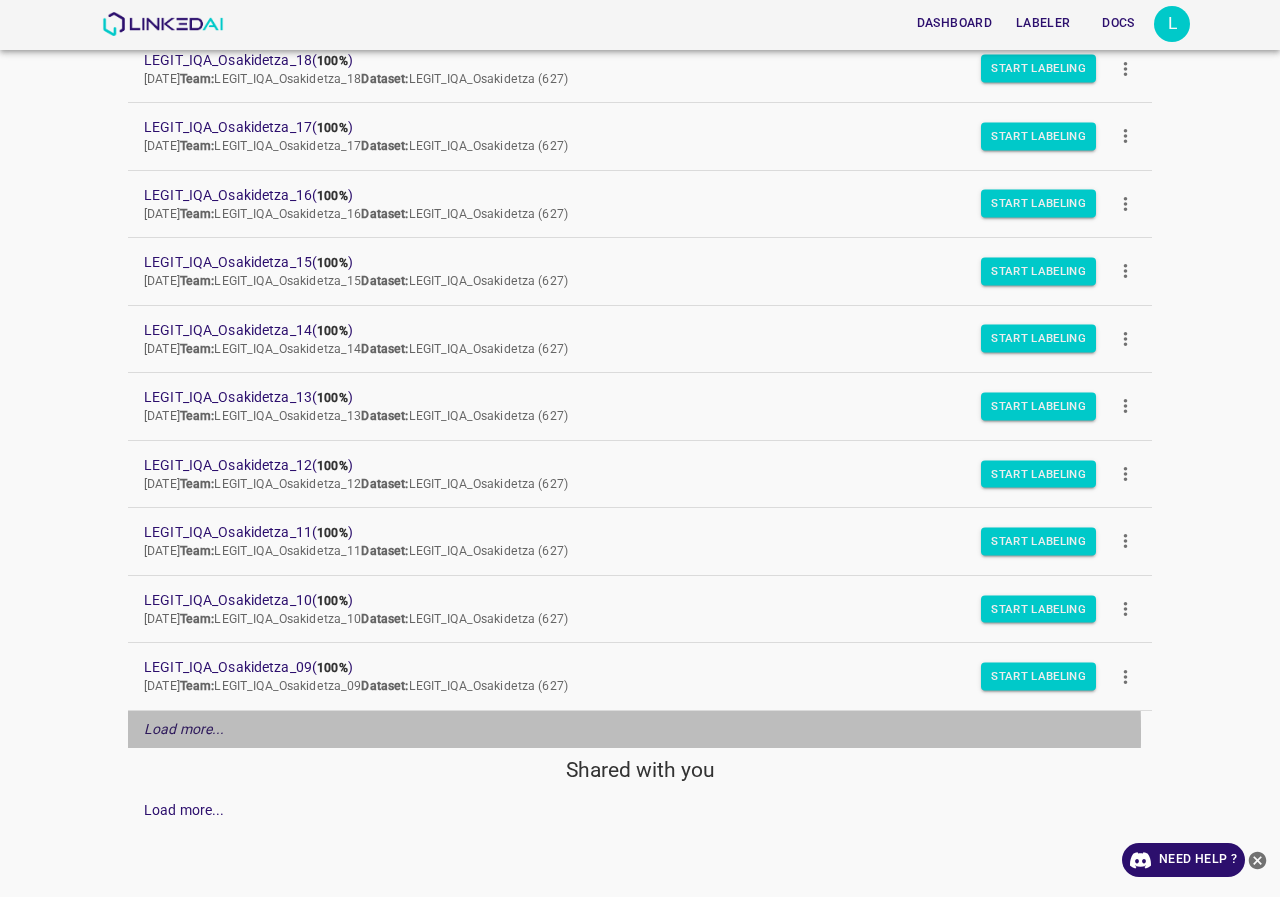 click on "Load more..." at bounding box center (184, 729) 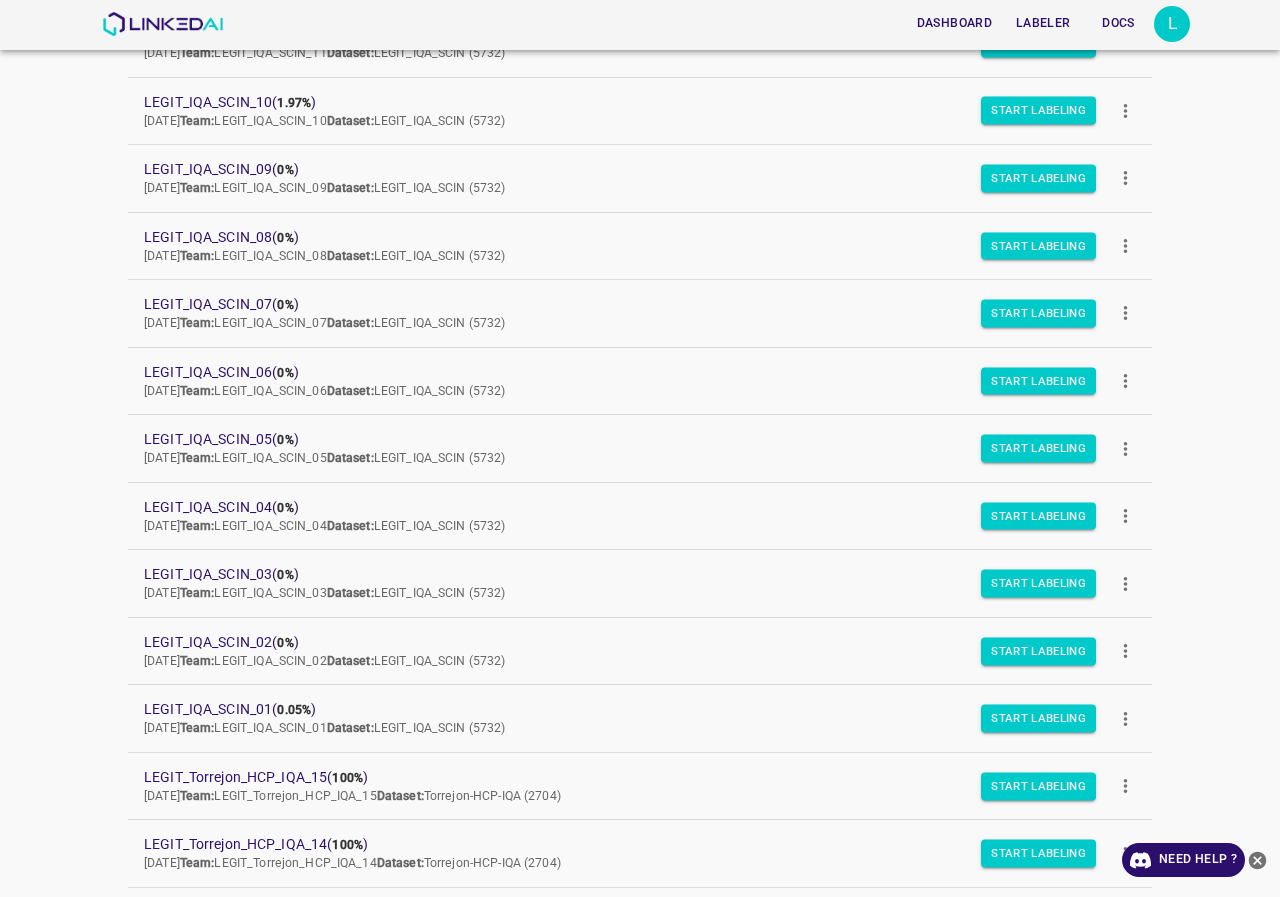 scroll, scrollTop: 1270, scrollLeft: 0, axis: vertical 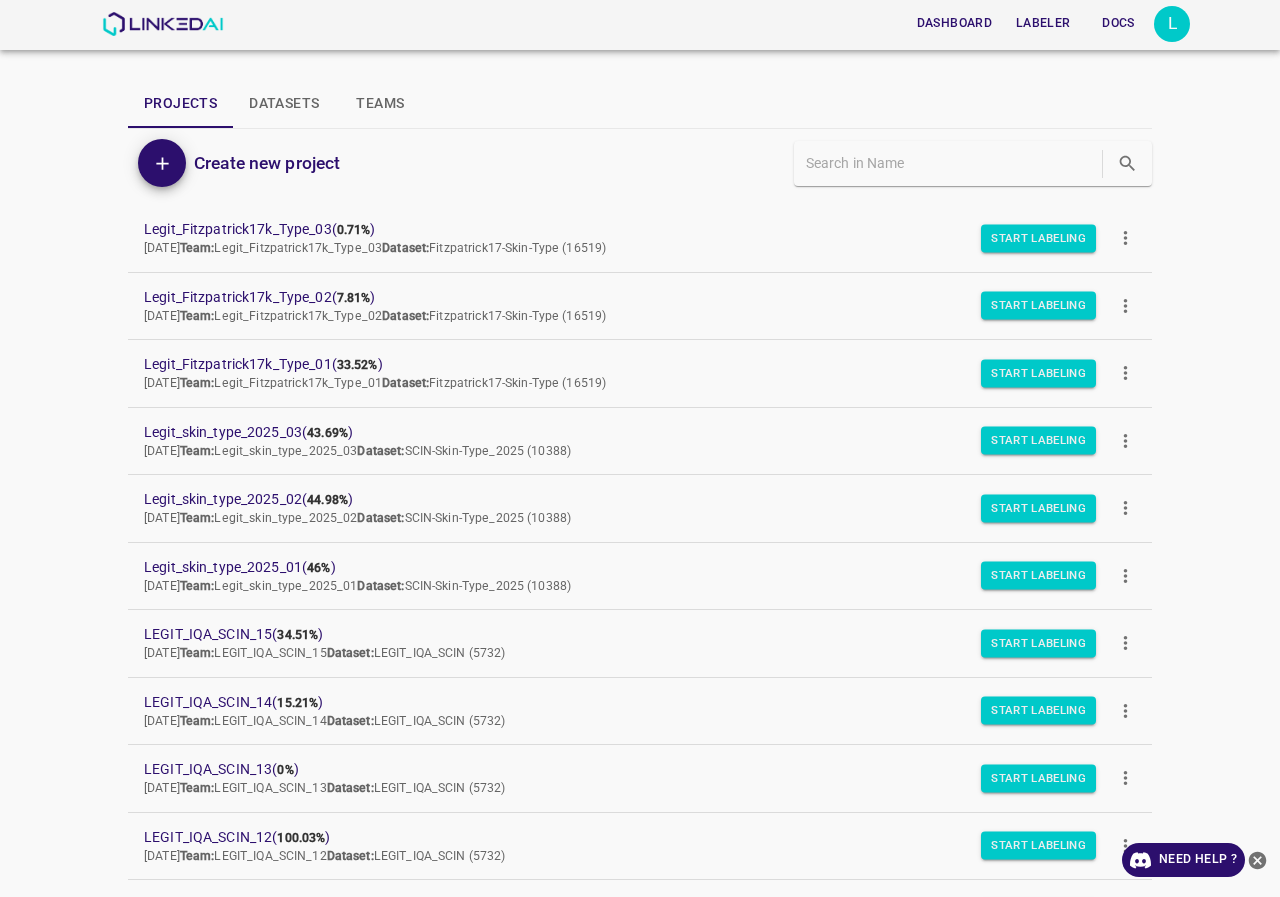 click 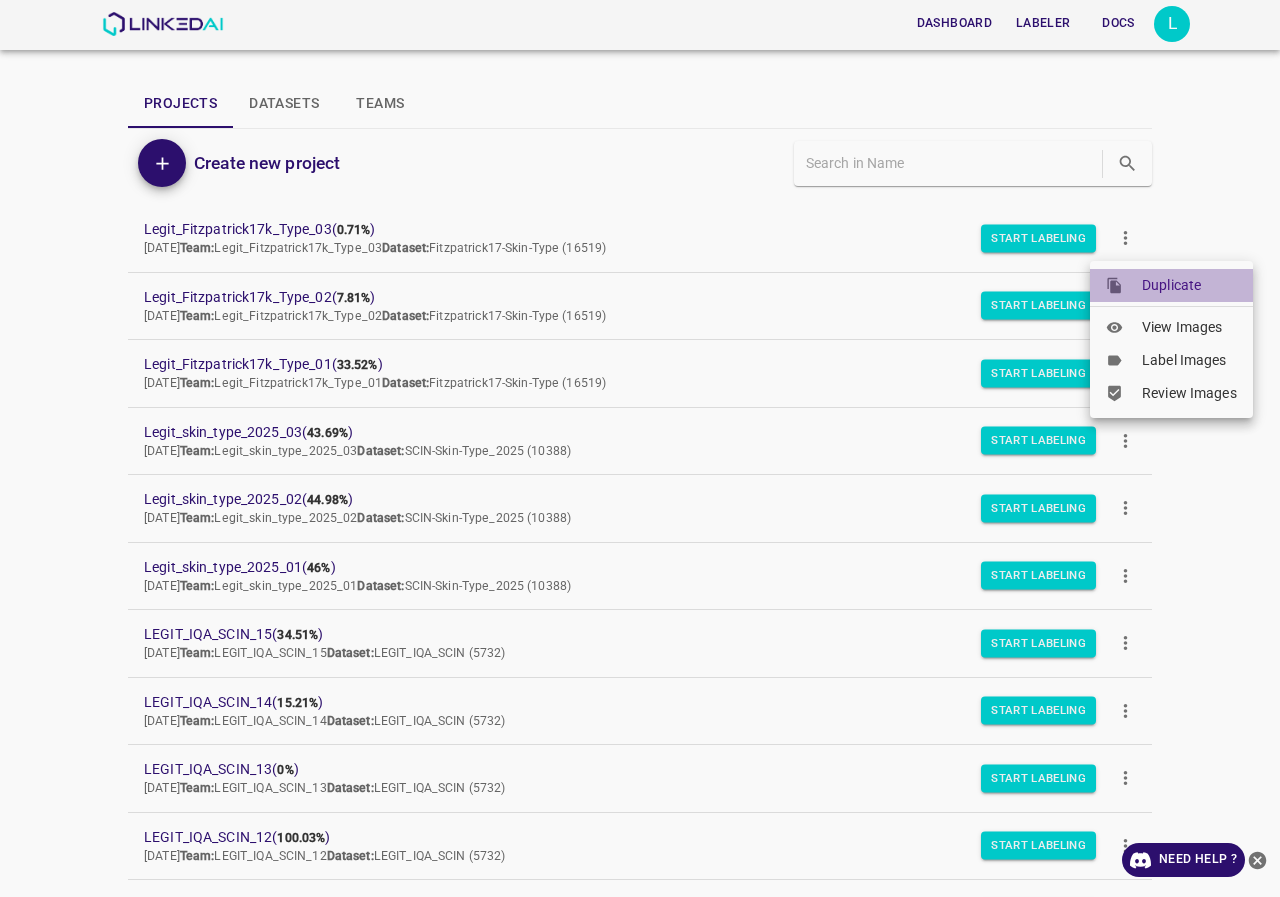 click at bounding box center [1124, 286] 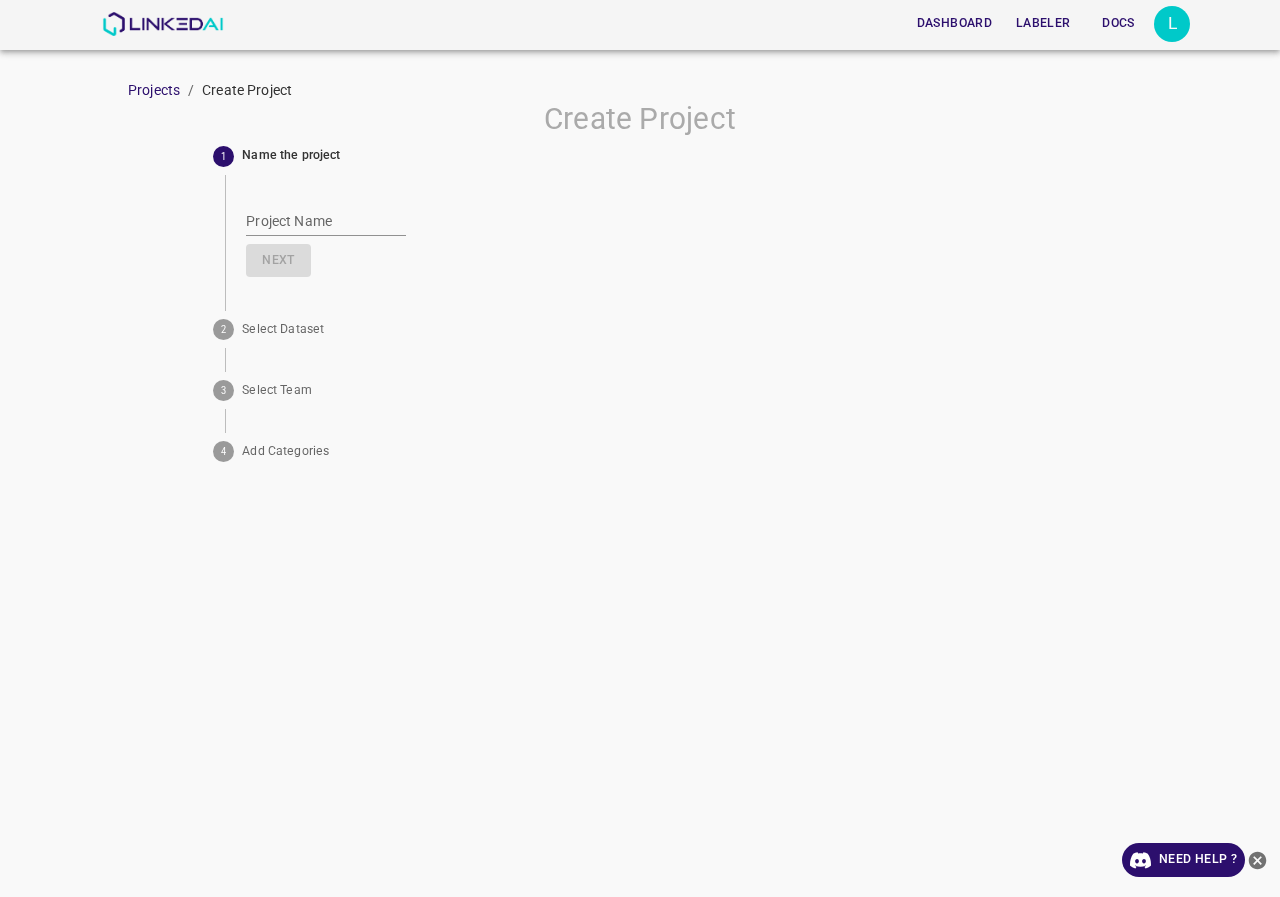 type on "Copy_Legit_Fitzpatrick17k_Type_03" 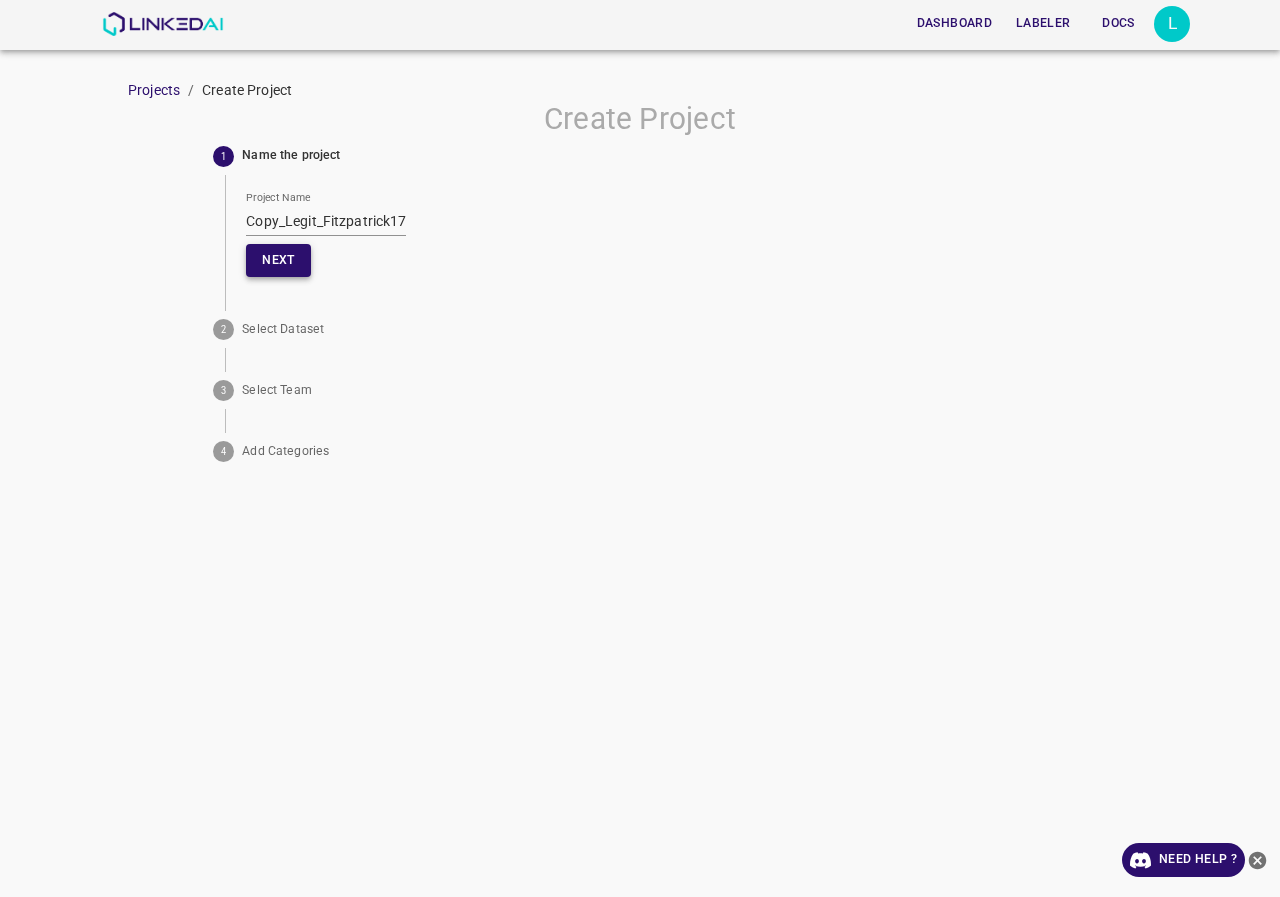 click on "Next" at bounding box center (278, 260) 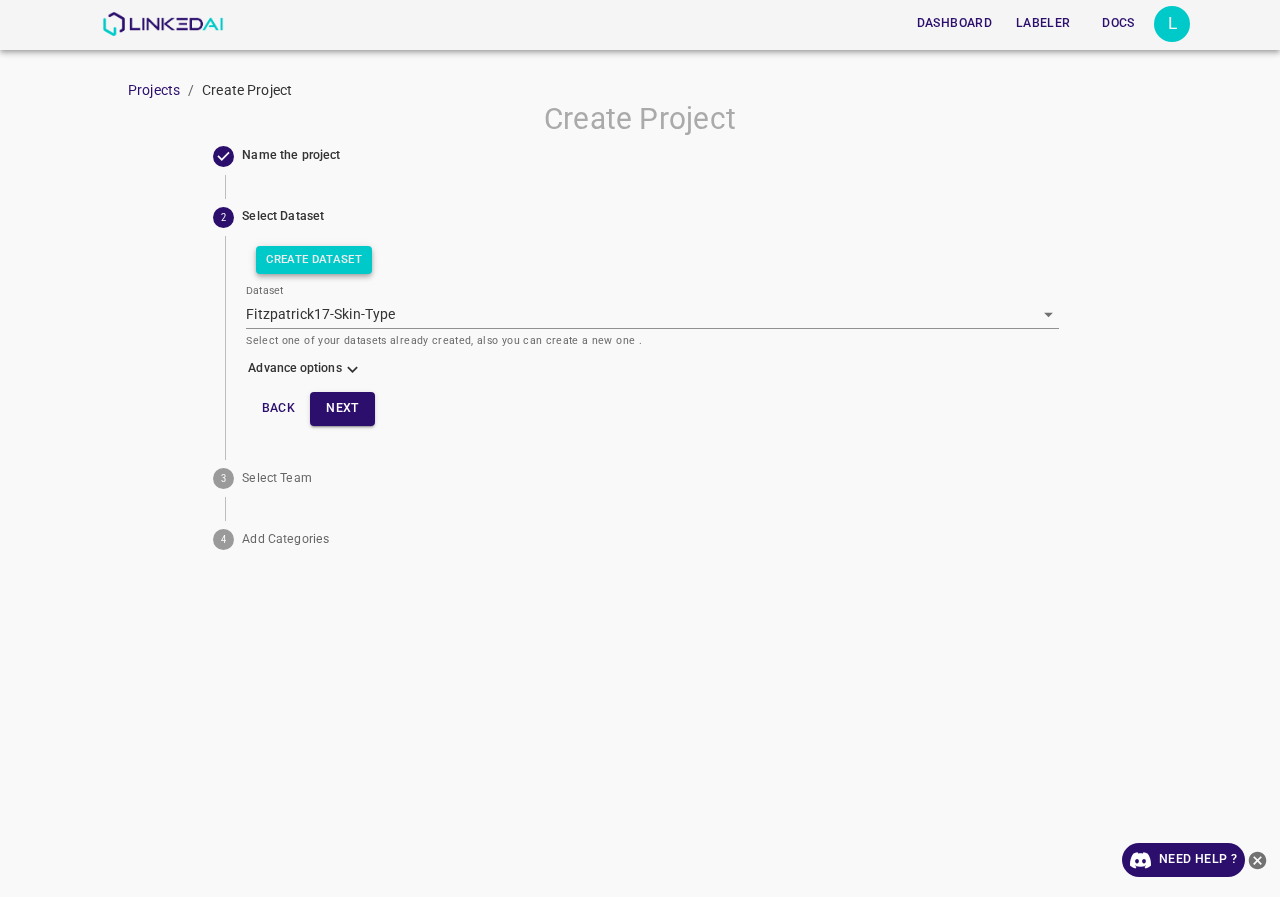 click on "Create Dataset" at bounding box center (314, 260) 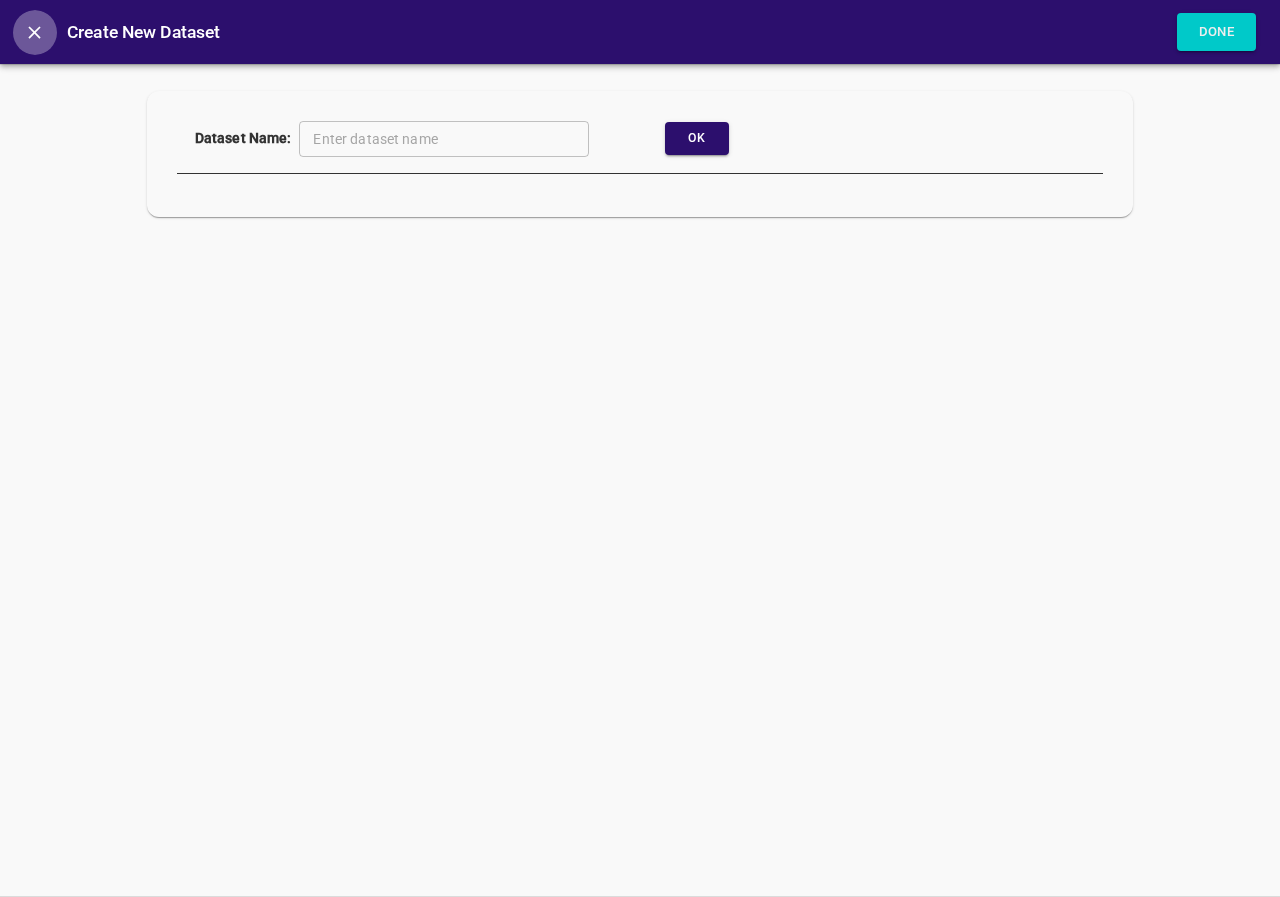 click 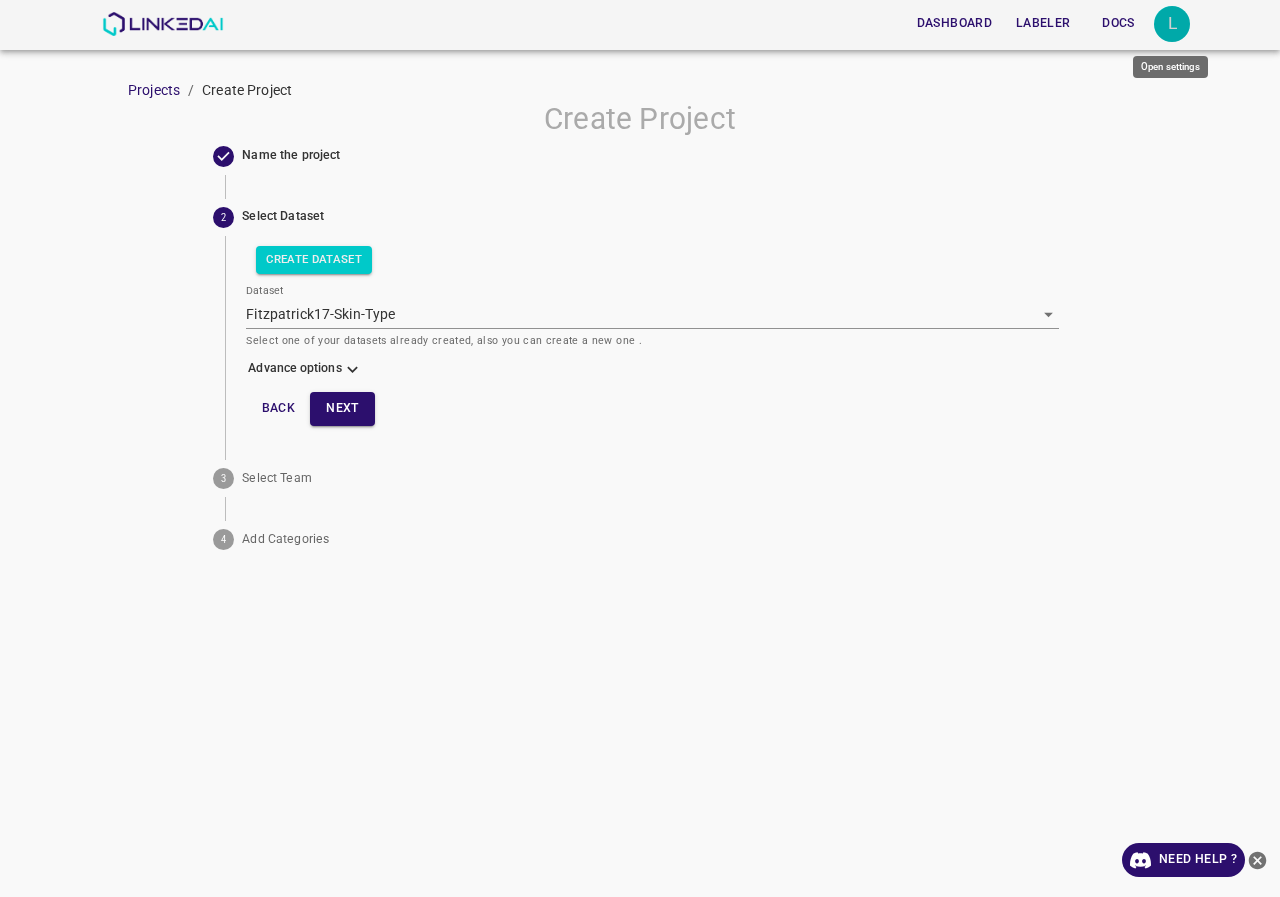 click on "L" at bounding box center [1172, 24] 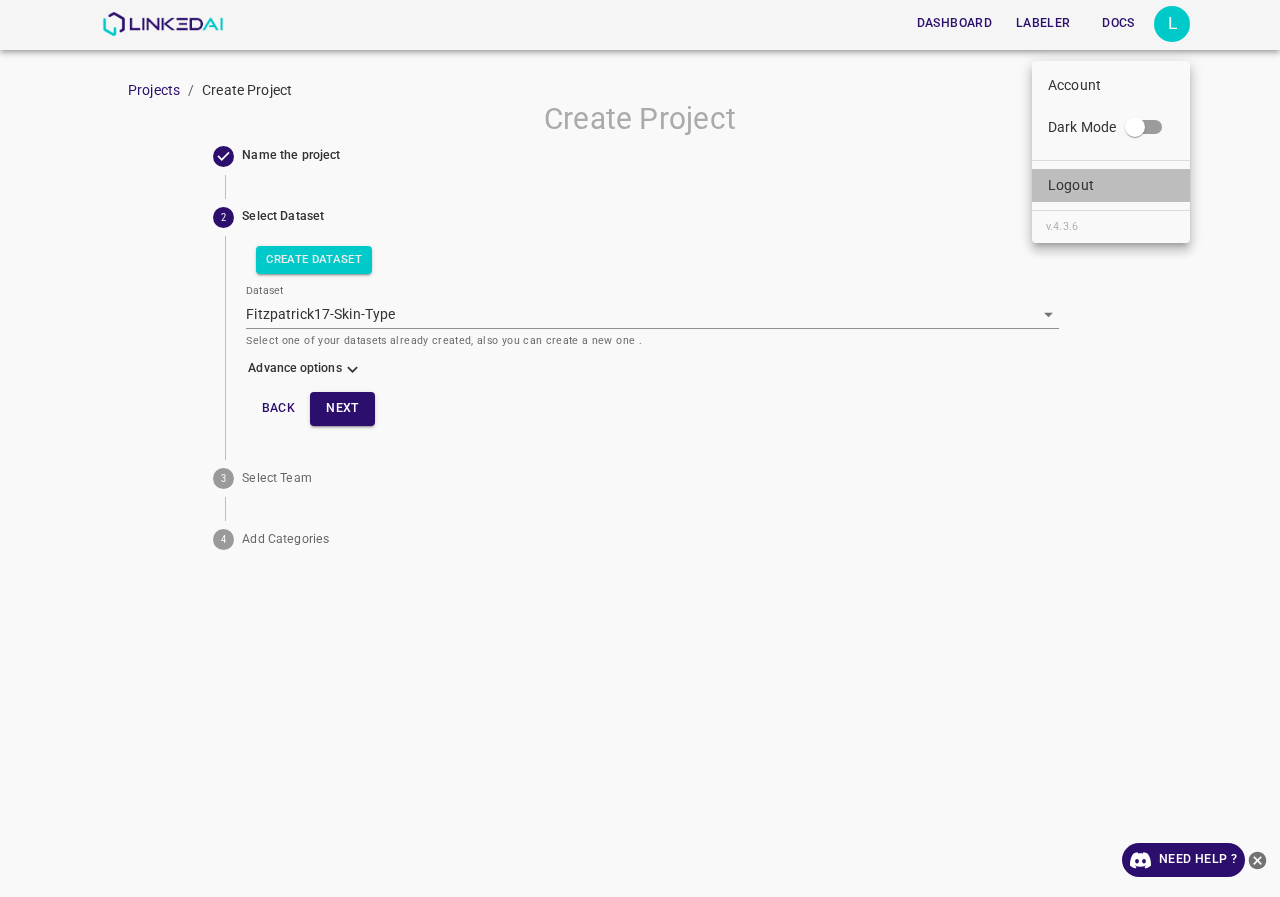 click on "Logout" at bounding box center [1111, 185] 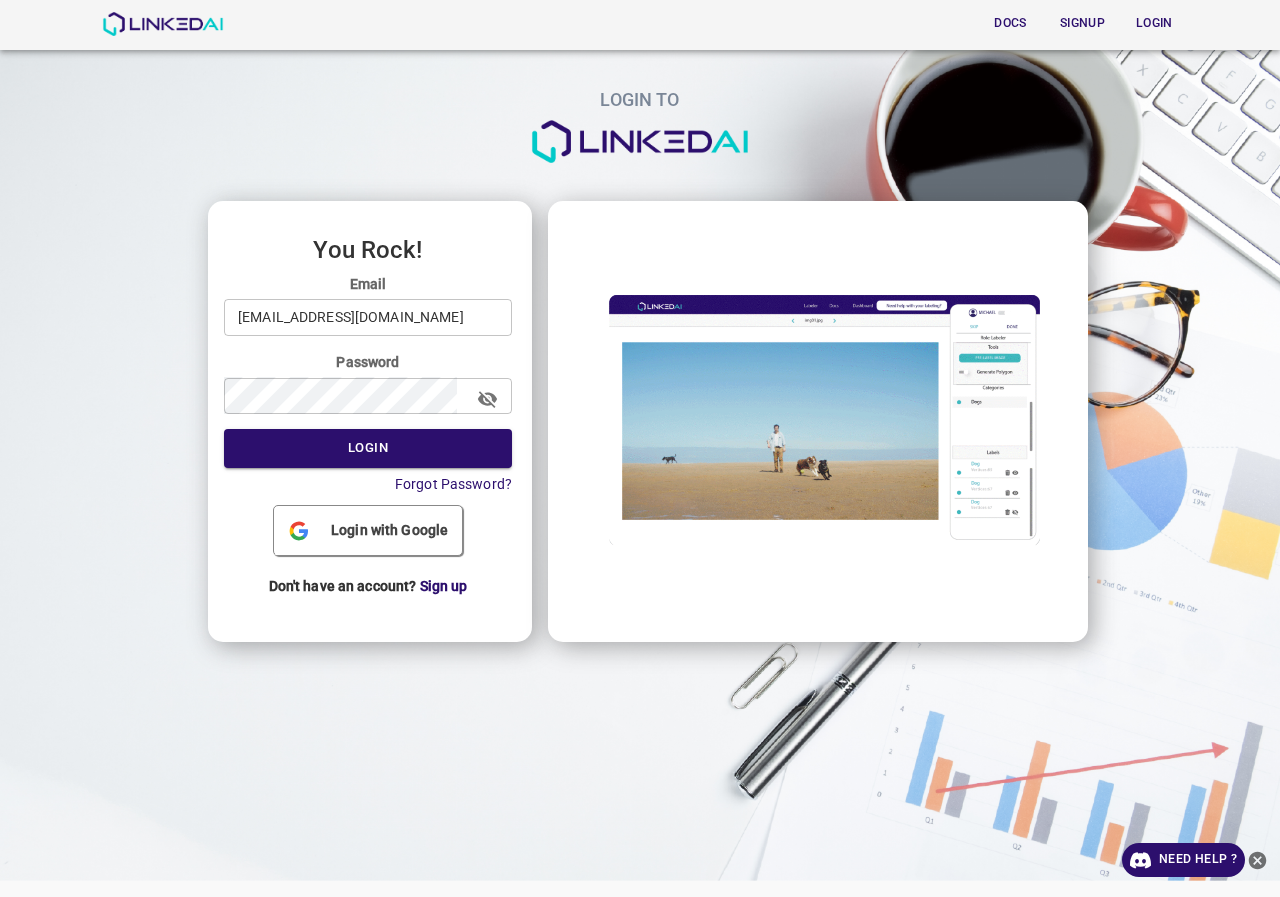 click on "[EMAIL_ADDRESS][DOMAIN_NAME]" at bounding box center [368, 317] 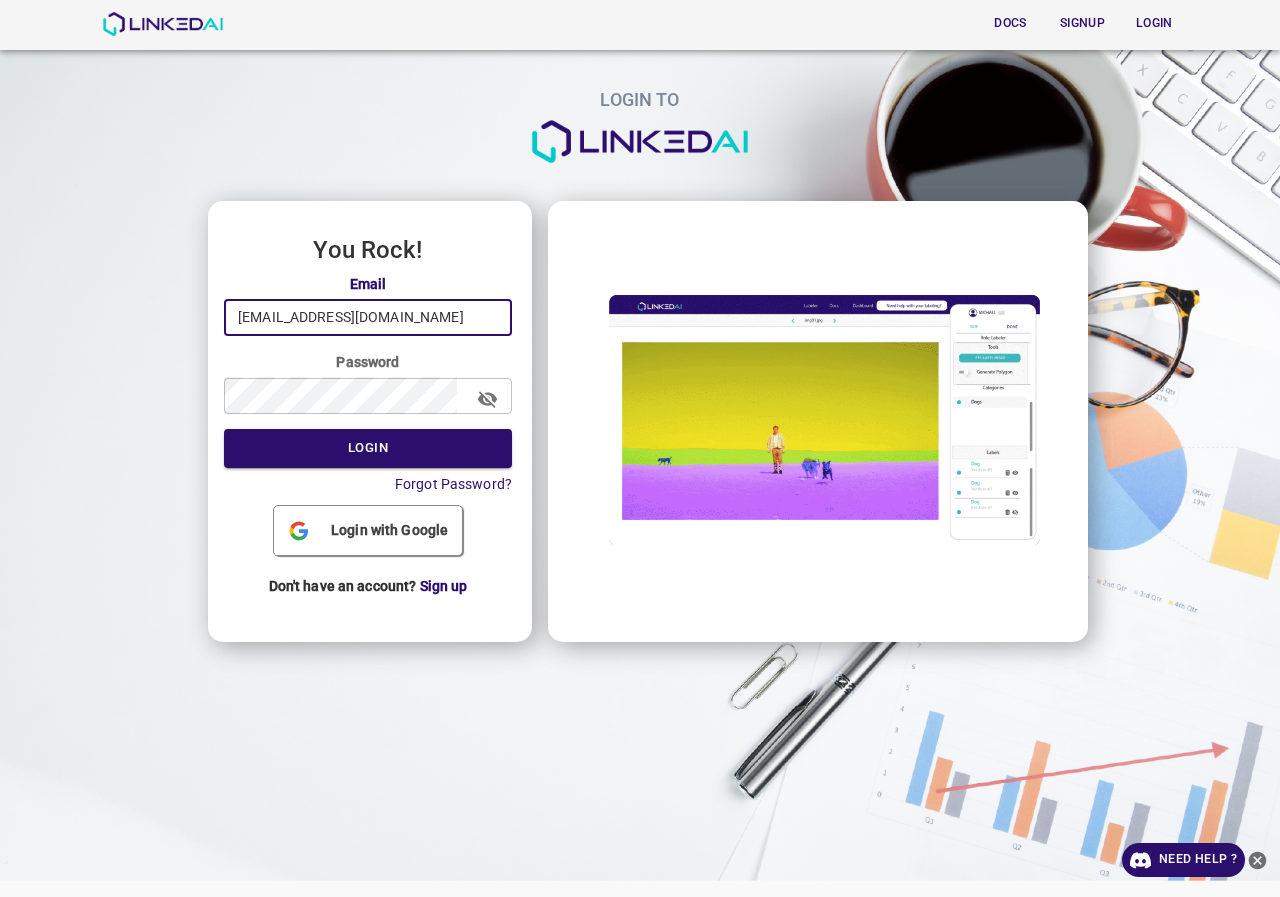 type on "[EMAIL_ADDRESS][DOMAIN_NAME]" 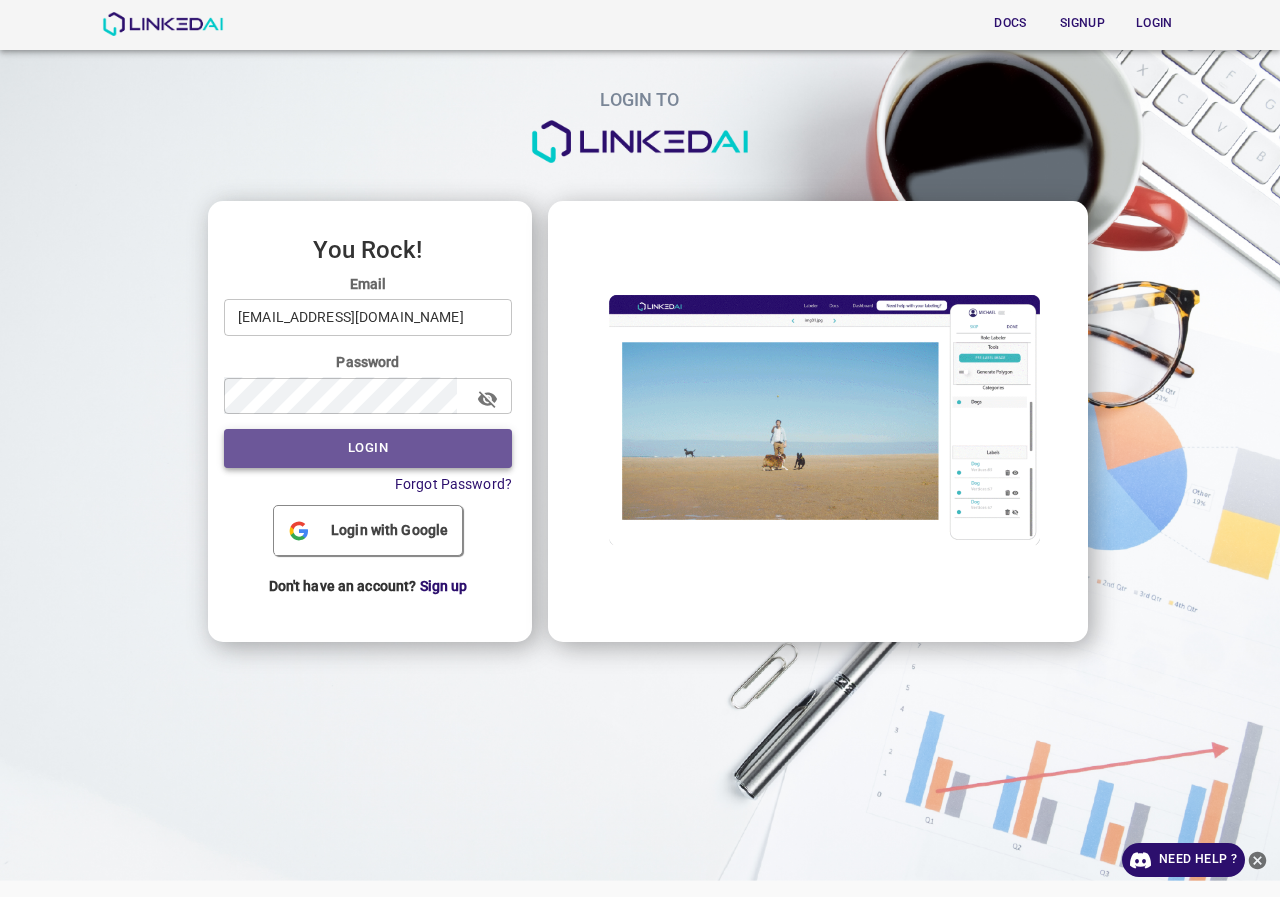 click on "Login" at bounding box center (368, 448) 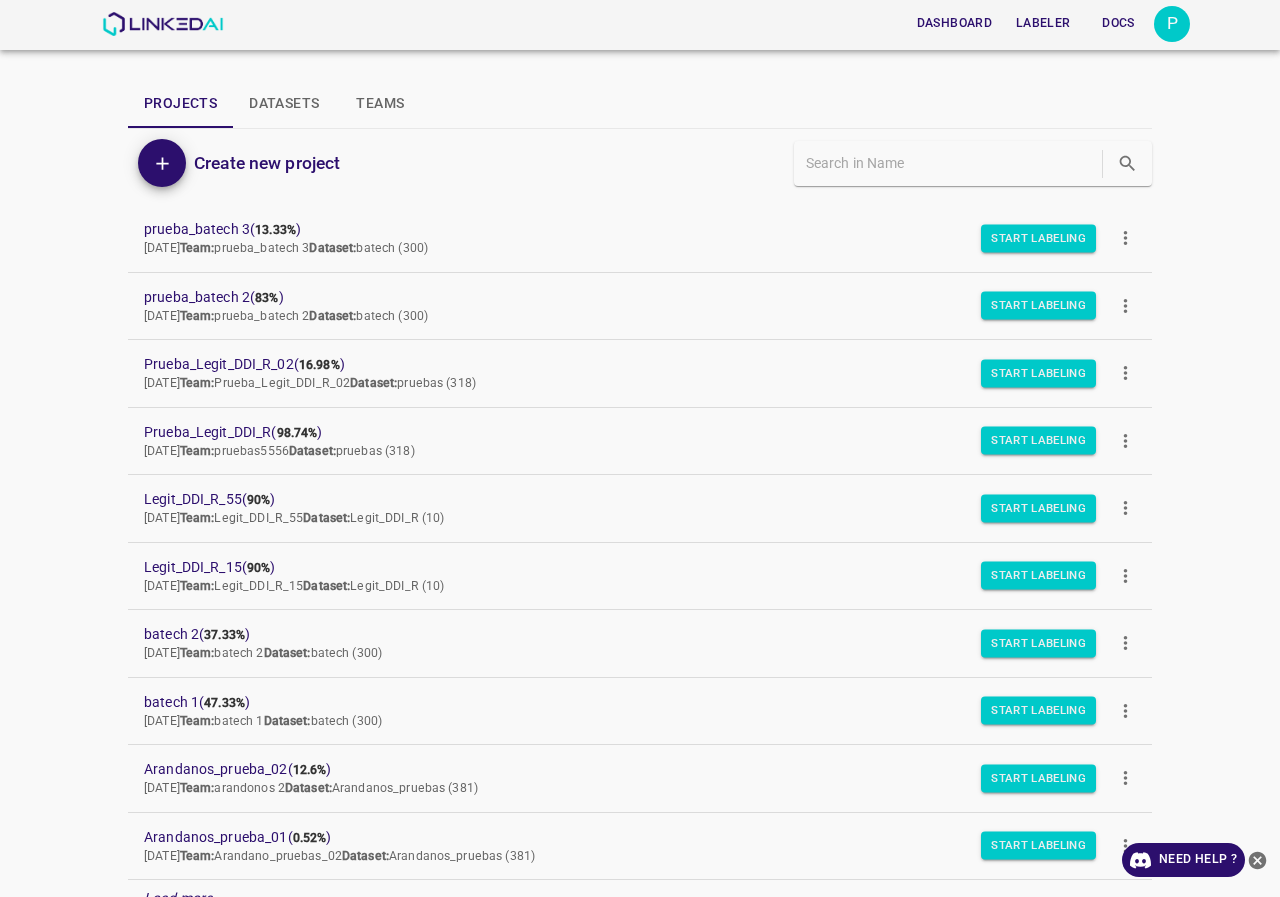 scroll, scrollTop: 300, scrollLeft: 0, axis: vertical 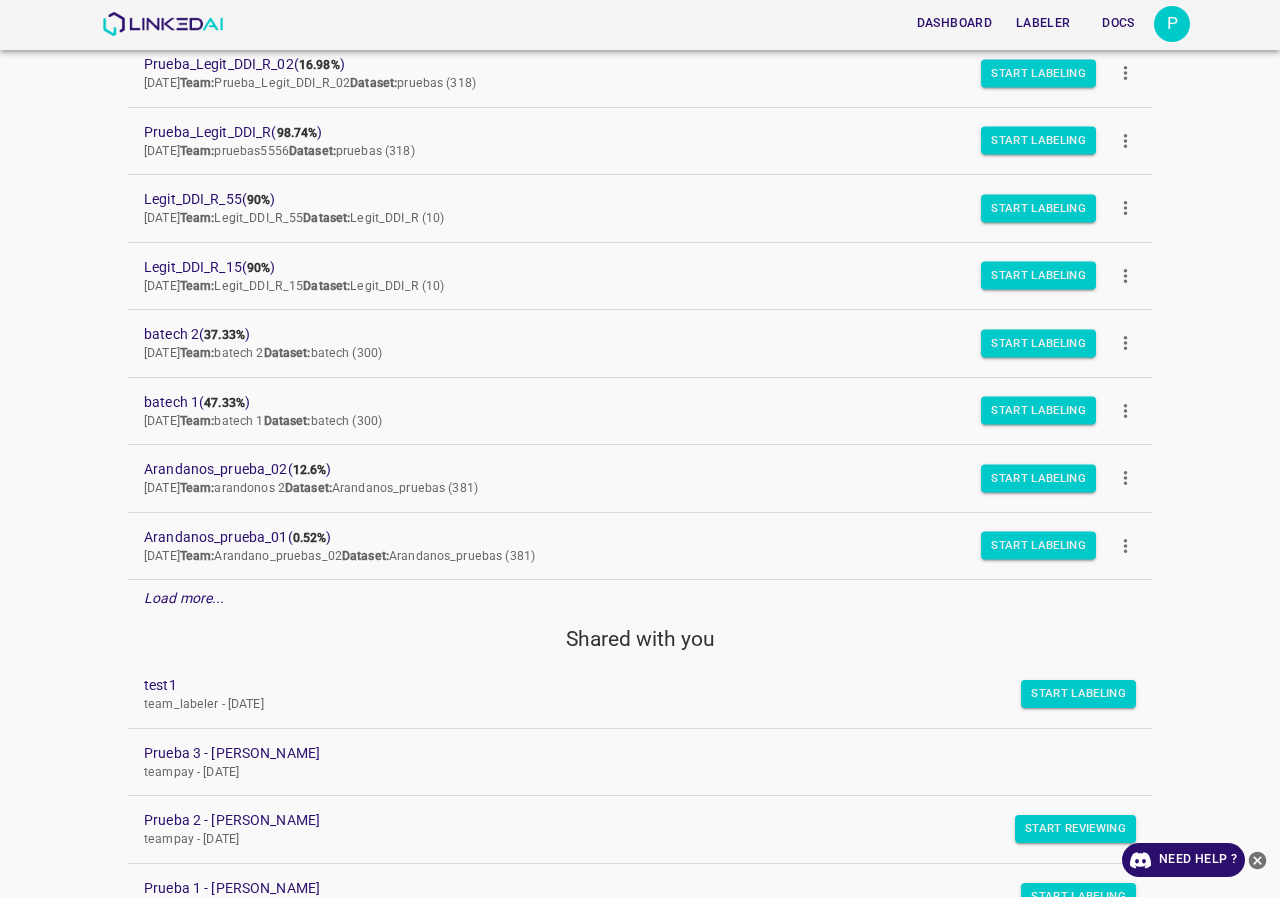 click 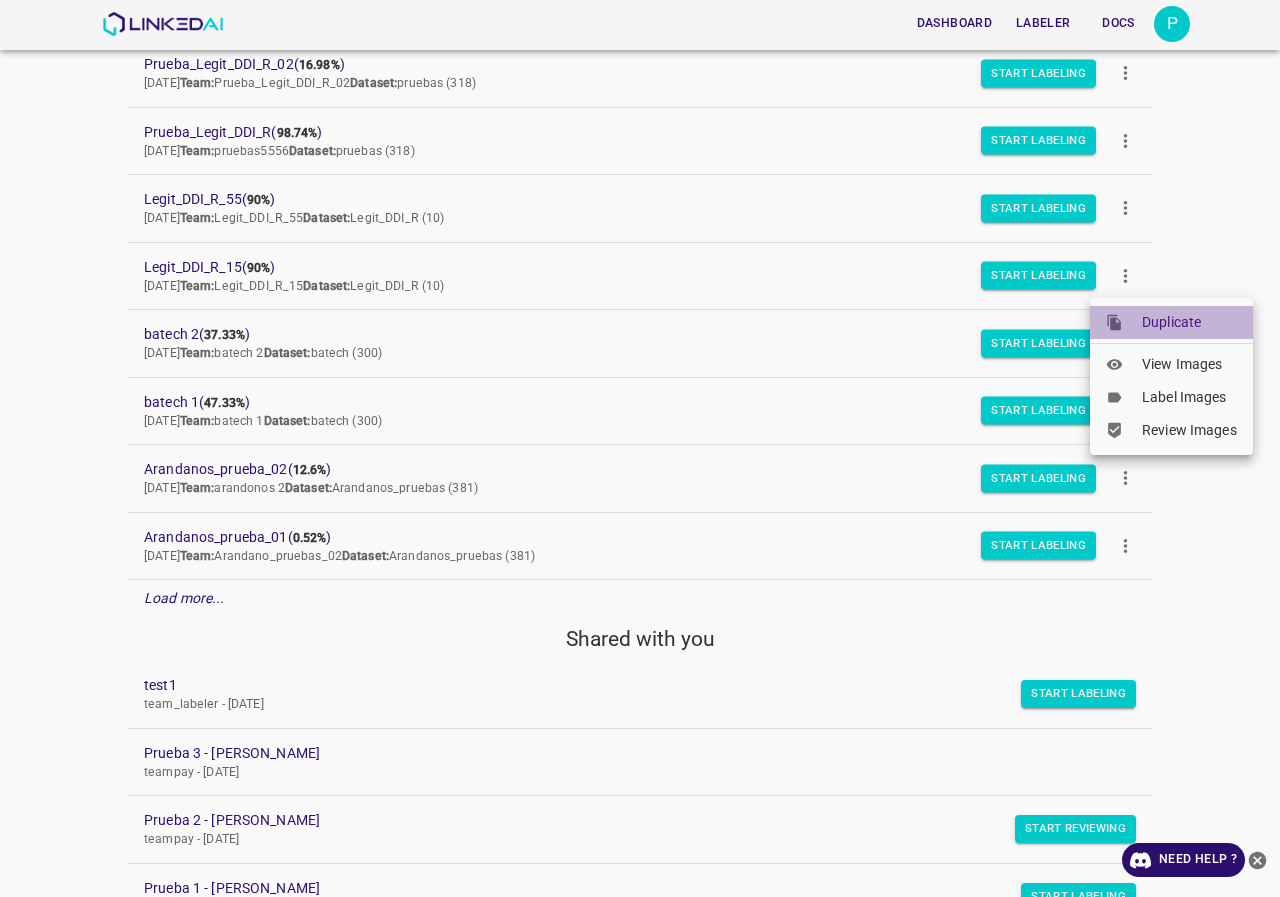 click on "Duplicate" at bounding box center (1171, 322) 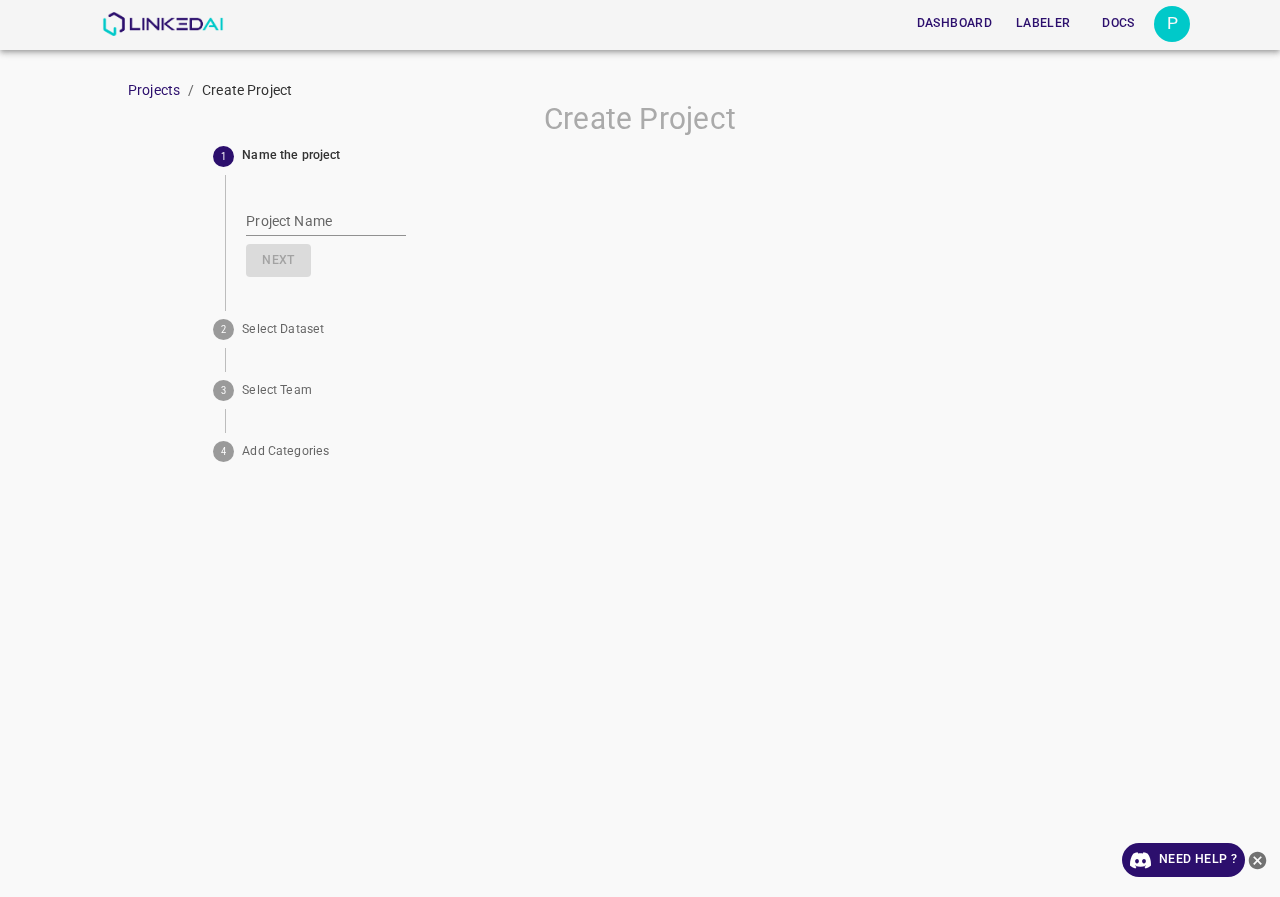 type on "Copy_Legit_DDI_R_15" 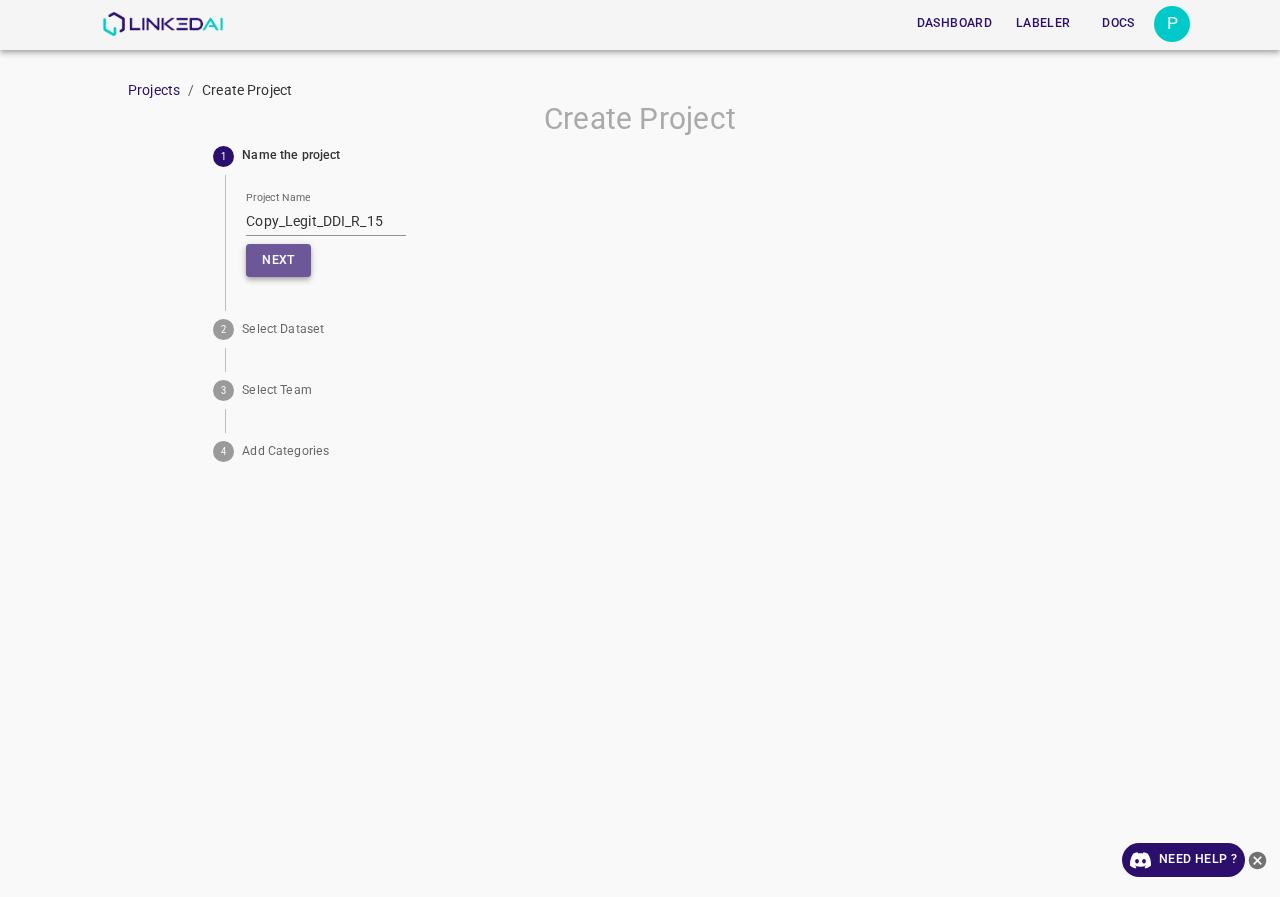 click on "Next" at bounding box center (278, 260) 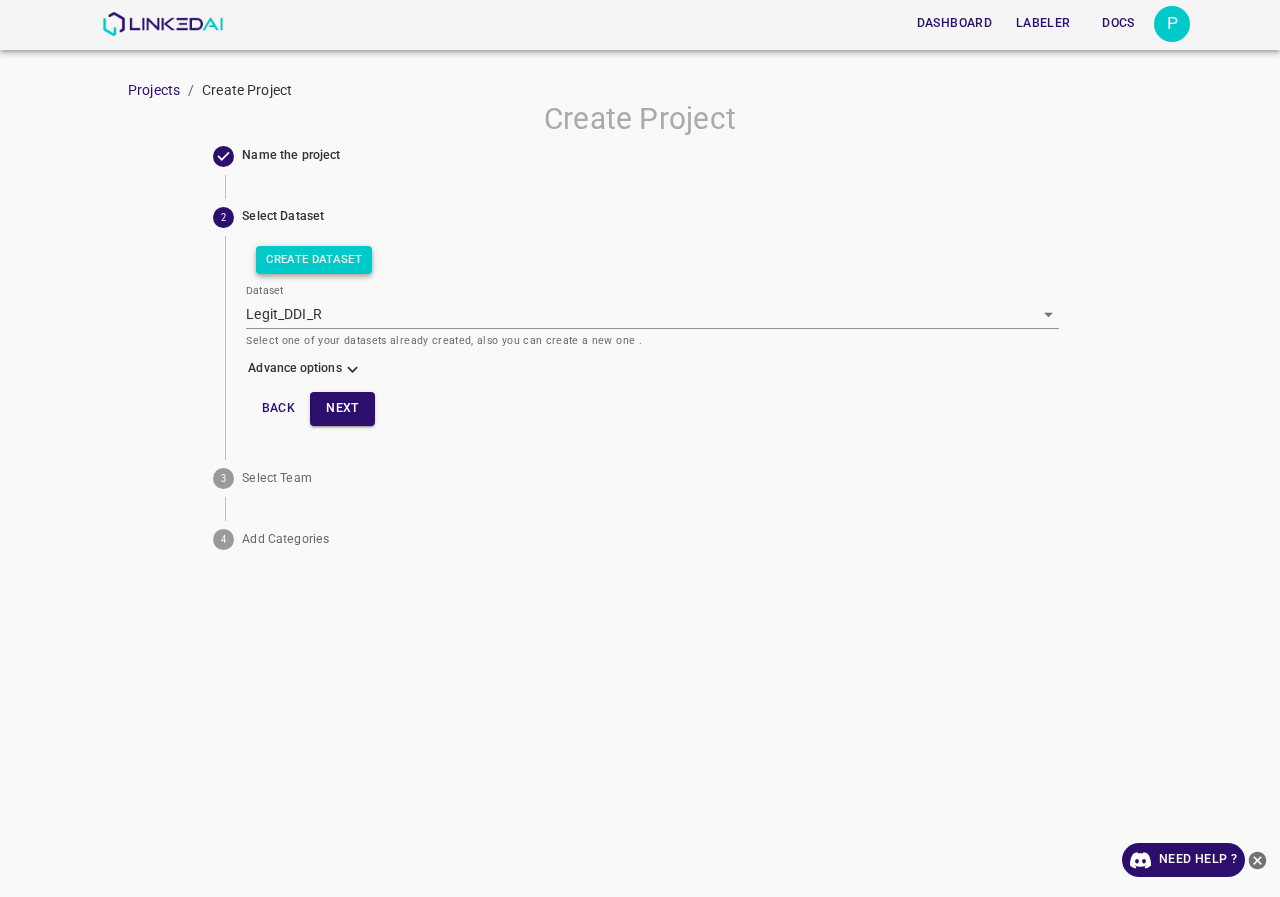 click on "Create Dataset" at bounding box center (314, 260) 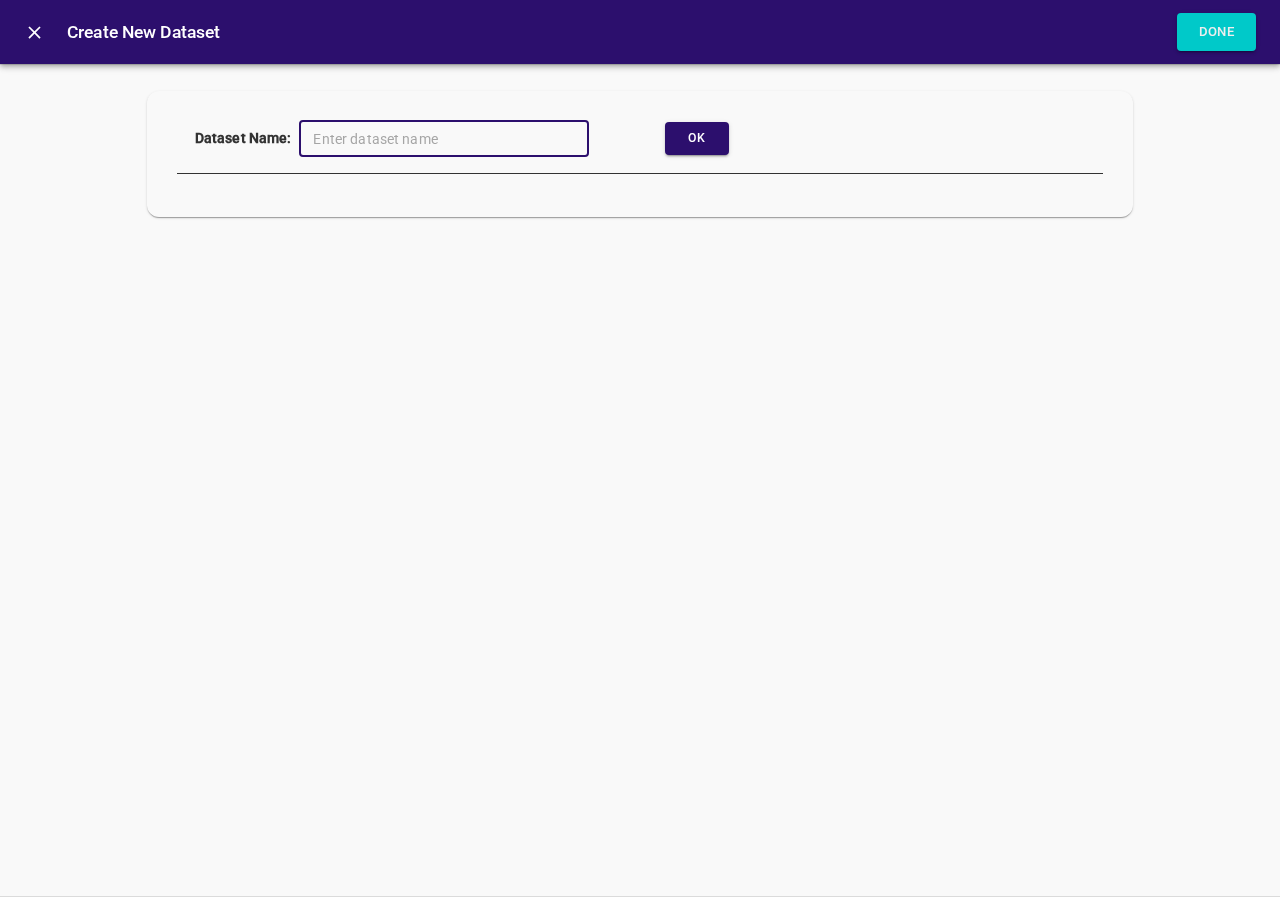 click at bounding box center [444, 138] 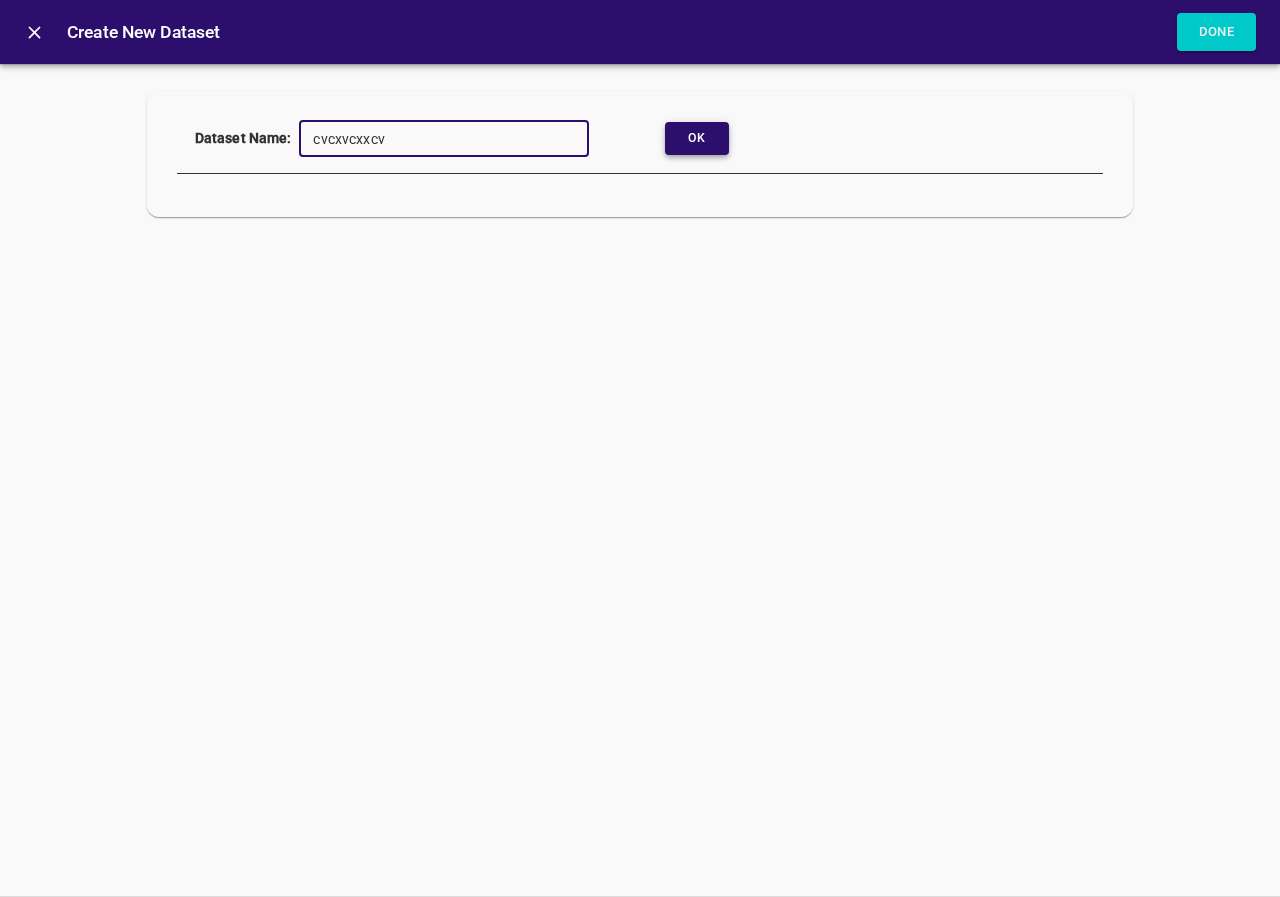 click on "Ok" at bounding box center (697, 138) 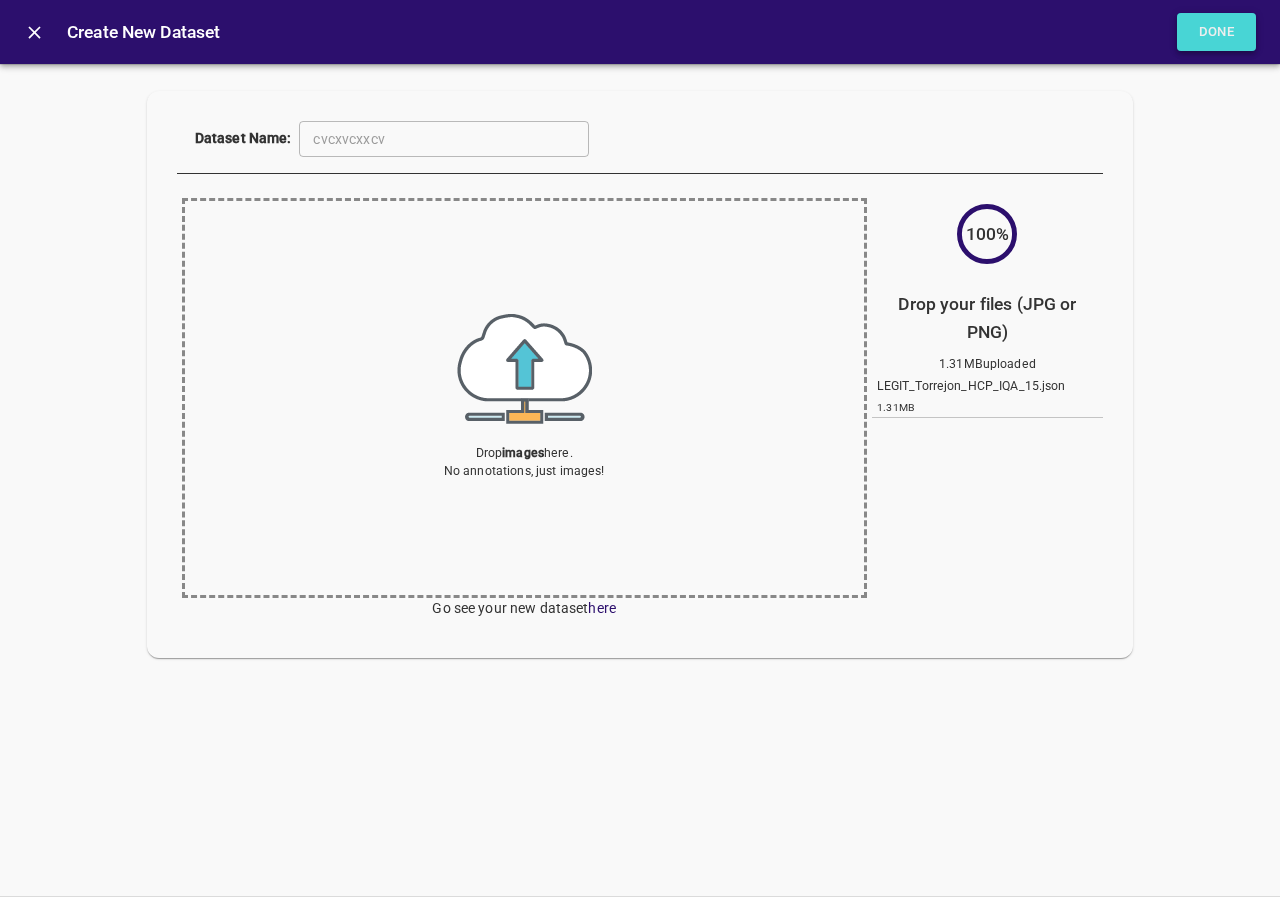click on "Done" at bounding box center (1217, 32) 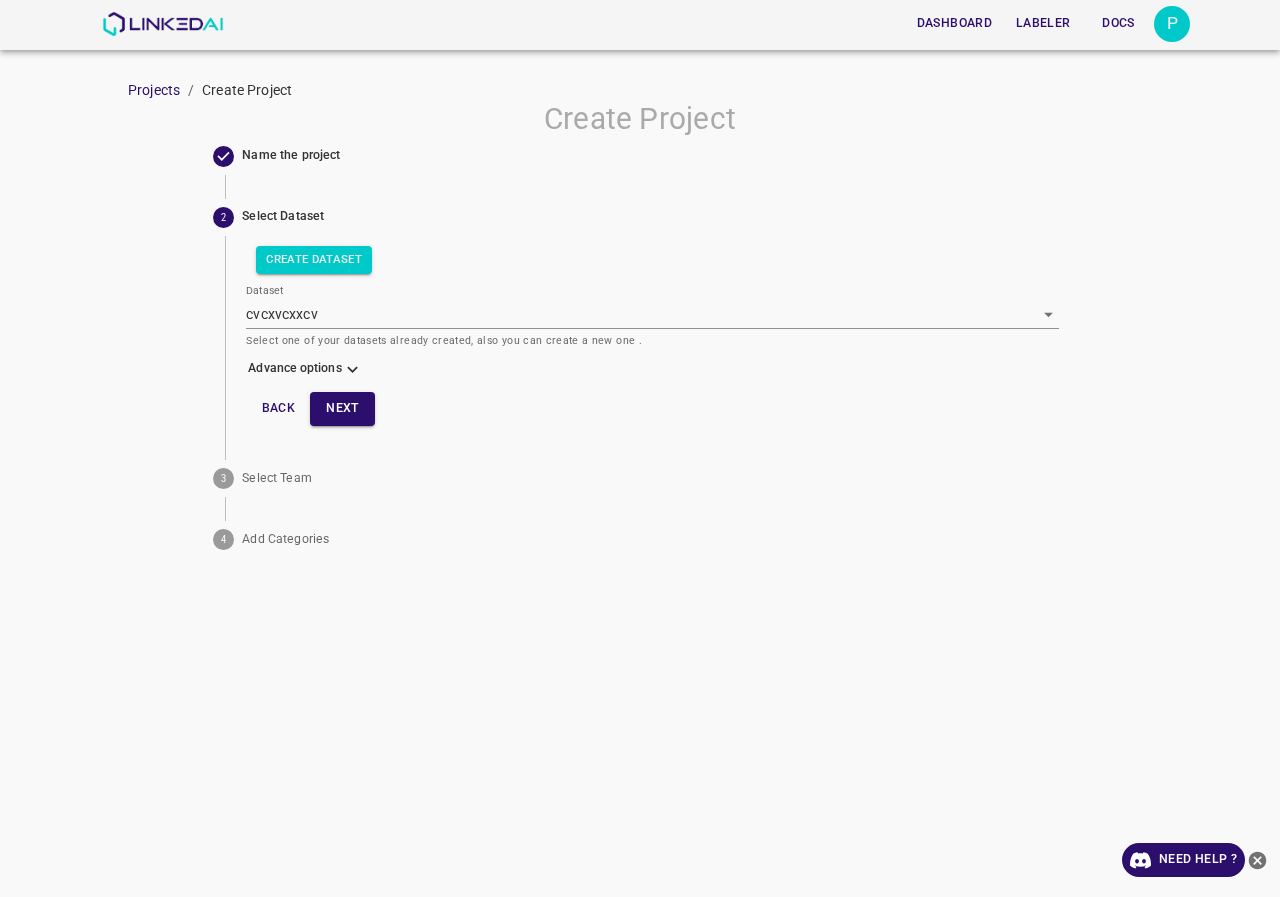 click 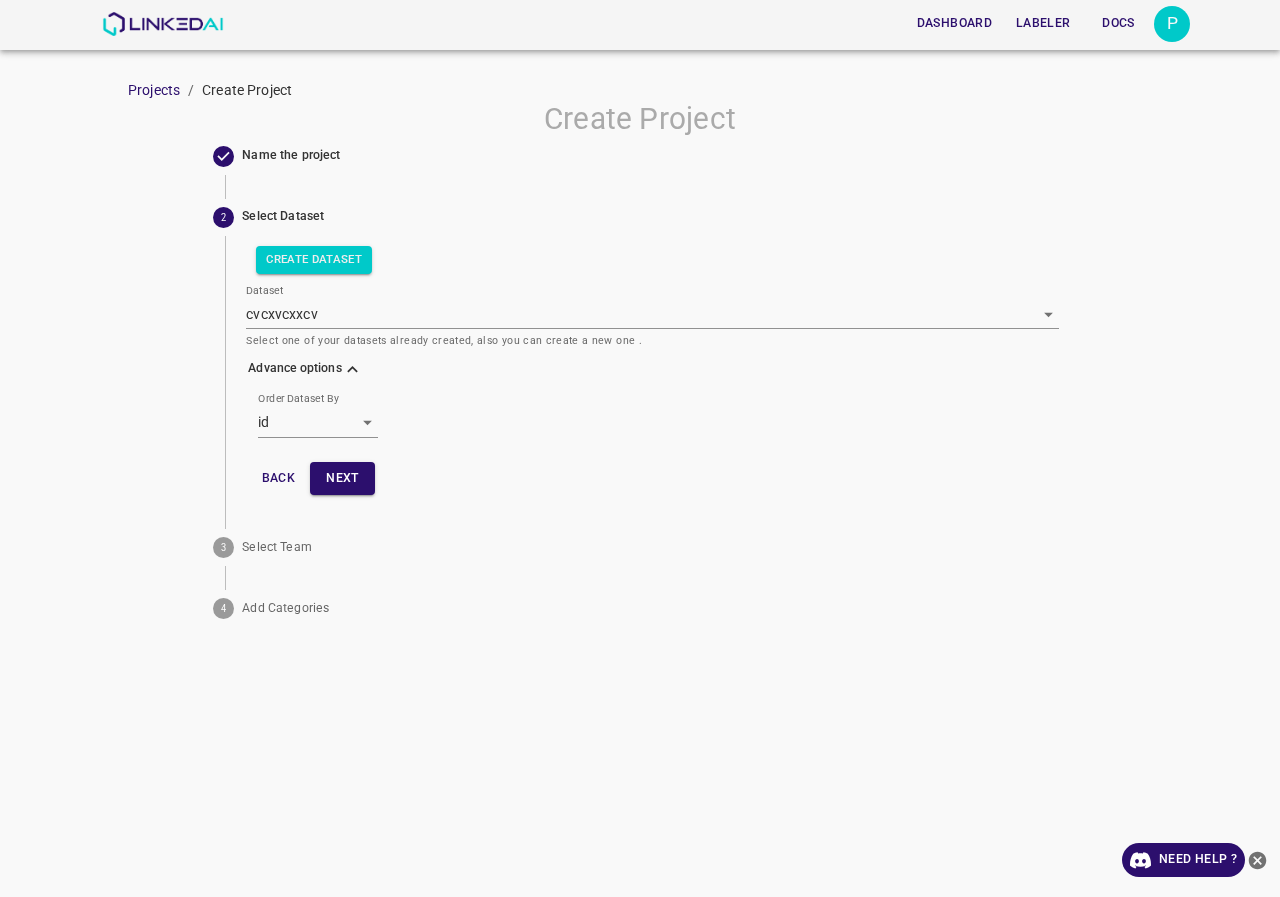 click 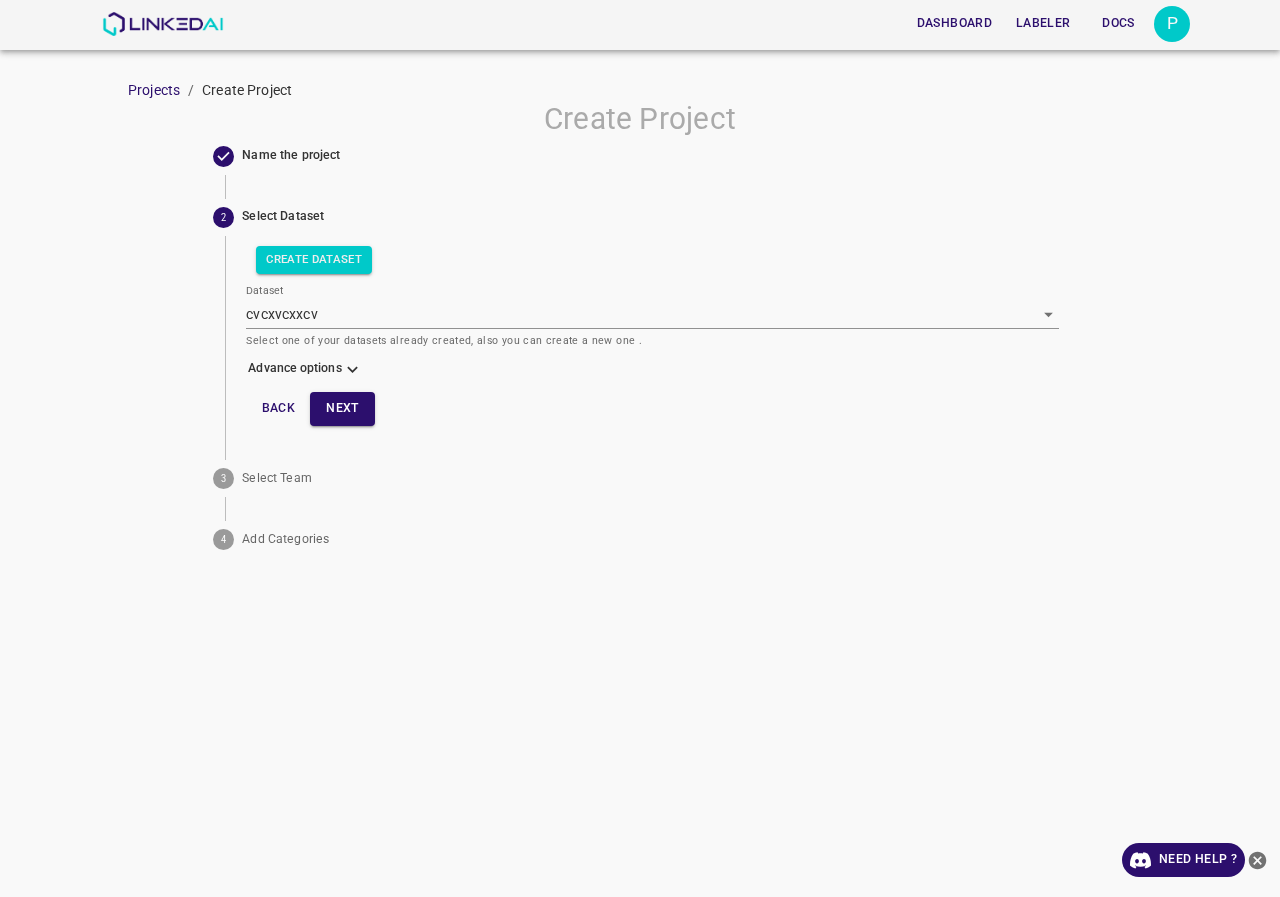 click on "Create Dataset Dataset cvcxvcxxcv [object Object] Select one of your datasets already created, also you can create a new one . Advance options   Back Next" at bounding box center [652, 336] 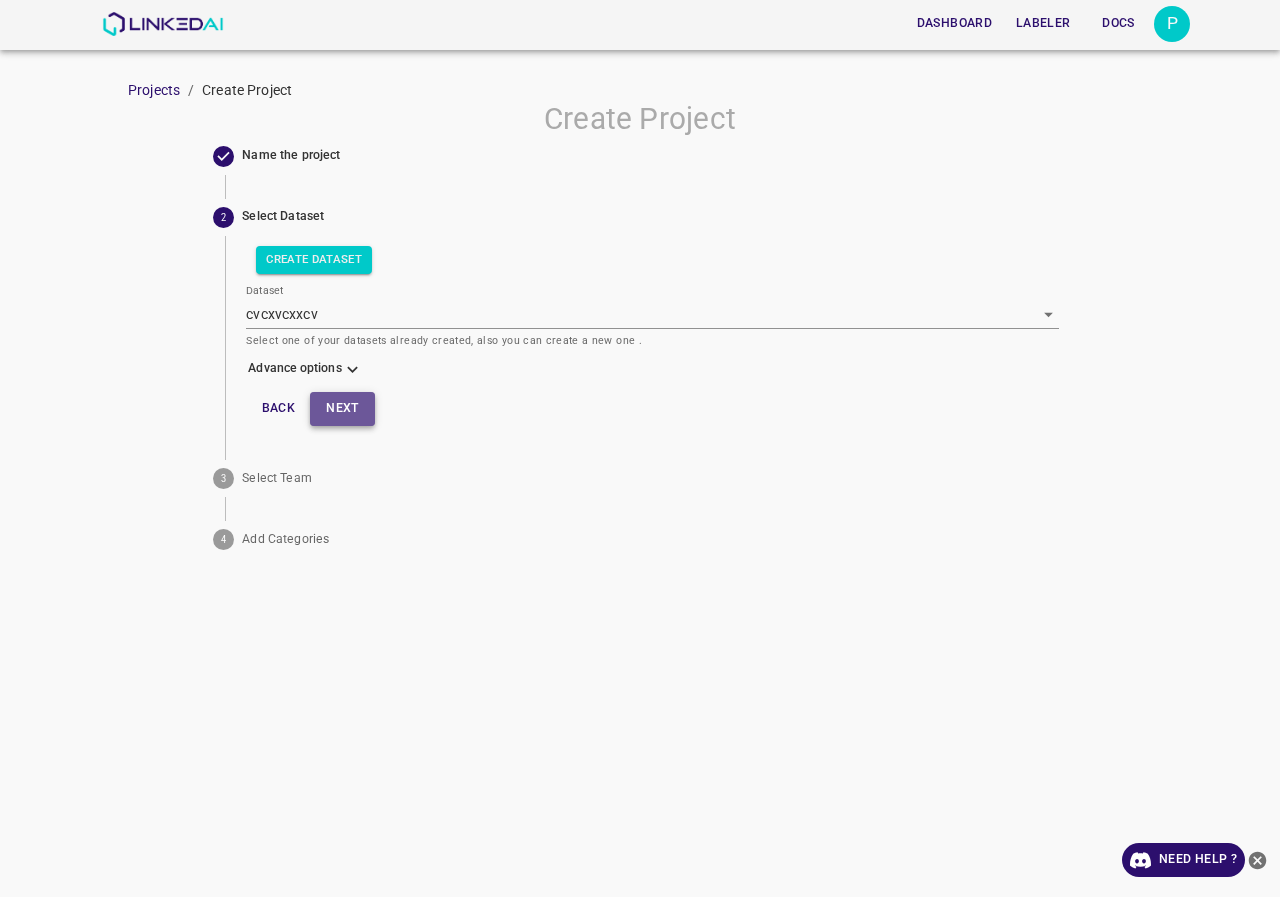 click on "Next" at bounding box center (342, 408) 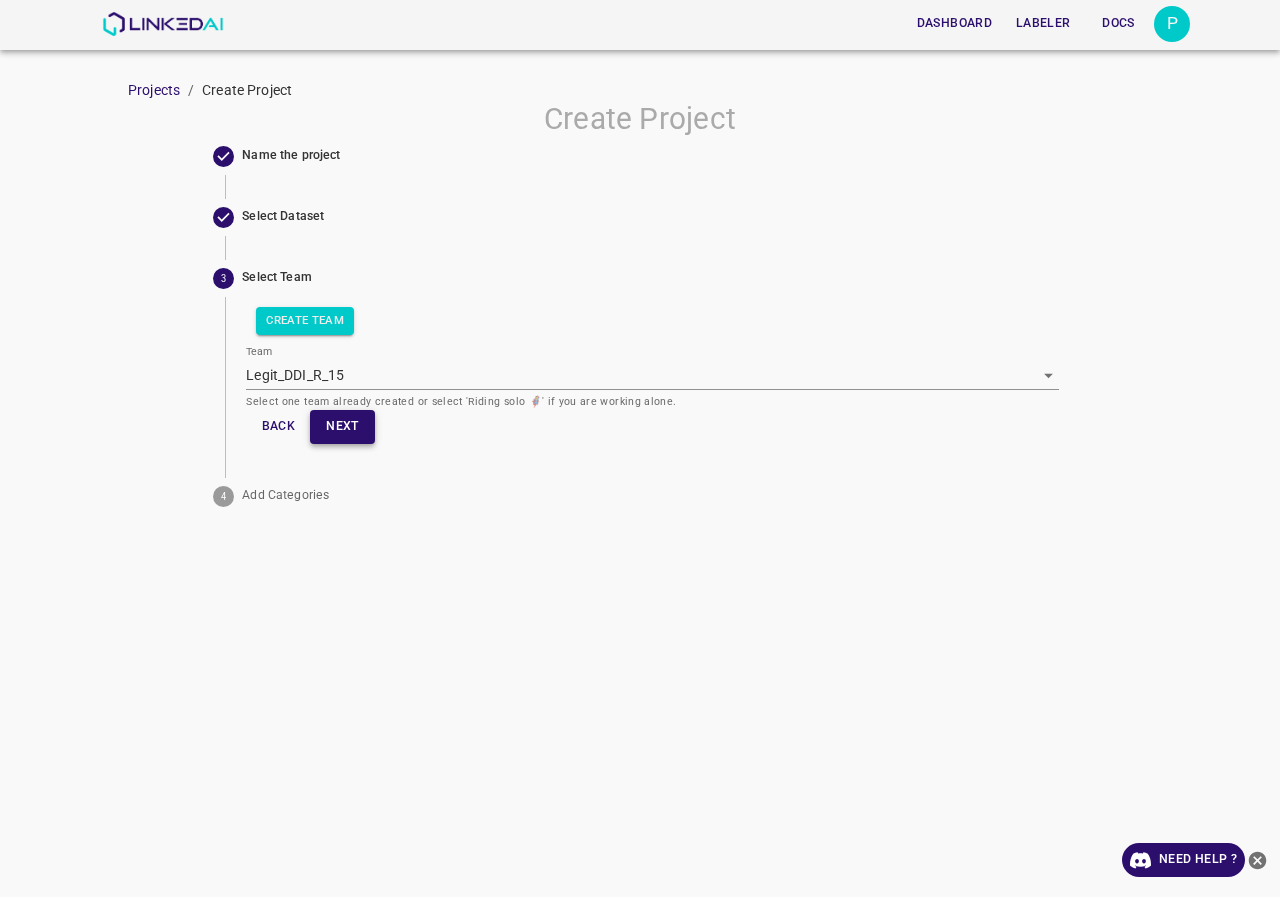 click on "Next" at bounding box center [342, 426] 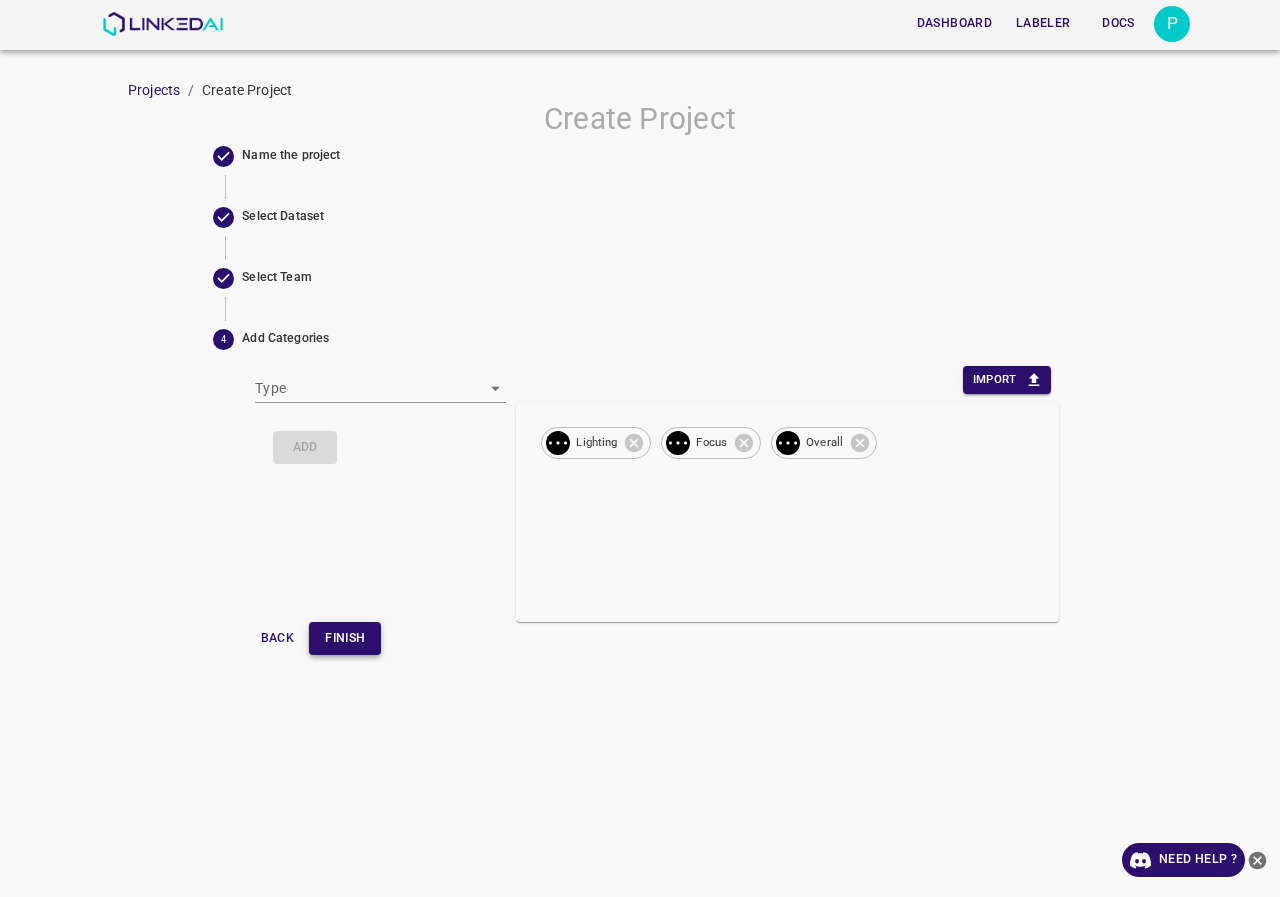 click on "Finish" at bounding box center (345, 638) 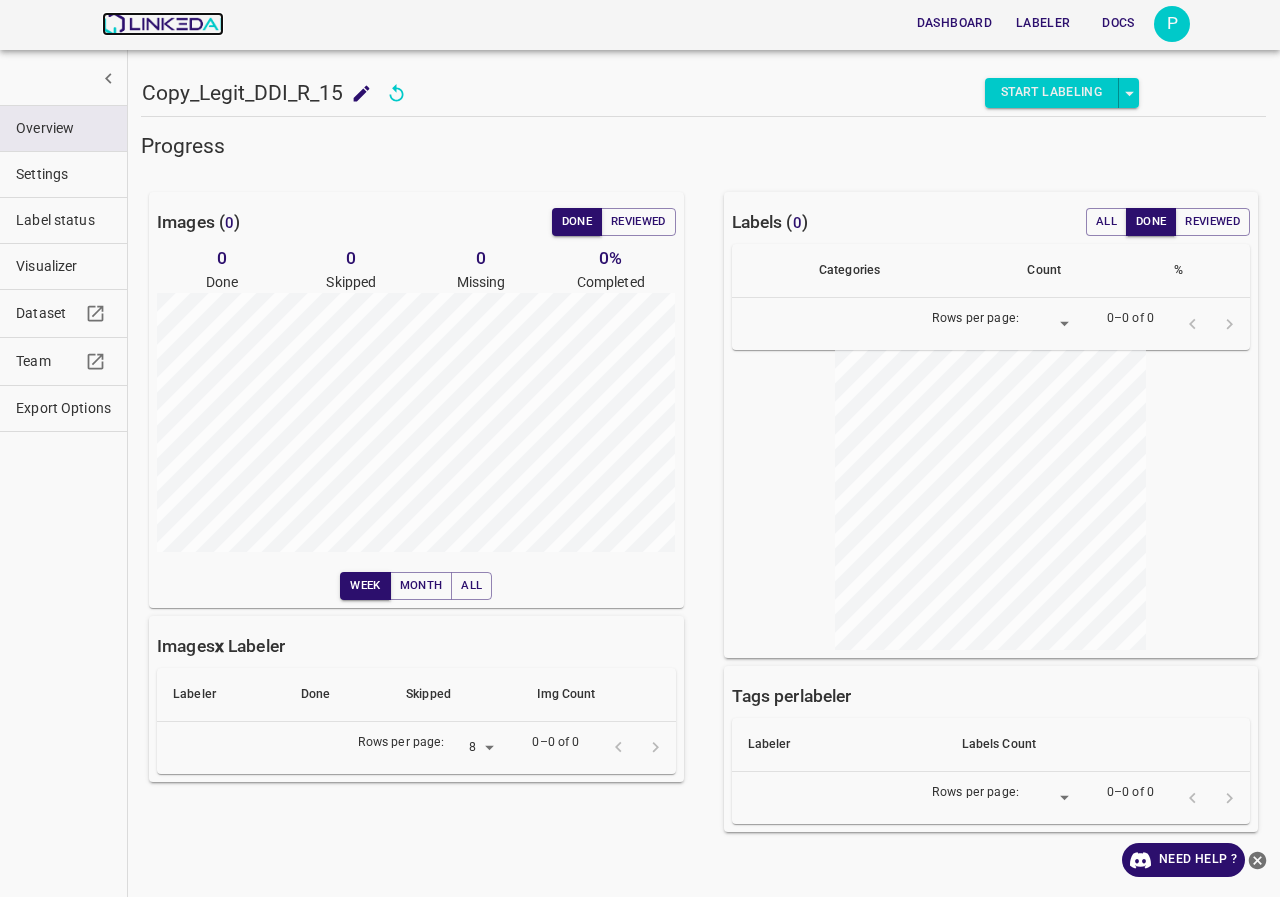 click at bounding box center (162, 24) 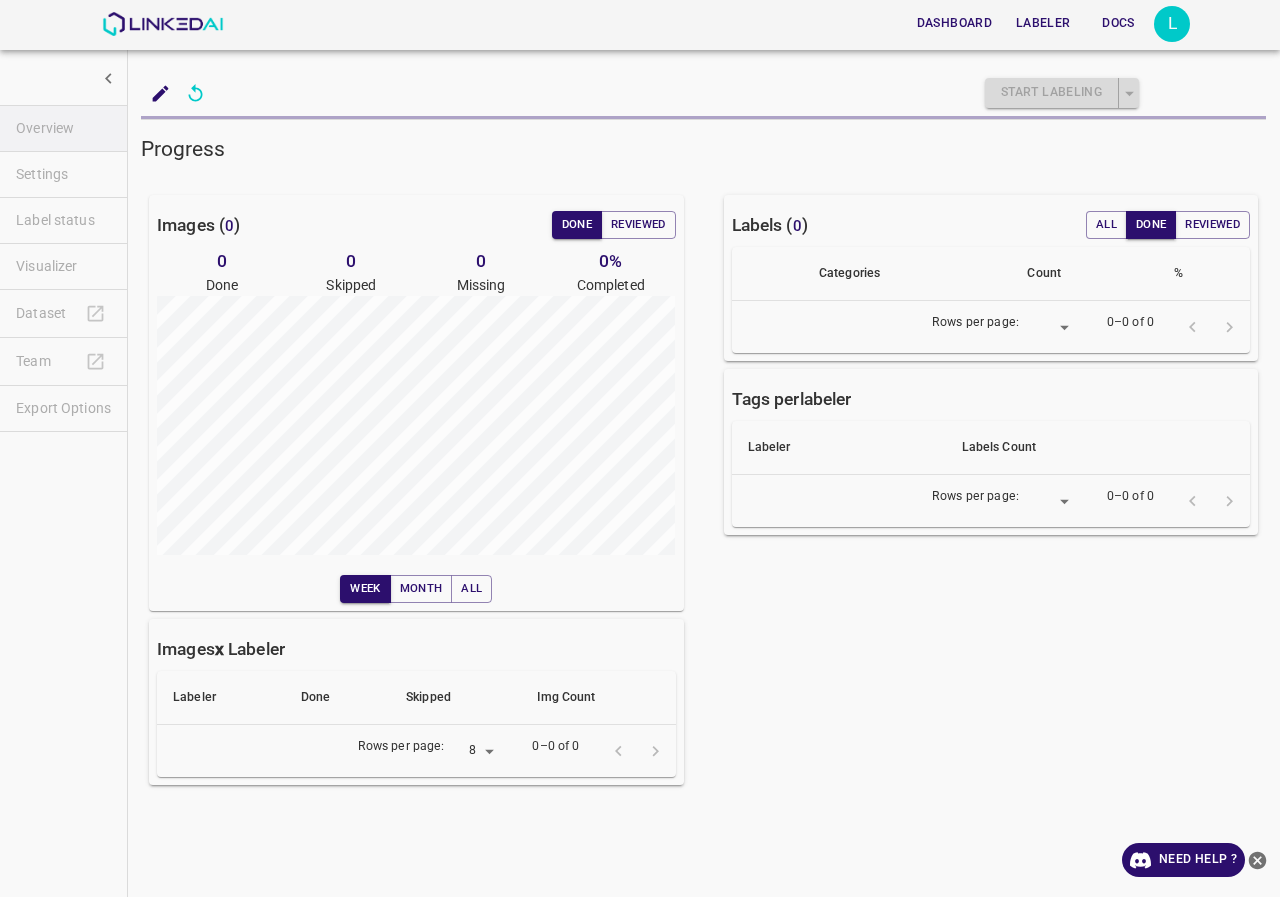 scroll, scrollTop: 0, scrollLeft: 0, axis: both 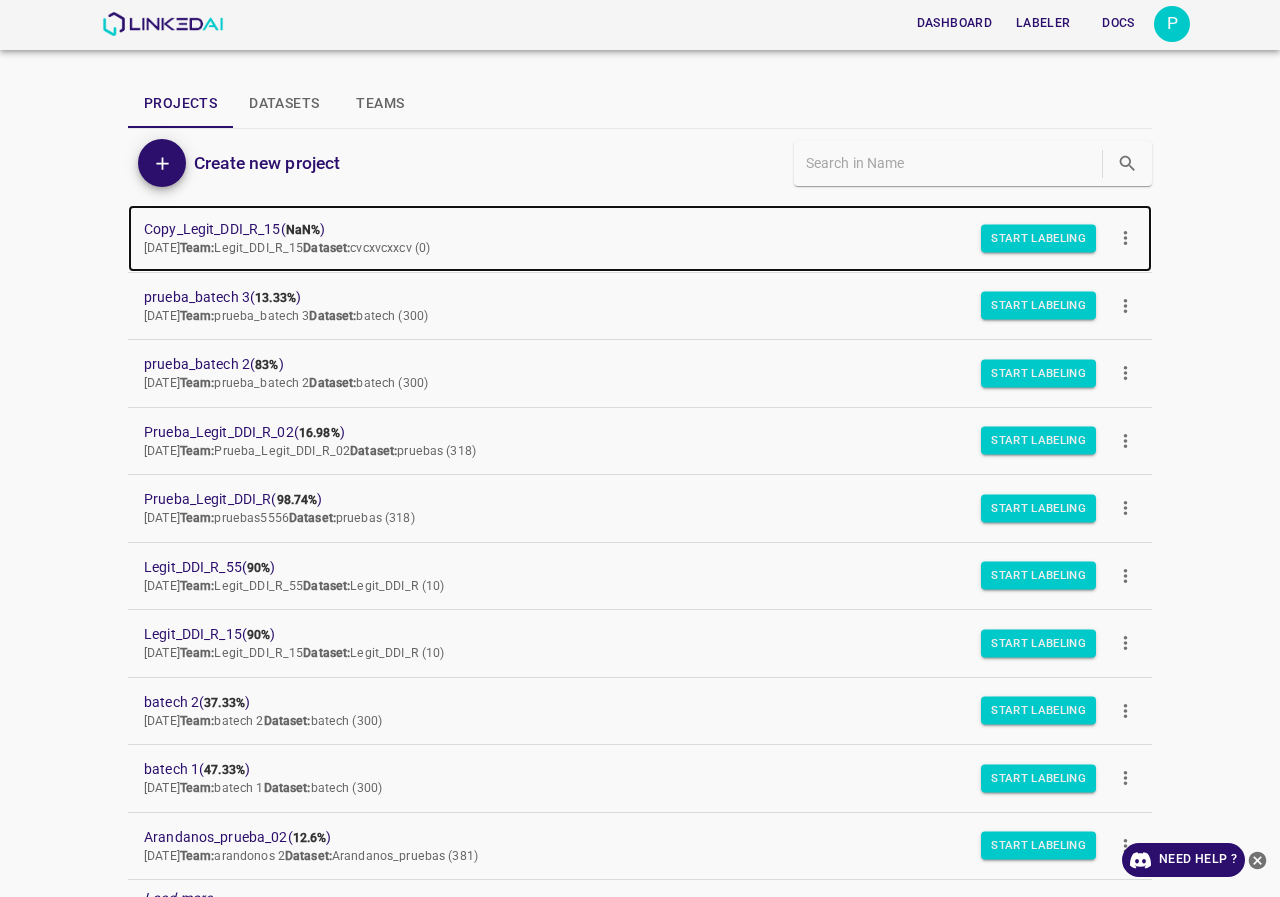 click on "Copy_Legit_DDI_R_15  ( NaN% )" at bounding box center (624, 229) 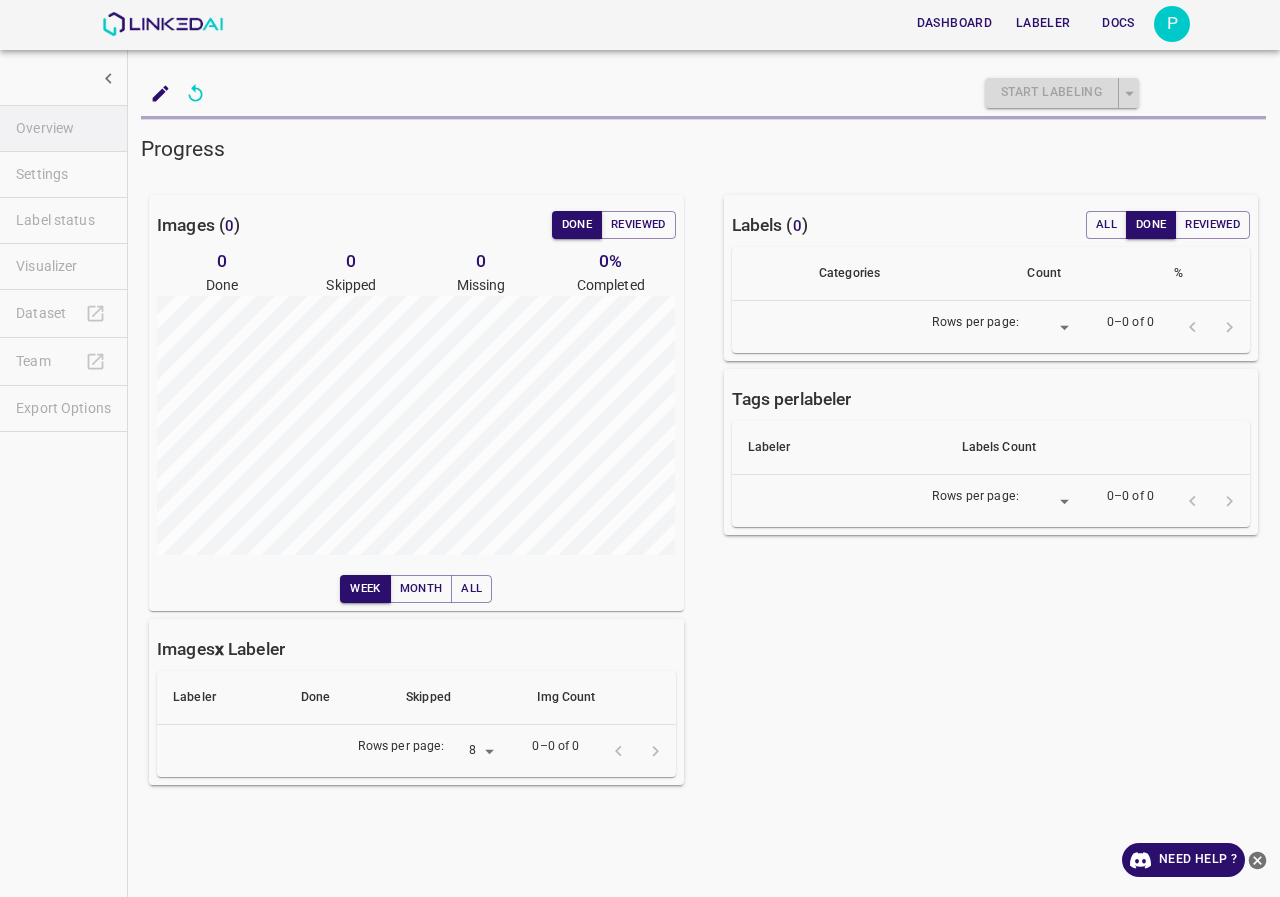 scroll, scrollTop: 0, scrollLeft: 0, axis: both 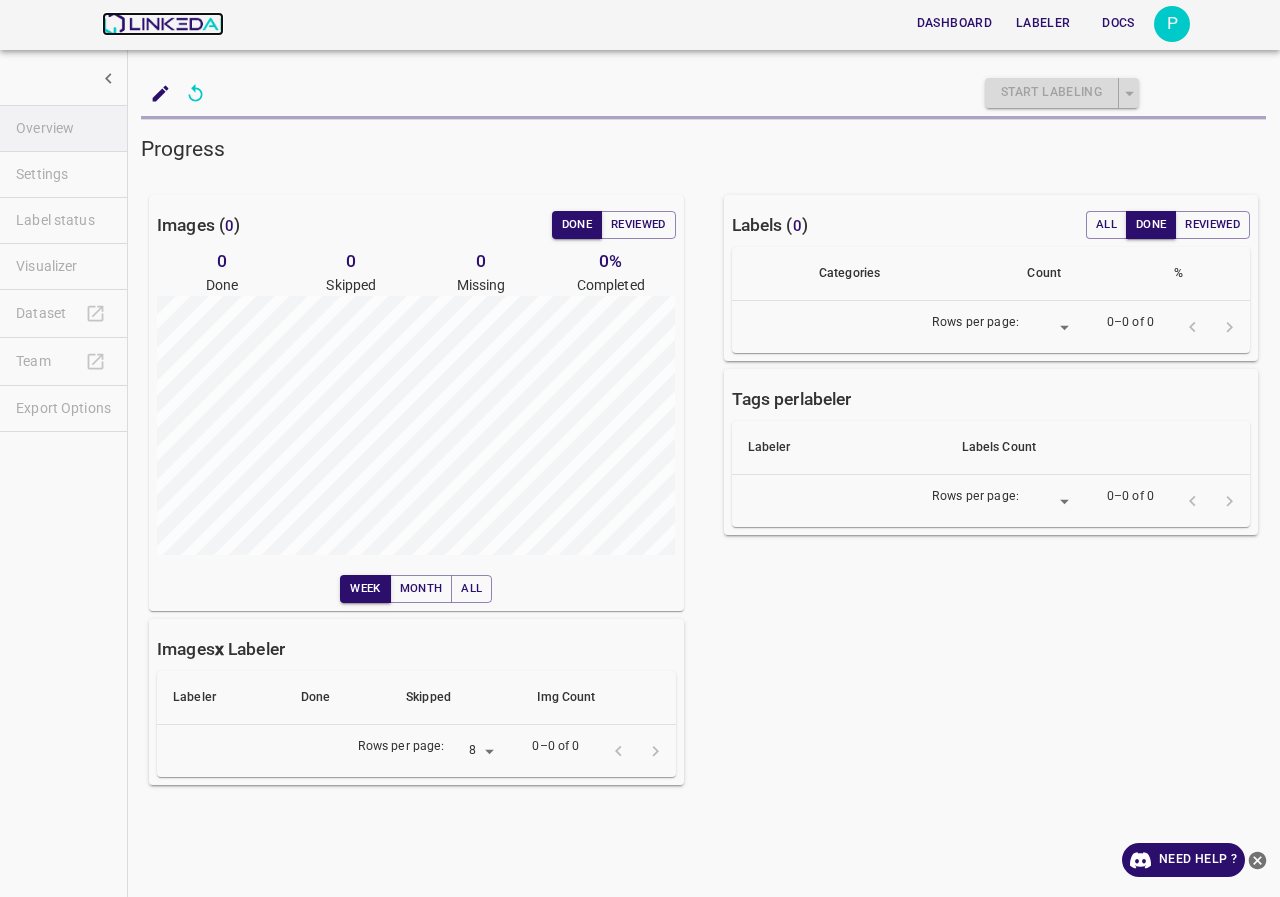click at bounding box center (162, 24) 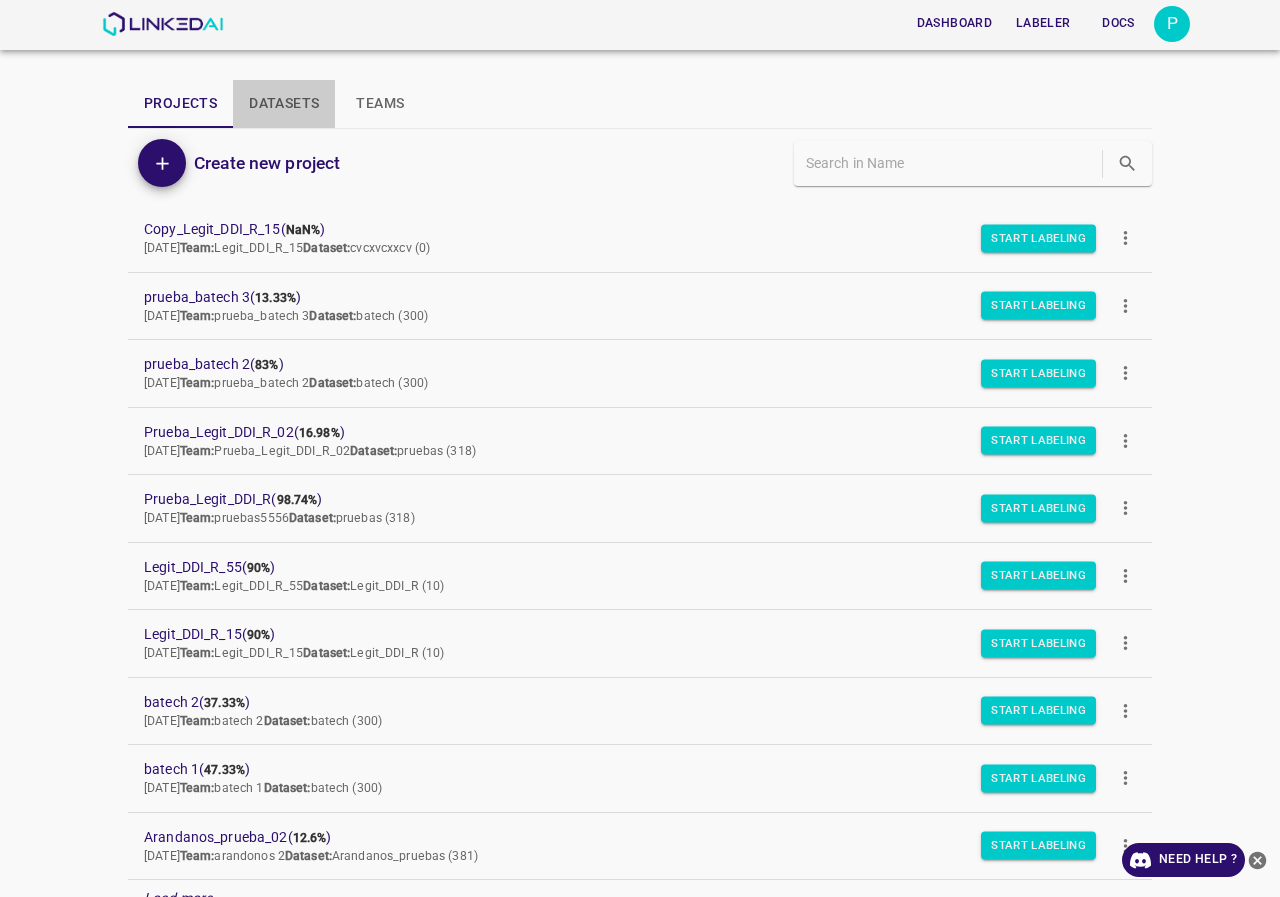 scroll, scrollTop: 0, scrollLeft: 0, axis: both 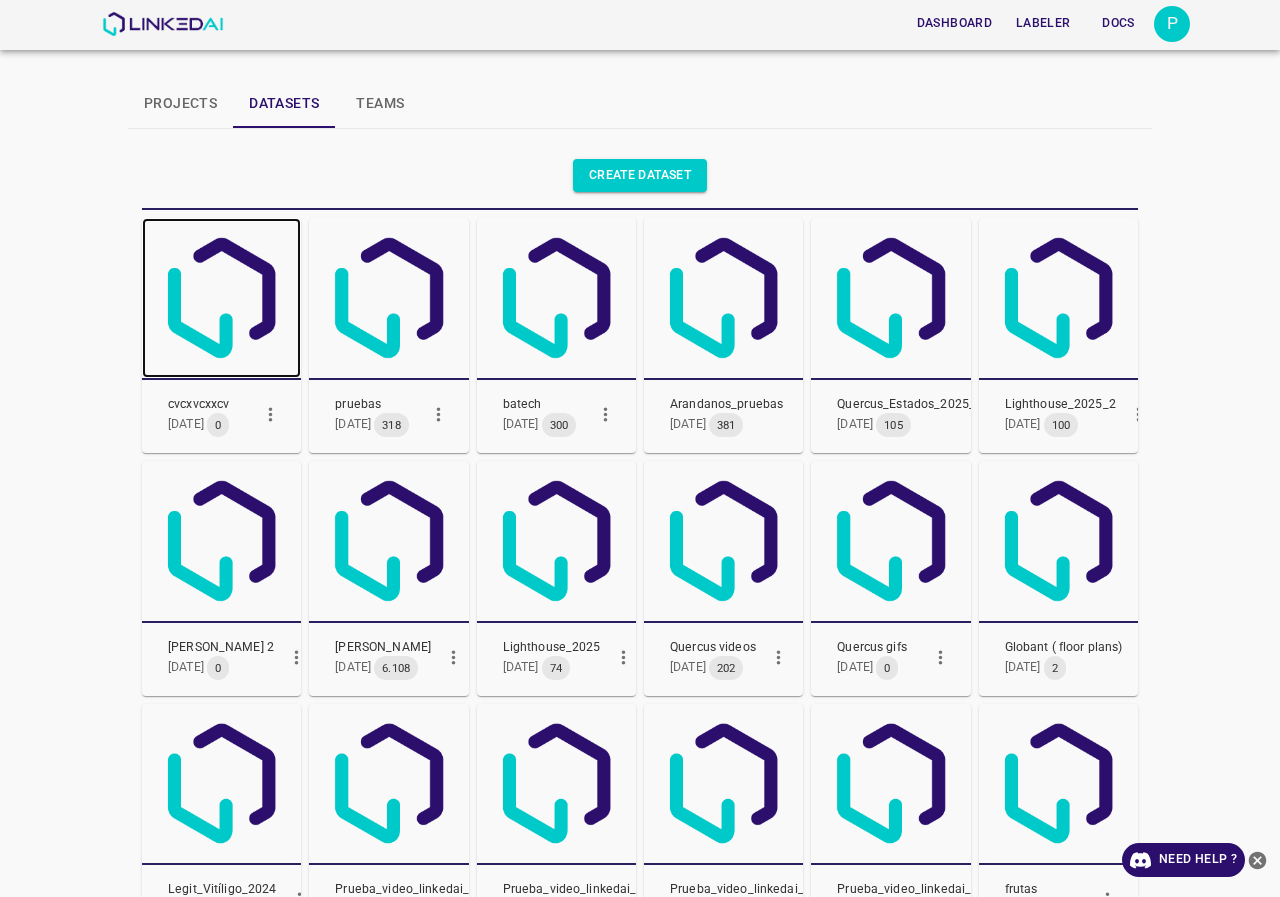 click at bounding box center (221, 297) 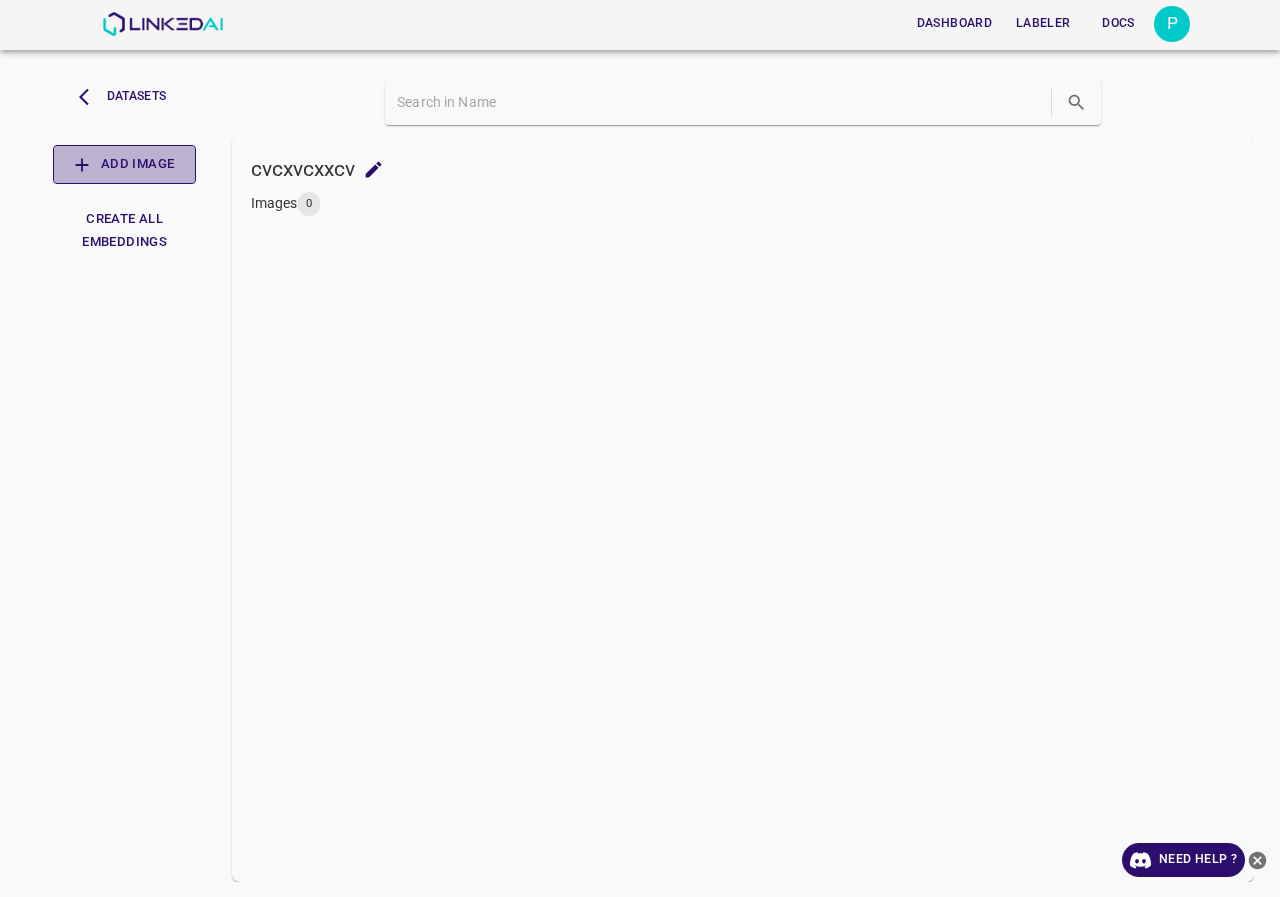click on "Add Image" at bounding box center [124, 164] 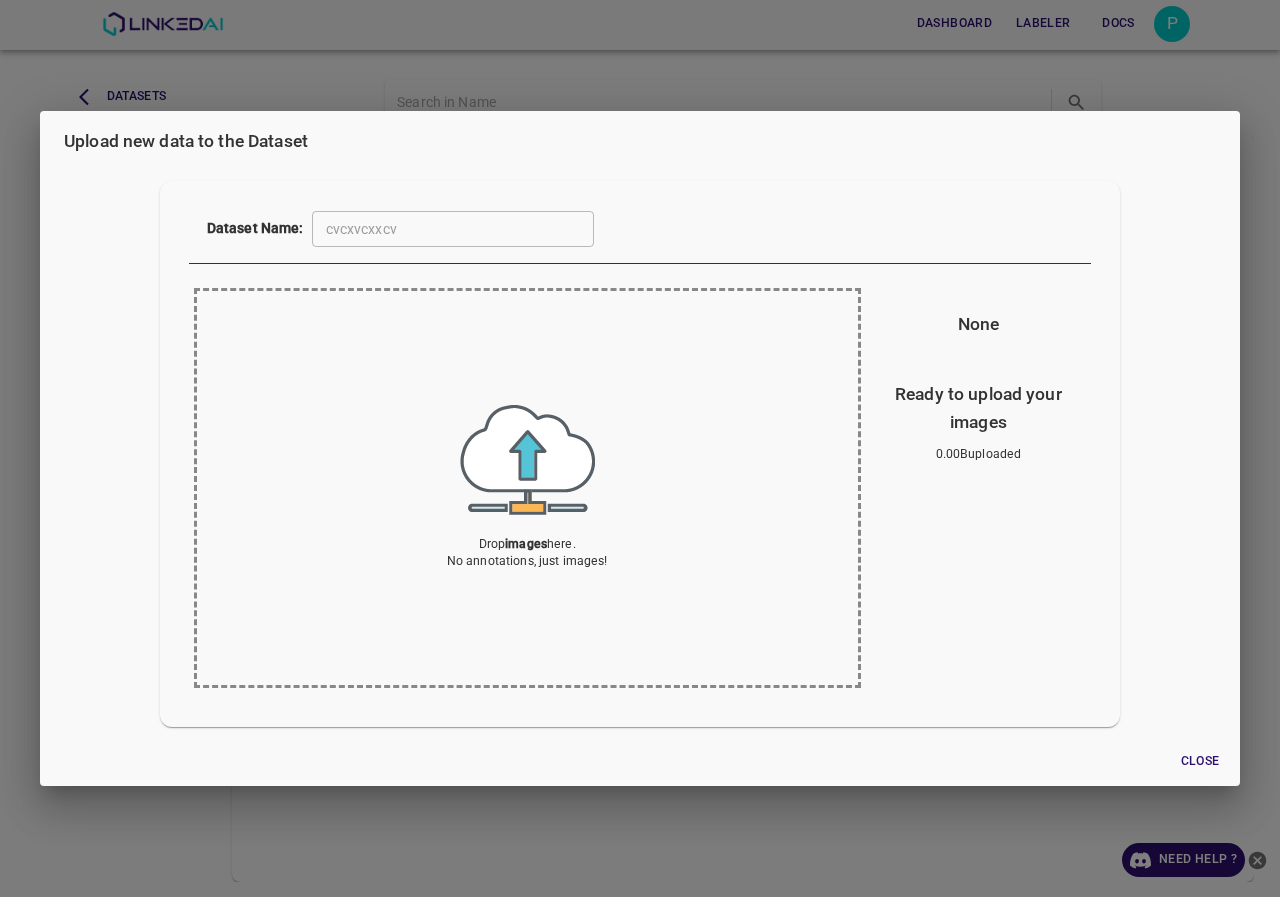 click on "Upload new data to the Dataset Dataset Name: cvcxvcxxcv ​ Drop  images  here. No annotations, just images! None Ready to upload your images 0.00B  uploaded Close" at bounding box center (640, 448) 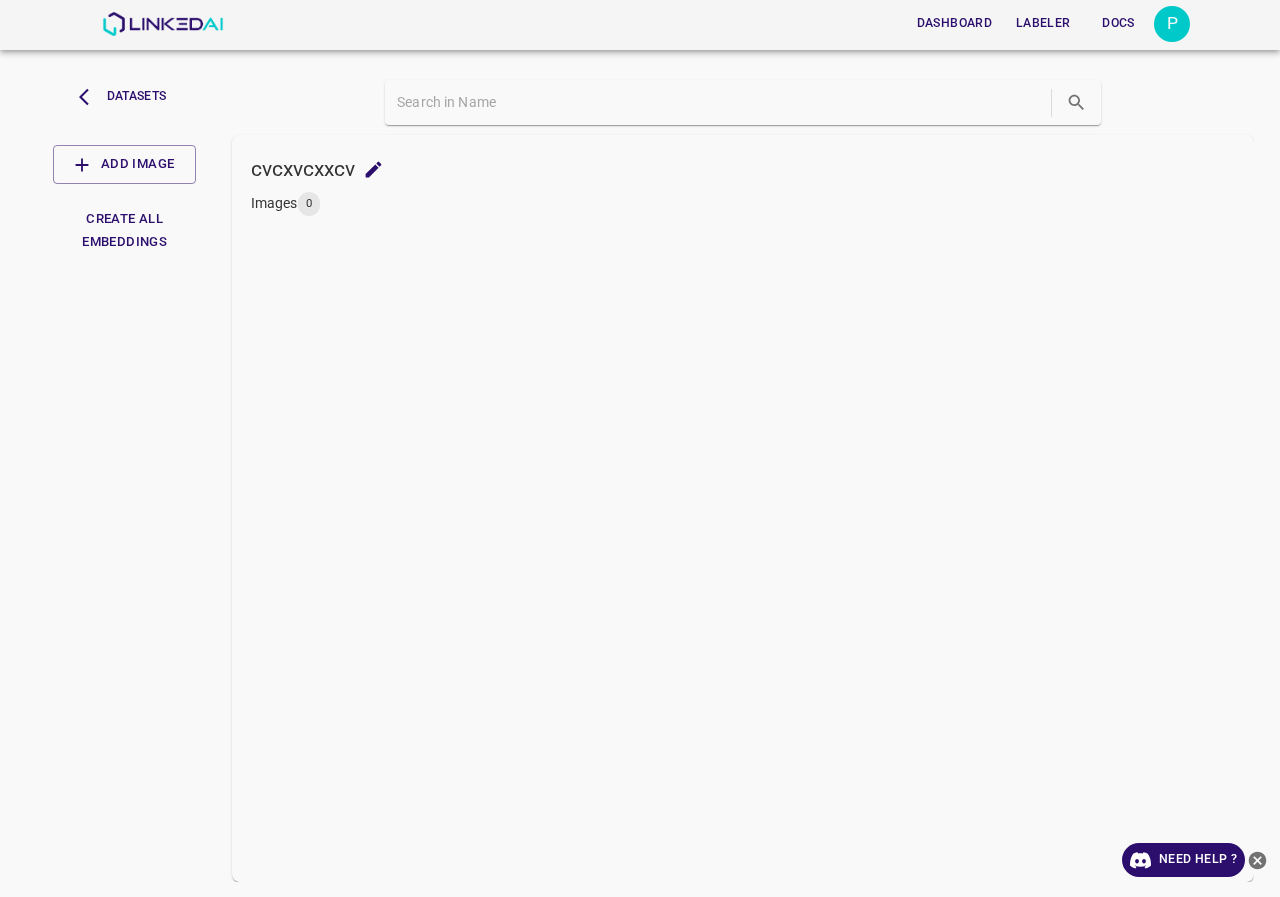 click on "Datasets" at bounding box center [125, 96] 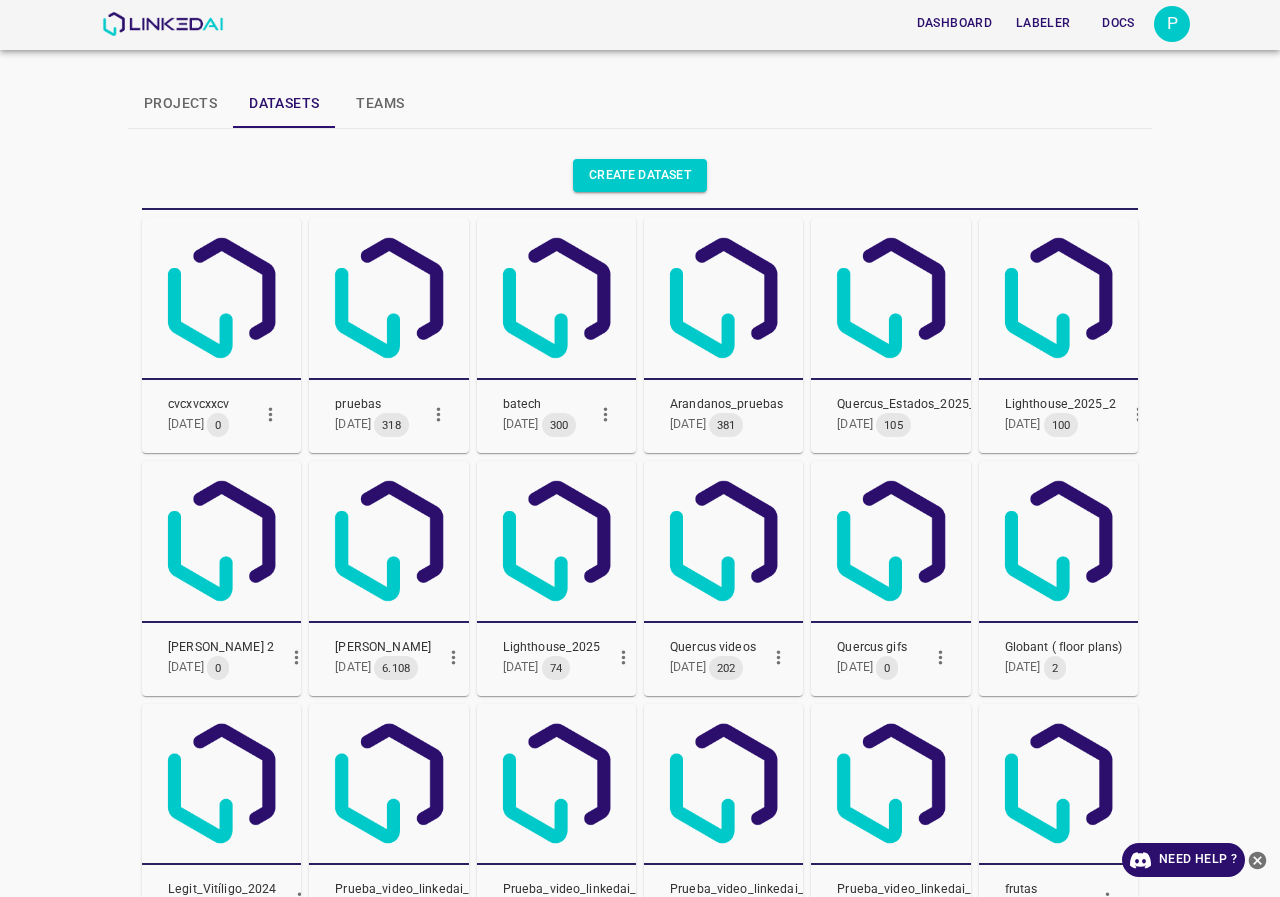 click on "Projects" at bounding box center [180, 104] 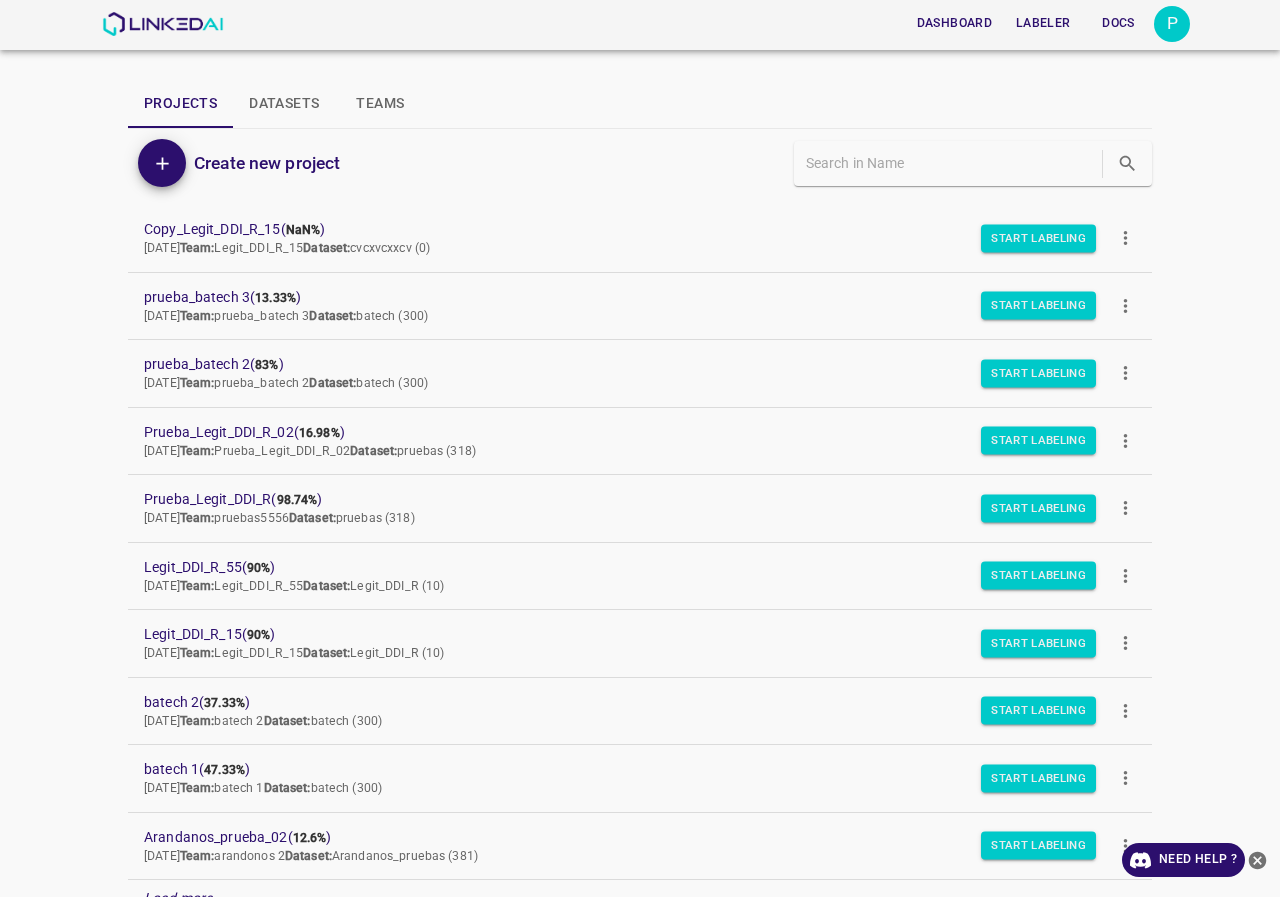 click 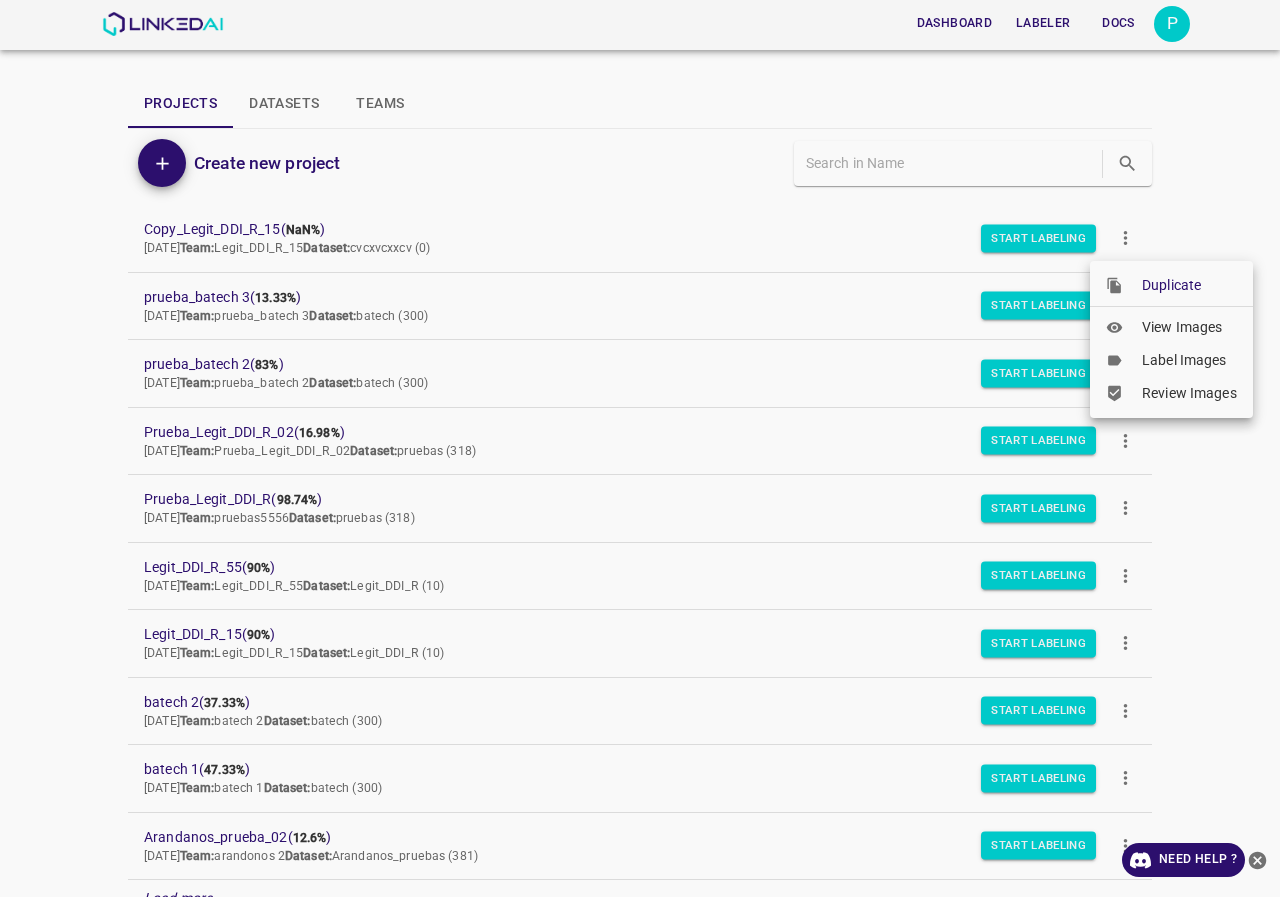 click at bounding box center [640, 448] 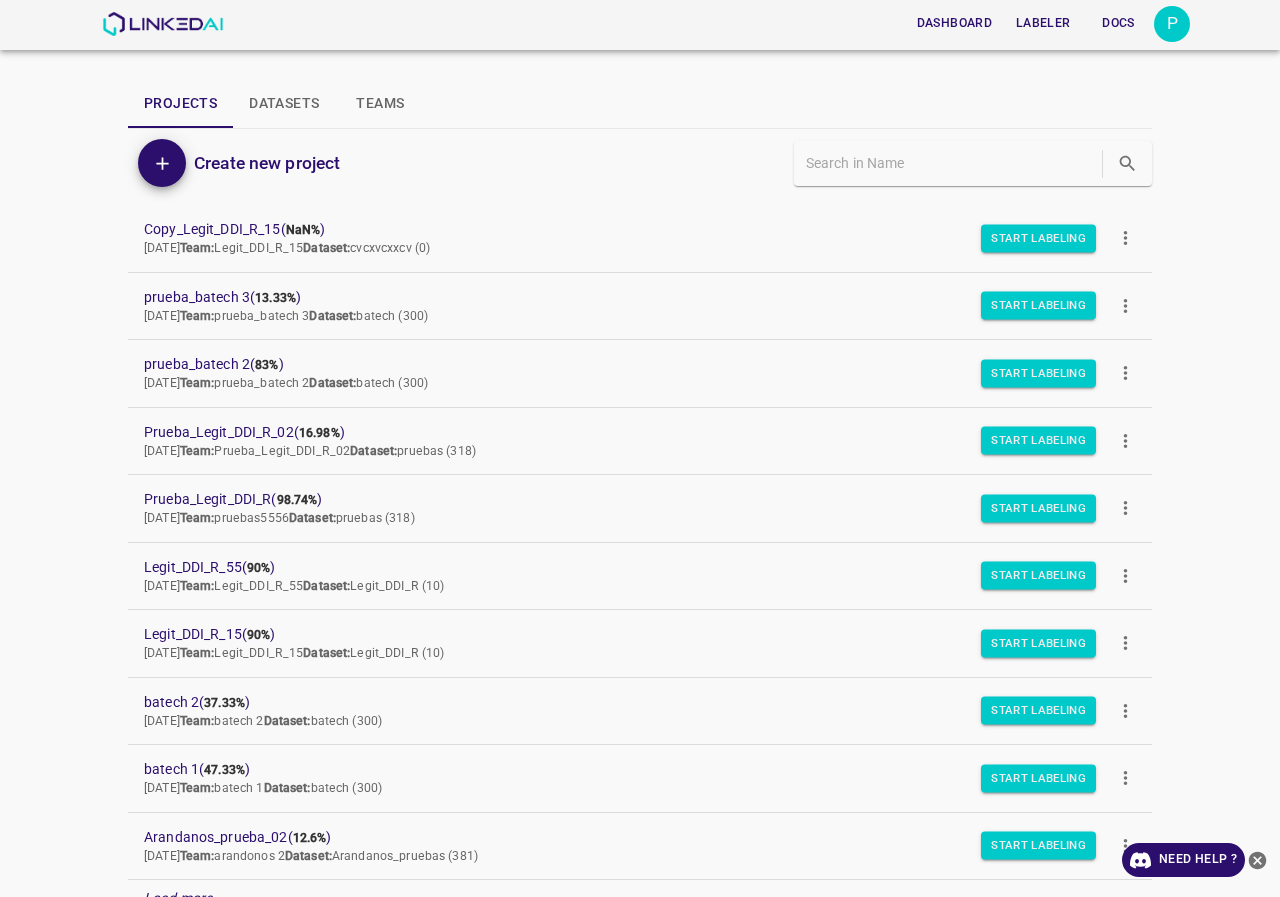 click 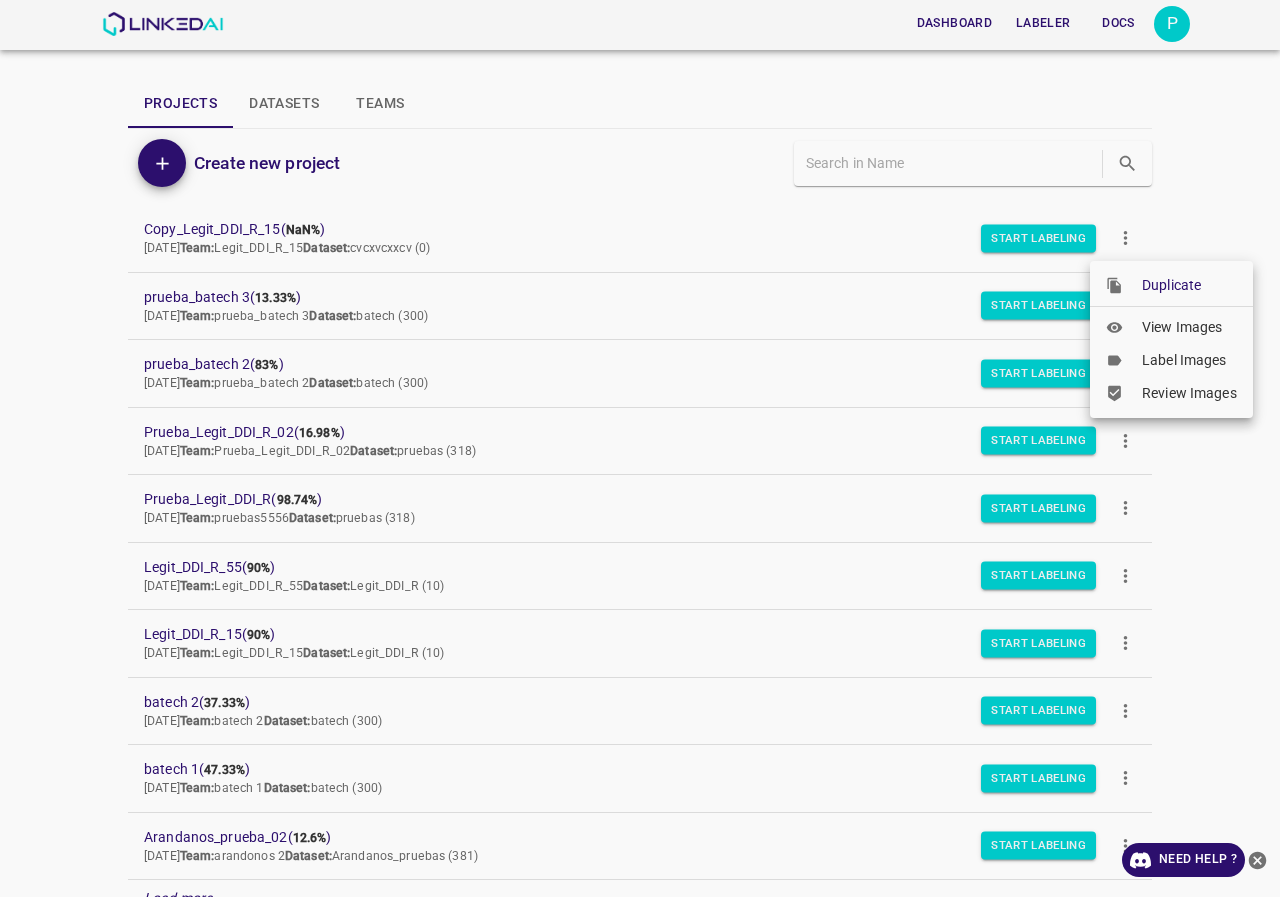 click at bounding box center [640, 448] 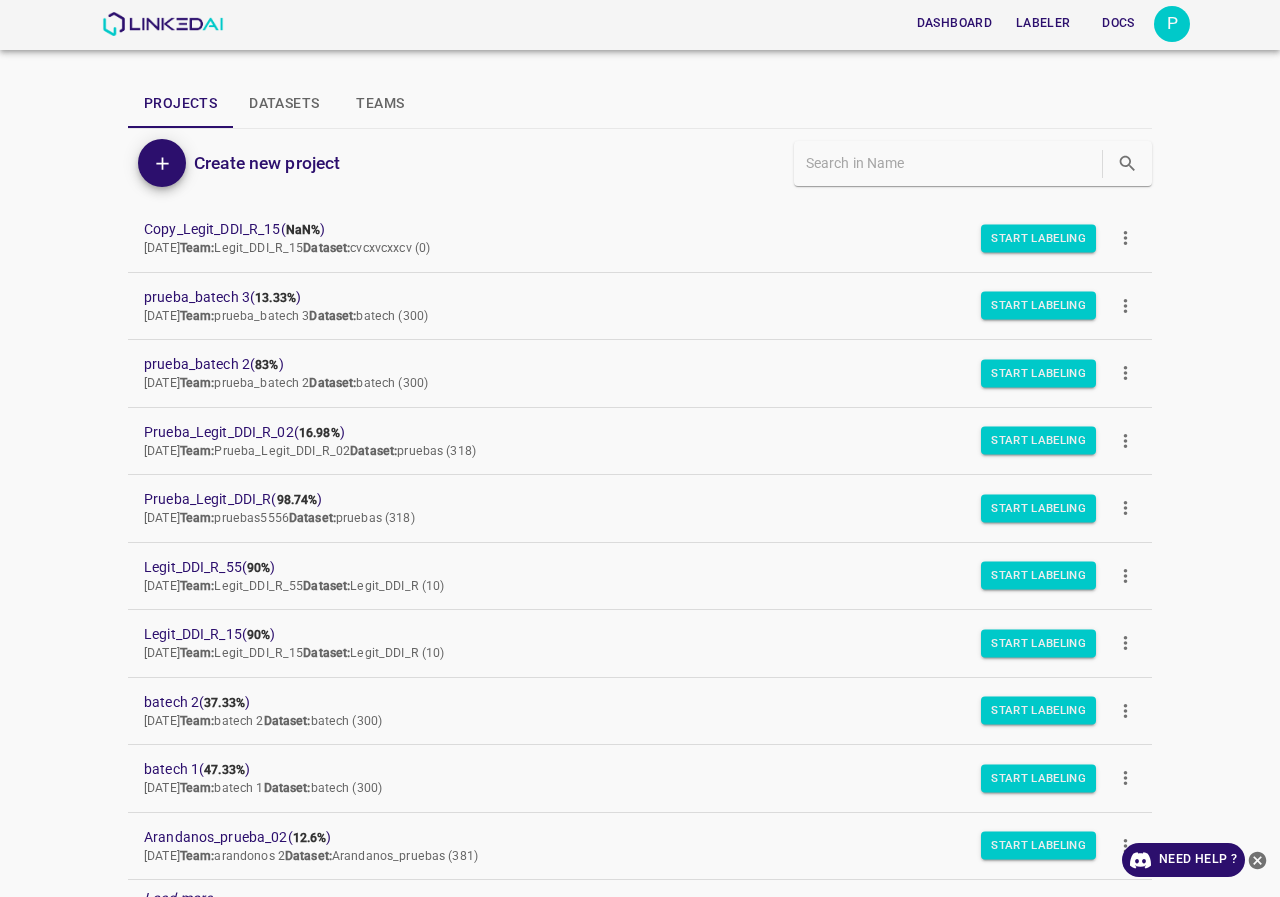 click on "Datasets" at bounding box center (284, 104) 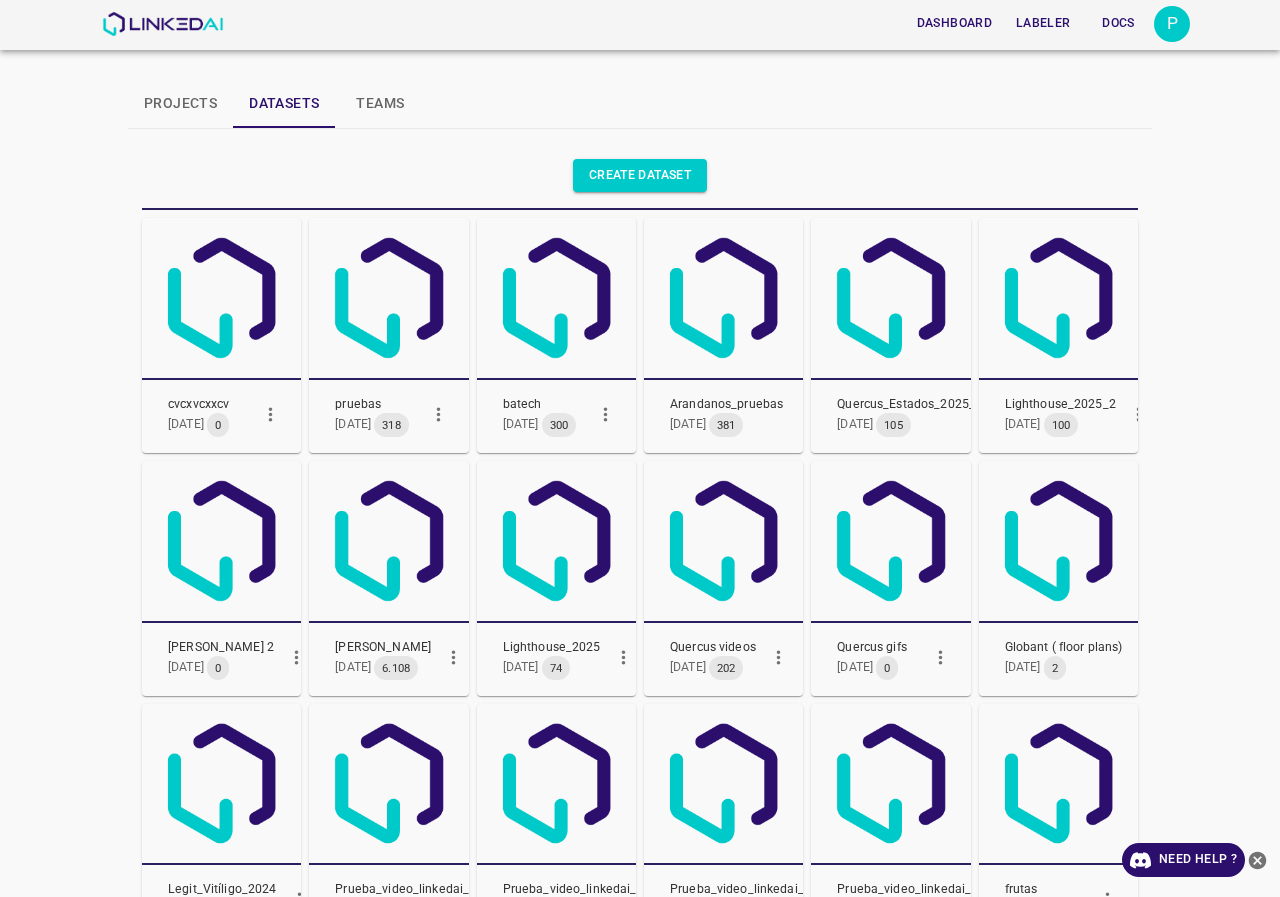 click on "Projects" at bounding box center [180, 104] 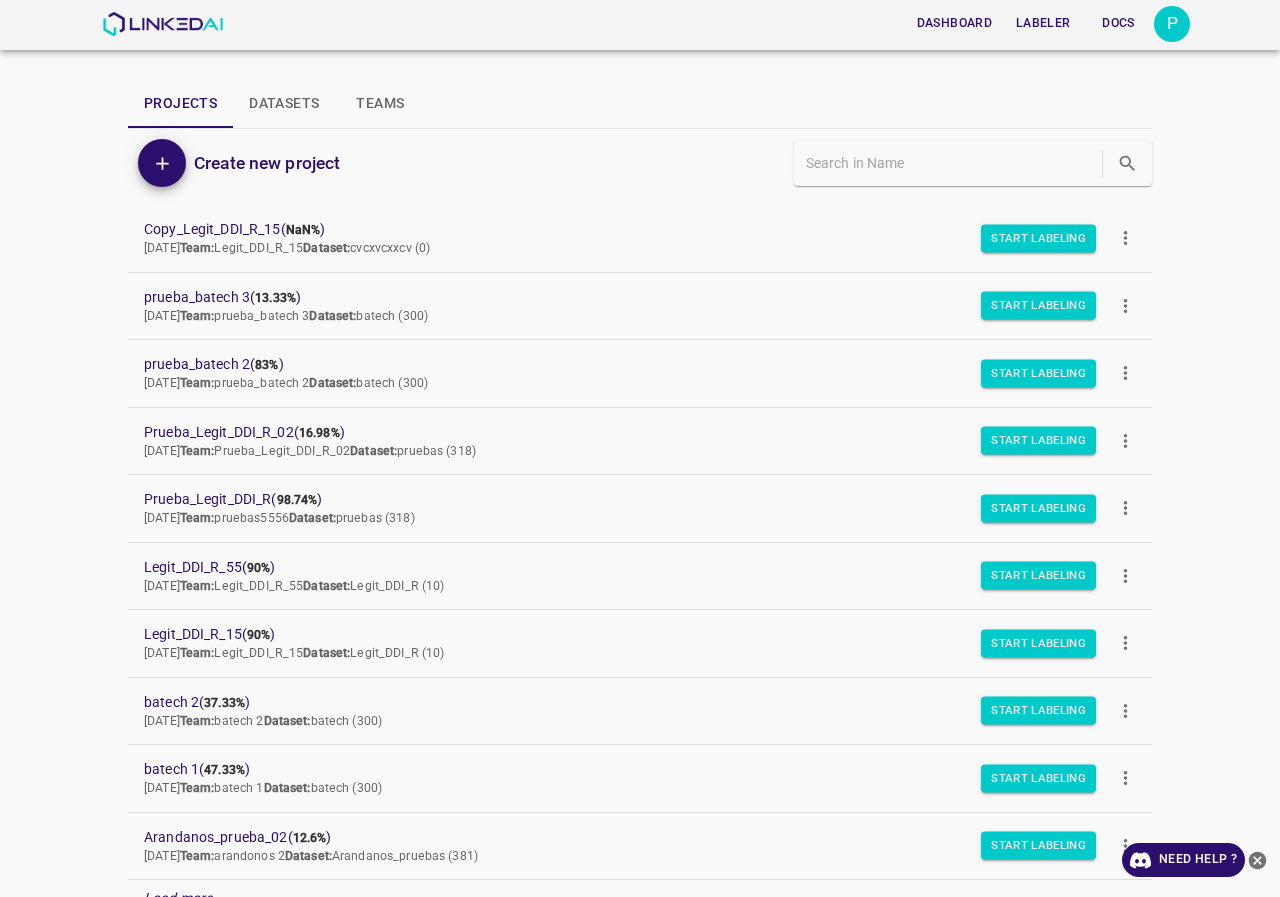 scroll, scrollTop: 400, scrollLeft: 0, axis: vertical 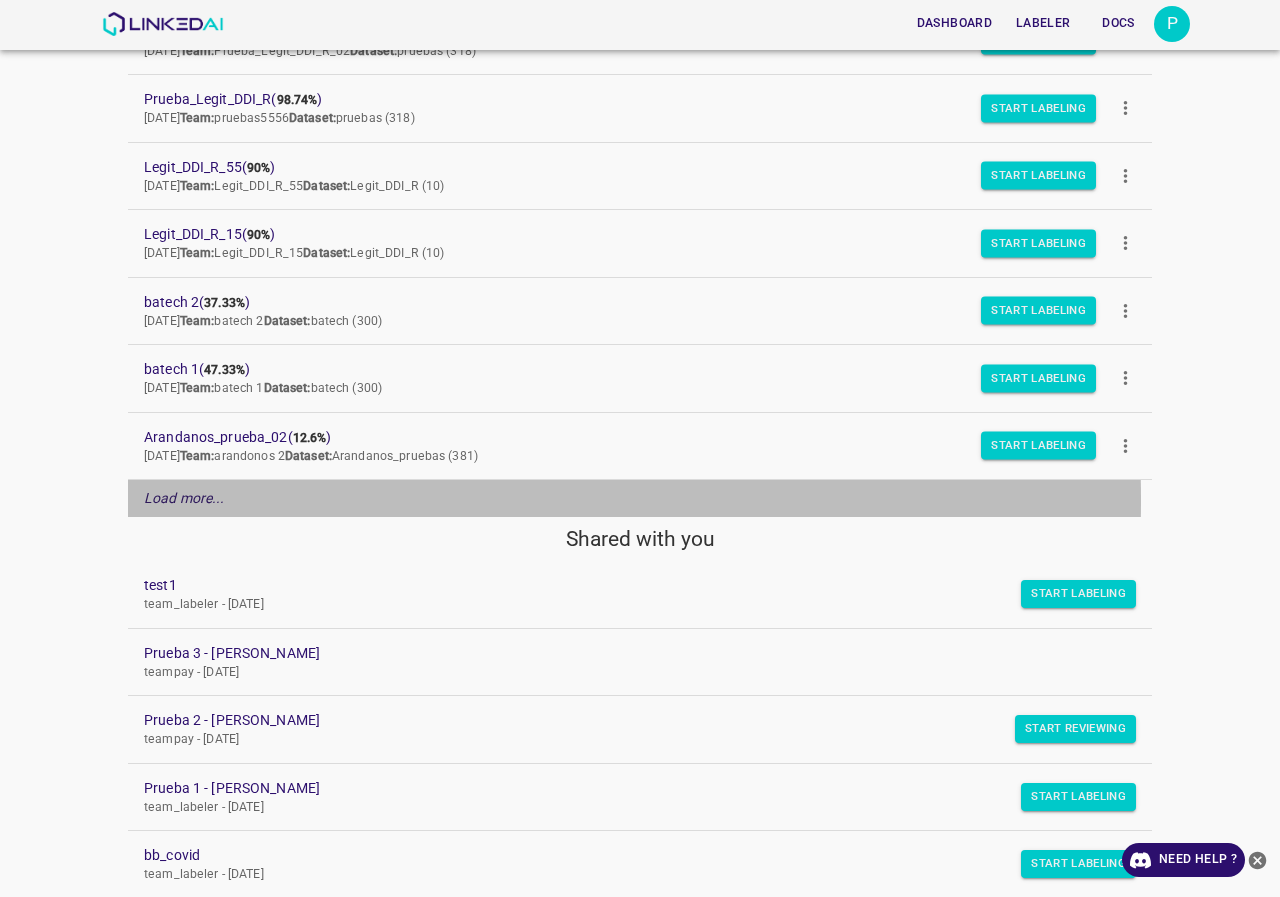 click on "Load more..." at bounding box center (184, 498) 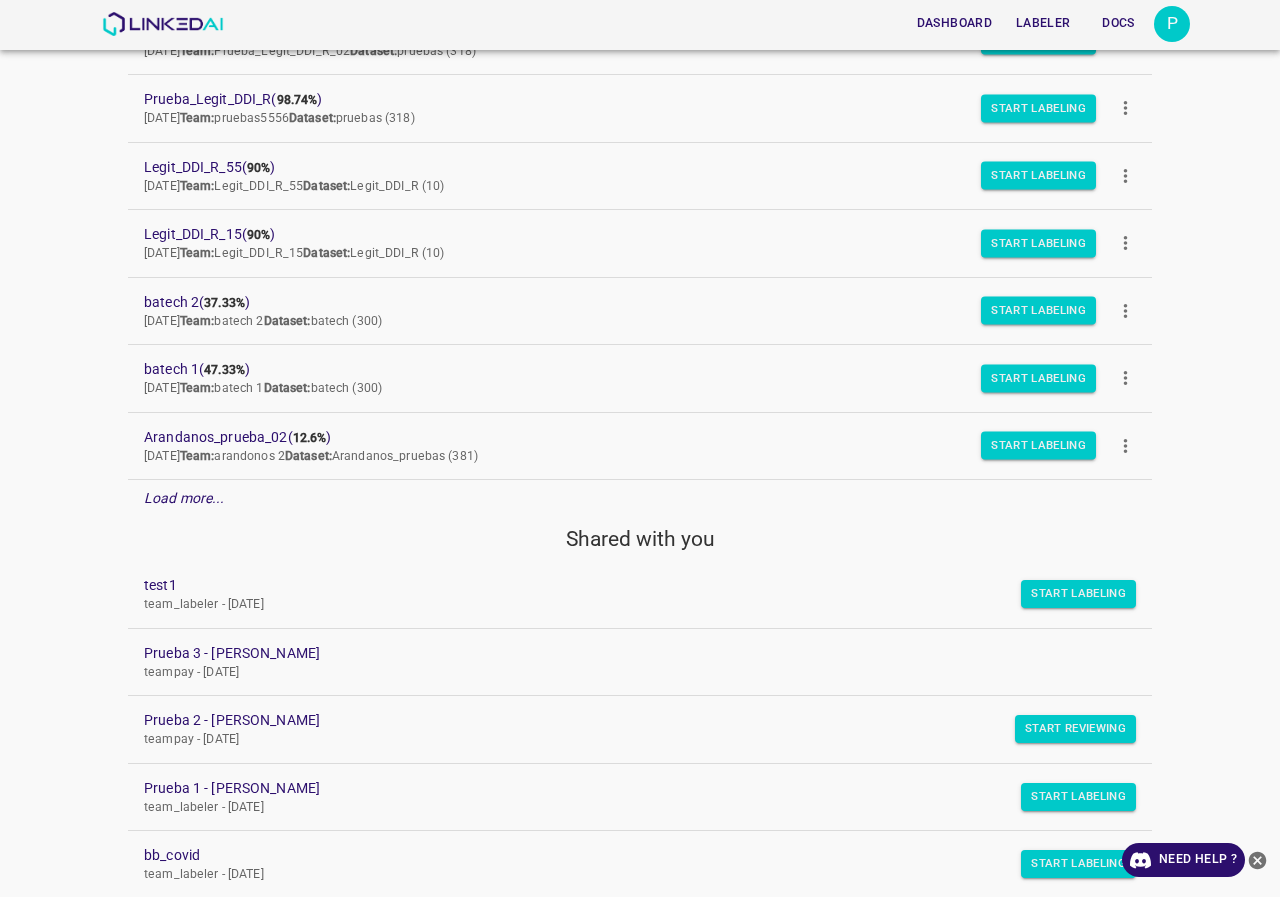 scroll, scrollTop: 400, scrollLeft: 0, axis: vertical 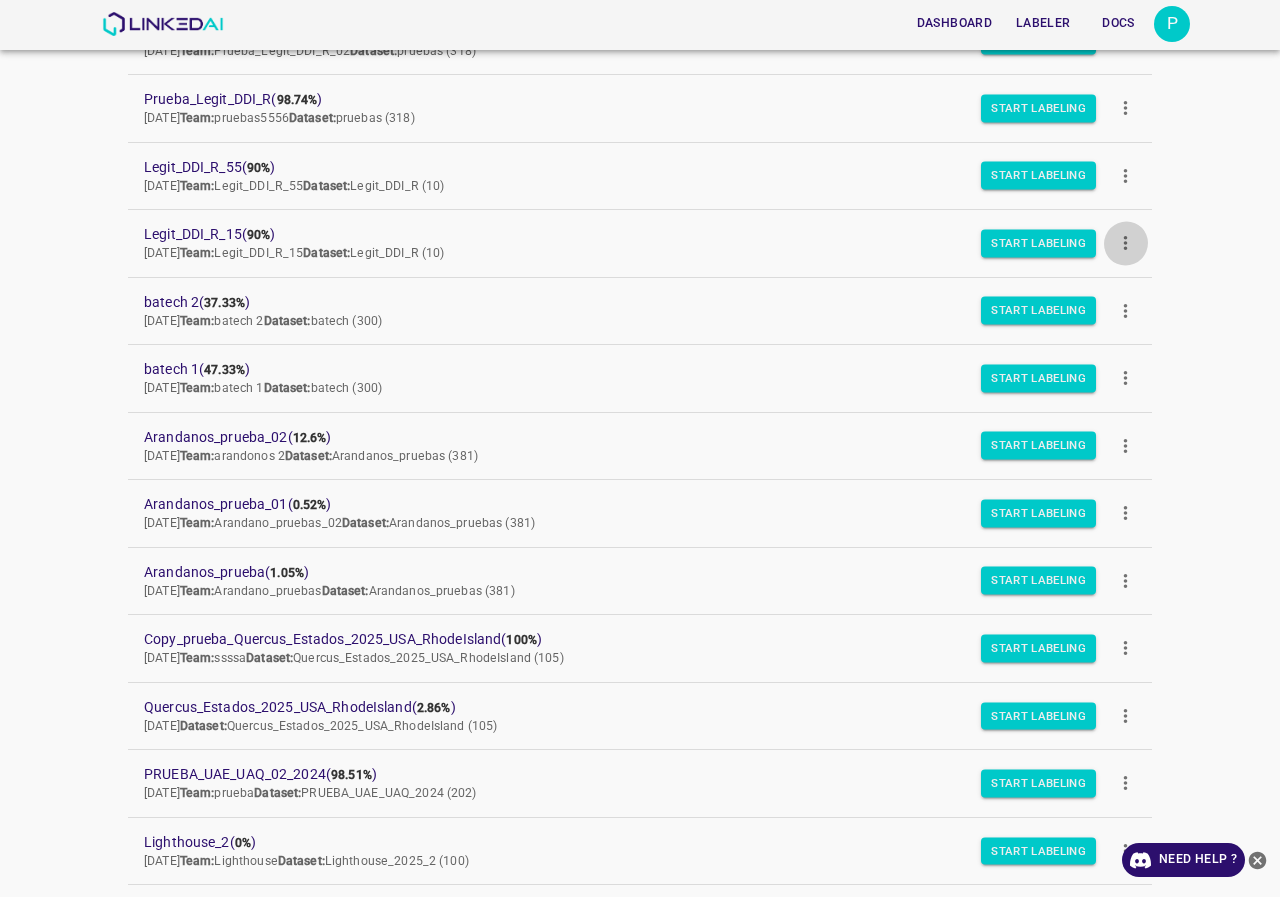 click 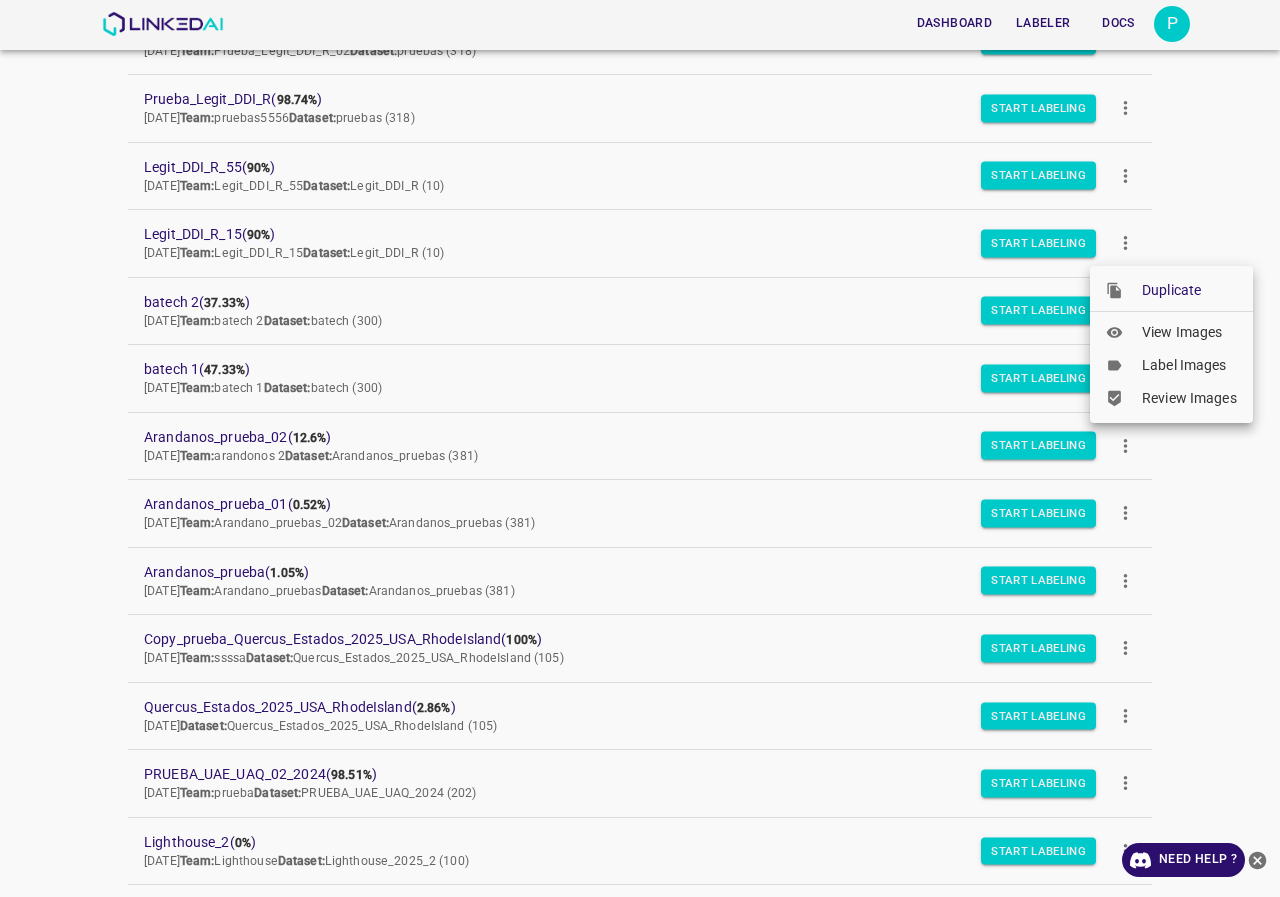 click at bounding box center [640, 448] 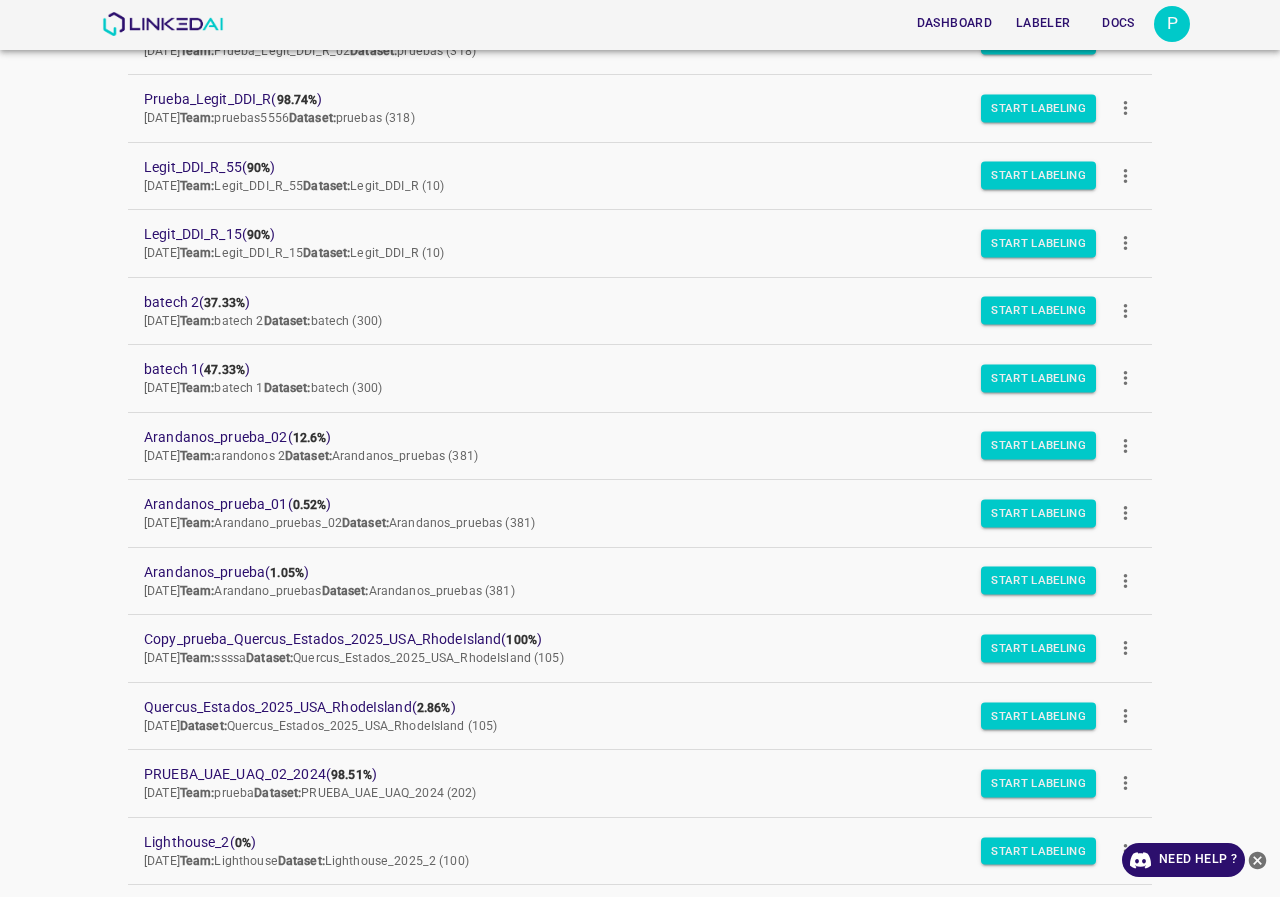 drag, startPoint x: 1279, startPoint y: 1, endPoint x: 0, endPoint y: 455, distance: 1357.1871 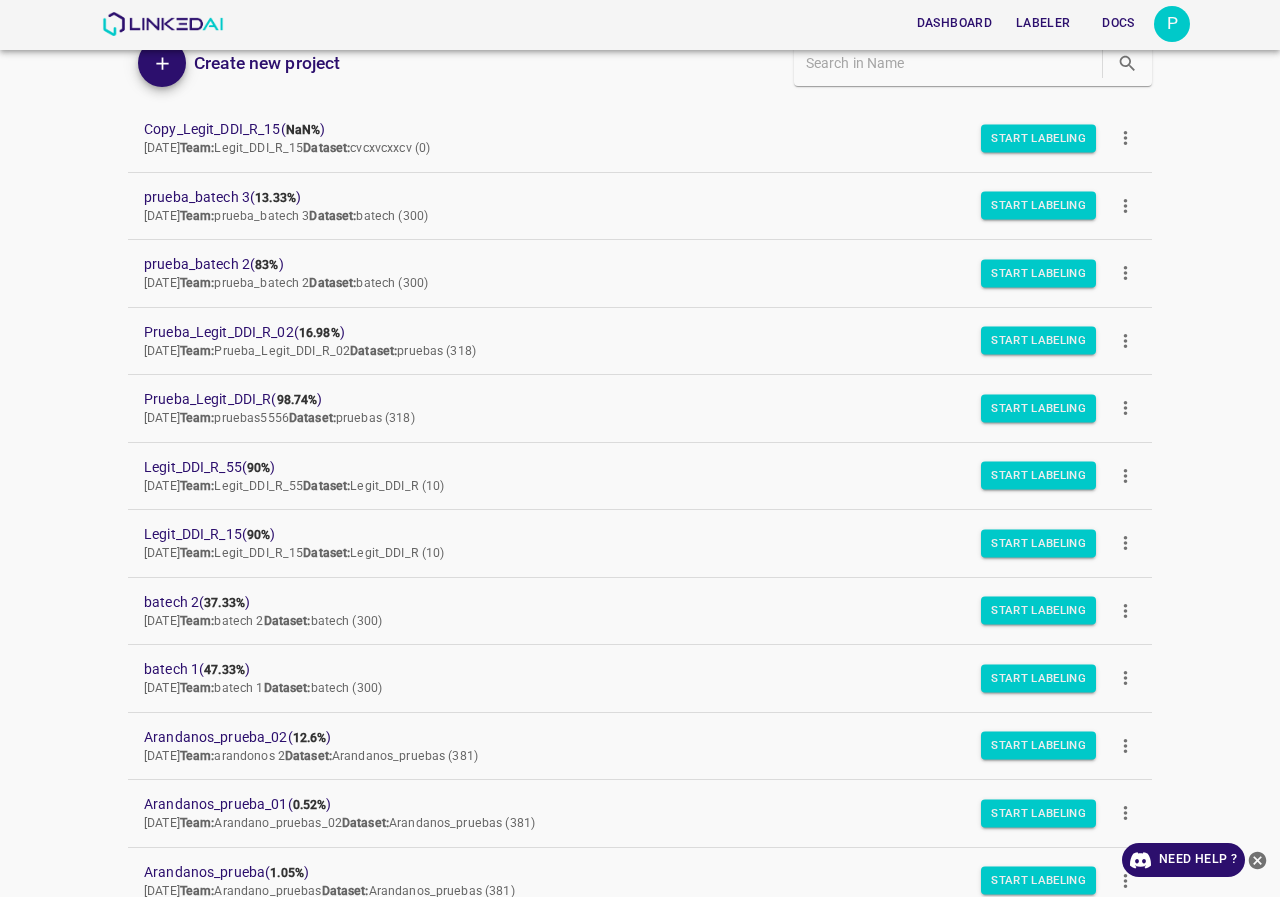scroll, scrollTop: 0, scrollLeft: 0, axis: both 